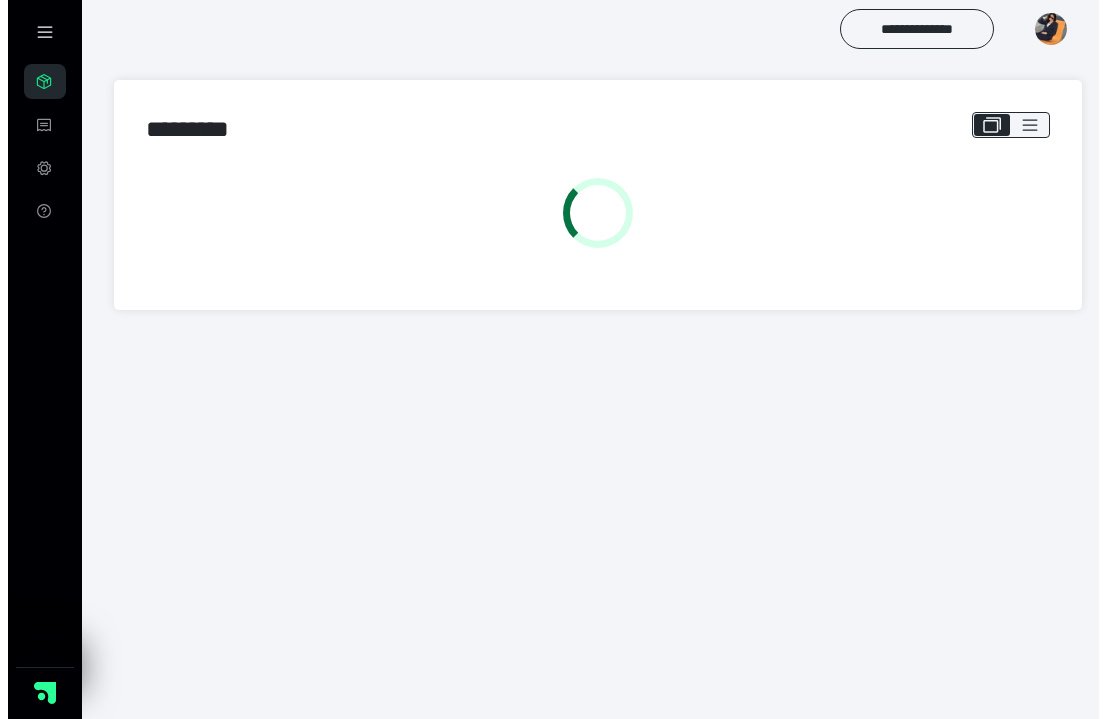 scroll, scrollTop: 0, scrollLeft: 0, axis: both 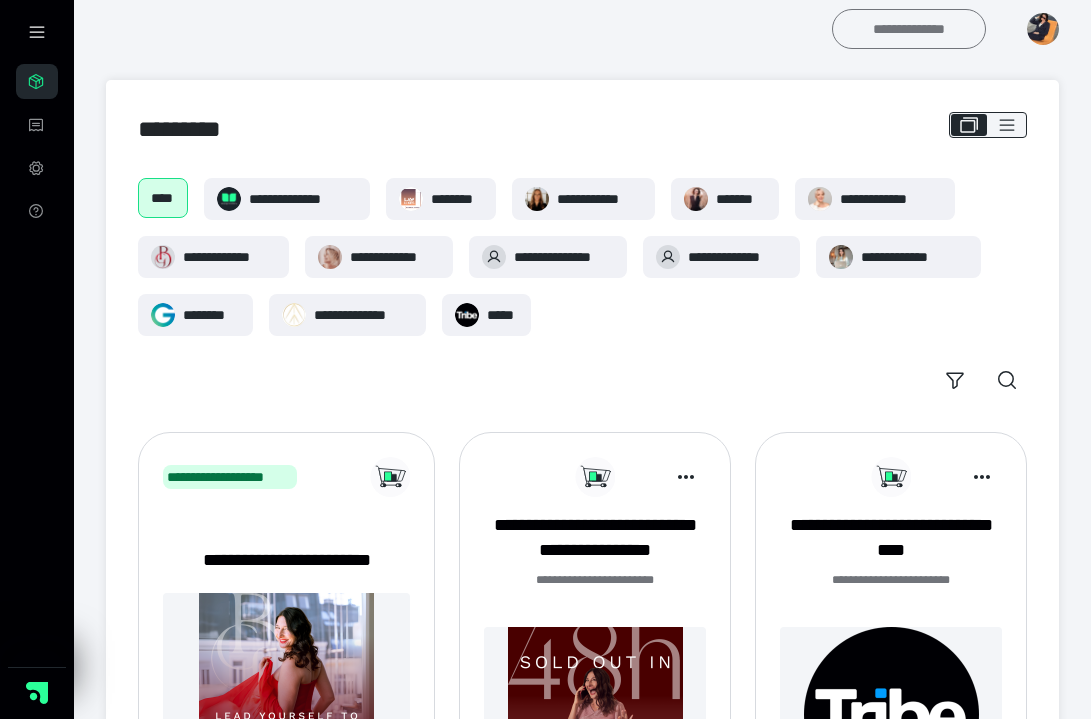 click on "**********" at bounding box center (909, 29) 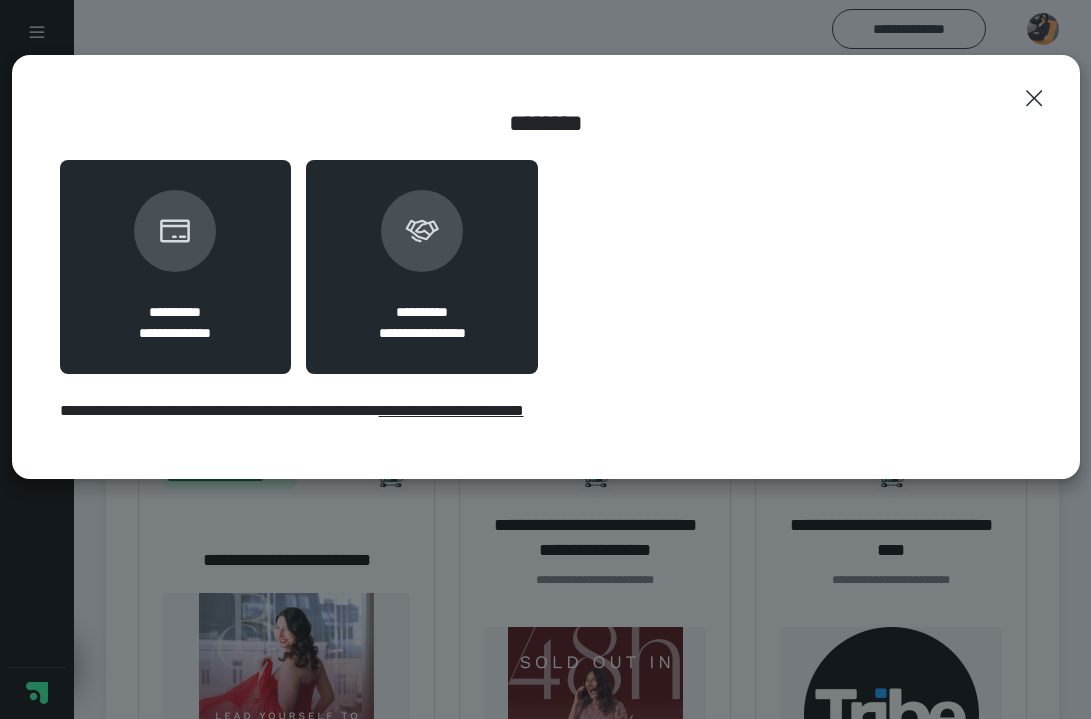 click on "**********" at bounding box center (422, 267) 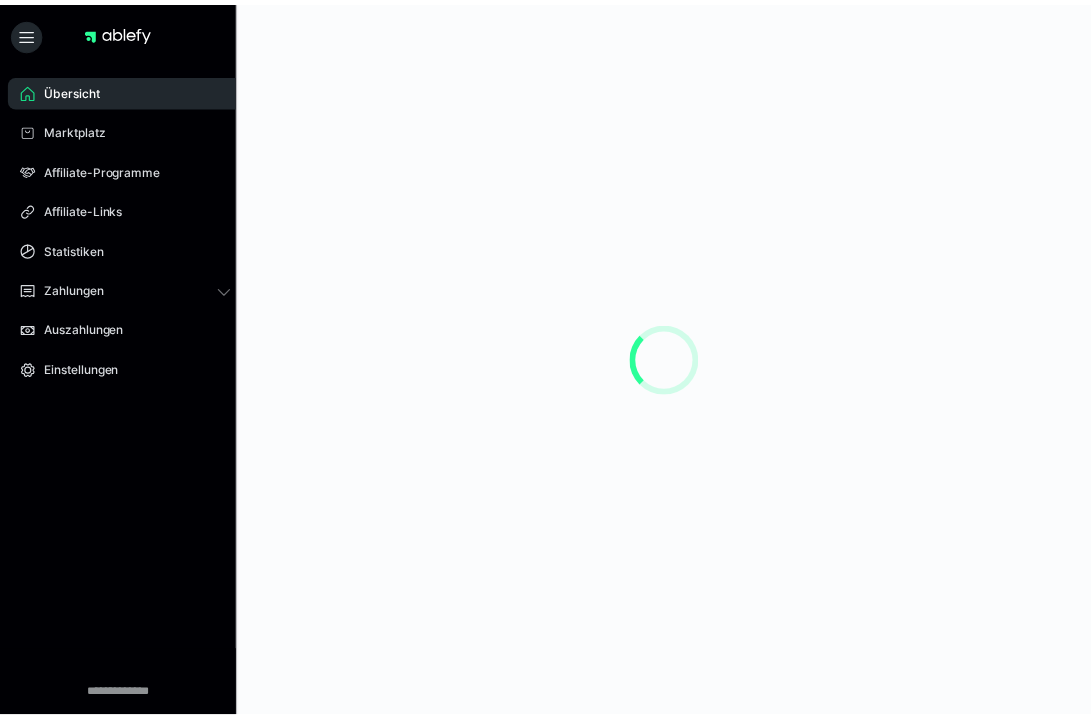scroll, scrollTop: 0, scrollLeft: 0, axis: both 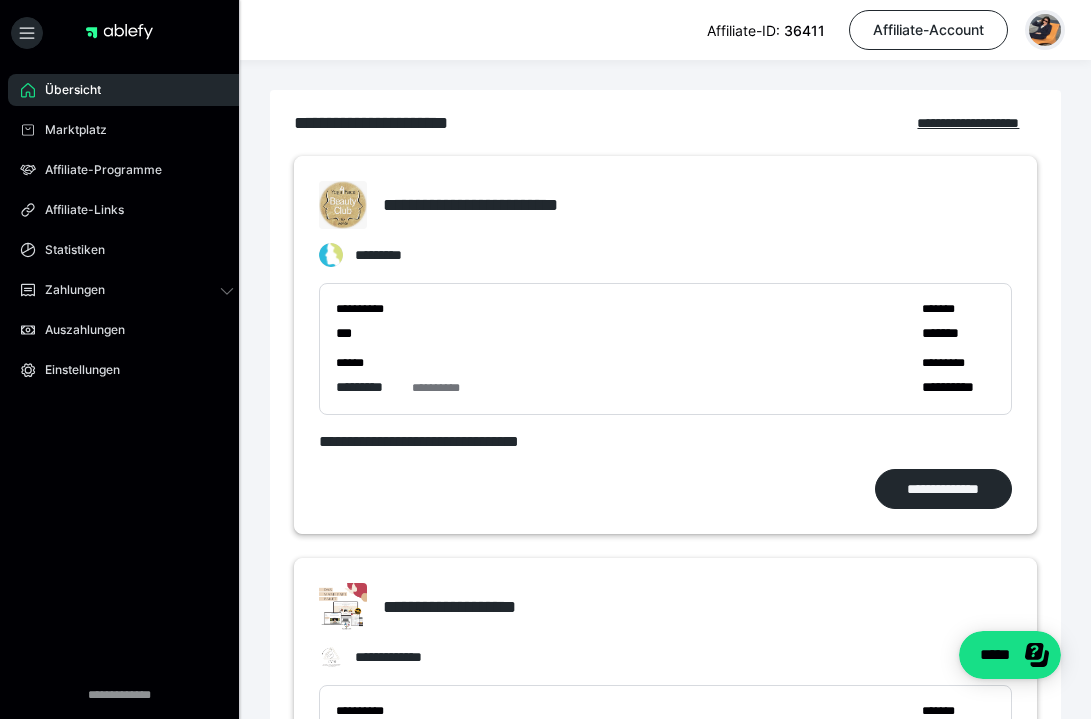 click at bounding box center (1045, 30) 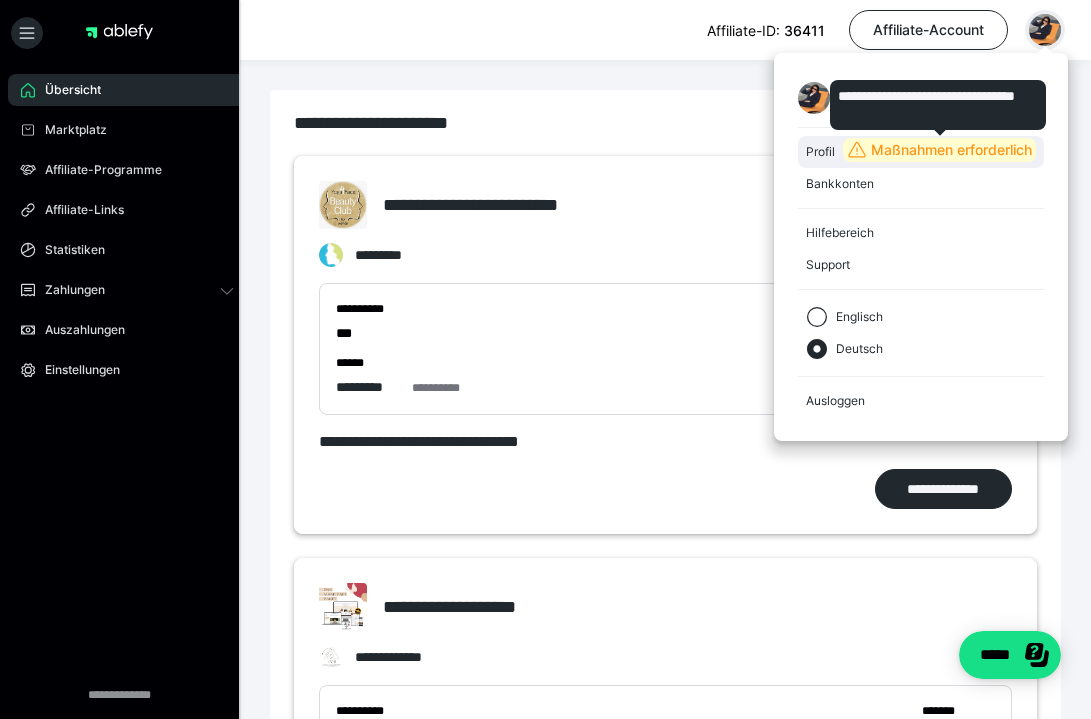 click on "Maßnahmen erforderlich" at bounding box center (951, 150) 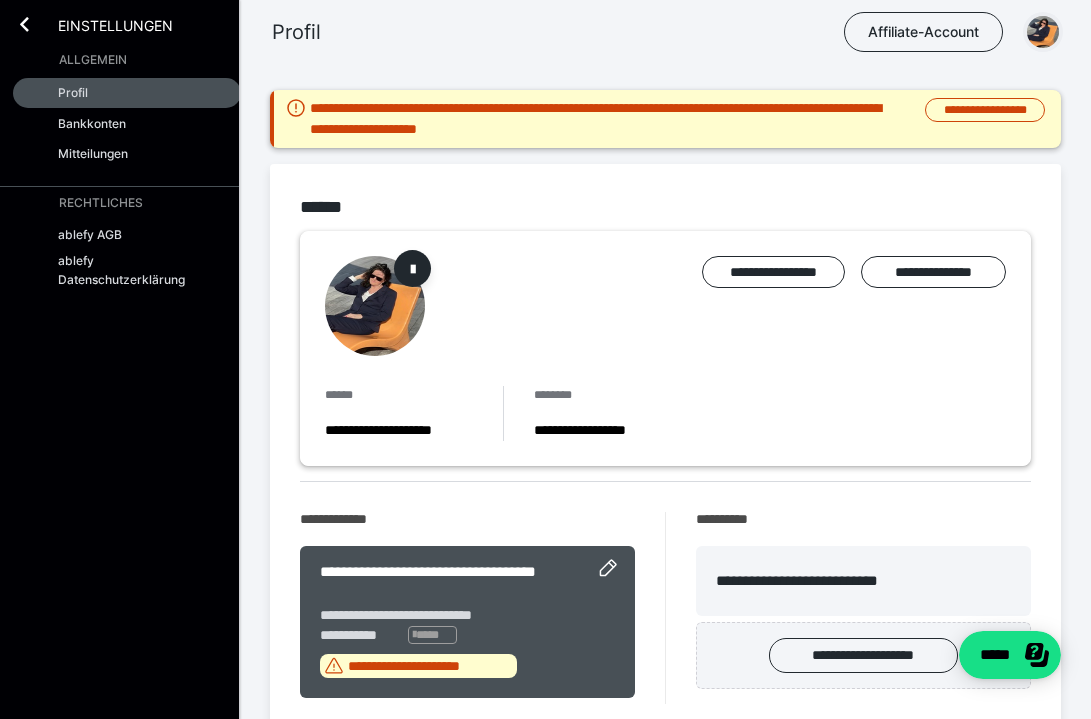 click at bounding box center (1043, 32) 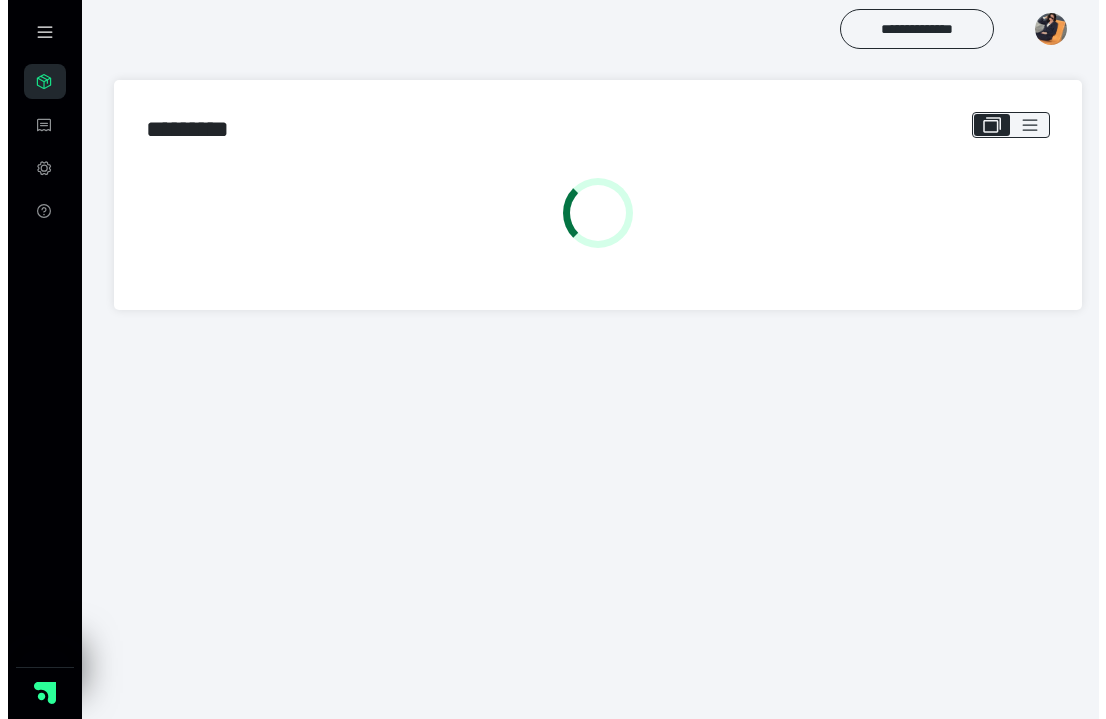 scroll, scrollTop: 0, scrollLeft: 0, axis: both 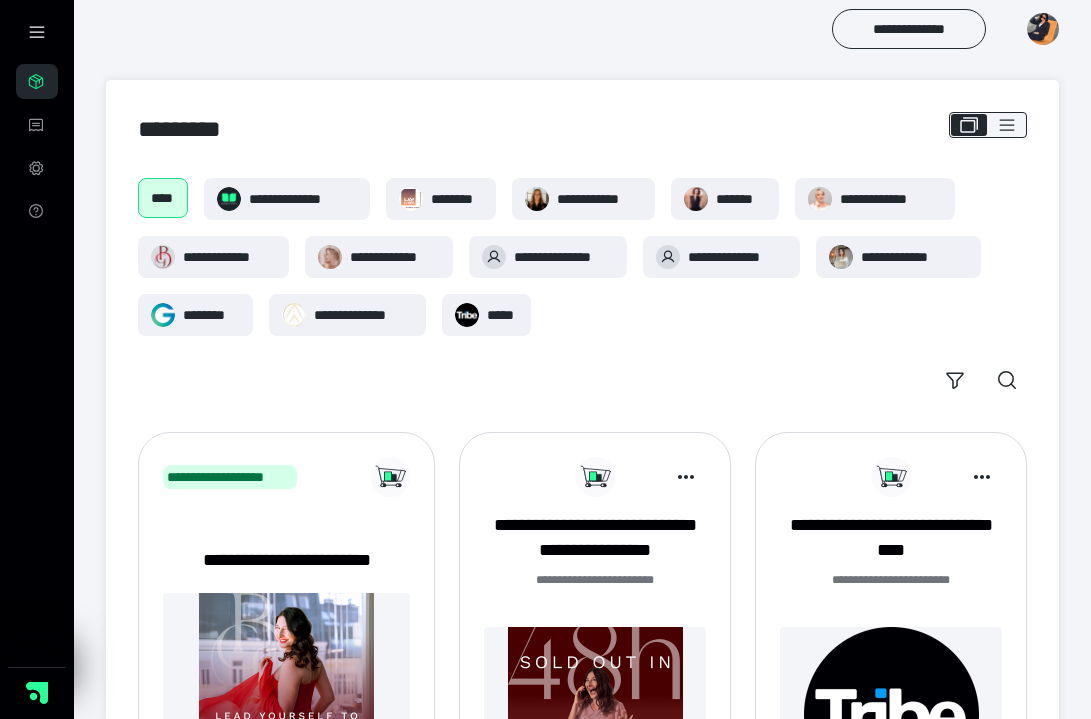 click 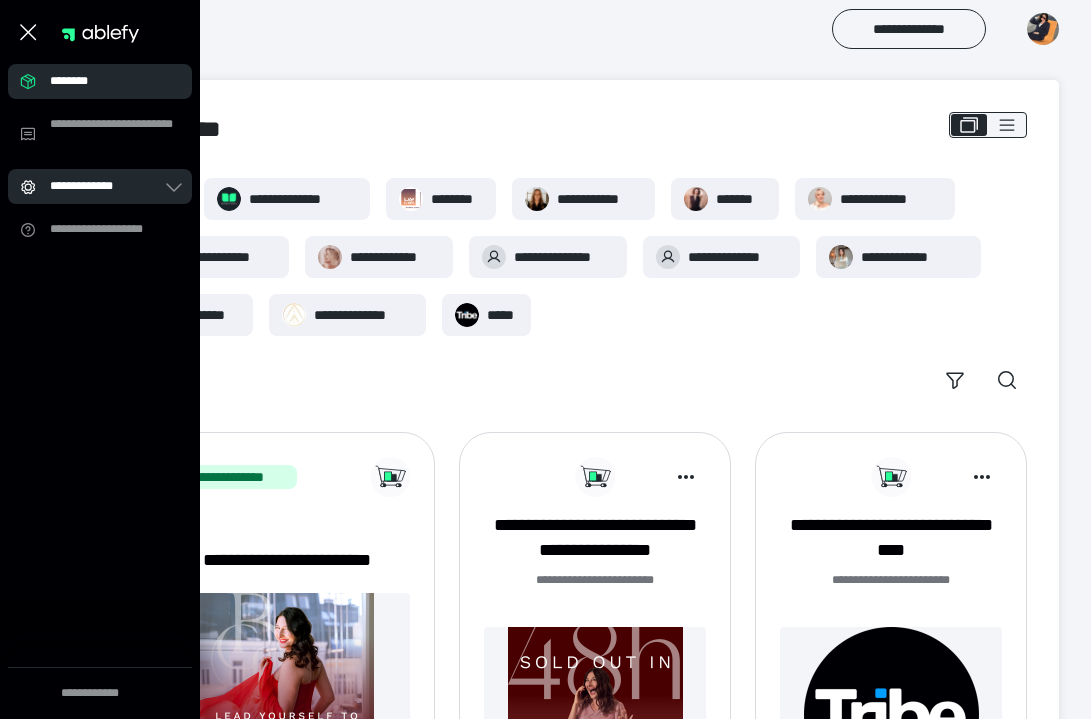 click 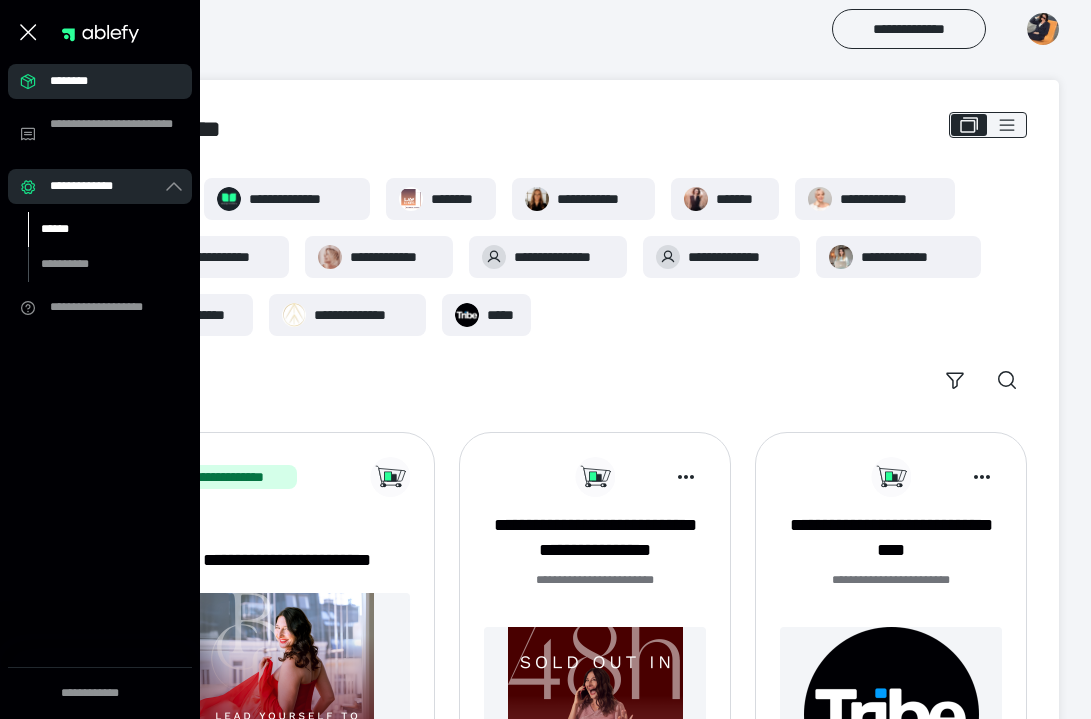 click on "******" at bounding box center (97, 229) 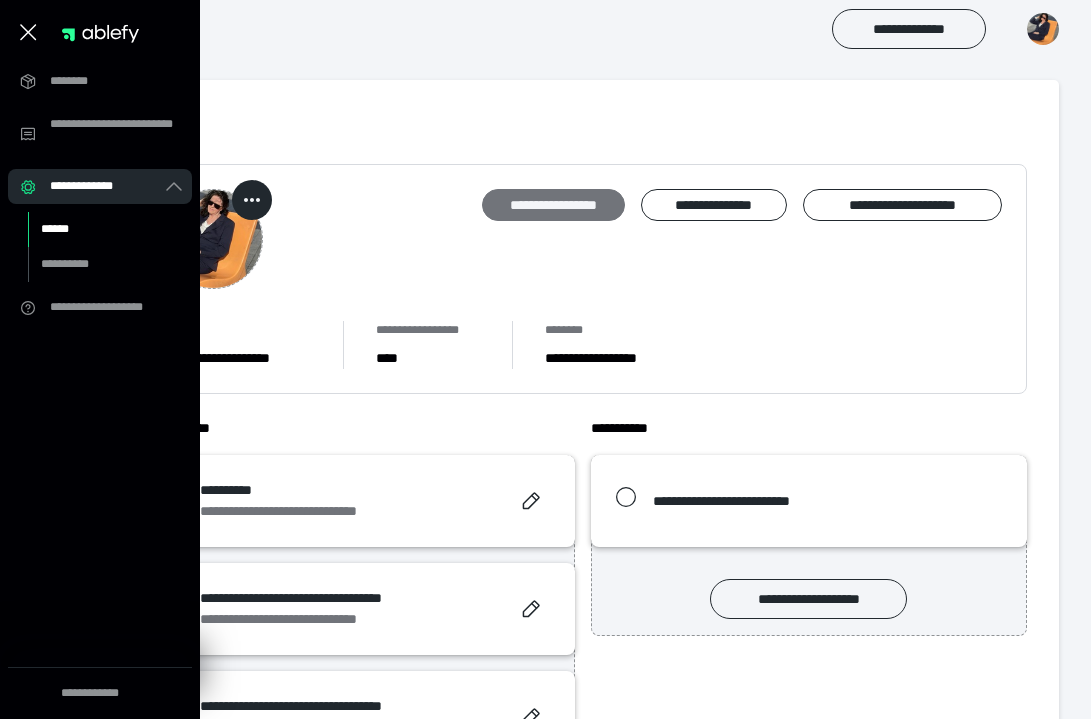 click on "**********" at bounding box center [553, 205] 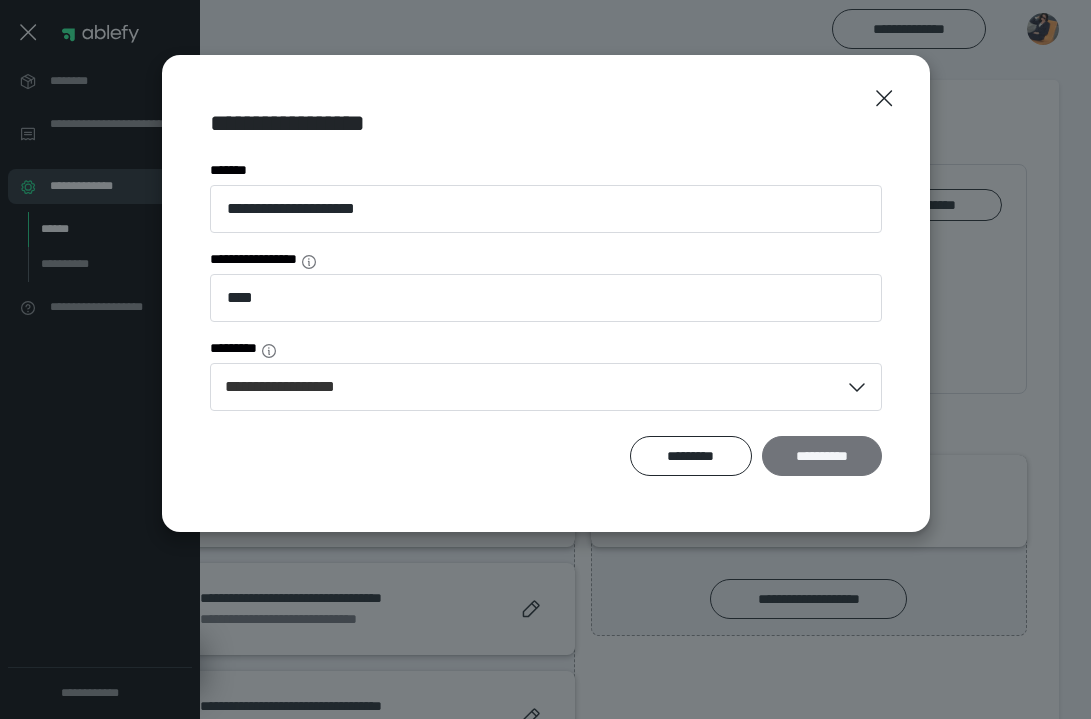 click on "**********" at bounding box center [822, 456] 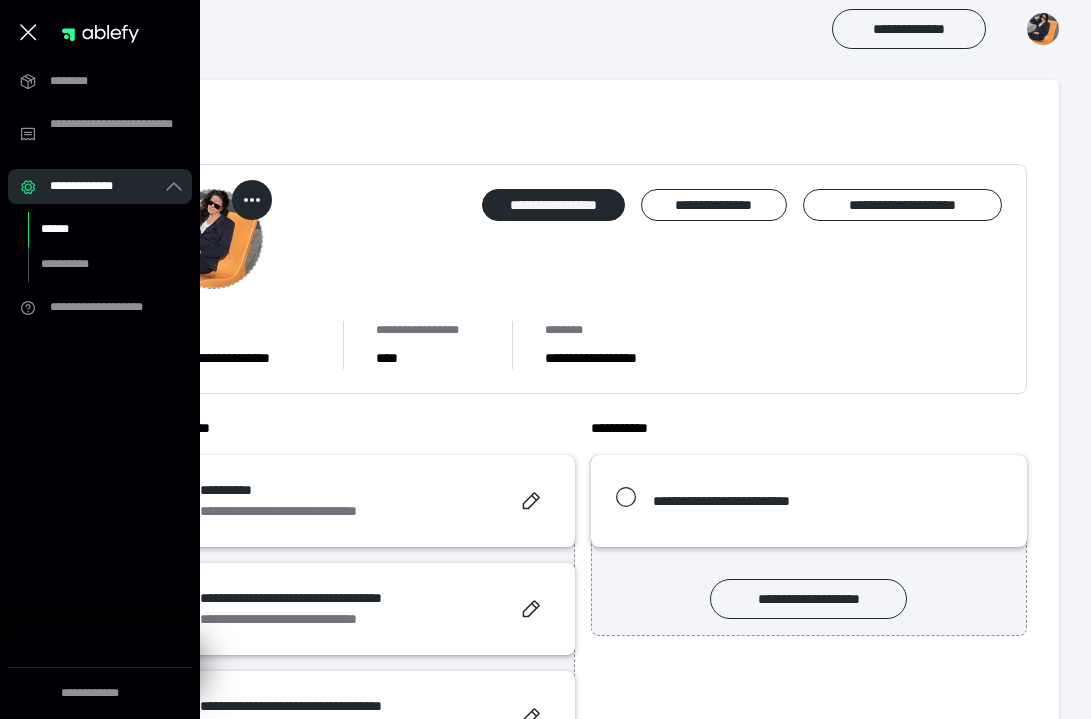 click at bounding box center [1043, 29] 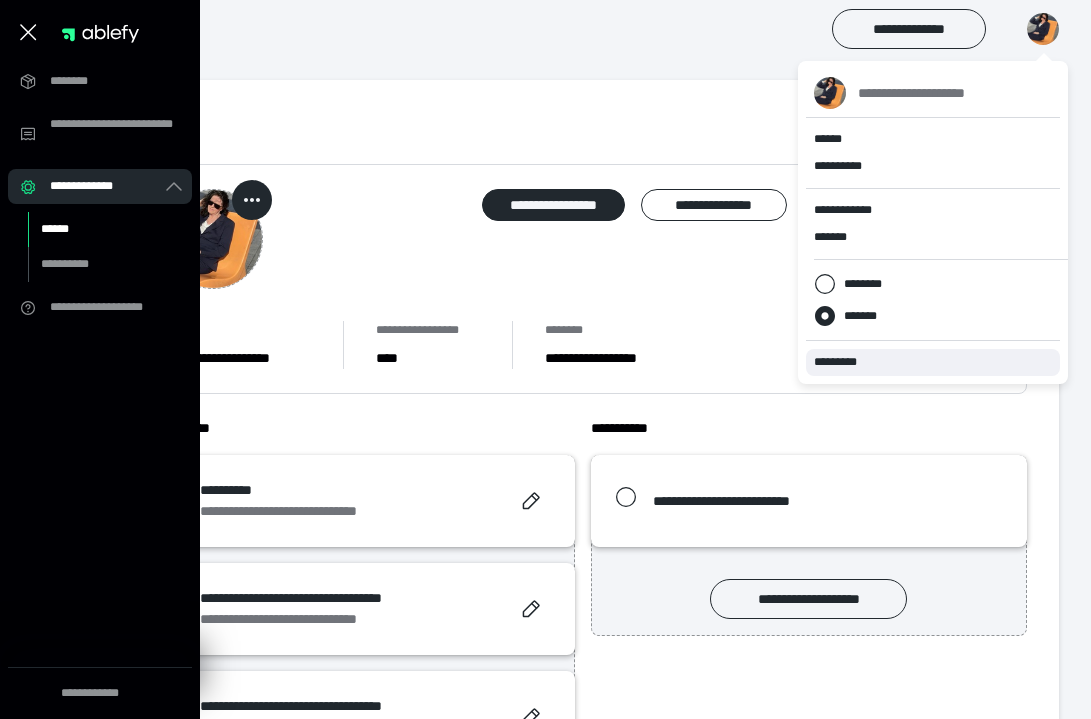 click on "*********" at bounding box center [844, 362] 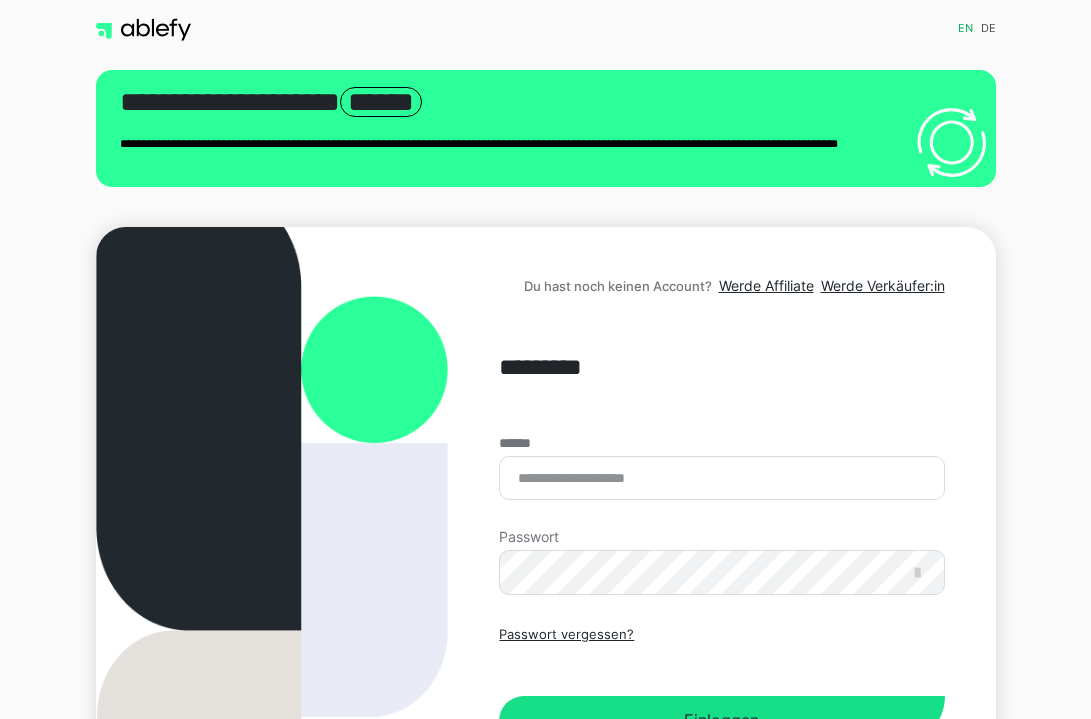 scroll, scrollTop: 0, scrollLeft: 0, axis: both 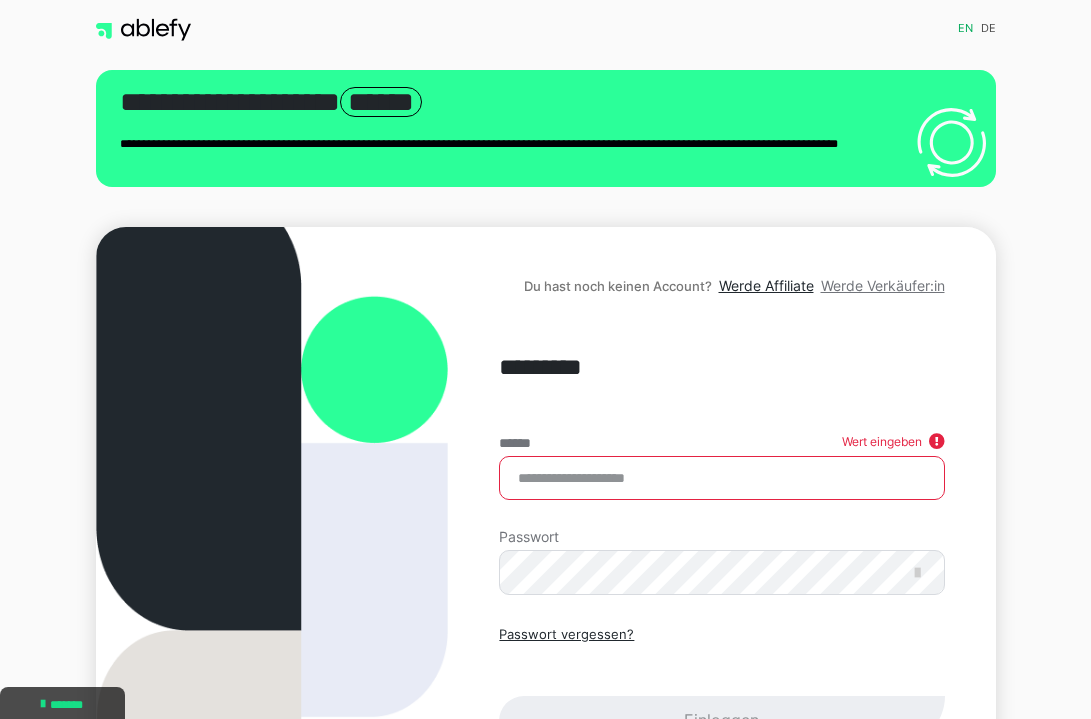 click on "Werde Verkäufer:in" at bounding box center (883, 285) 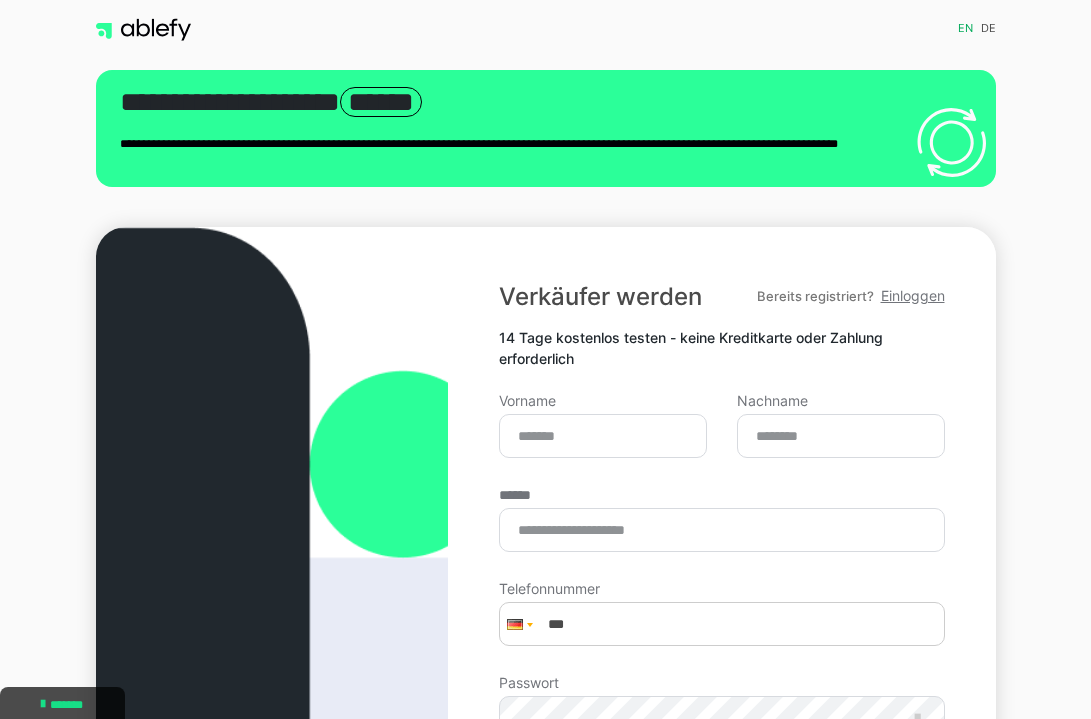 click on "Einloggen" at bounding box center (913, 295) 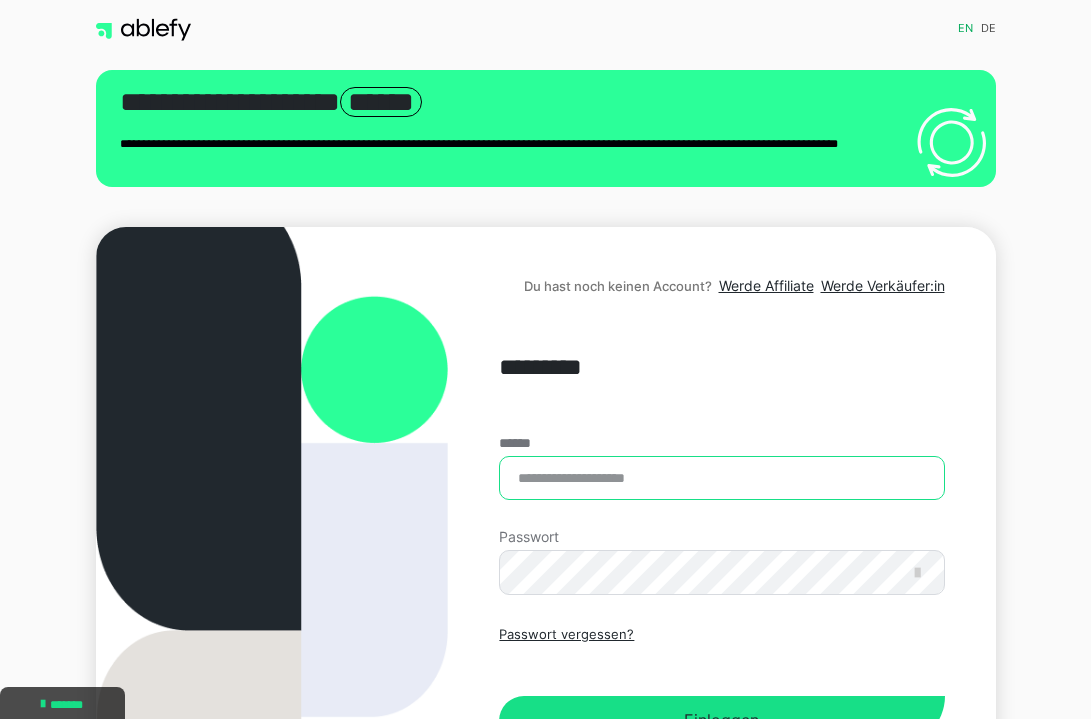 type on "**********" 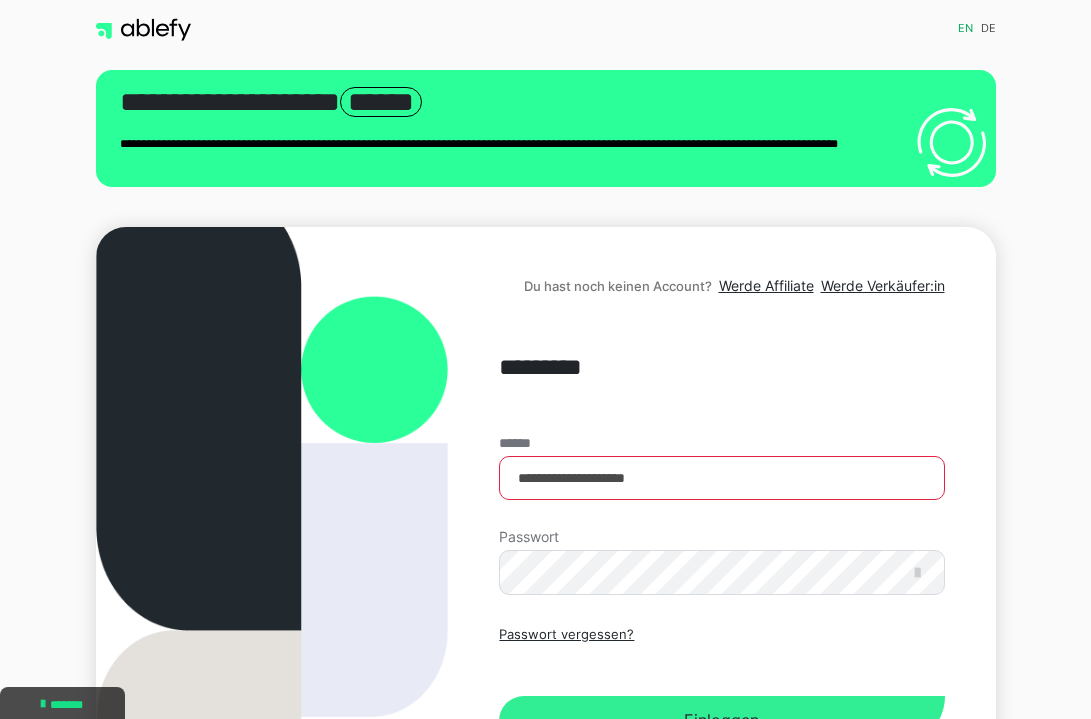 click on "Einloggen" at bounding box center (721, 721) 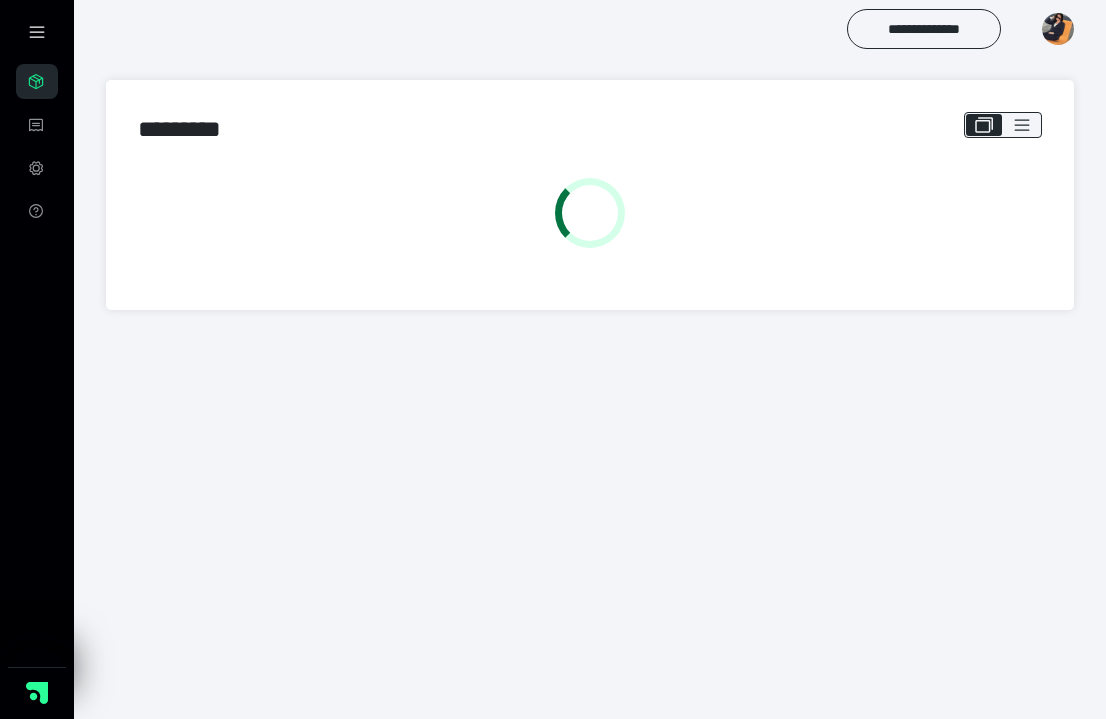 scroll, scrollTop: 0, scrollLeft: 0, axis: both 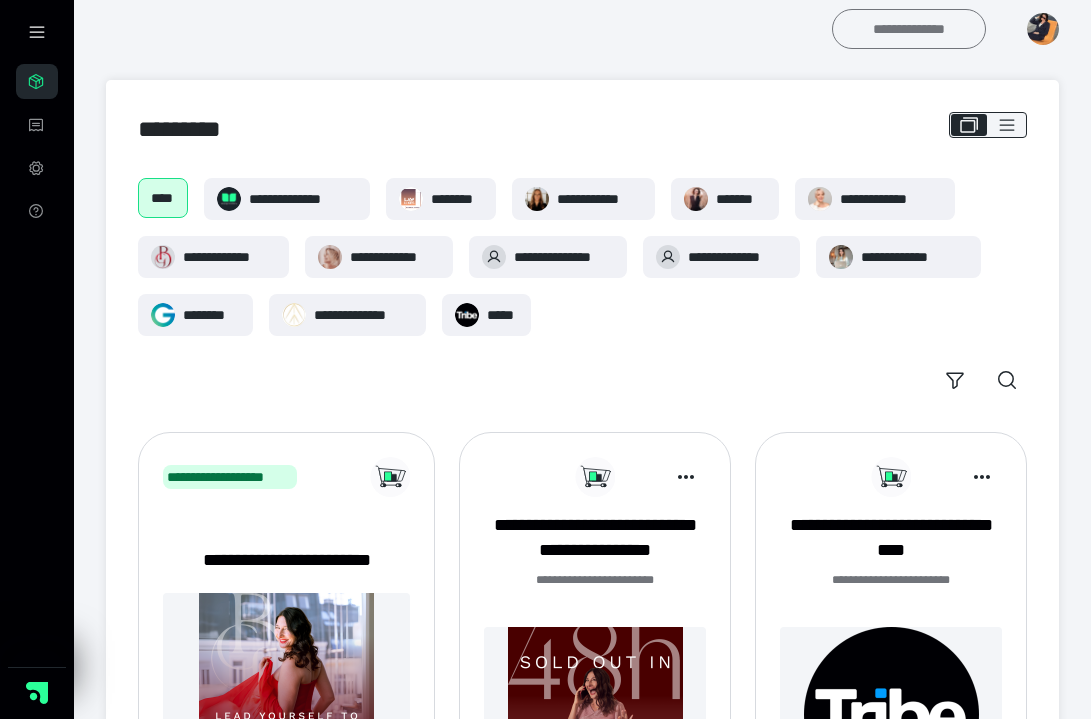 click on "**********" at bounding box center [909, 29] 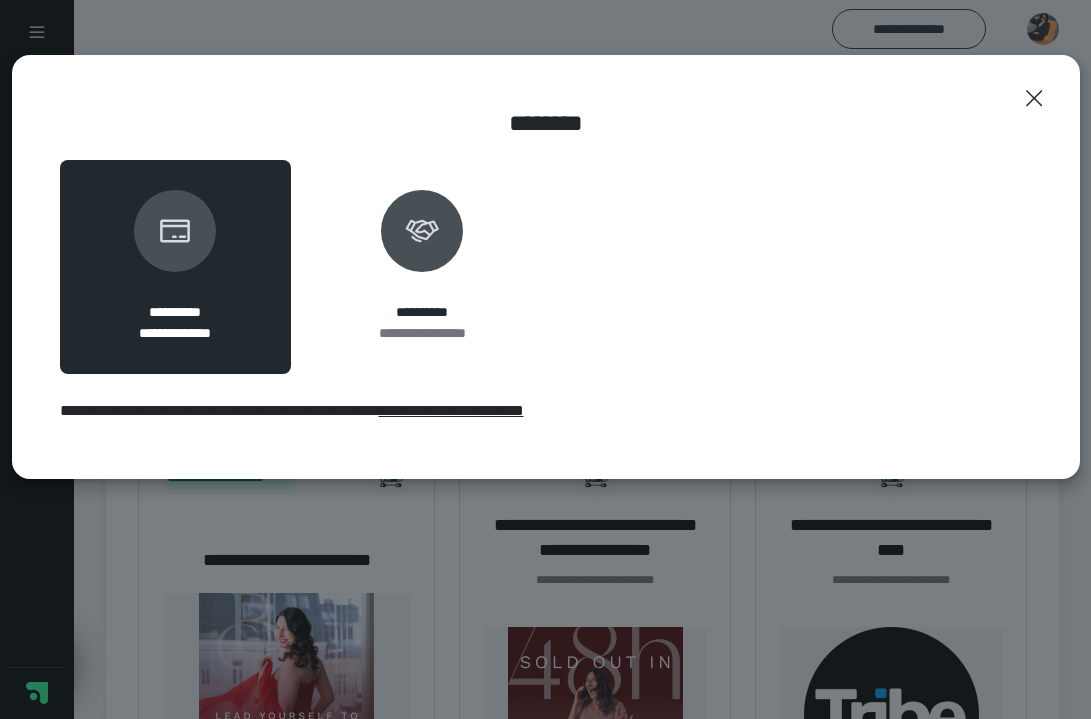 click on "**********" at bounding box center [451, 410] 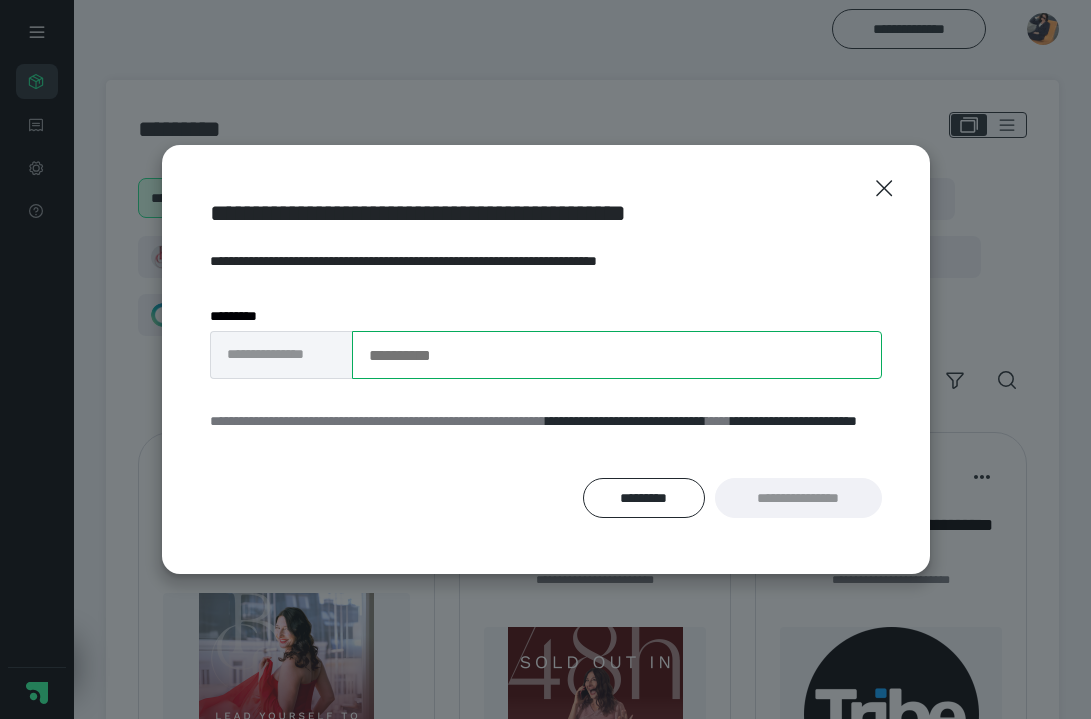 click on "**********" at bounding box center [617, 355] 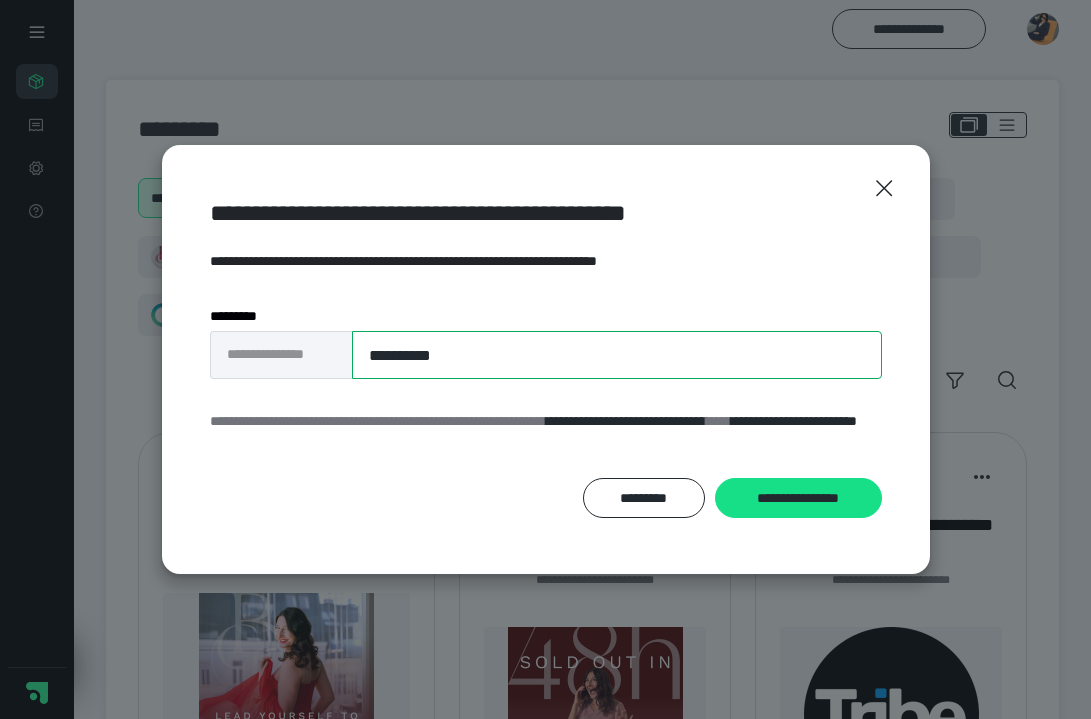 type on "**********" 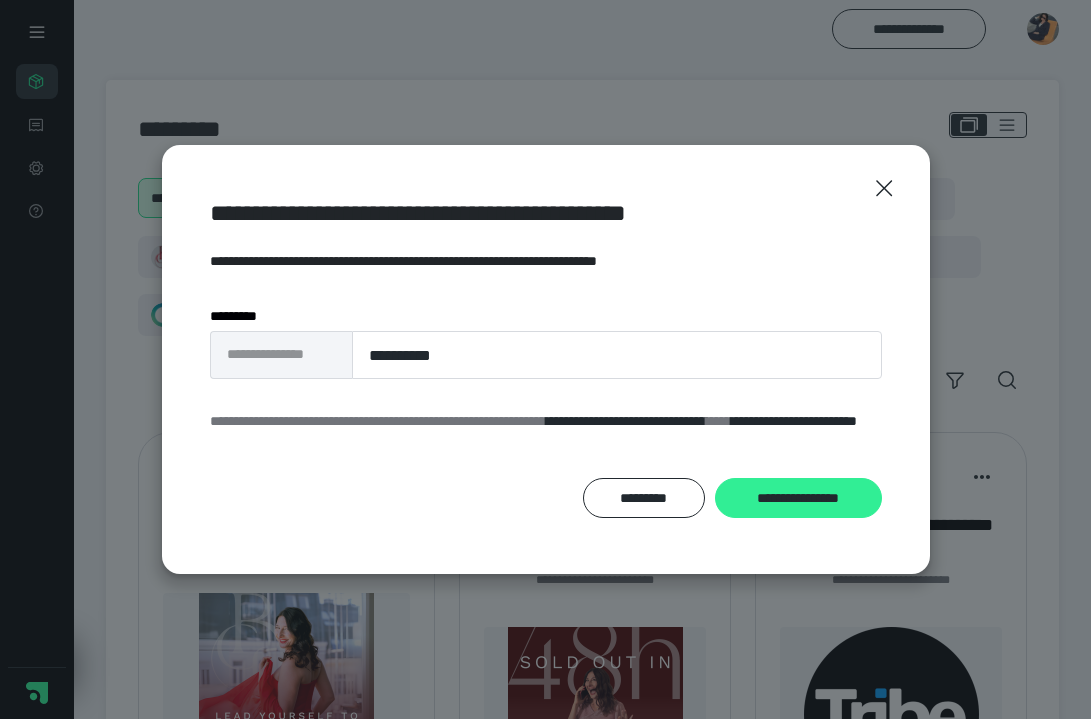 drag, startPoint x: 621, startPoint y: 348, endPoint x: 800, endPoint y: 502, distance: 236.1292 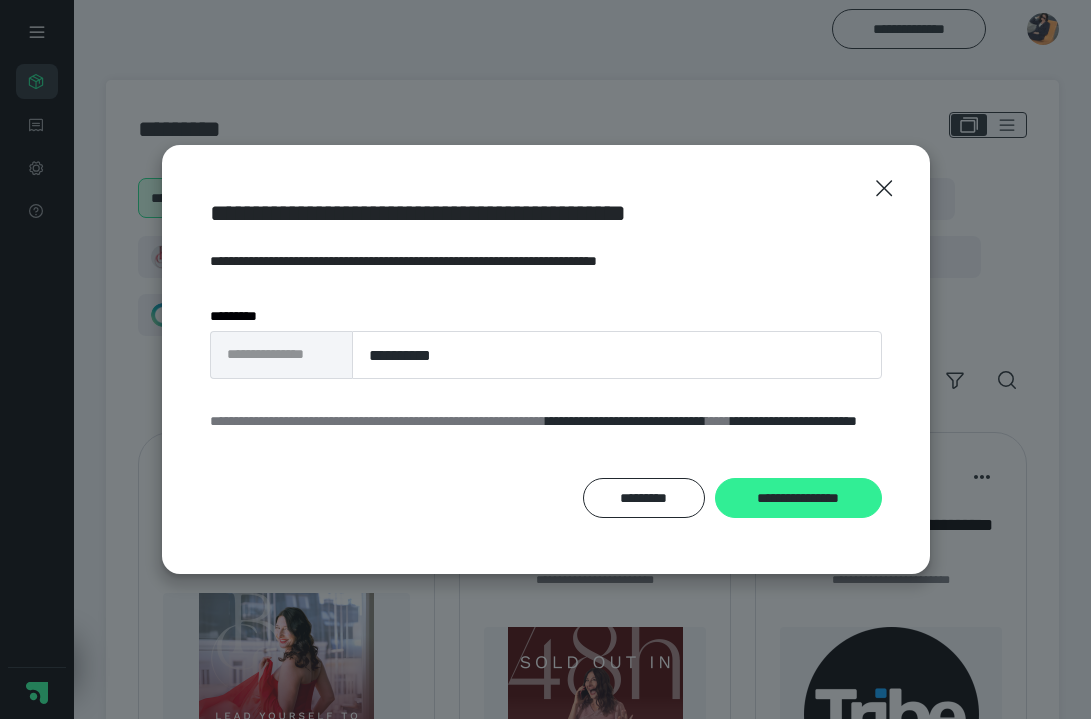 click on "**********" at bounding box center [798, 498] 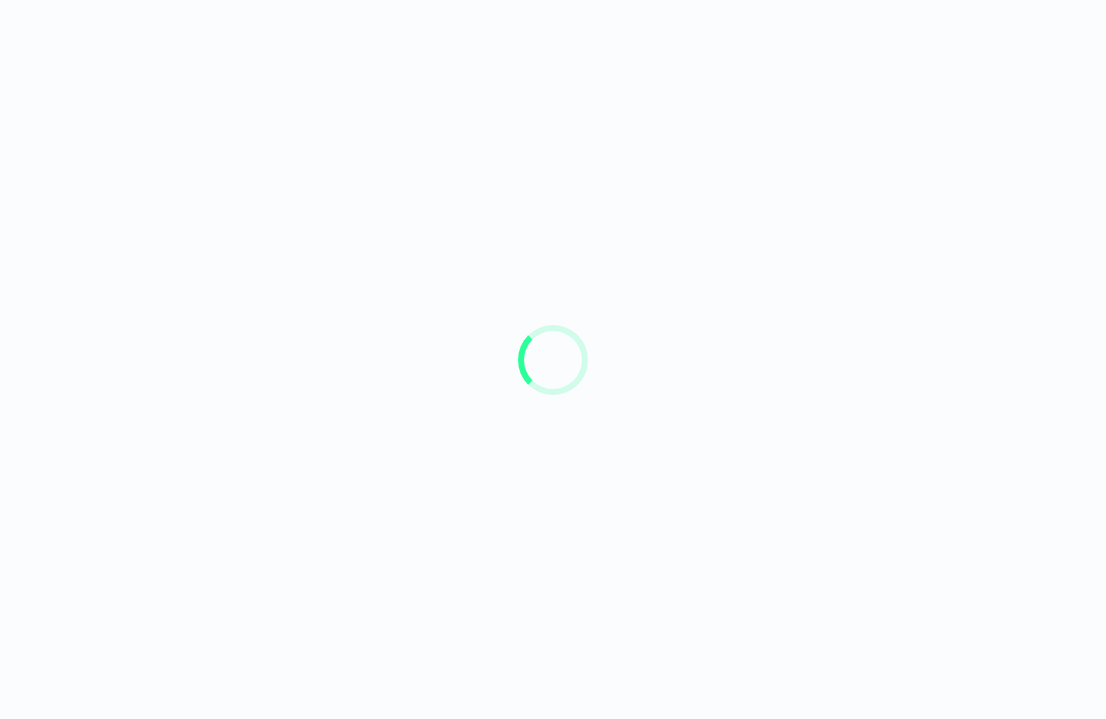 scroll, scrollTop: 0, scrollLeft: 0, axis: both 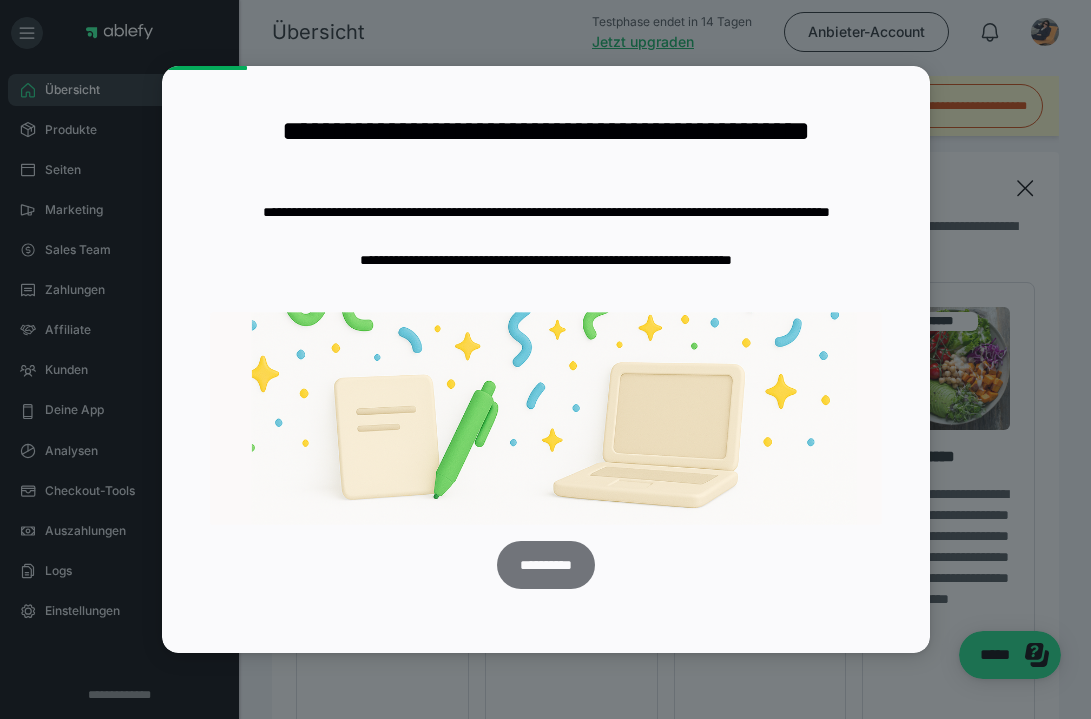 click on "**********" at bounding box center [545, 565] 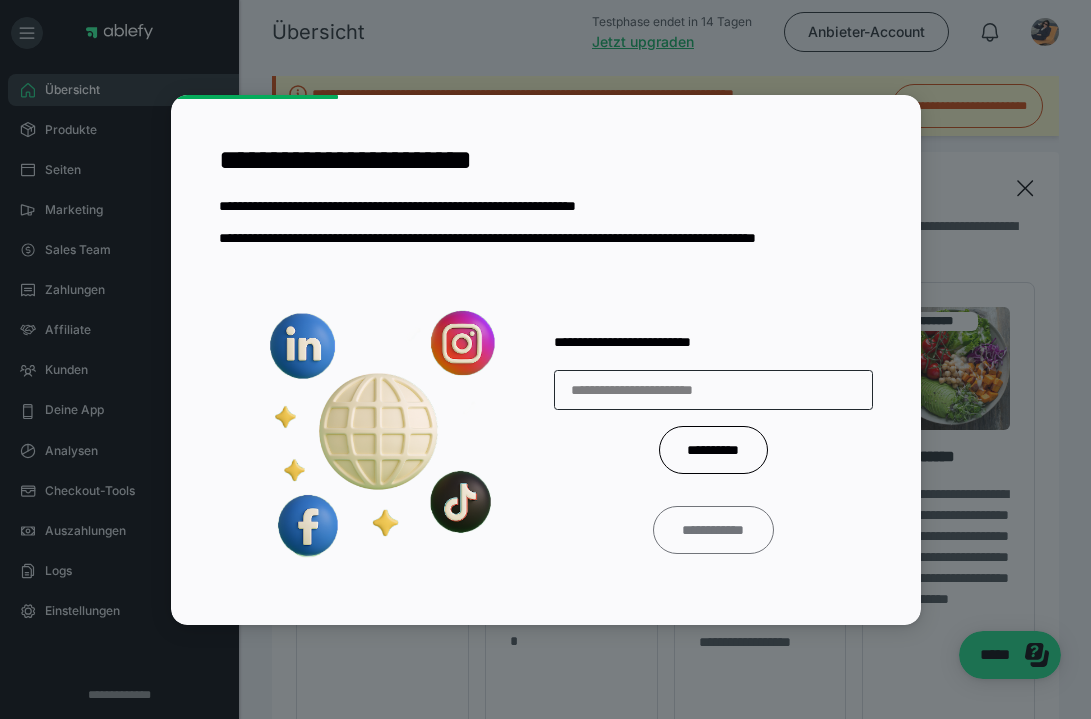 click on "**********" at bounding box center [714, 530] 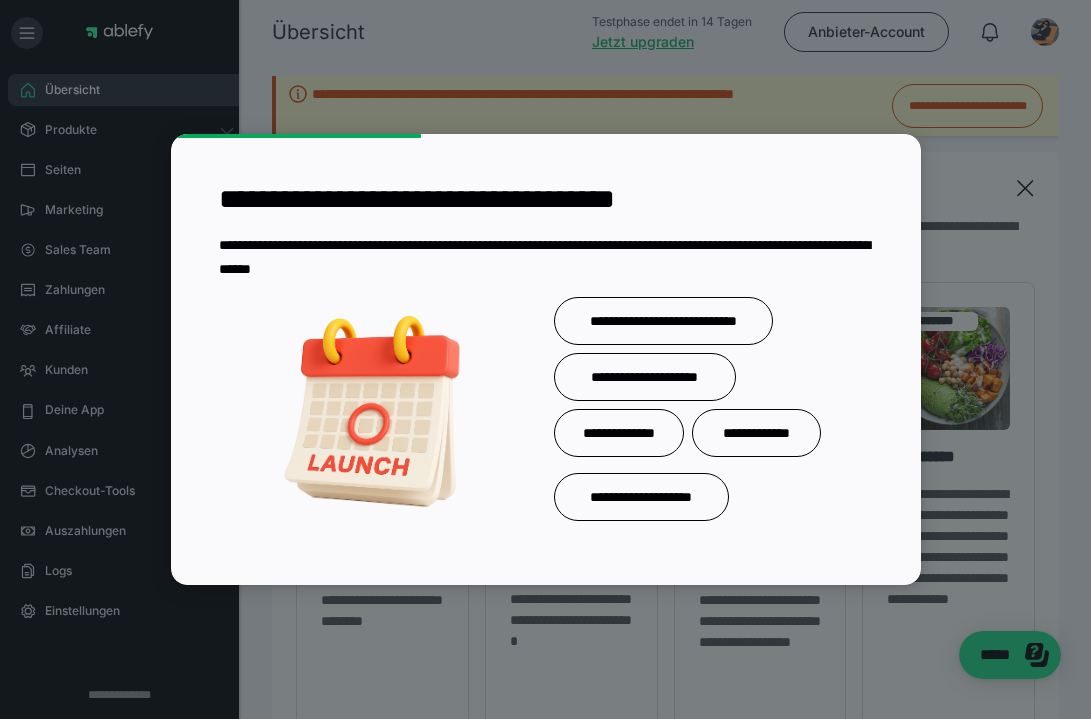 click on "**********" at bounding box center (713, 377) 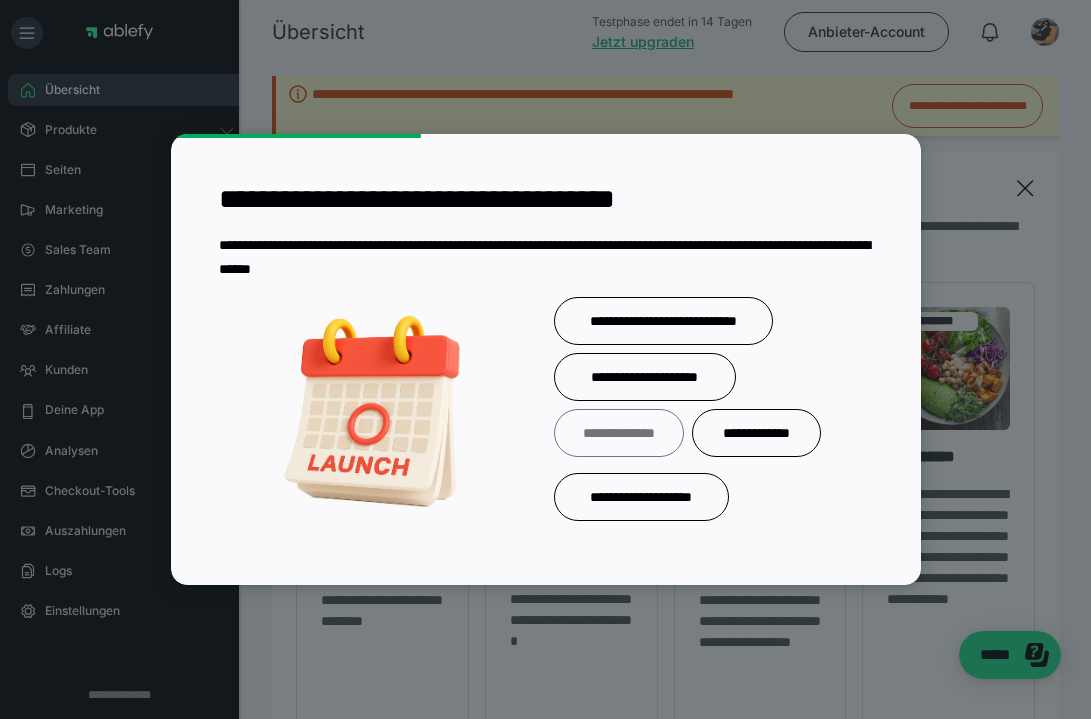 click on "**********" at bounding box center [619, 433] 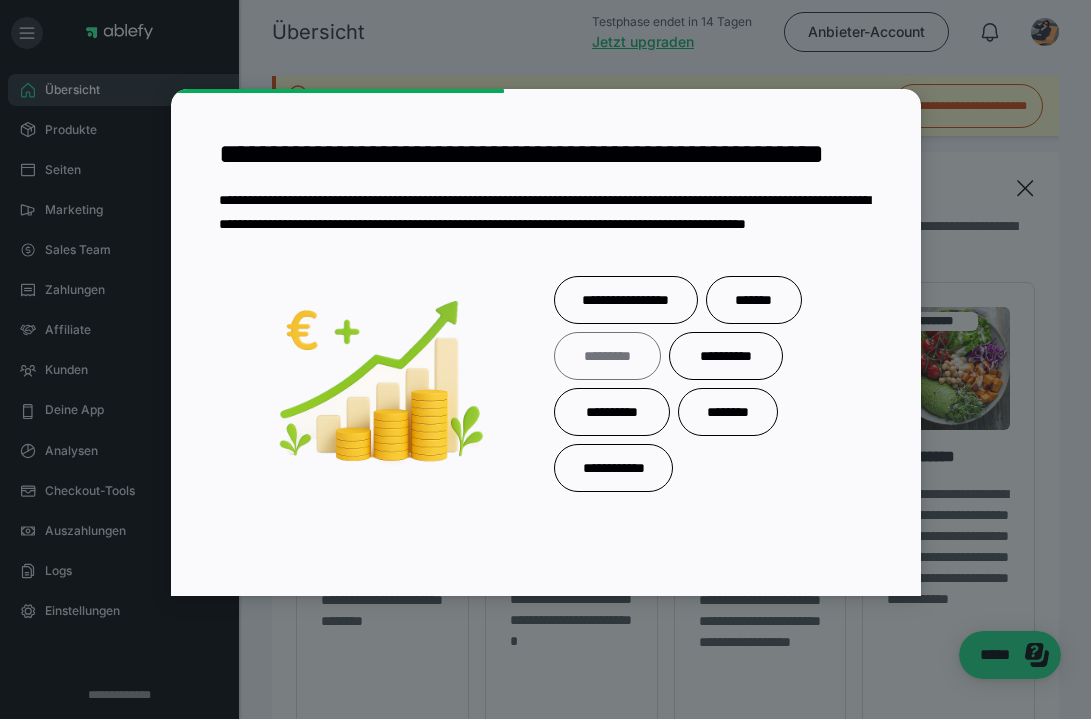 click on "*********" at bounding box center [607, 356] 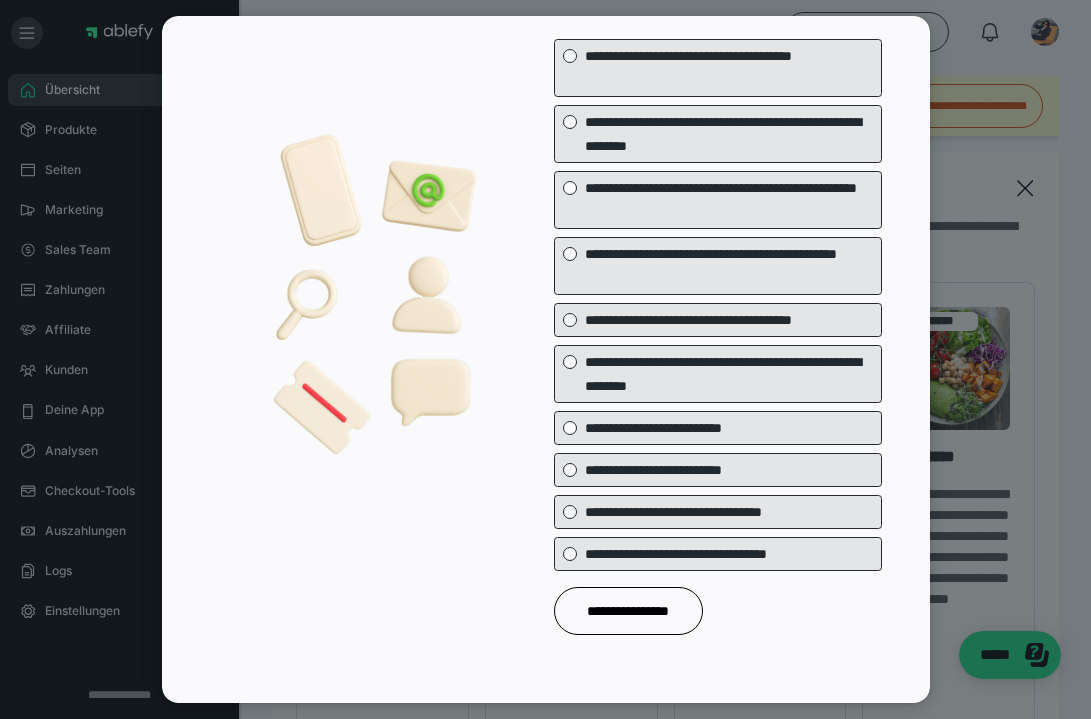 scroll, scrollTop: 121, scrollLeft: 0, axis: vertical 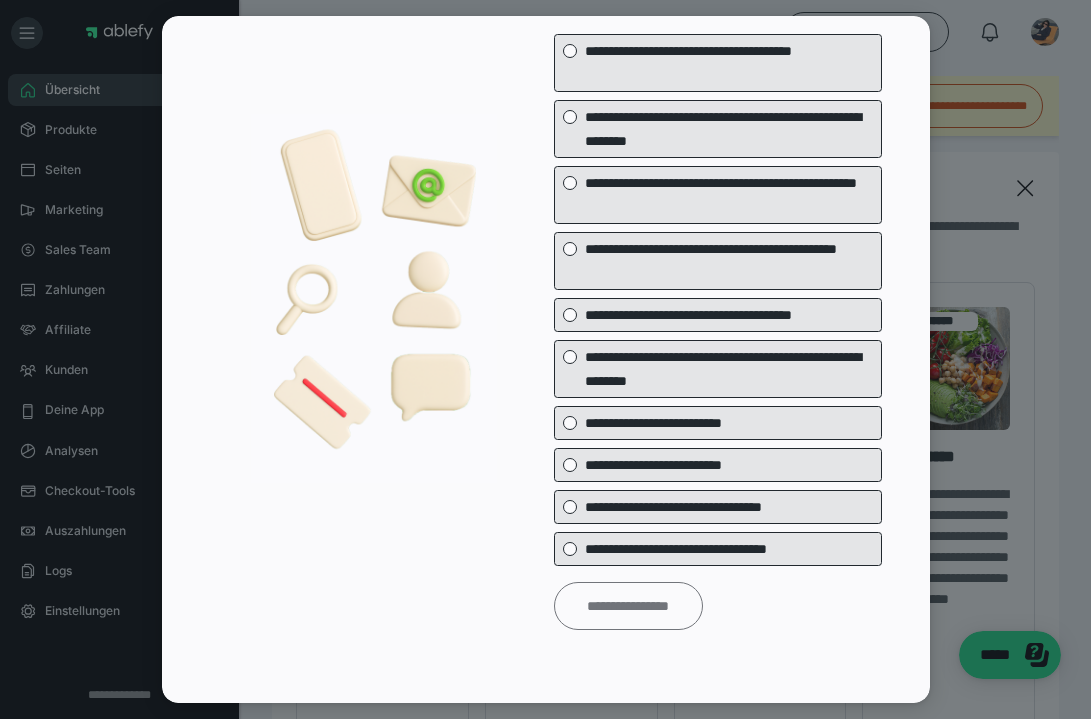 click on "**********" at bounding box center (628, 606) 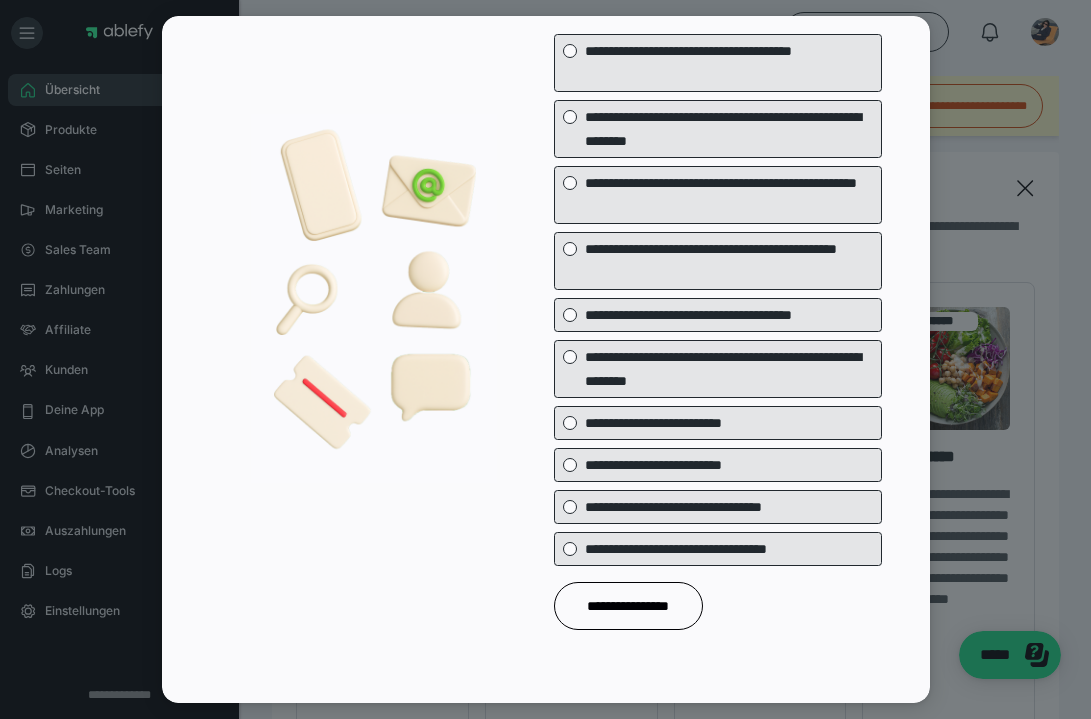 scroll, scrollTop: 0, scrollLeft: 0, axis: both 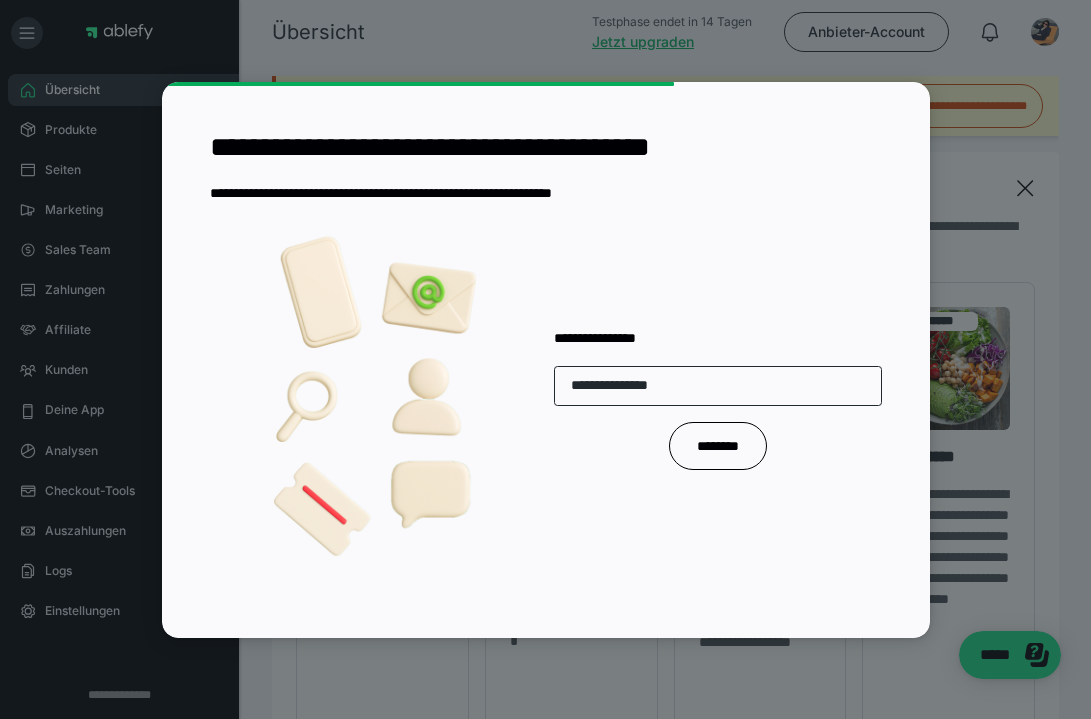 type on "**********" 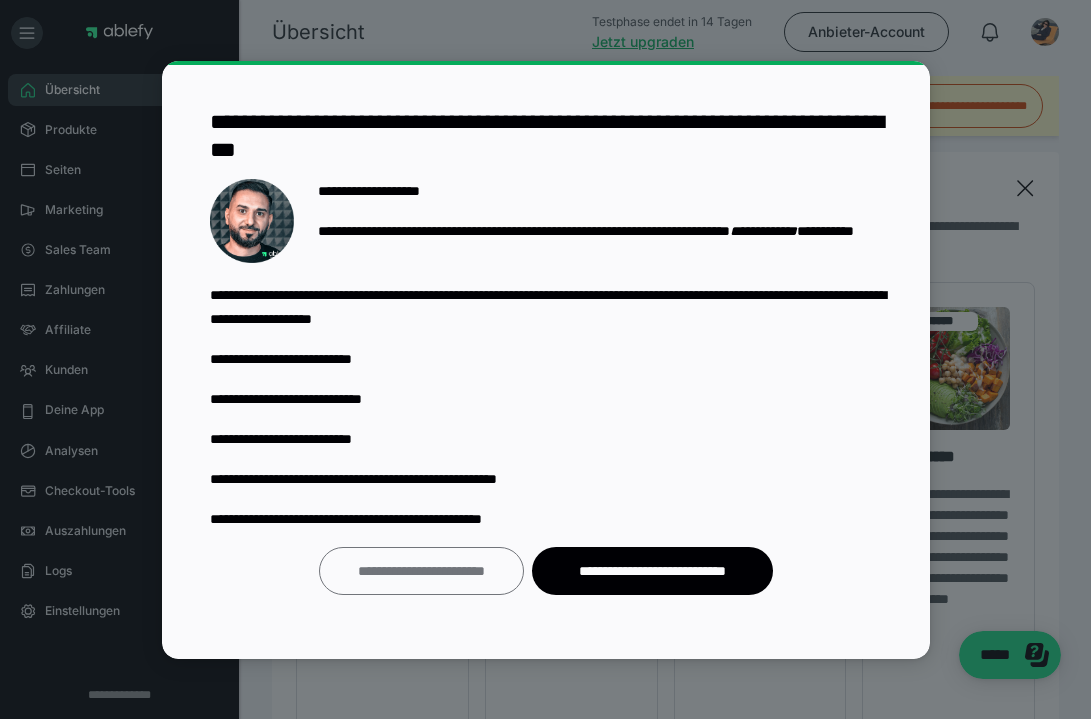 click on "**********" at bounding box center (421, 571) 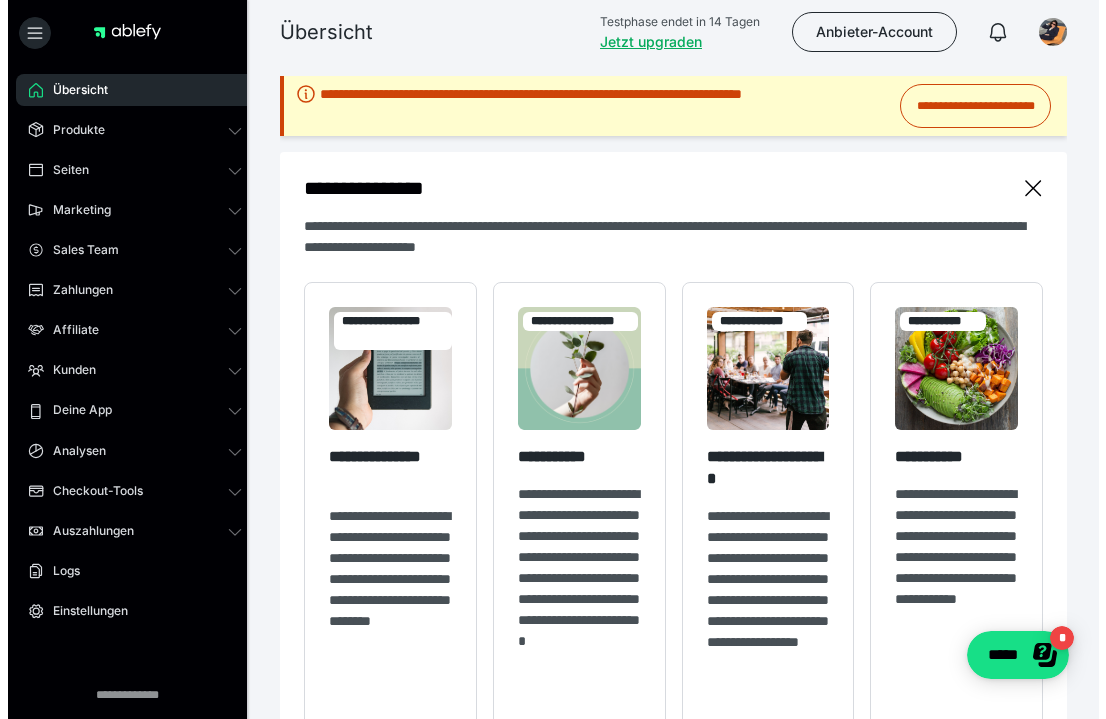 scroll, scrollTop: 0, scrollLeft: 0, axis: both 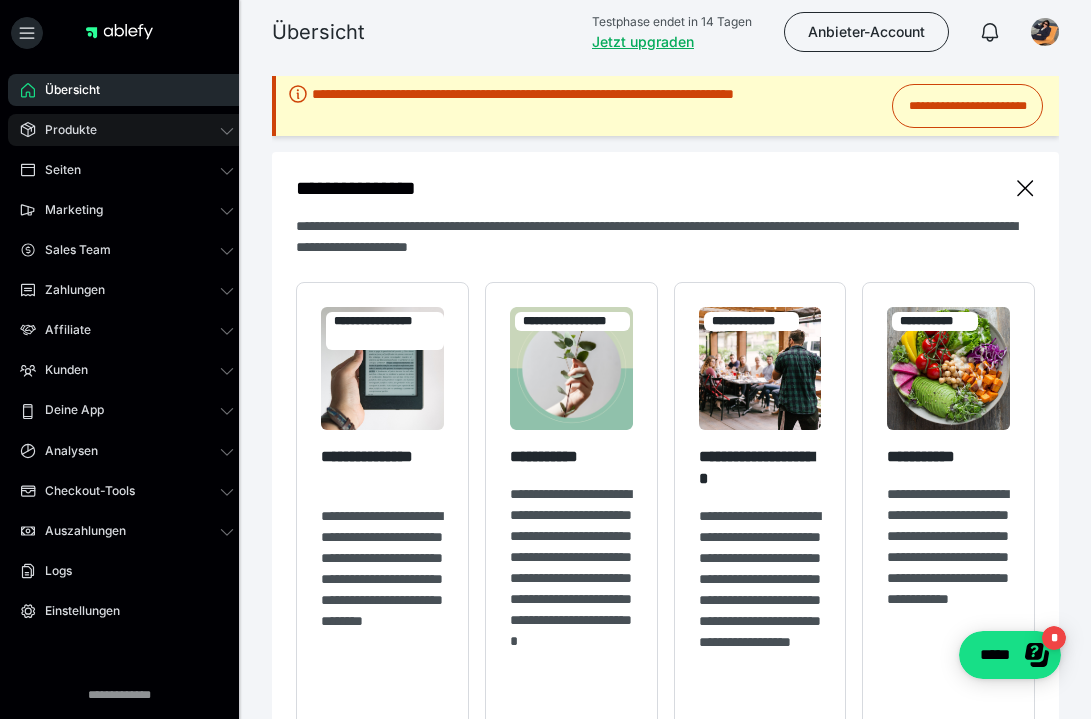 click on "Produkte" at bounding box center (127, 130) 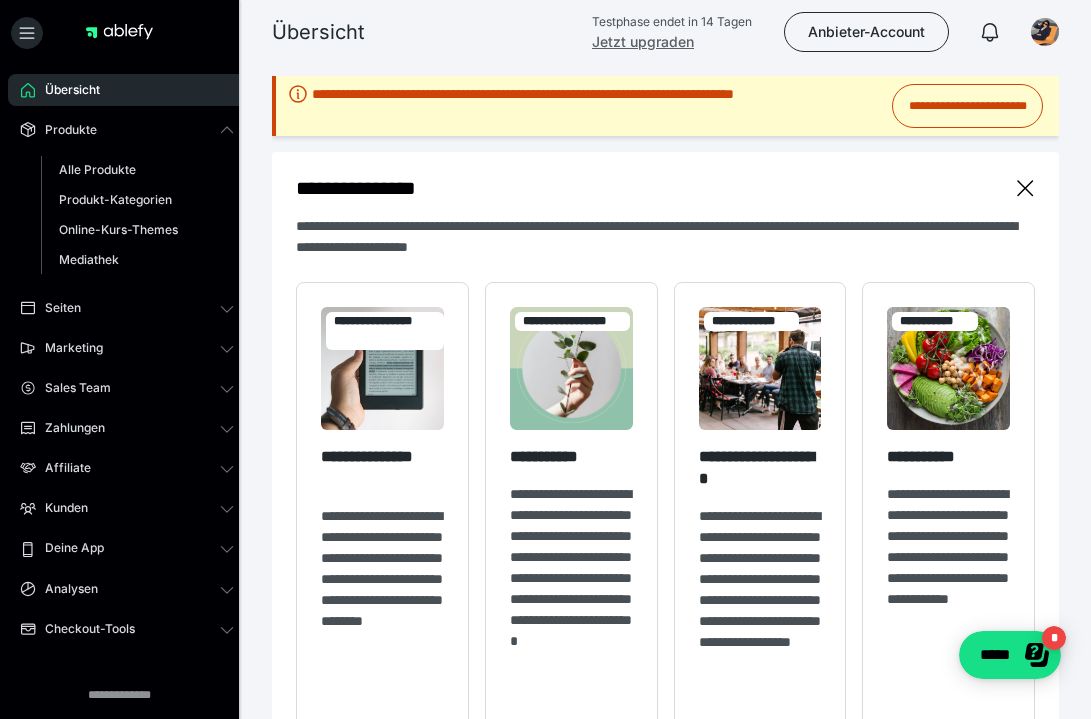 click on "Jetzt upgraden" at bounding box center [643, 41] 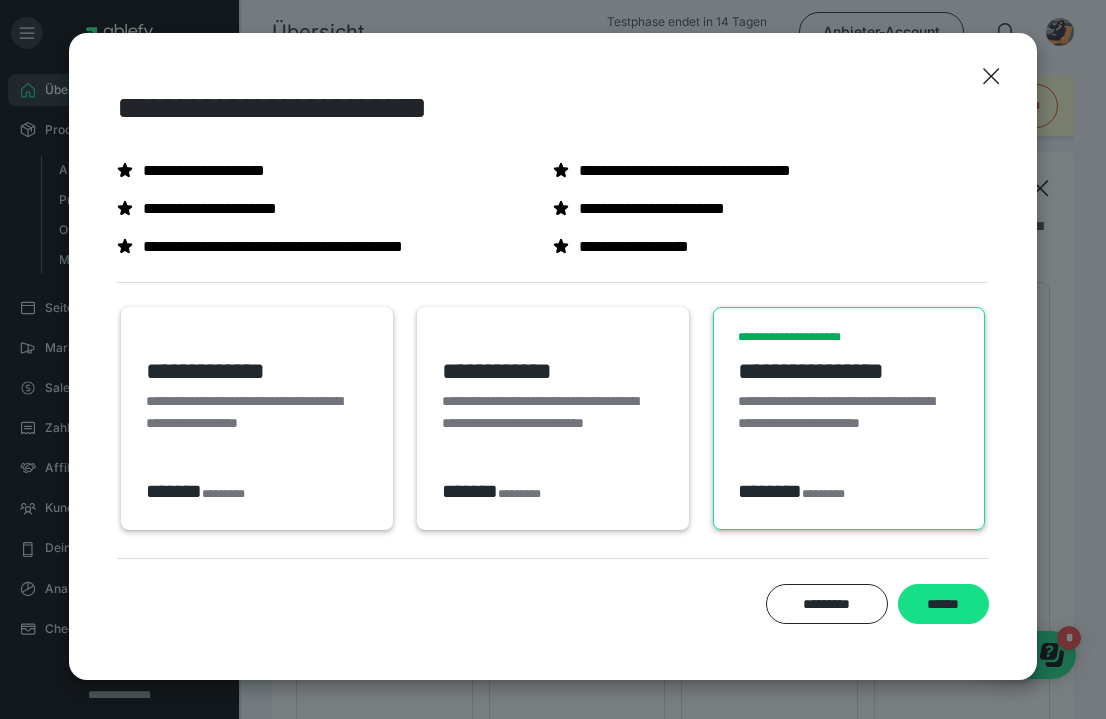 click on "**********" at bounding box center [254, 412] 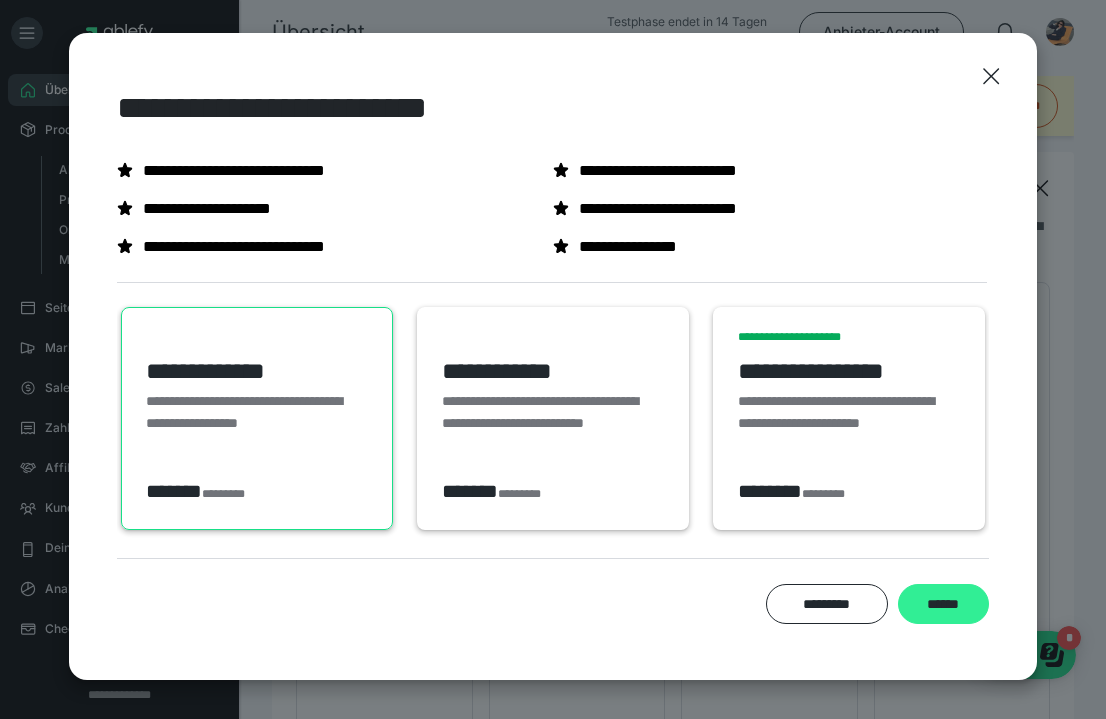click on "******" at bounding box center (943, 604) 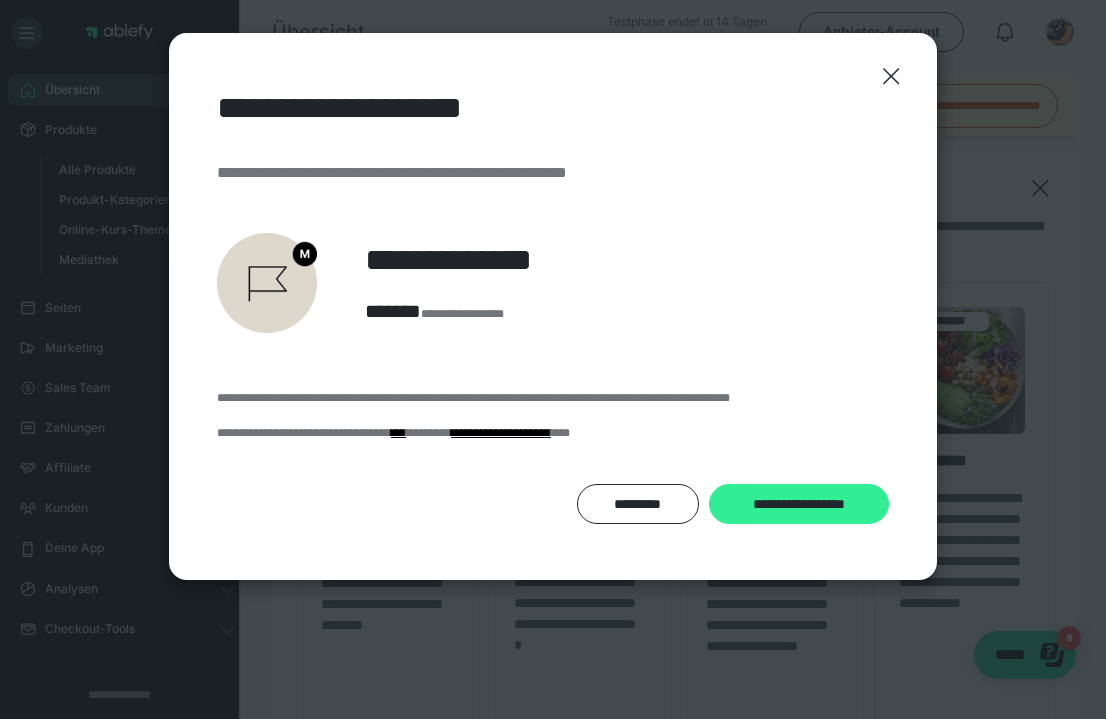 click on "**********" at bounding box center (799, 504) 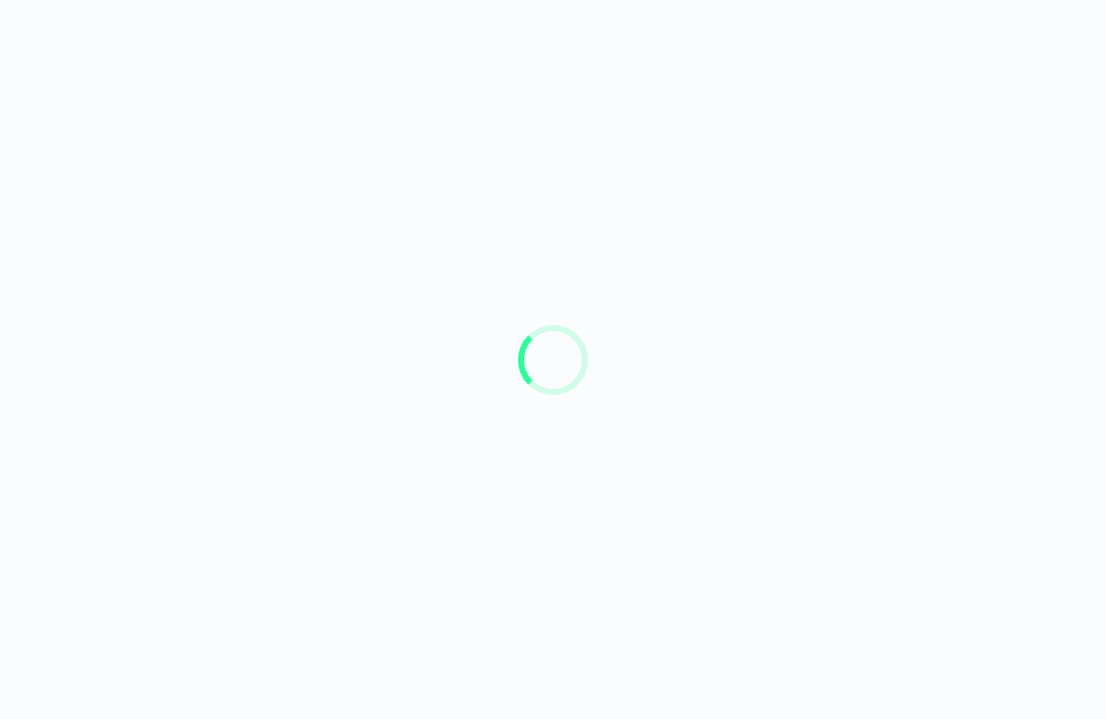 scroll, scrollTop: 0, scrollLeft: 0, axis: both 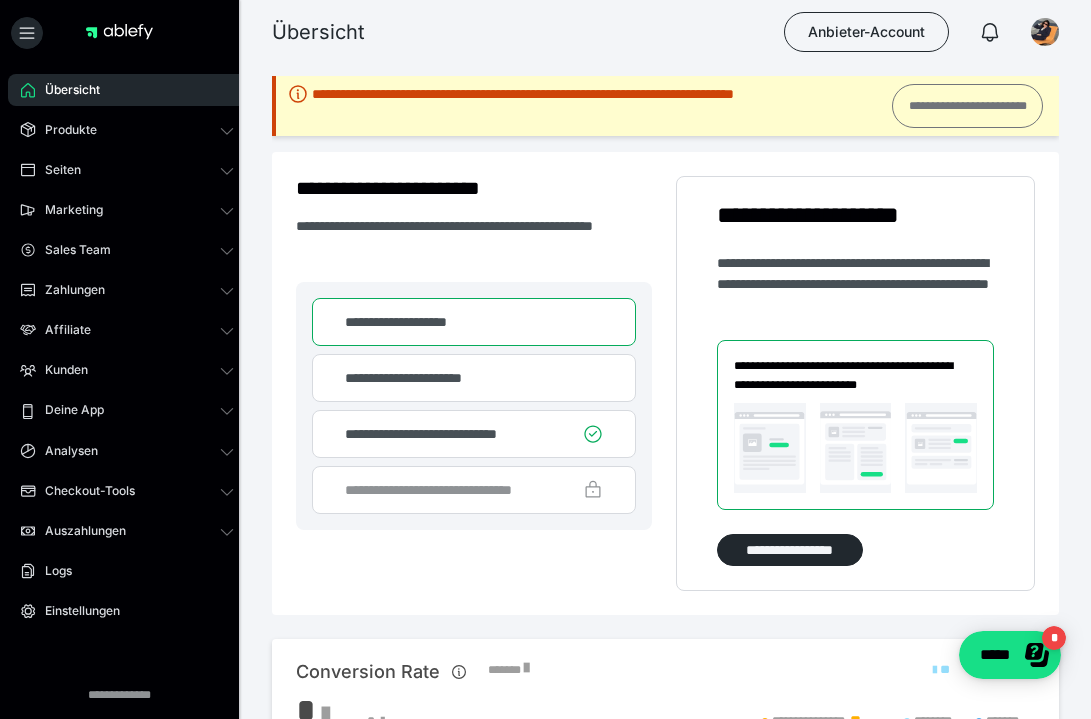click on "**********" at bounding box center (967, 106) 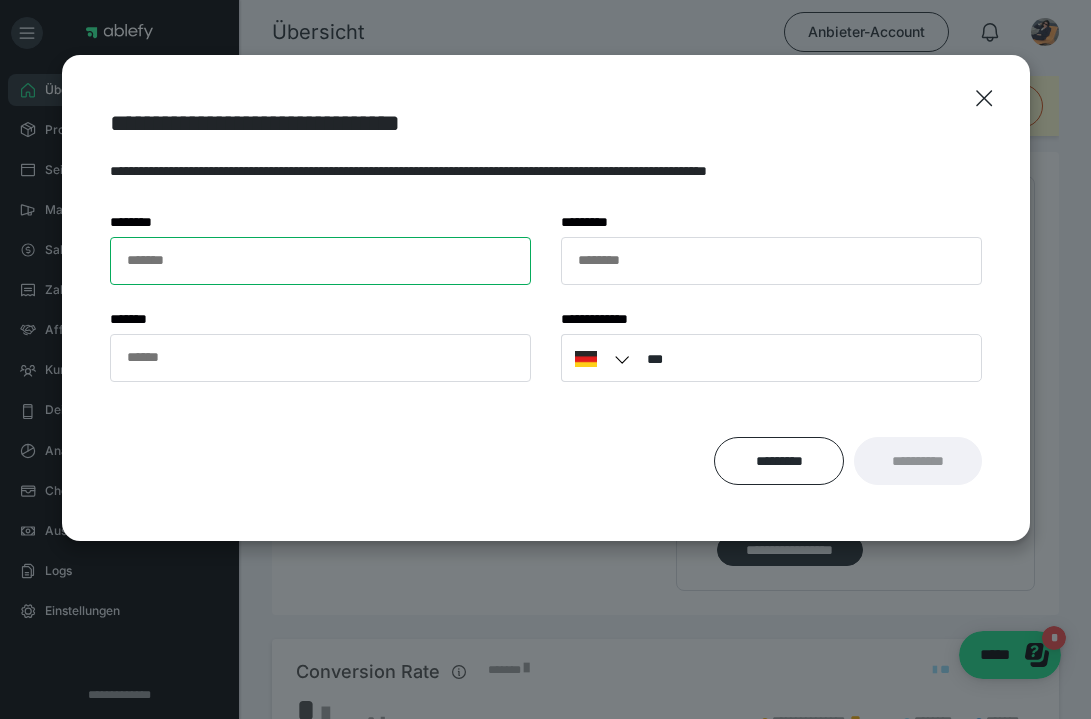 click on "******* *" at bounding box center (320, 261) 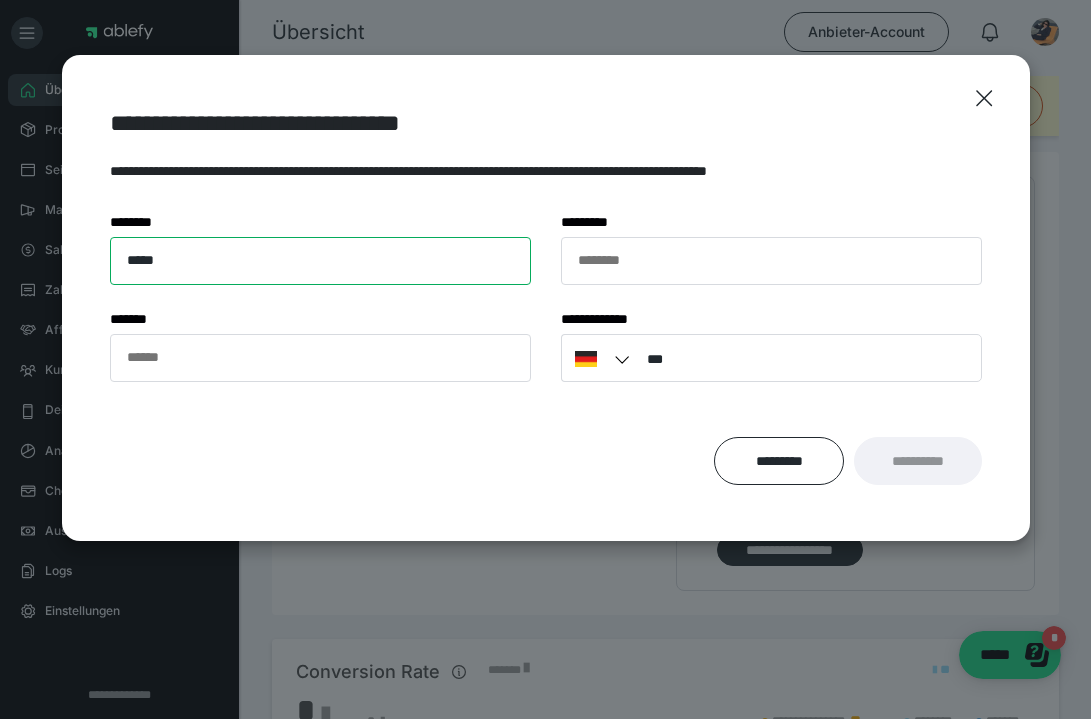 type on "*****" 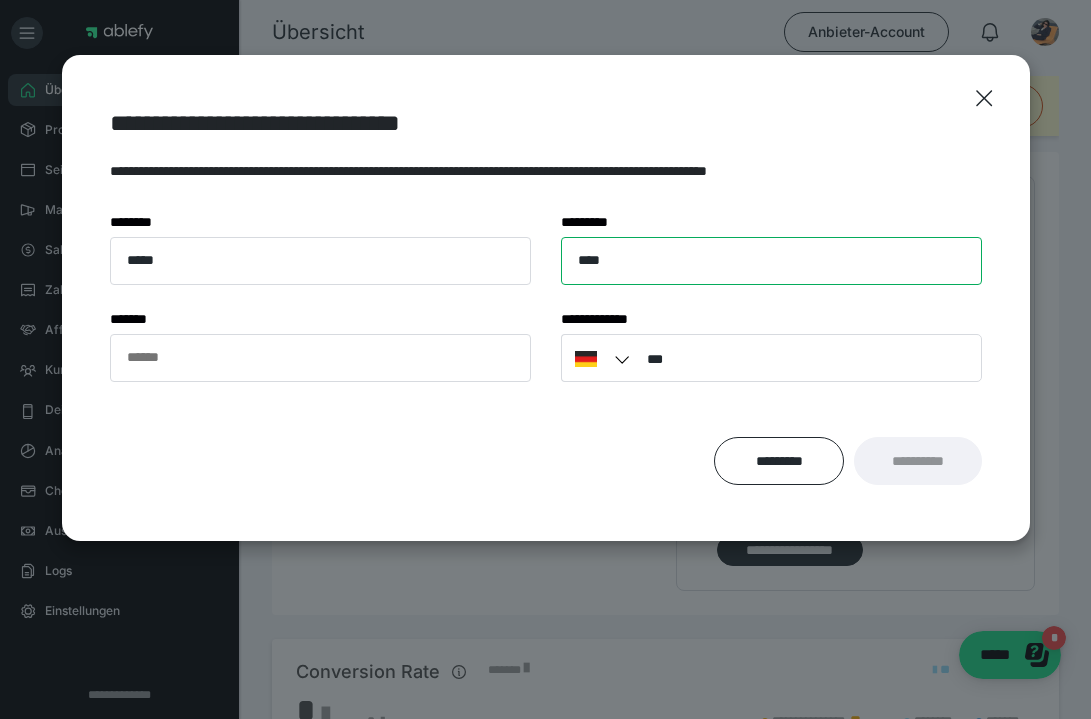 type on "****" 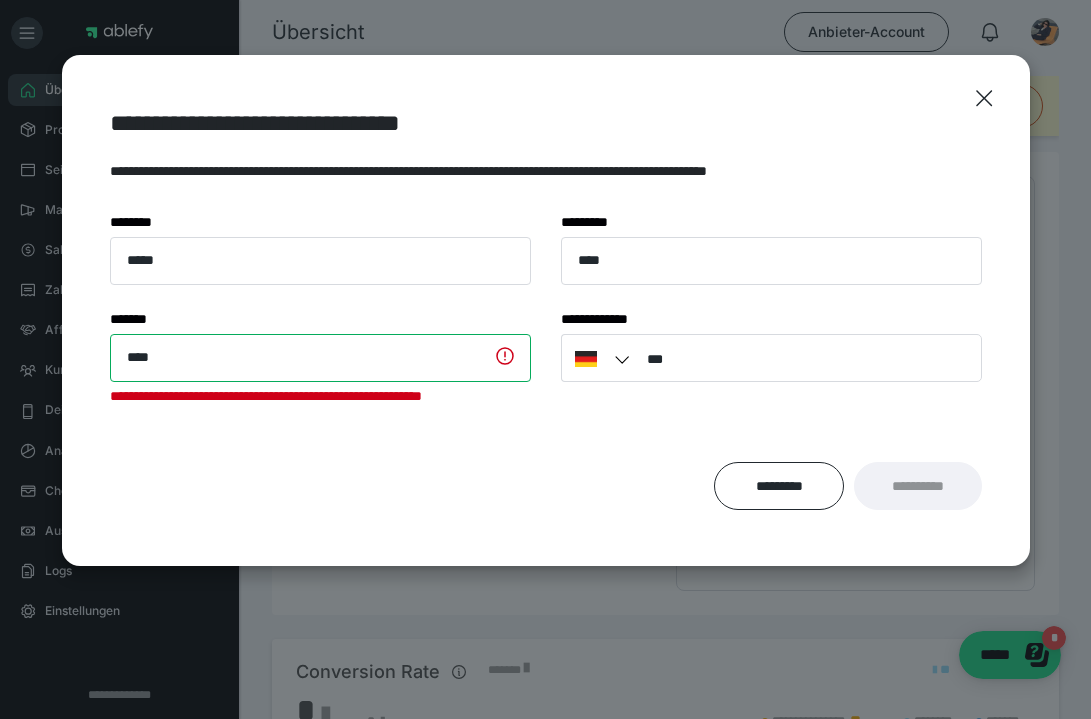 type on "***" 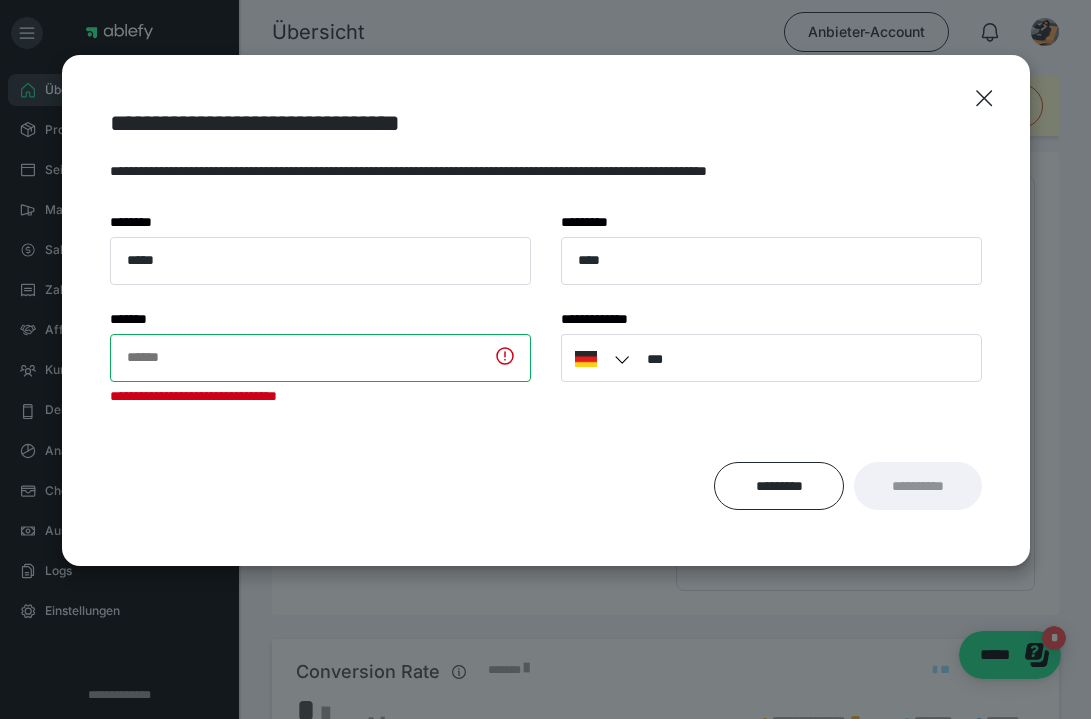 type on "**********" 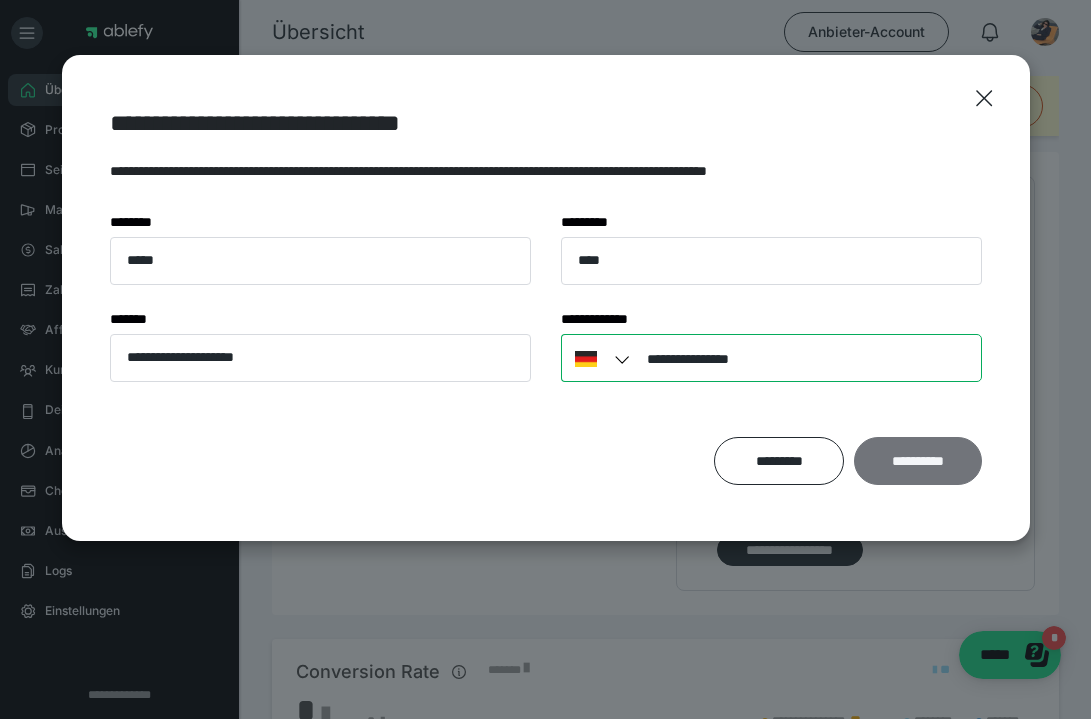 type on "**********" 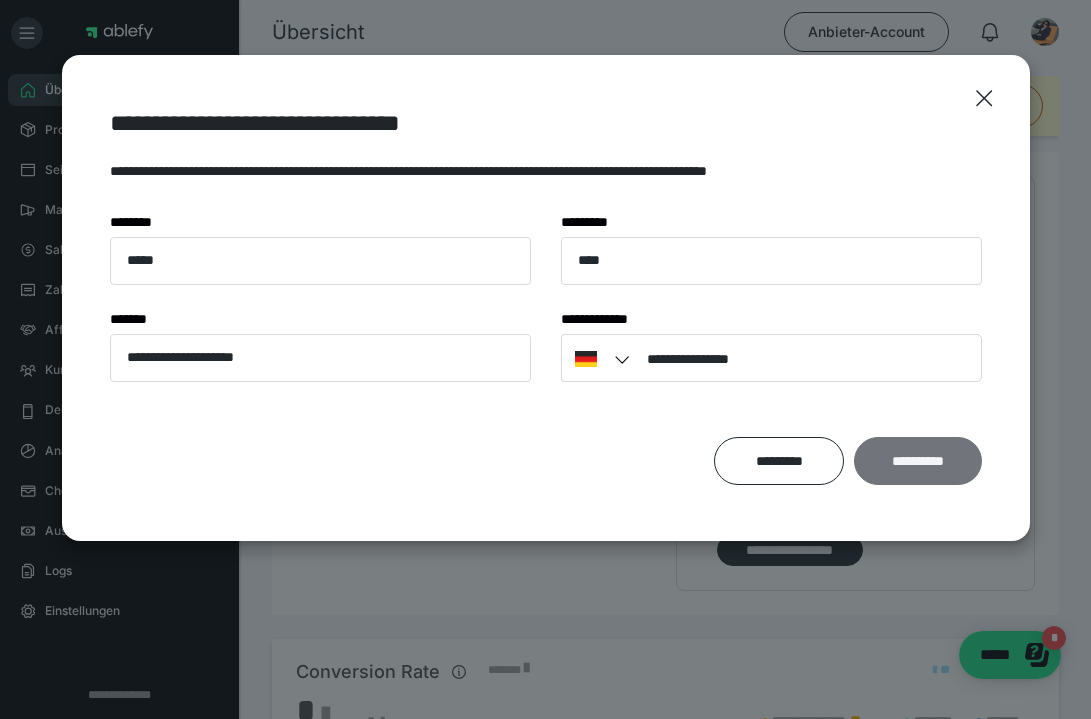 click on "**********" at bounding box center (917, 461) 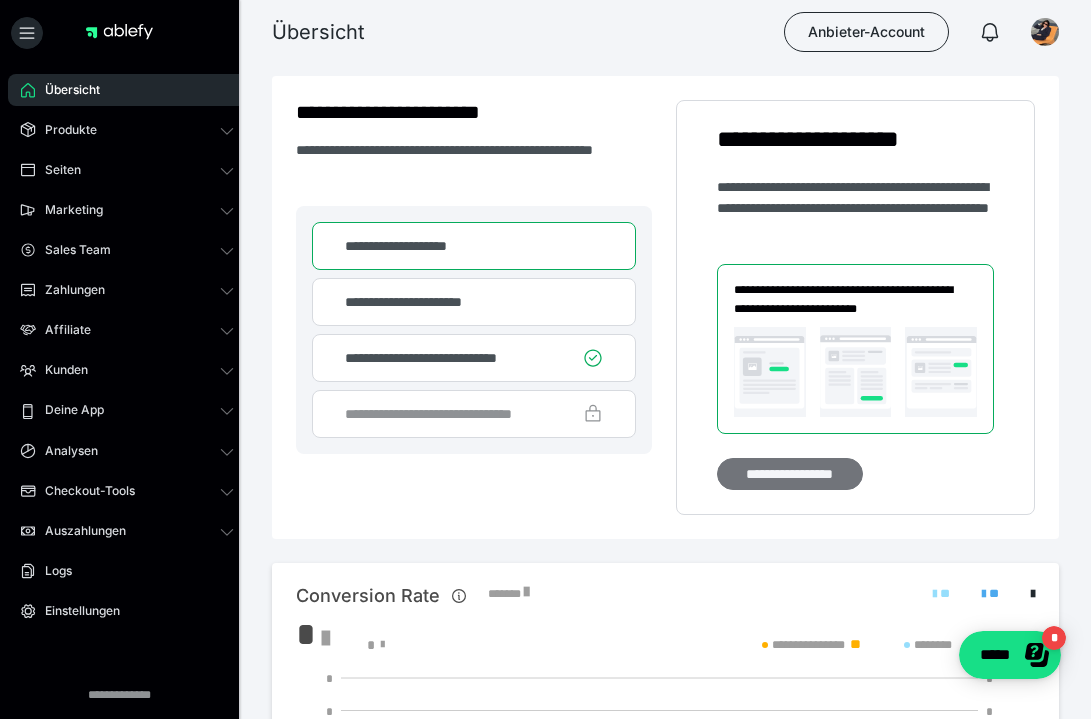 click on "**********" at bounding box center [790, 474] 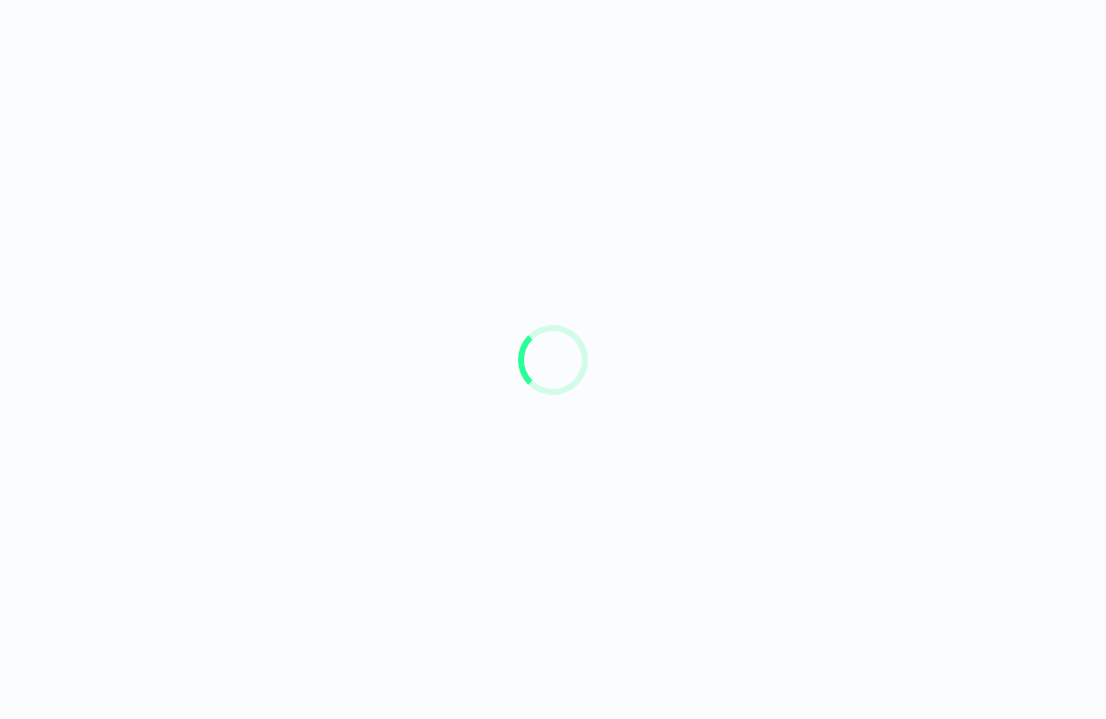 scroll, scrollTop: 0, scrollLeft: 0, axis: both 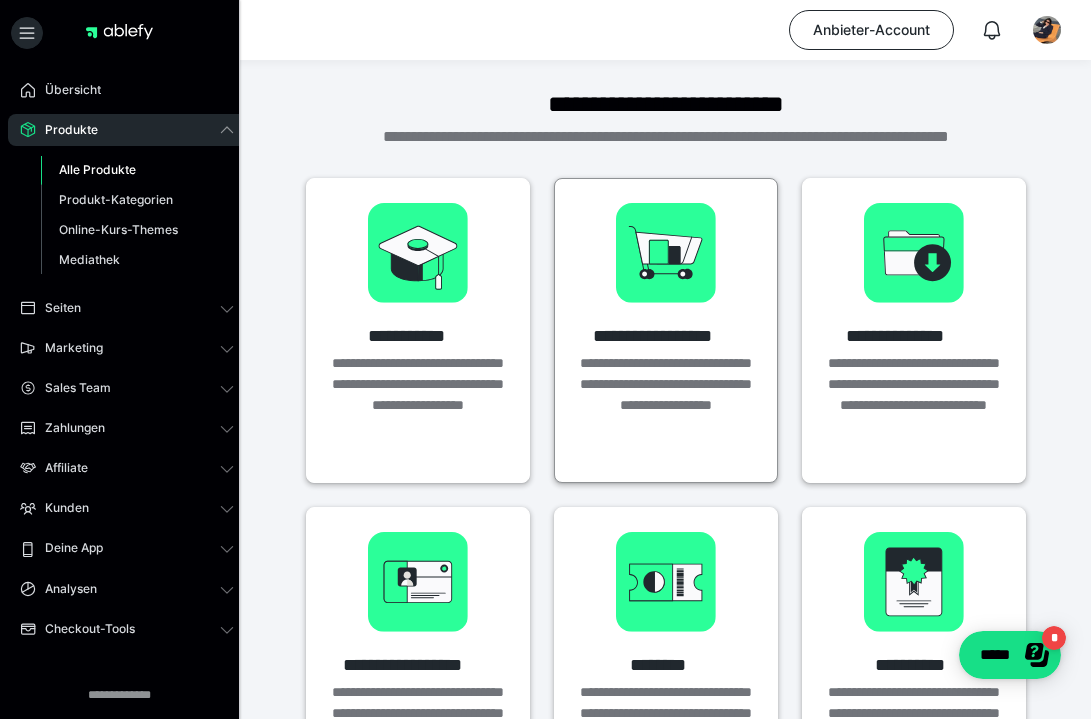 click on "**********" at bounding box center (666, 395) 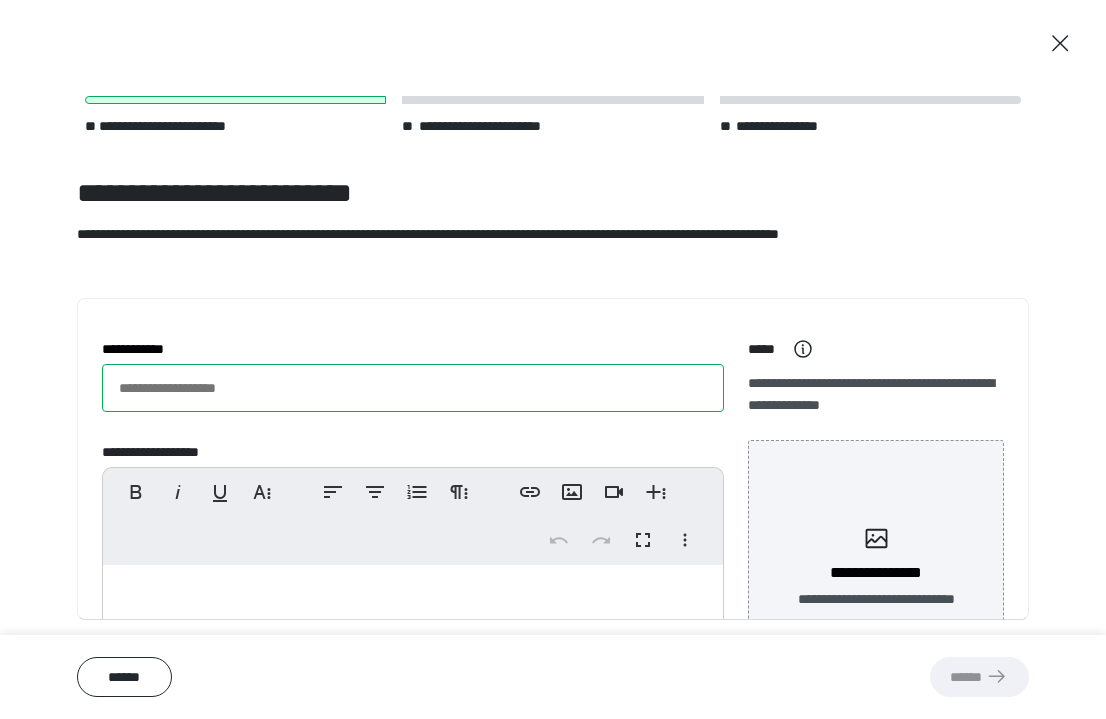 click on "**********" at bounding box center (413, 388) 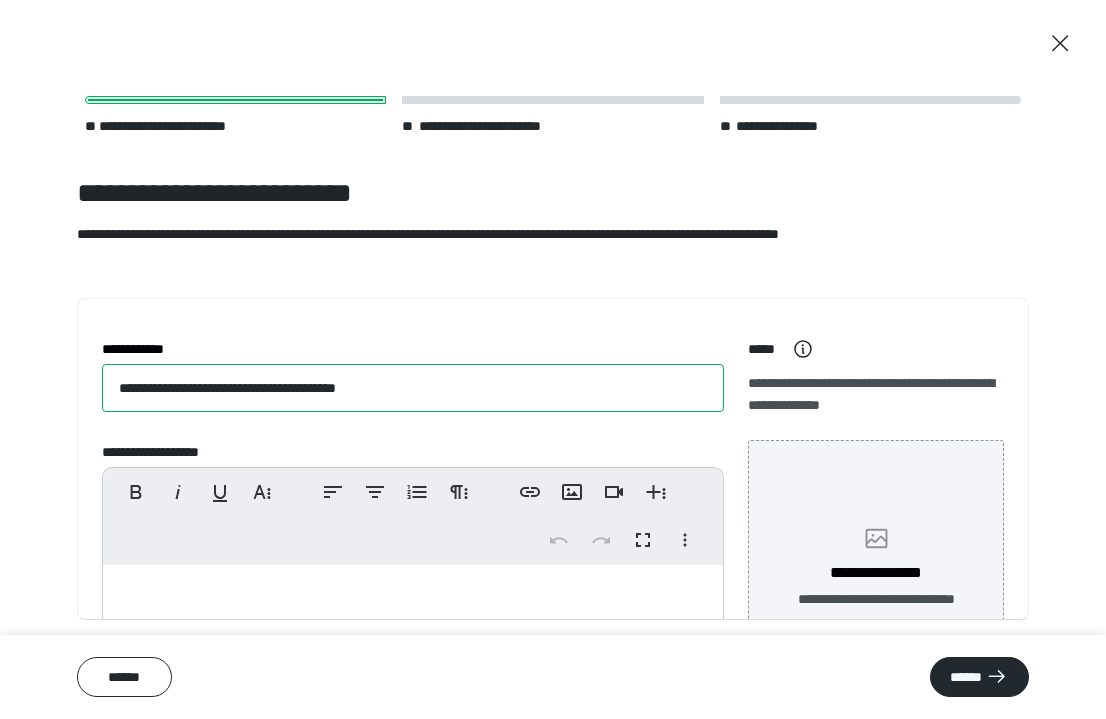 type on "**********" 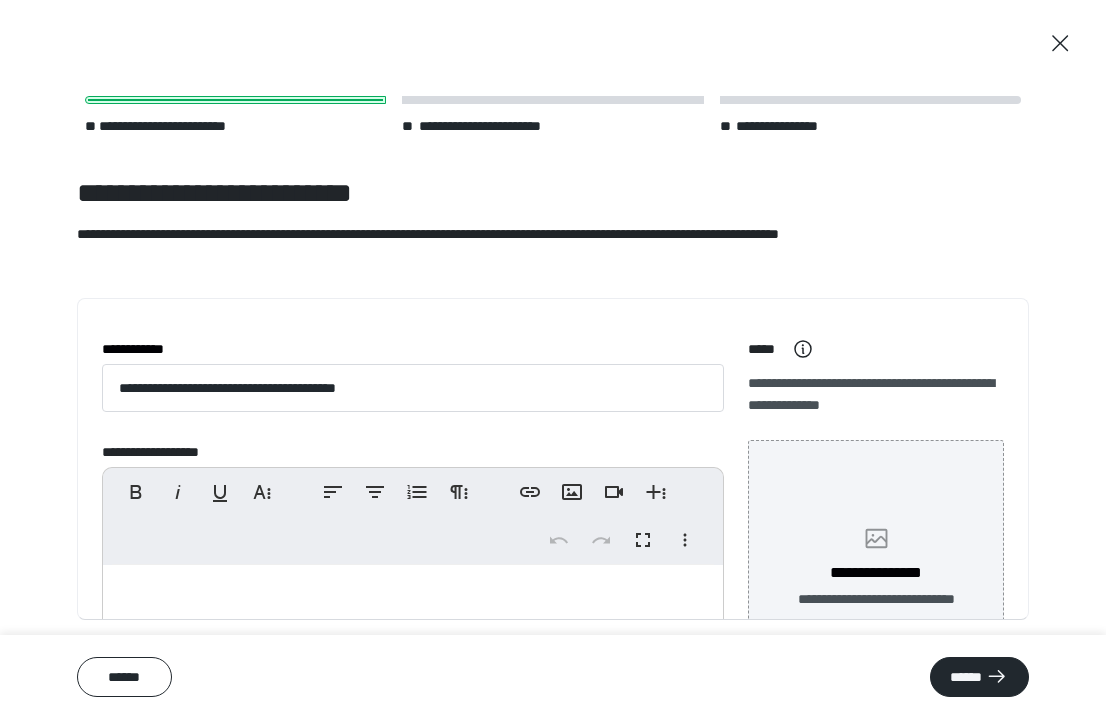 click on "**********" at bounding box center (876, 568) 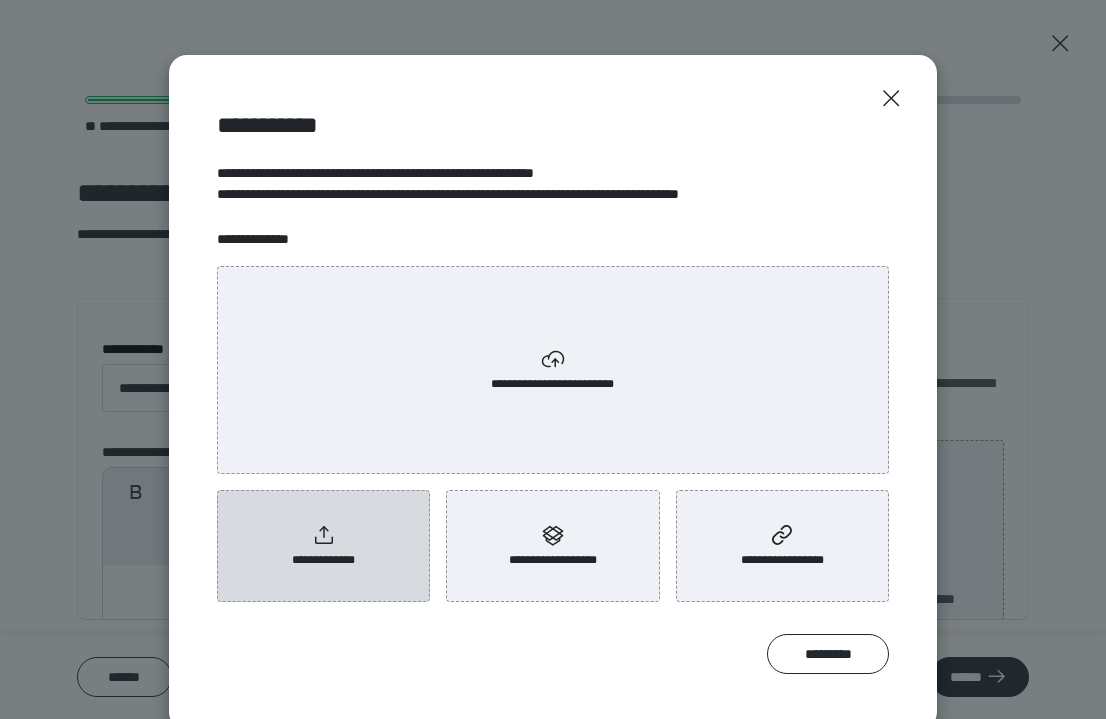 click 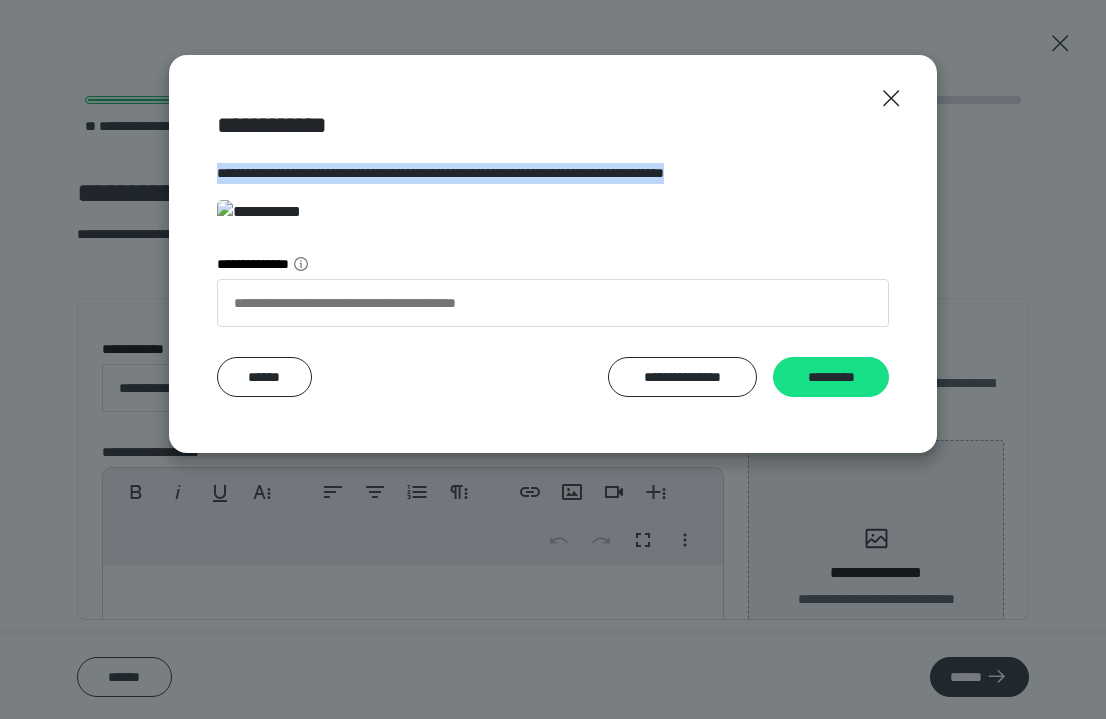 drag, startPoint x: 893, startPoint y: 296, endPoint x: 901, endPoint y: 144, distance: 152.21039 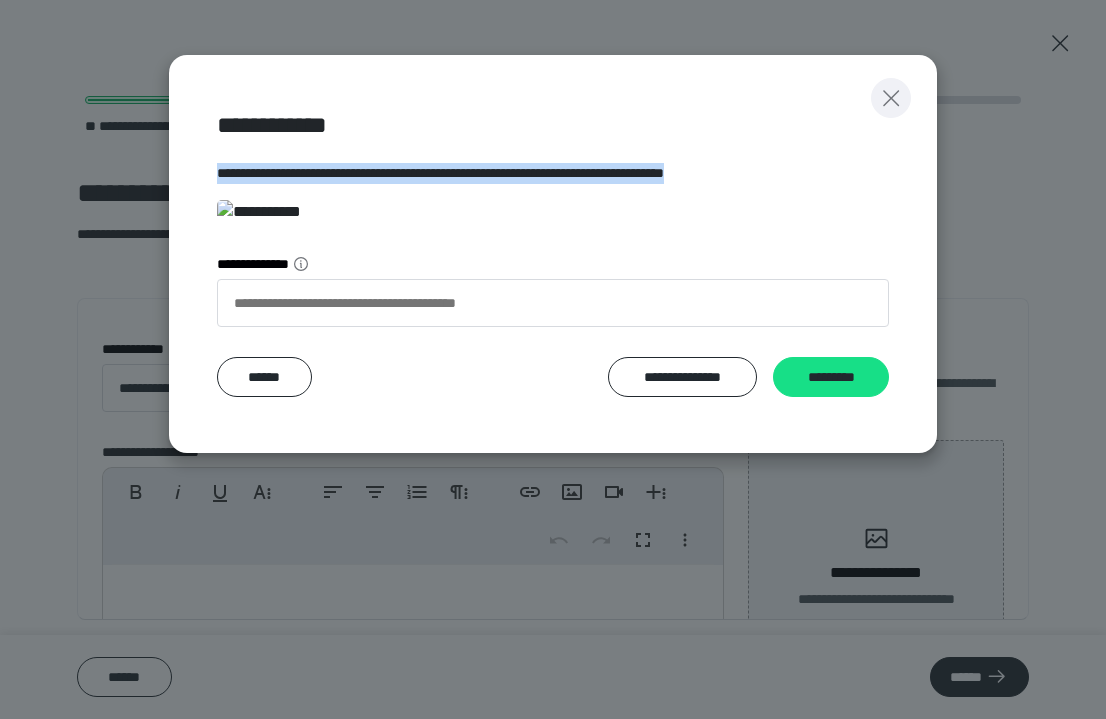 click 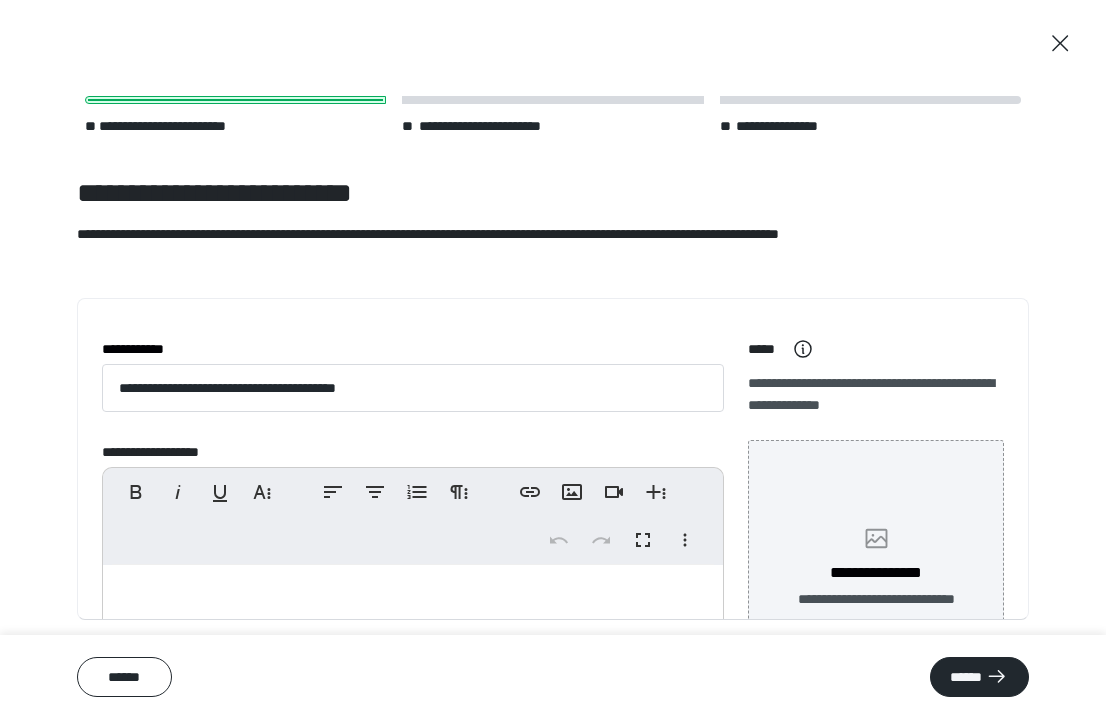 click on "**********" at bounding box center [876, 568] 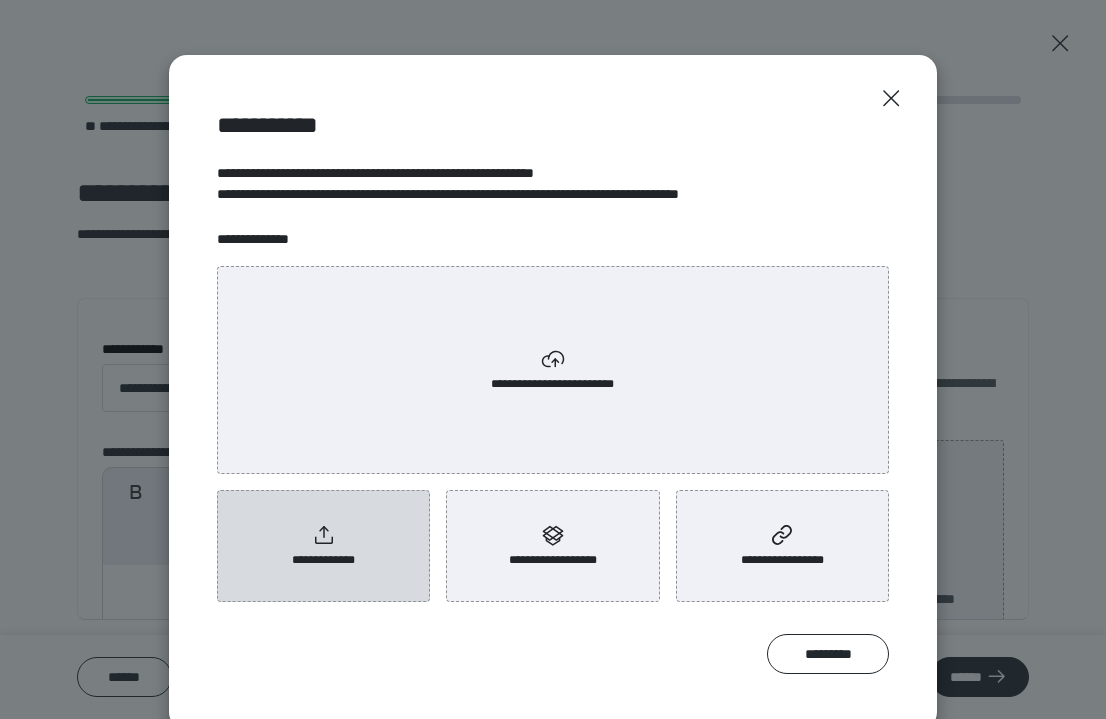 click on "**********" at bounding box center (323, 546) 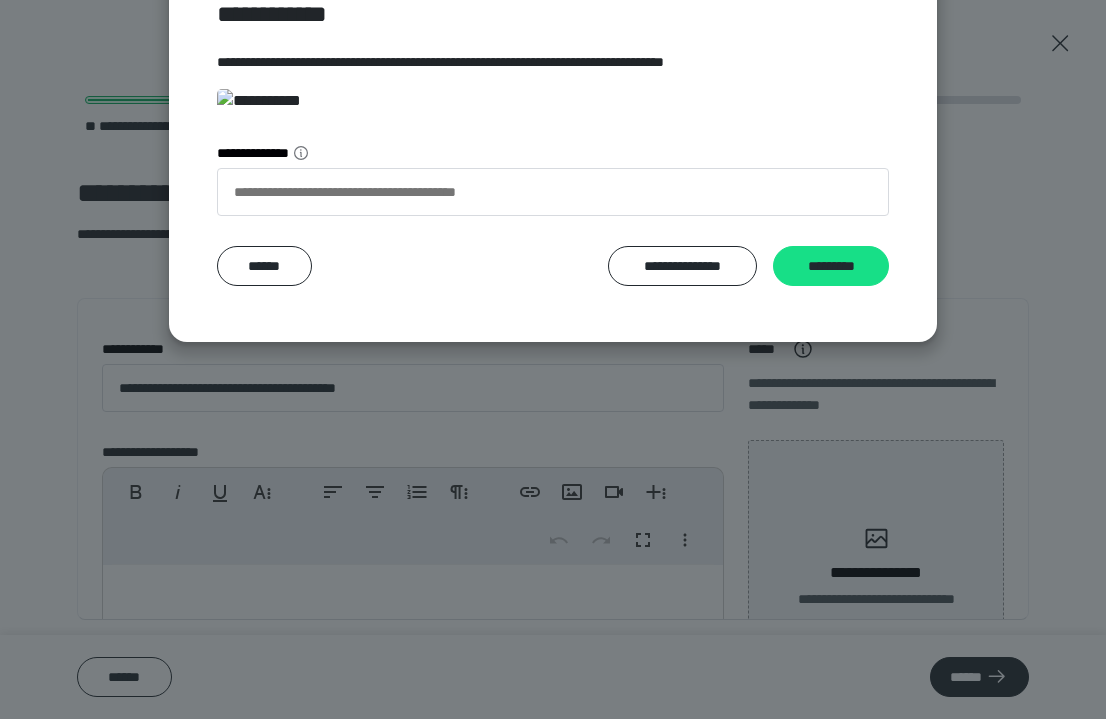 scroll, scrollTop: 418, scrollLeft: 0, axis: vertical 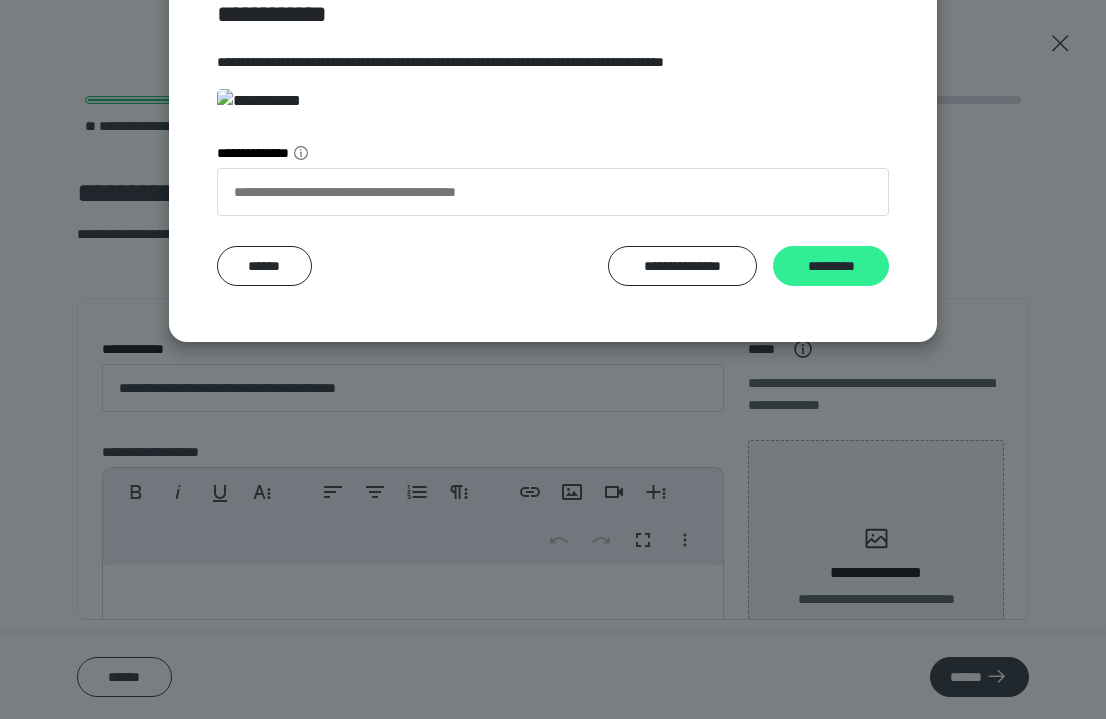click on "*********" at bounding box center [831, 266] 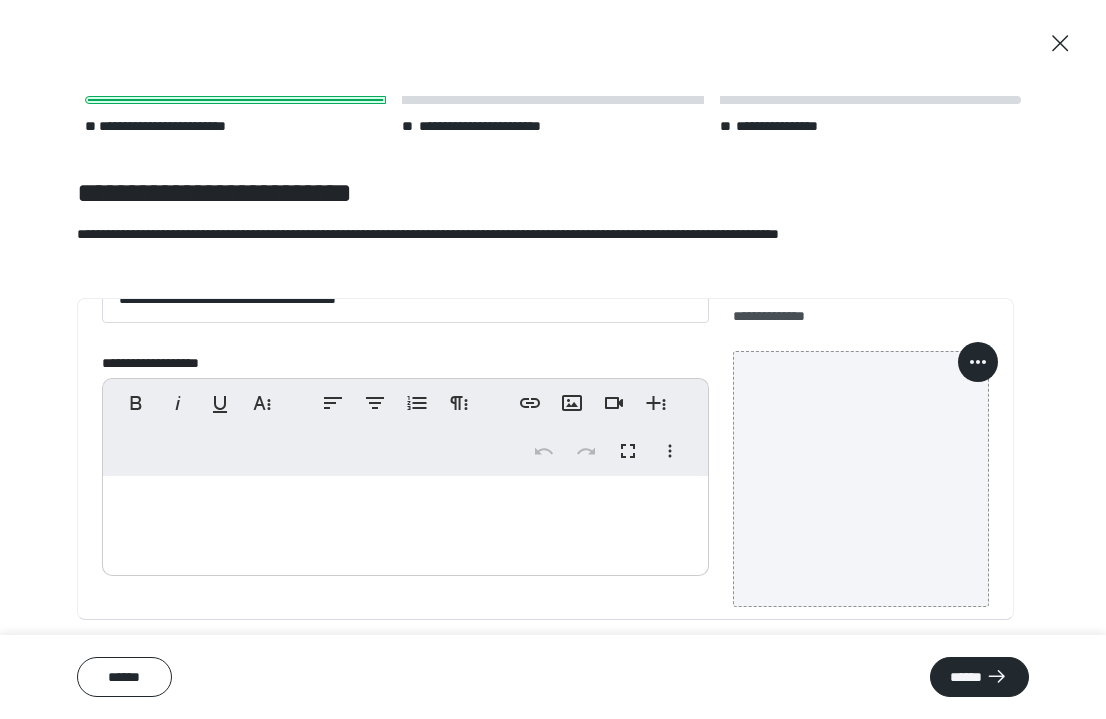 scroll, scrollTop: 118, scrollLeft: 0, axis: vertical 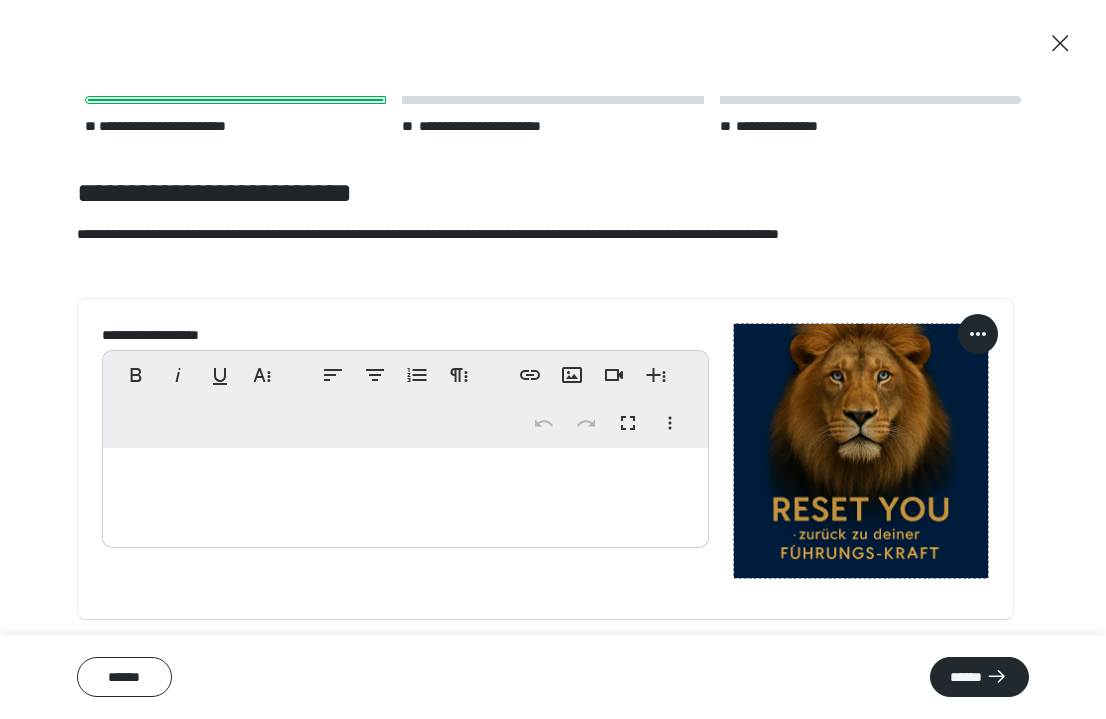 click at bounding box center [405, 493] 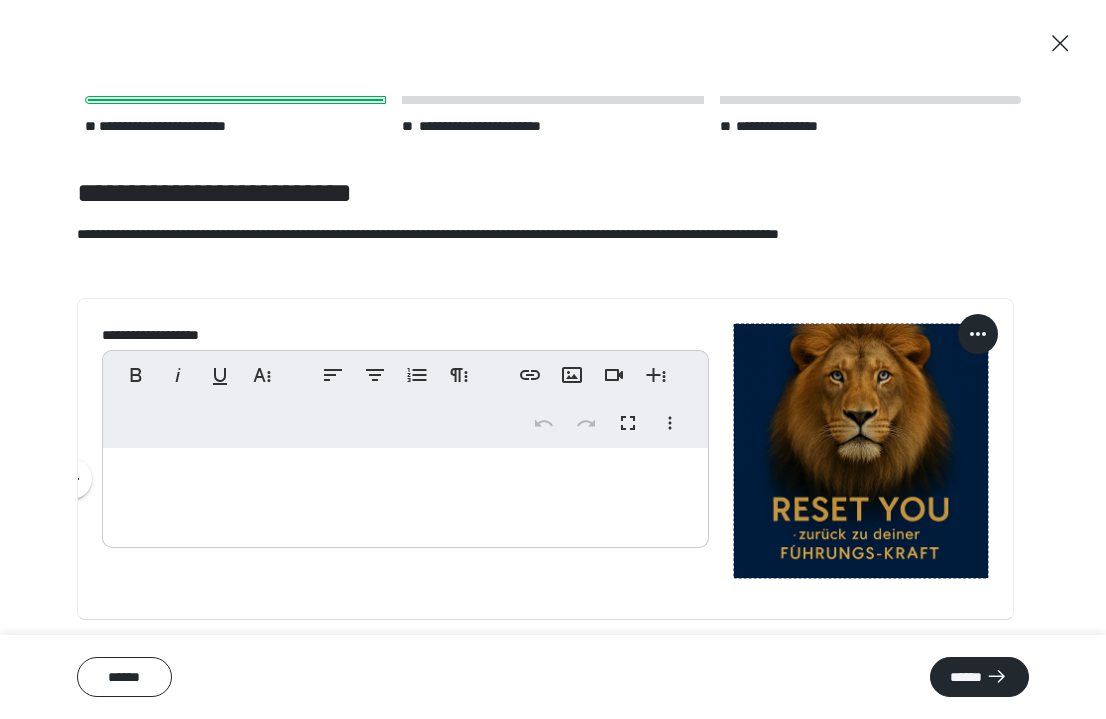 scroll, scrollTop: 882, scrollLeft: 0, axis: vertical 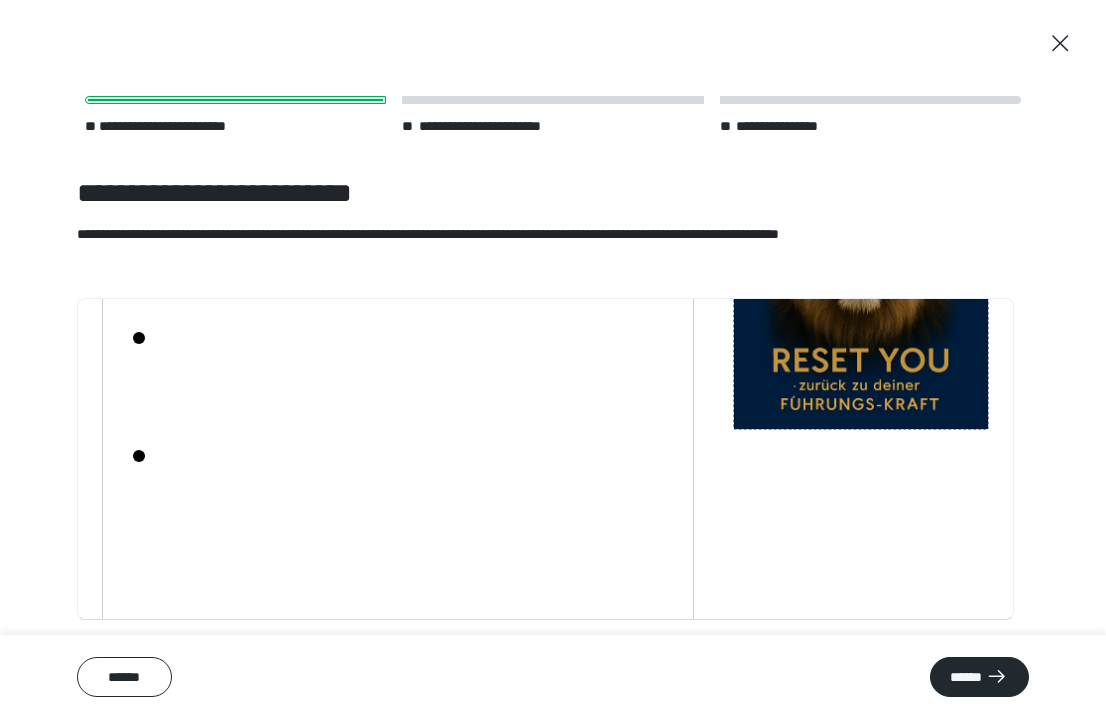 click on "**********" at bounding box center [378, 513] 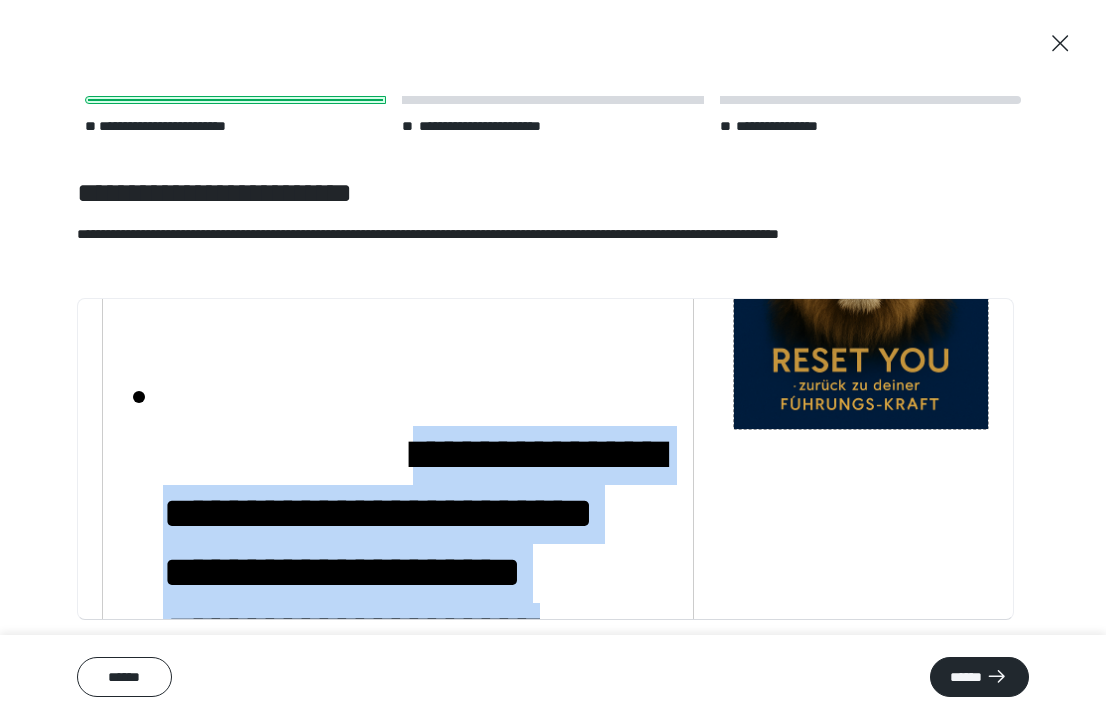 scroll, scrollTop: 319, scrollLeft: 0, axis: vertical 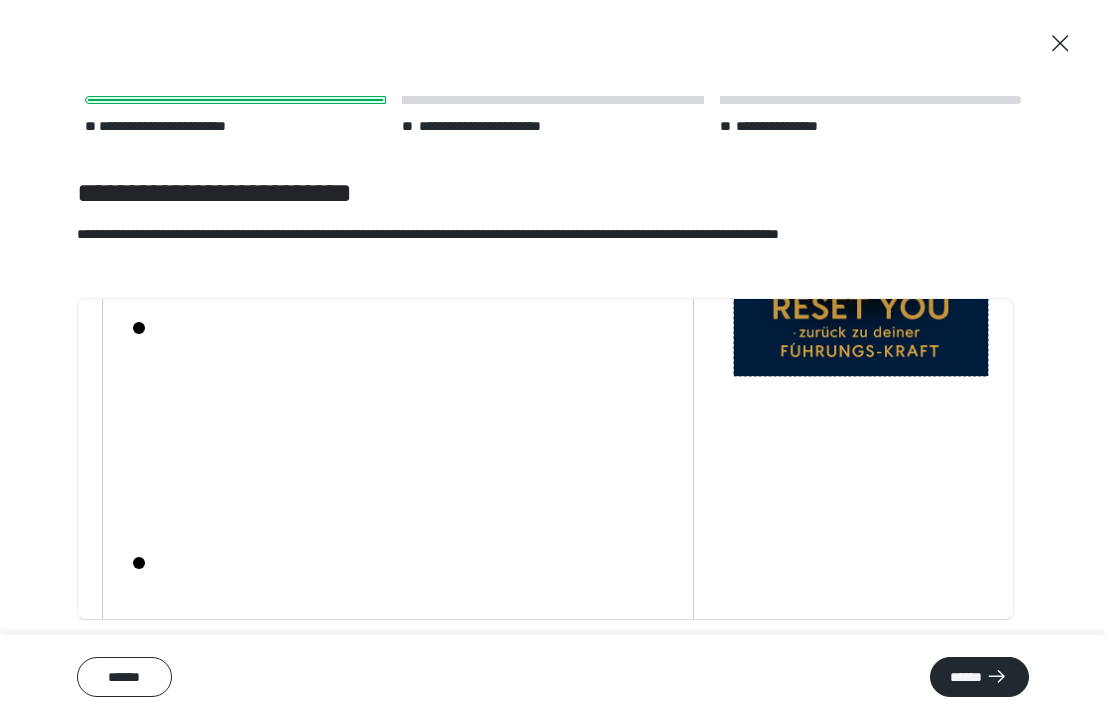 click on "**********" at bounding box center [418, 416] 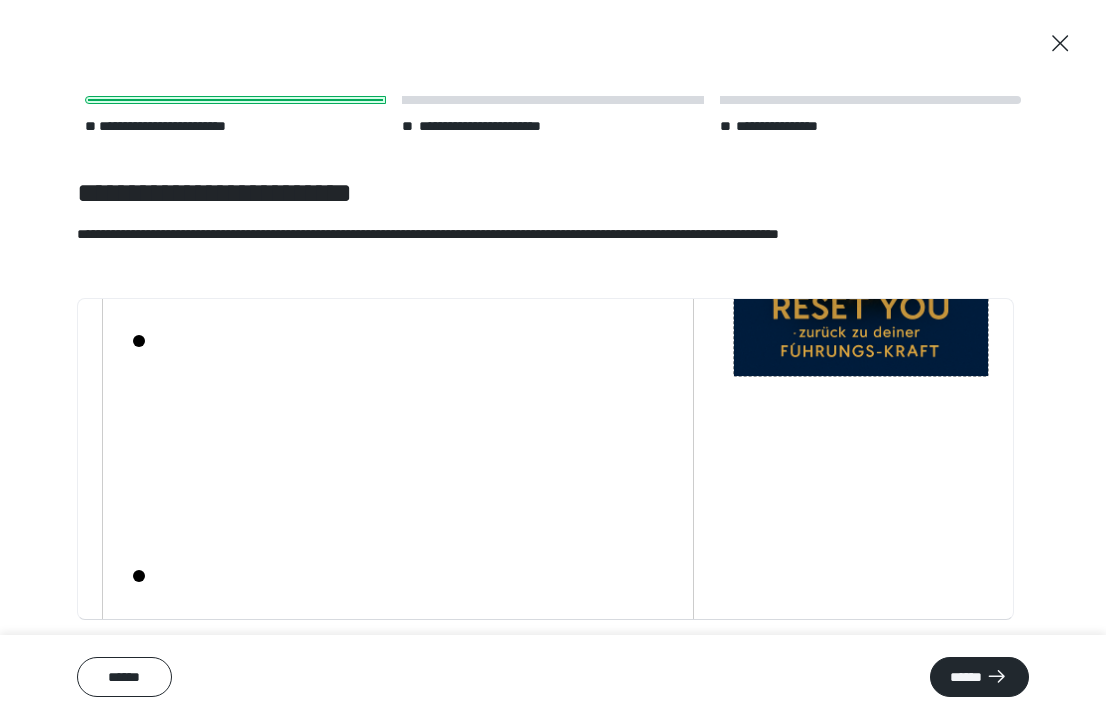 scroll, scrollTop: 266, scrollLeft: 0, axis: vertical 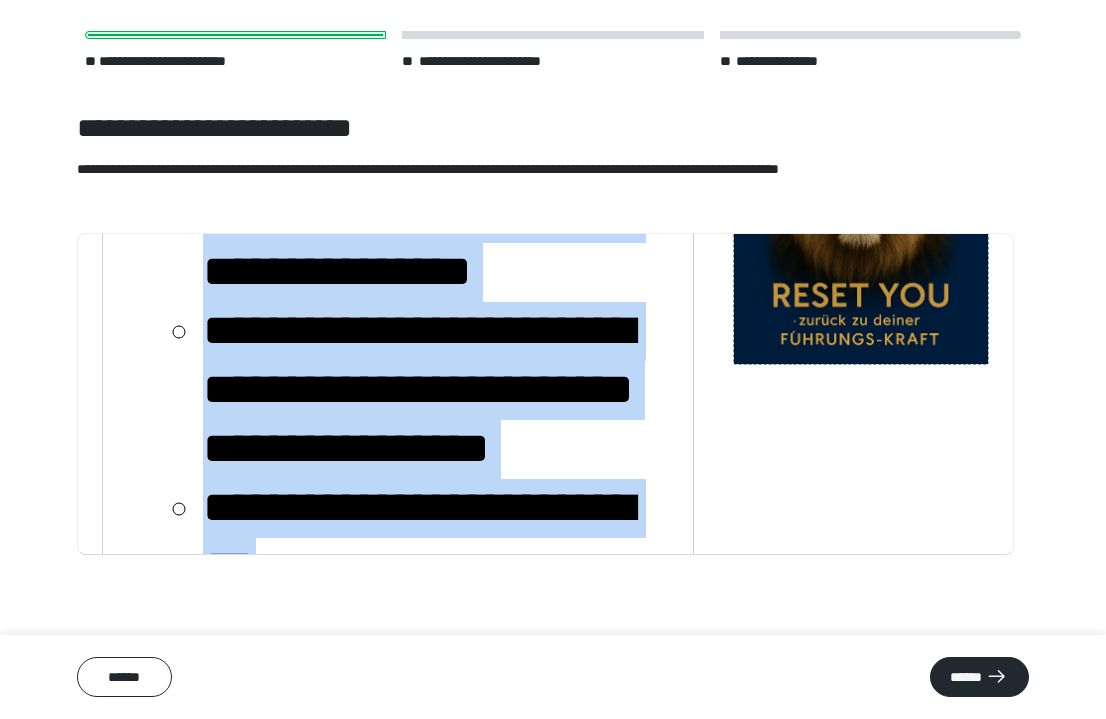 type 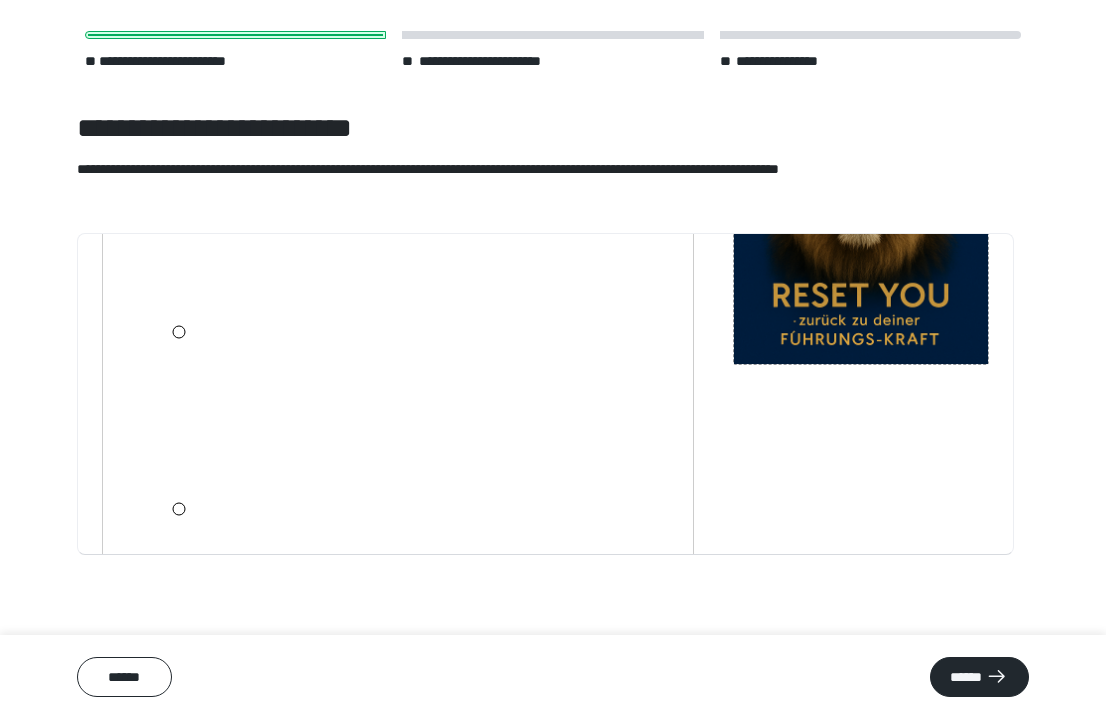 scroll, scrollTop: 1336, scrollLeft: 0, axis: vertical 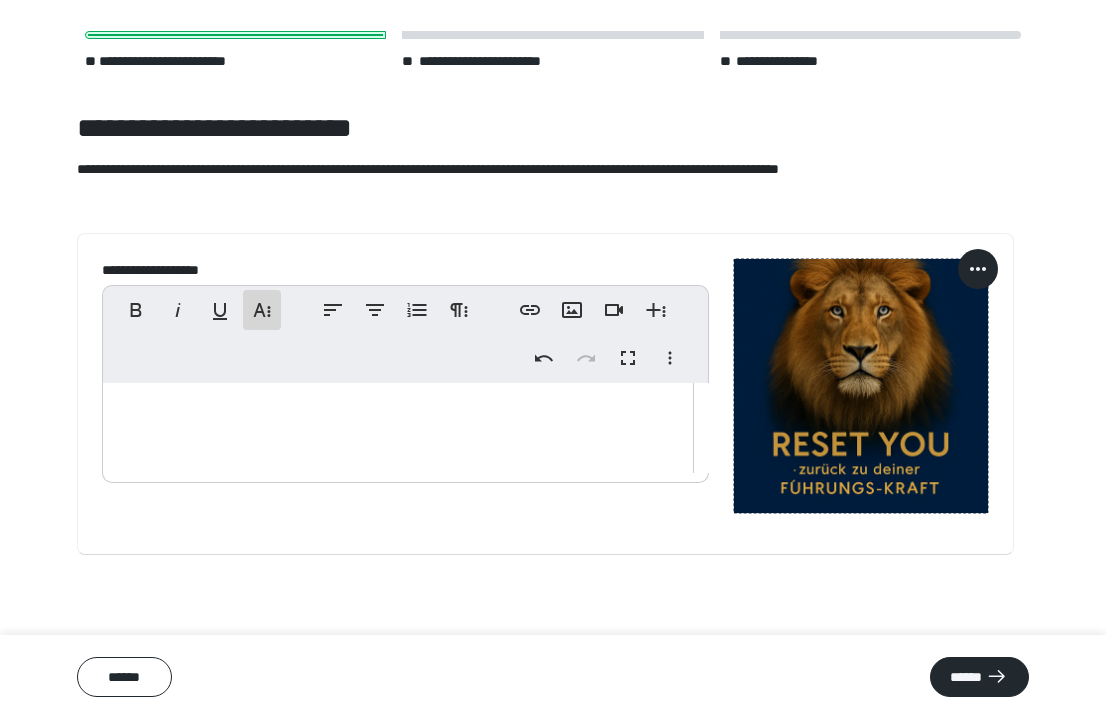click 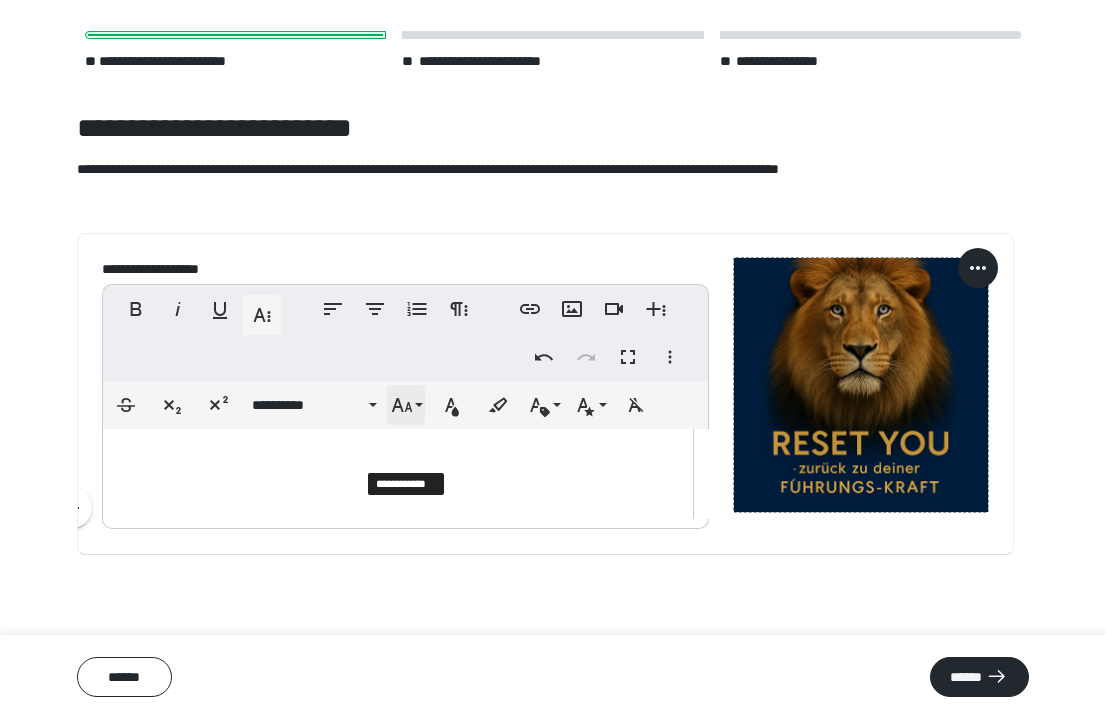 click 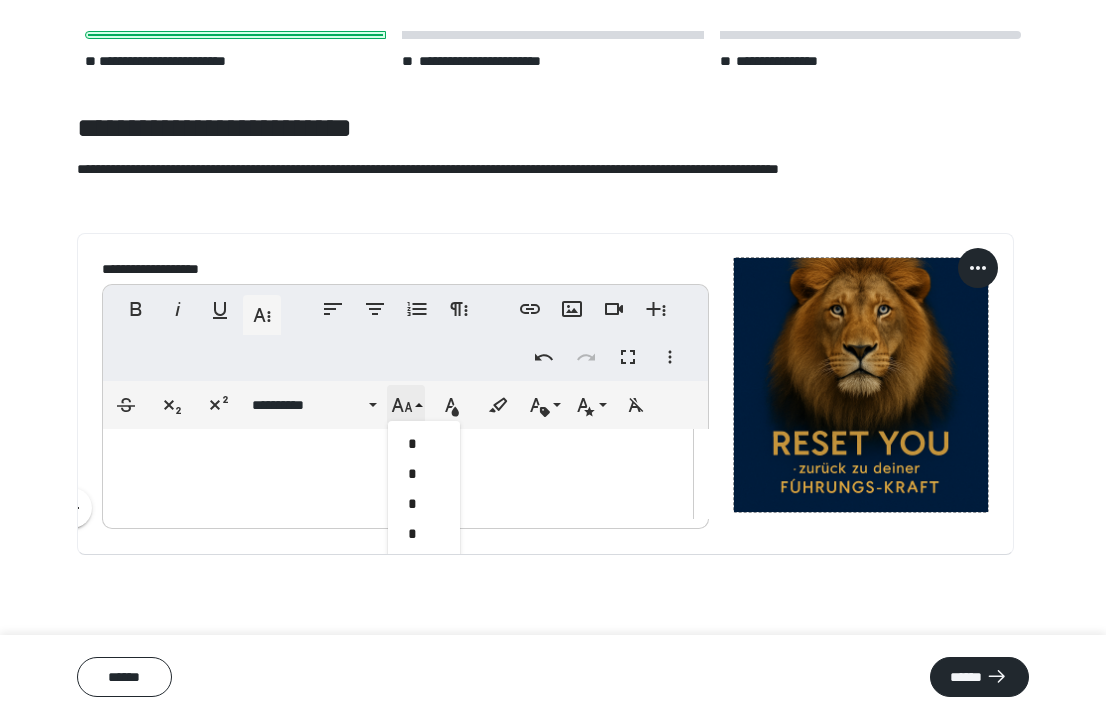 scroll, scrollTop: 413, scrollLeft: 0, axis: vertical 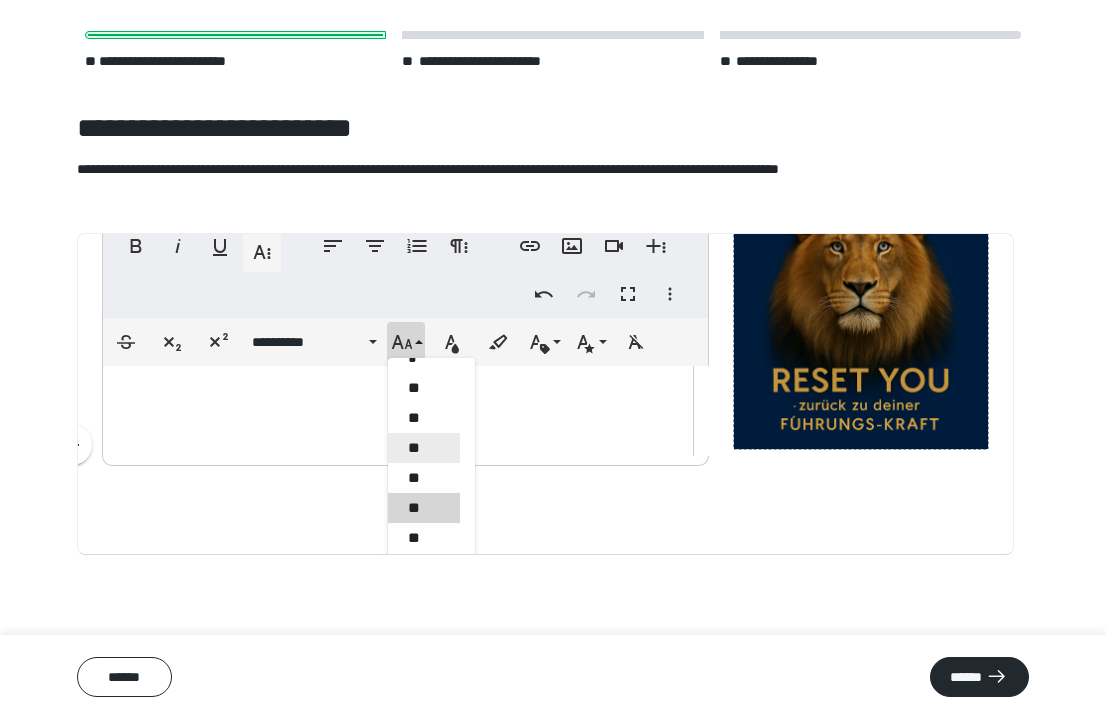 click on "**" at bounding box center (424, 448) 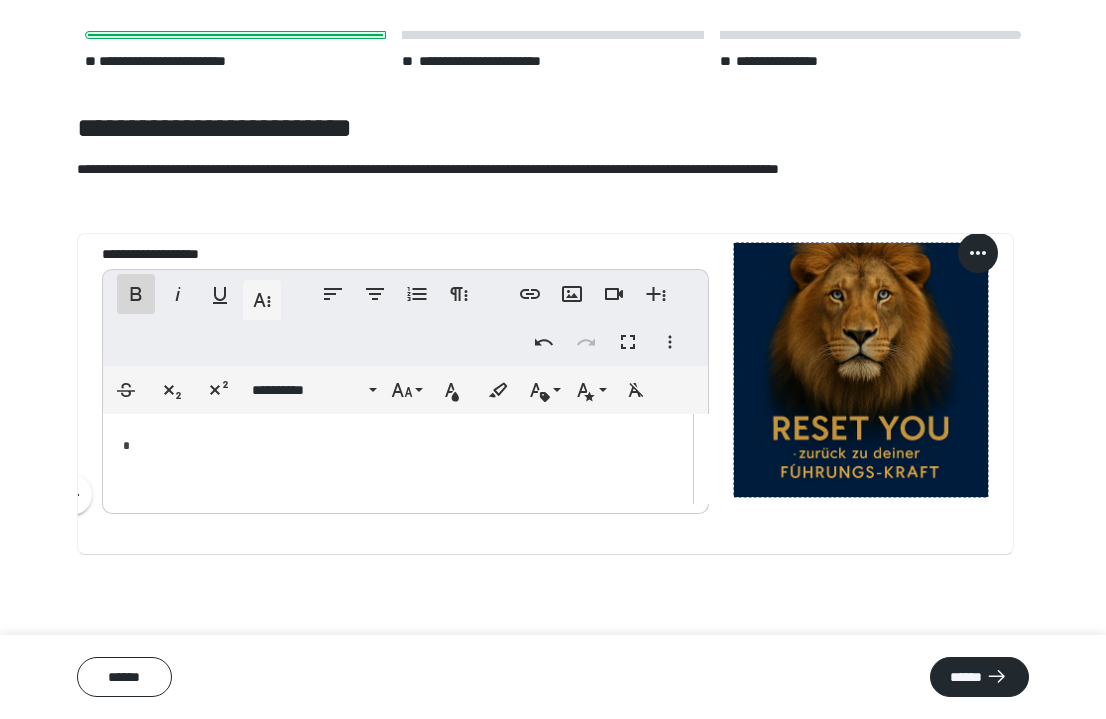 click 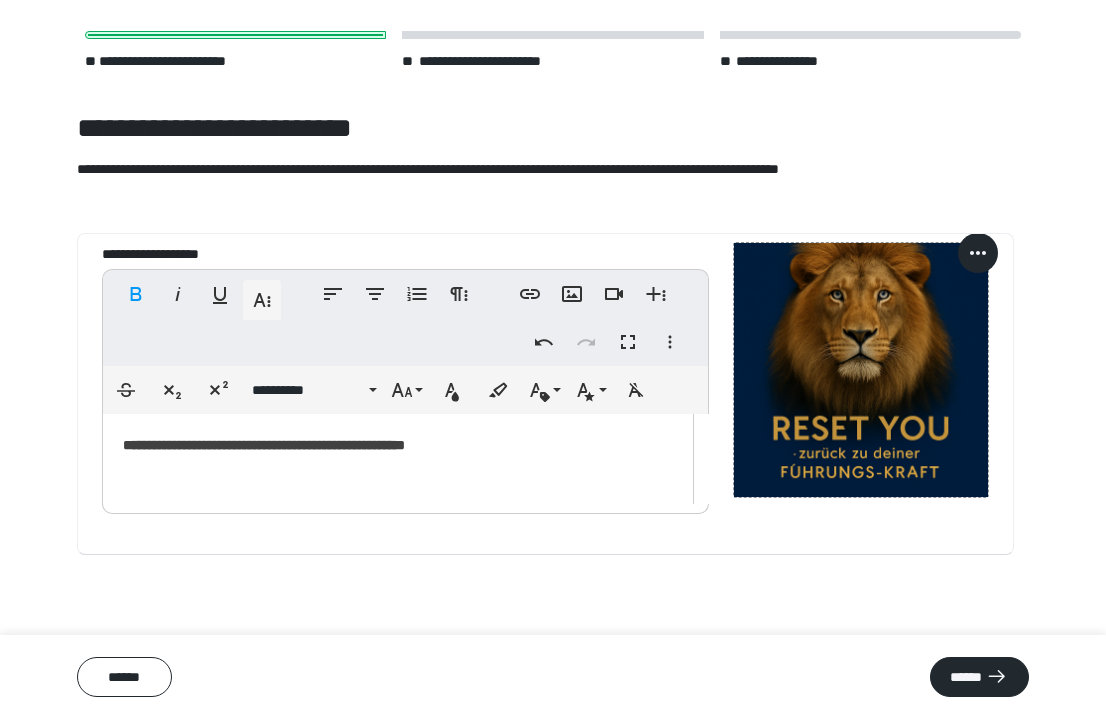 click on "**********" at bounding box center (264, 445) 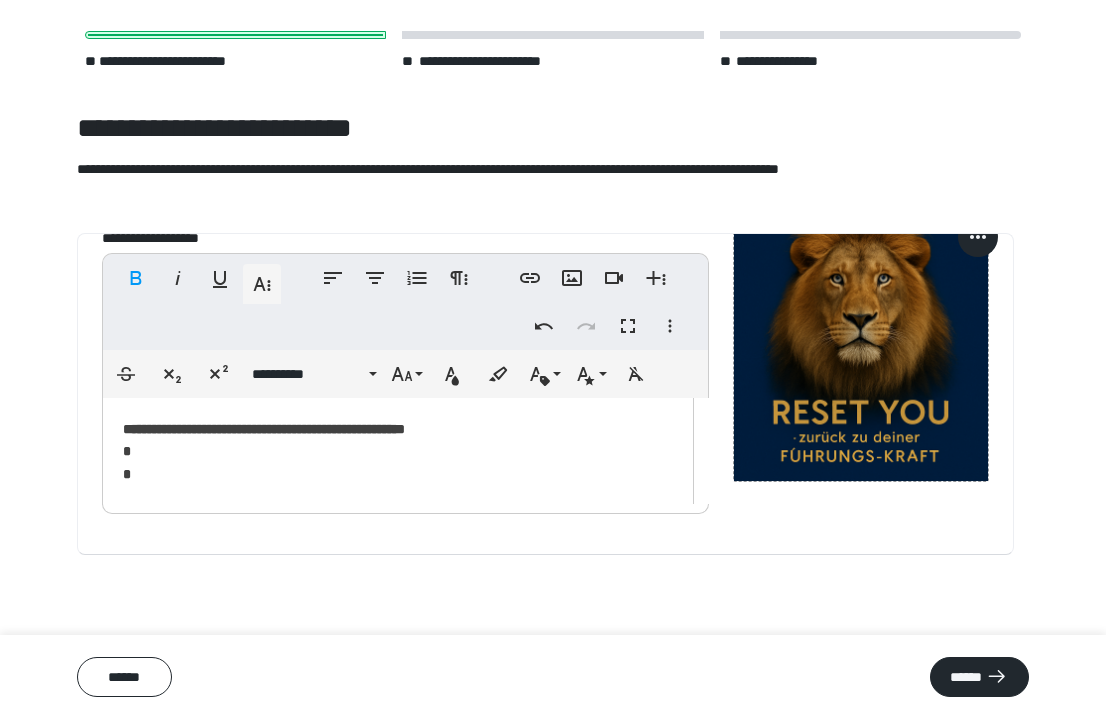 click on "**********" at bounding box center [398, 451] 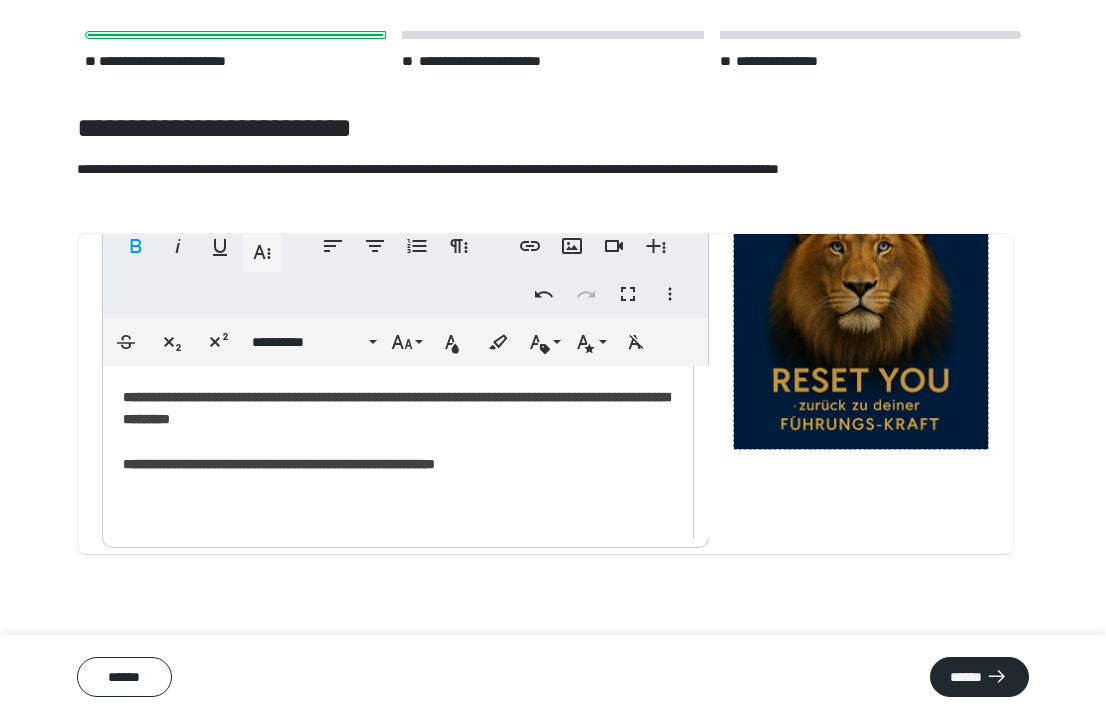 click on "**********" at bounding box center [279, 464] 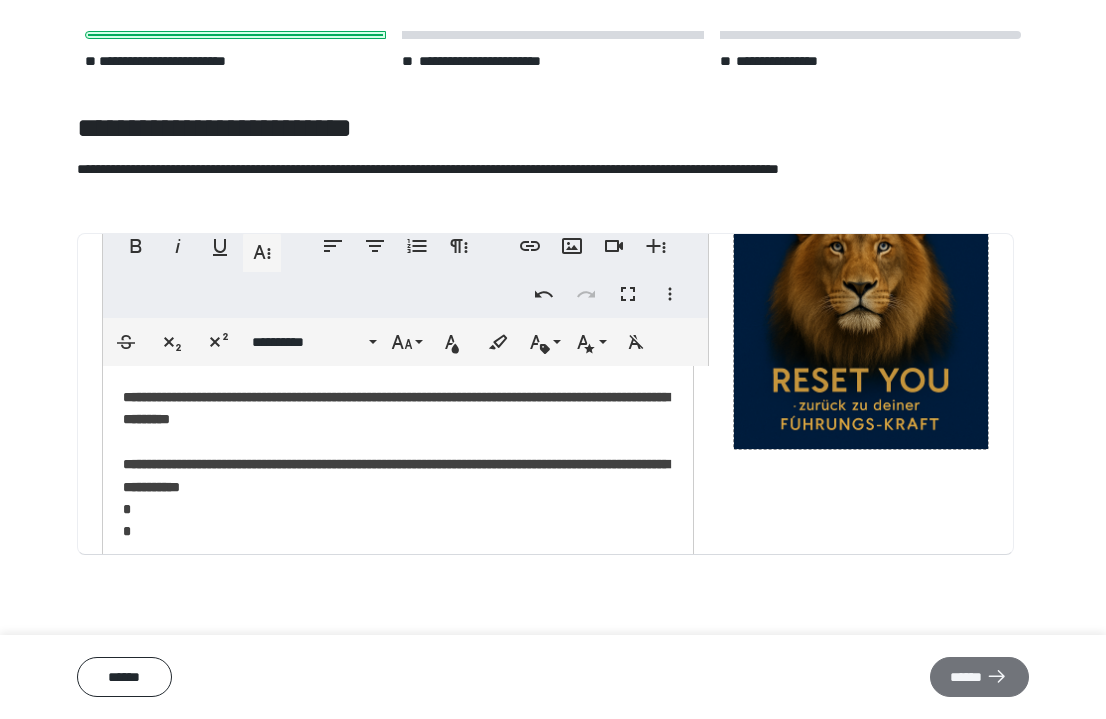 click on "******" at bounding box center (979, 677) 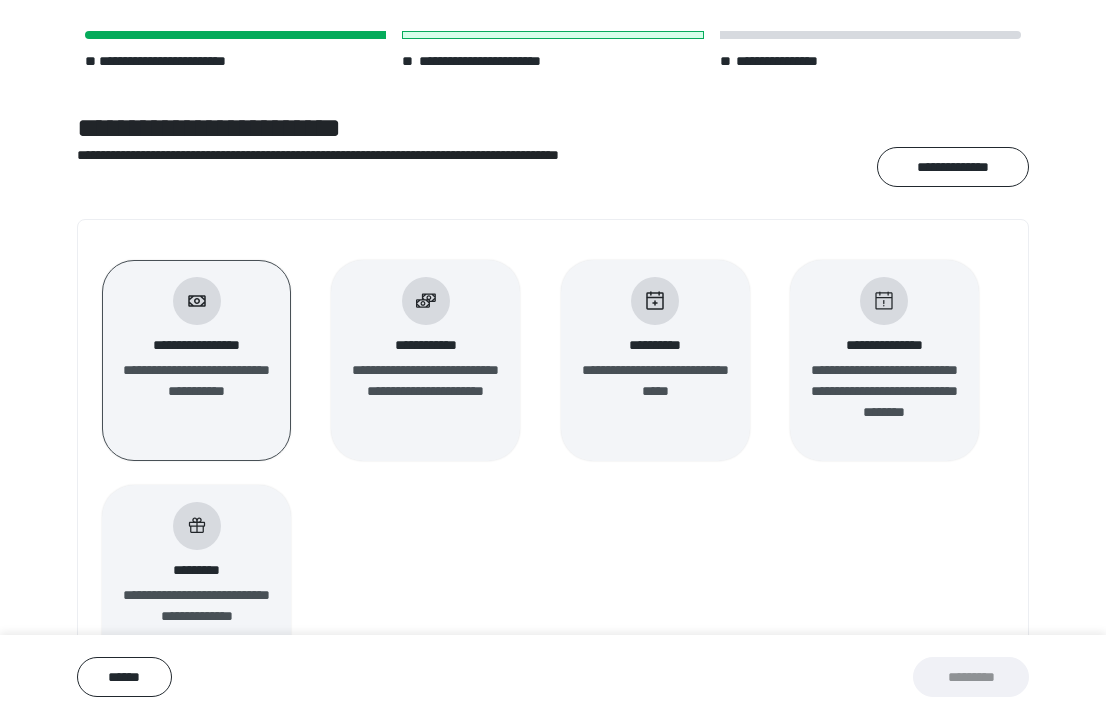 click on "**********" at bounding box center (196, 391) 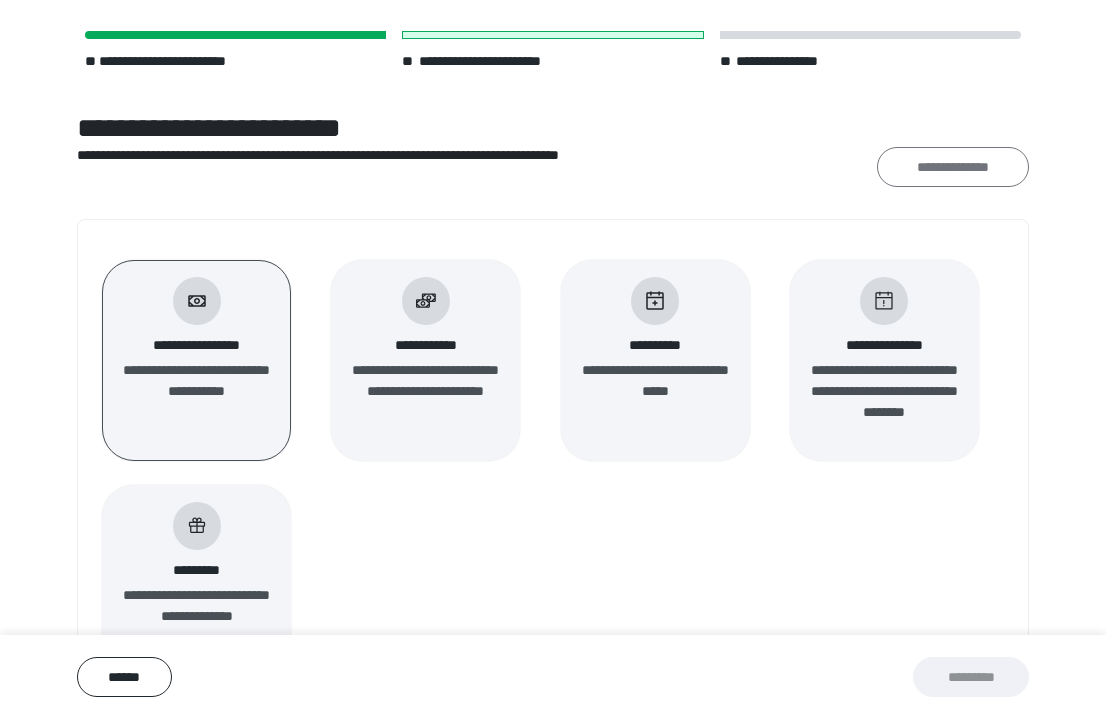 click on "**********" at bounding box center [953, 167] 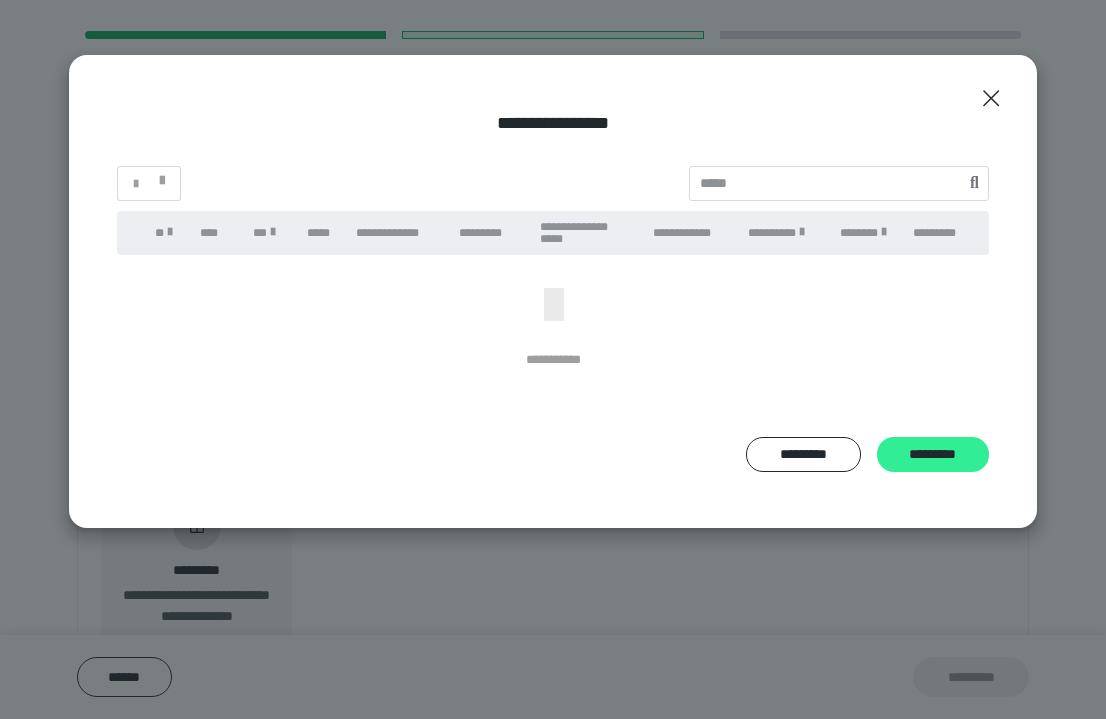 click on "*********" at bounding box center [933, 454] 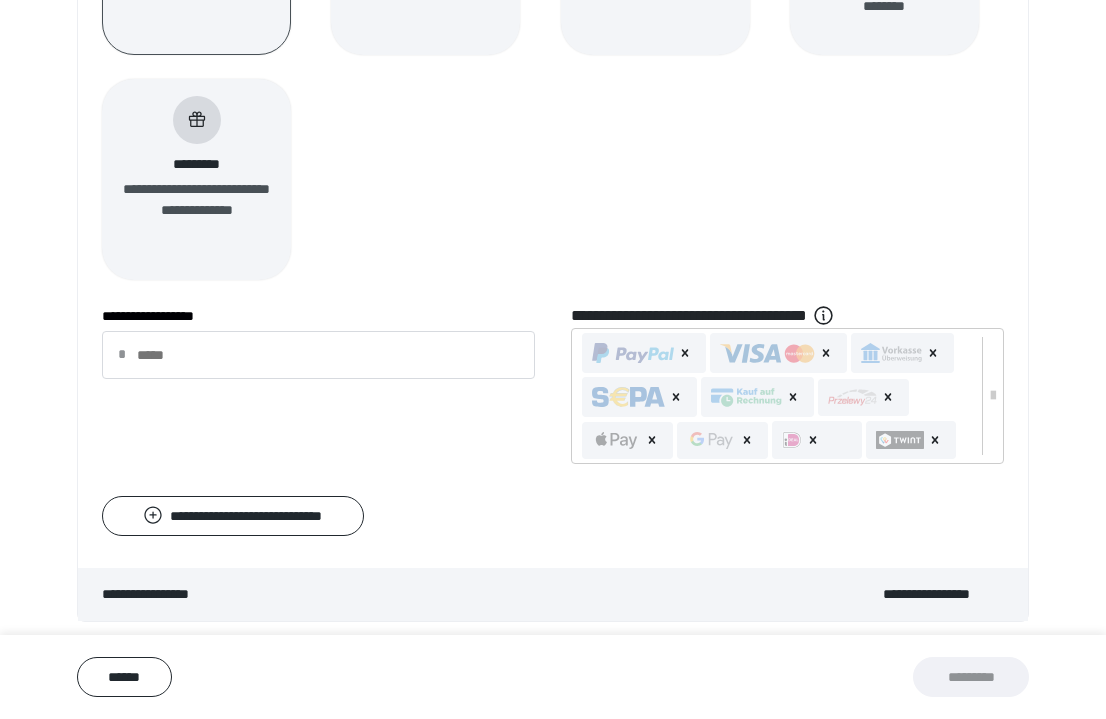 scroll, scrollTop: 481, scrollLeft: 0, axis: vertical 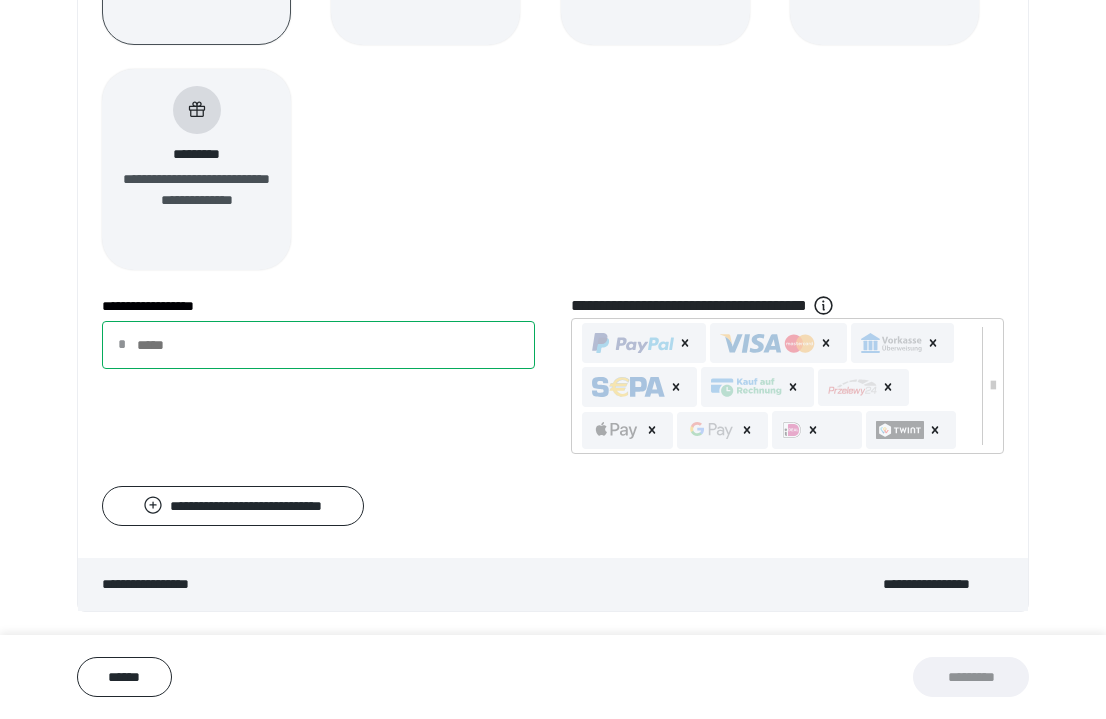 click on "**********" at bounding box center (318, 345) 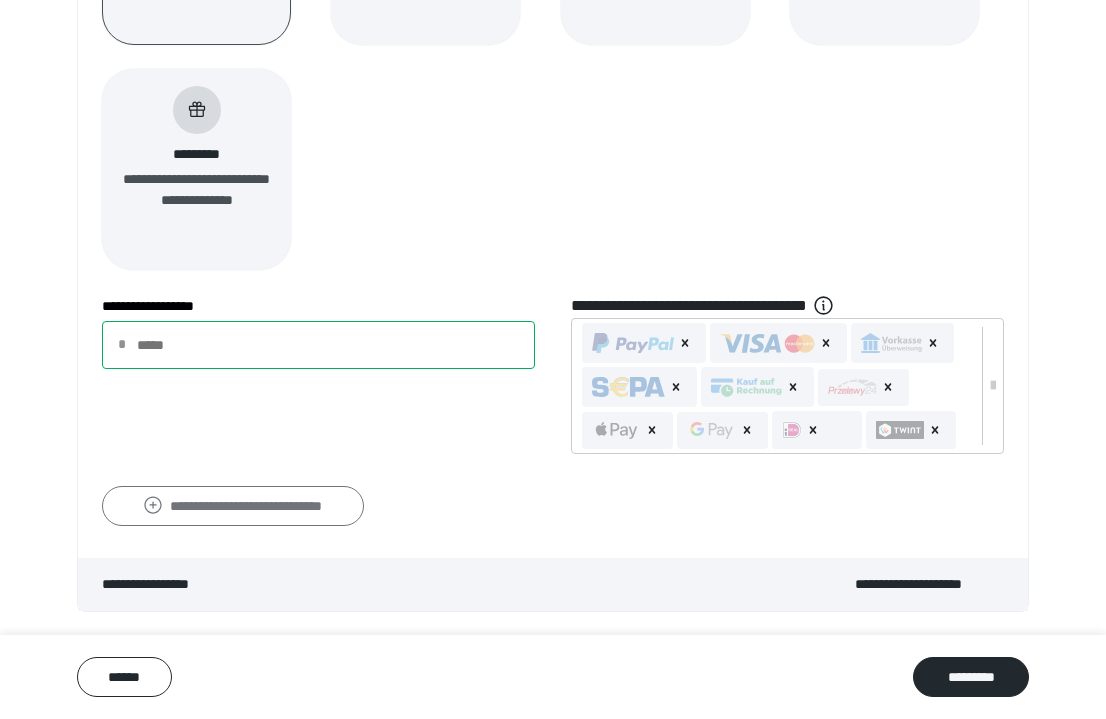 type on "****" 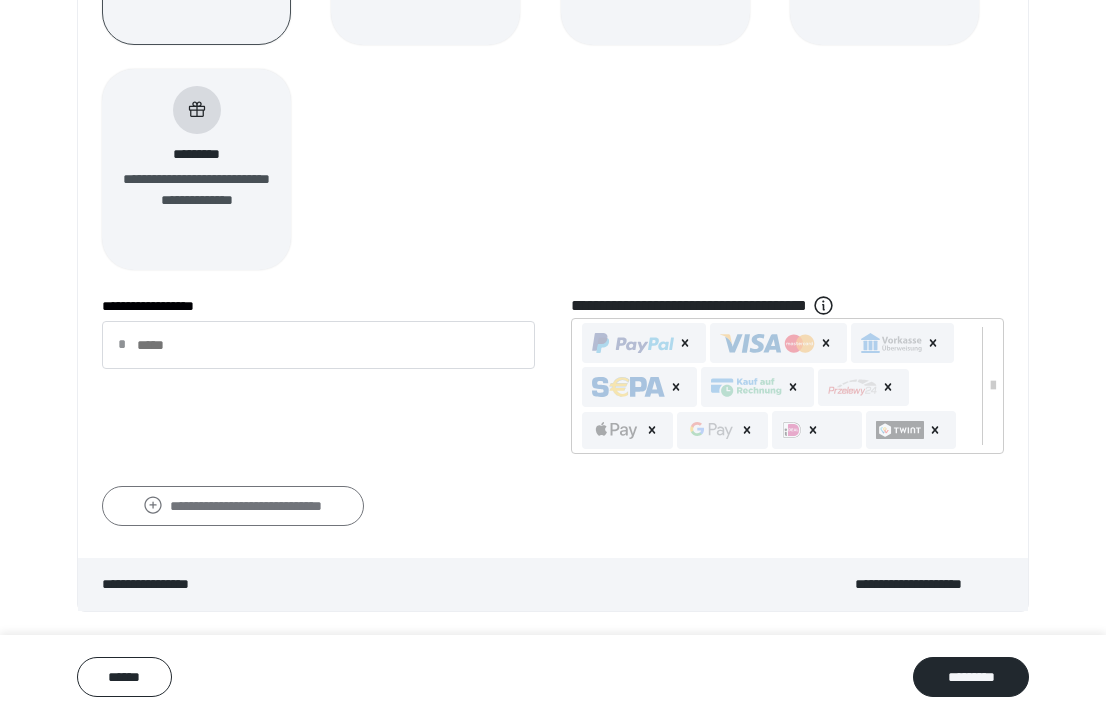 click on "**********" at bounding box center (233, 506) 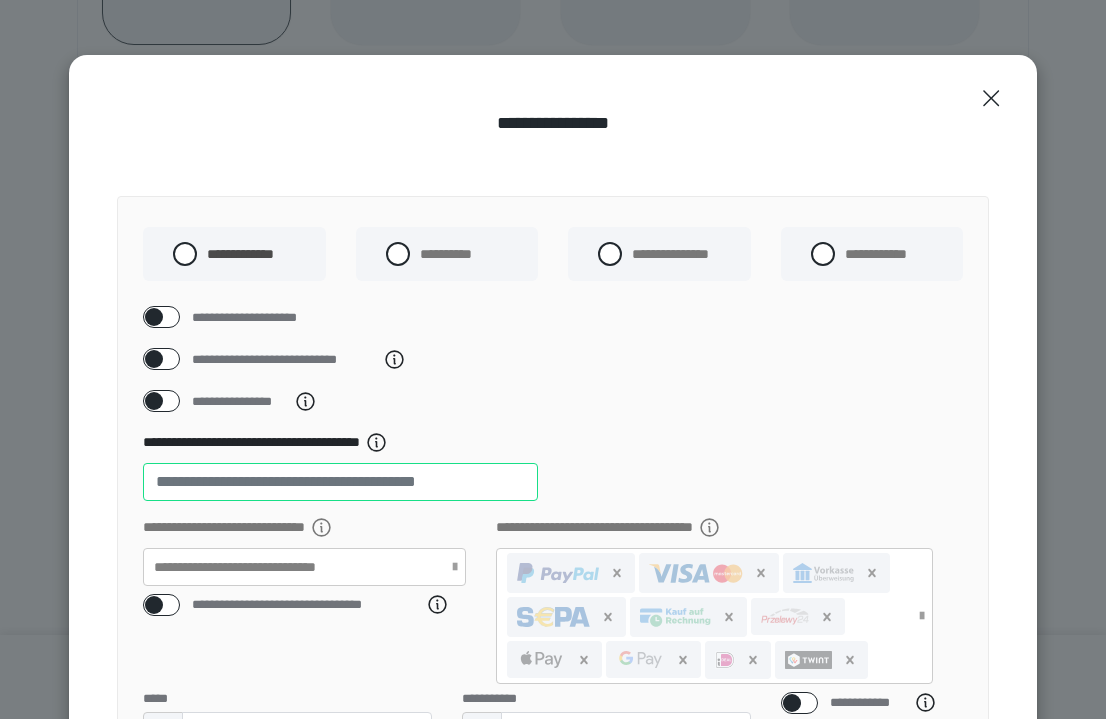 click on "**" at bounding box center [340, 482] 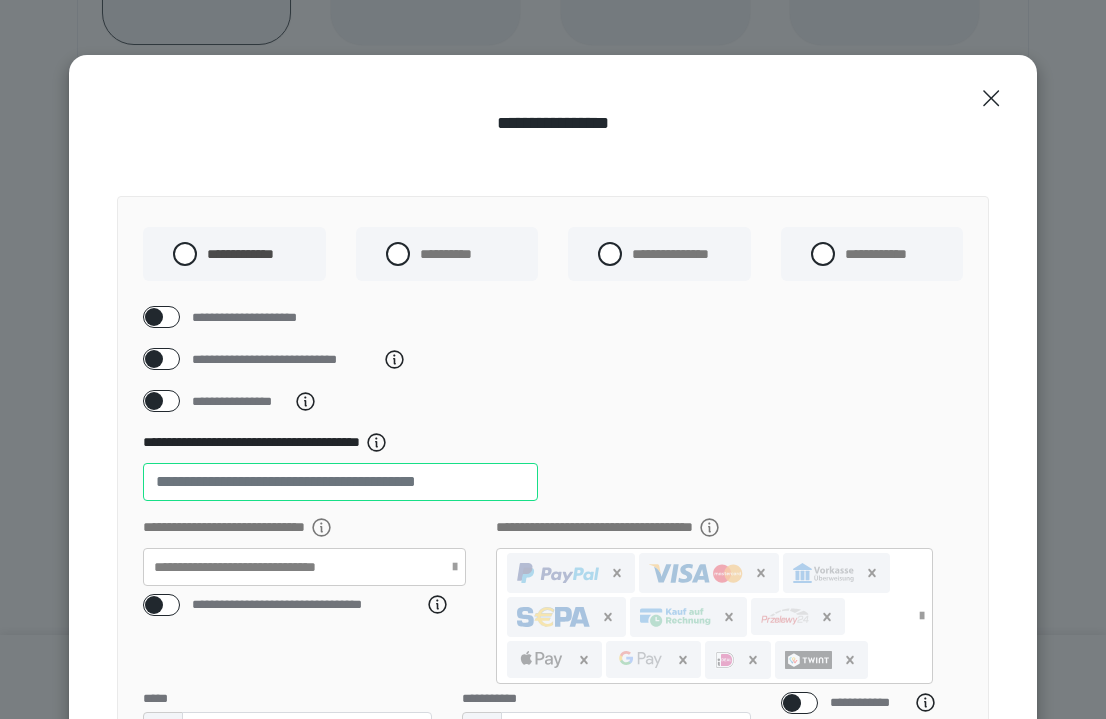click on "**" at bounding box center [340, 482] 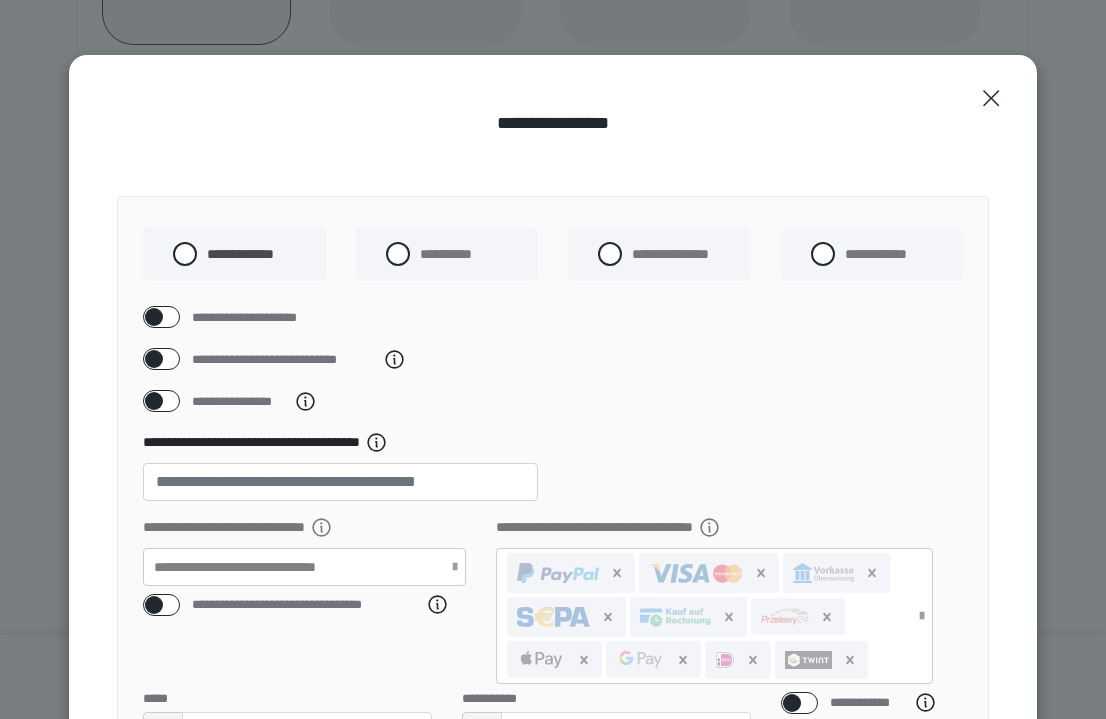 click at bounding box center [154, 359] 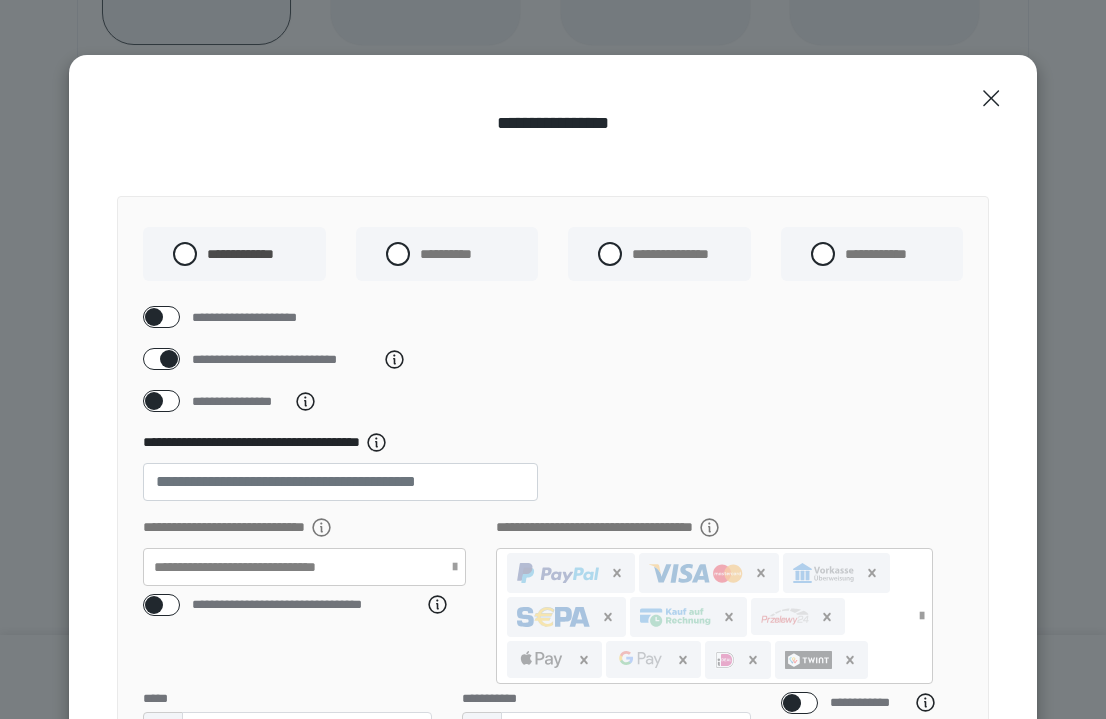 checkbox on "****" 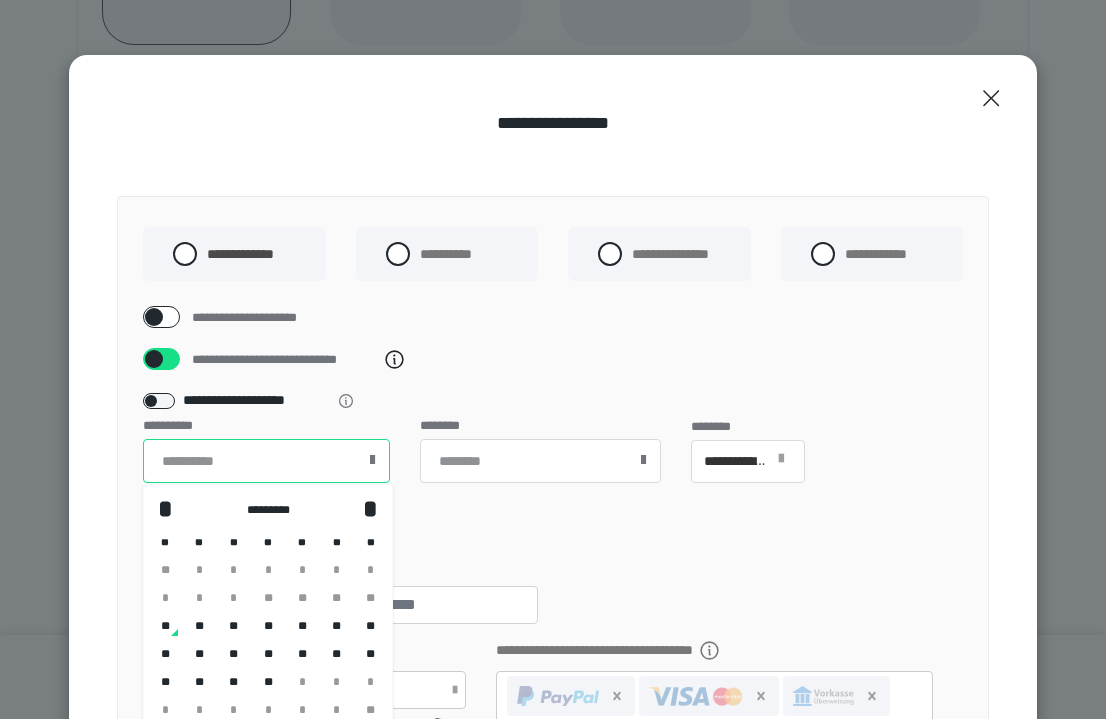 click at bounding box center (266, 461) 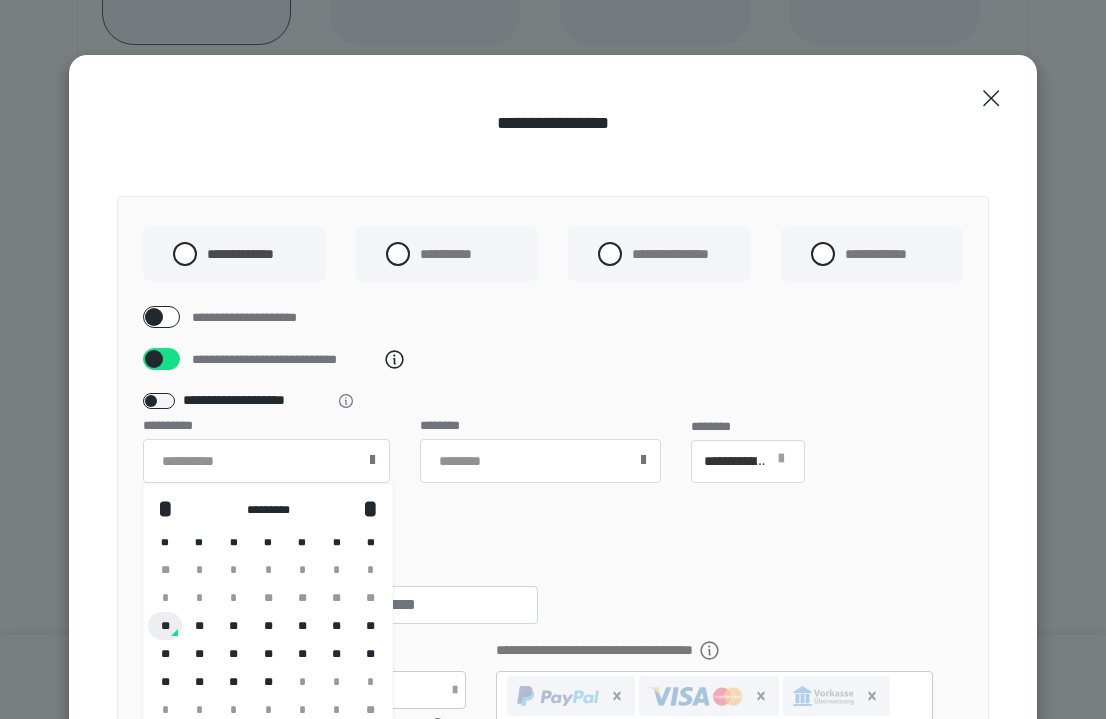 click on "**" at bounding box center [165, 626] 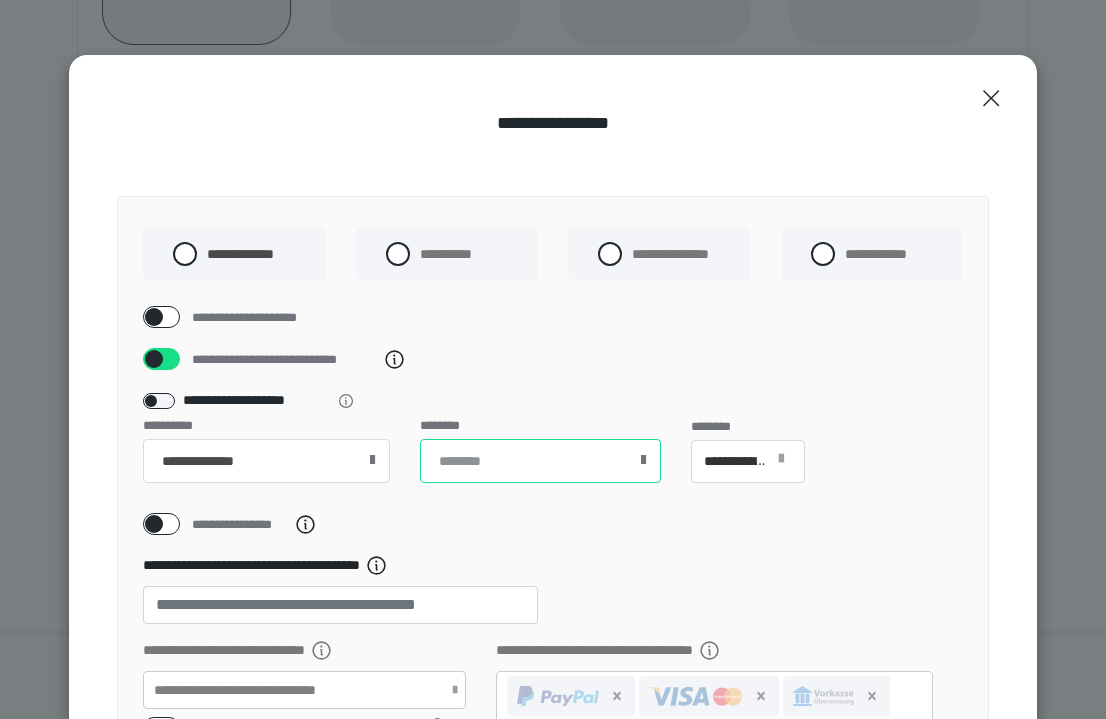 click at bounding box center (540, 461) 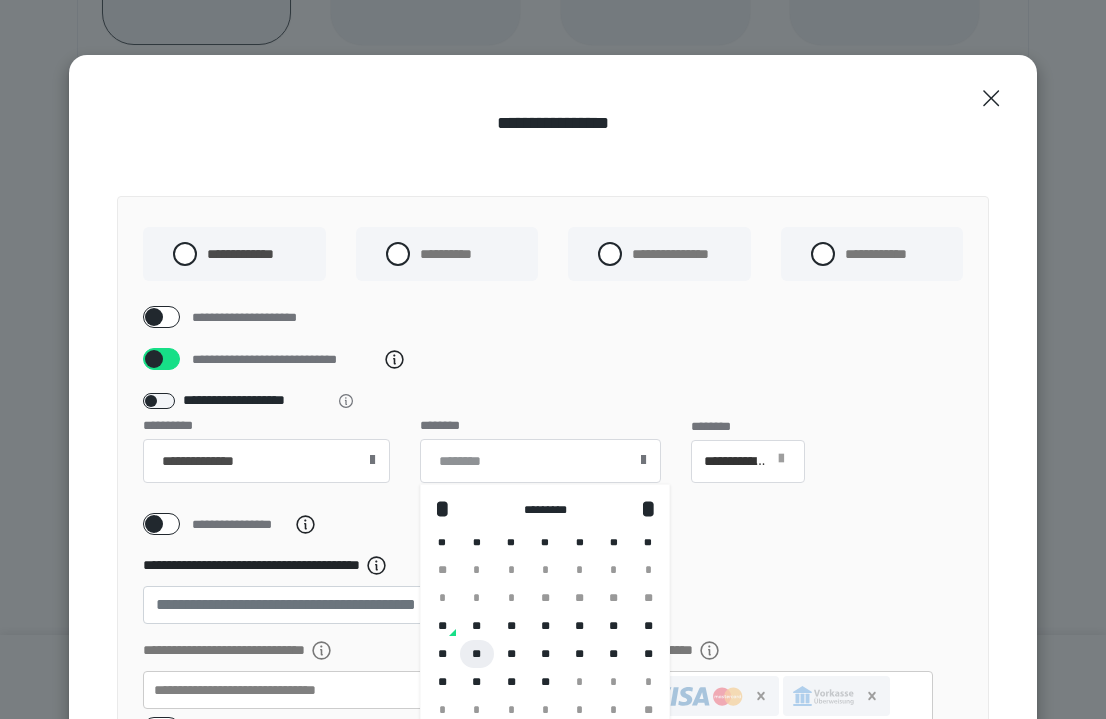 click on "**" at bounding box center (477, 654) 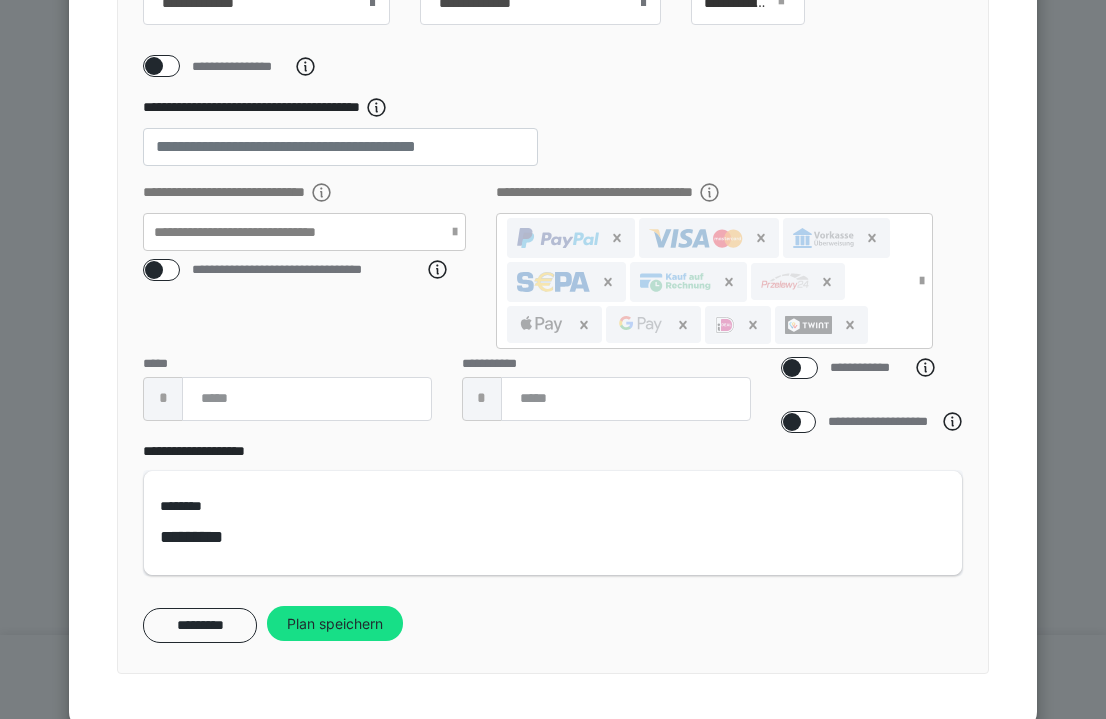 scroll, scrollTop: 493, scrollLeft: 0, axis: vertical 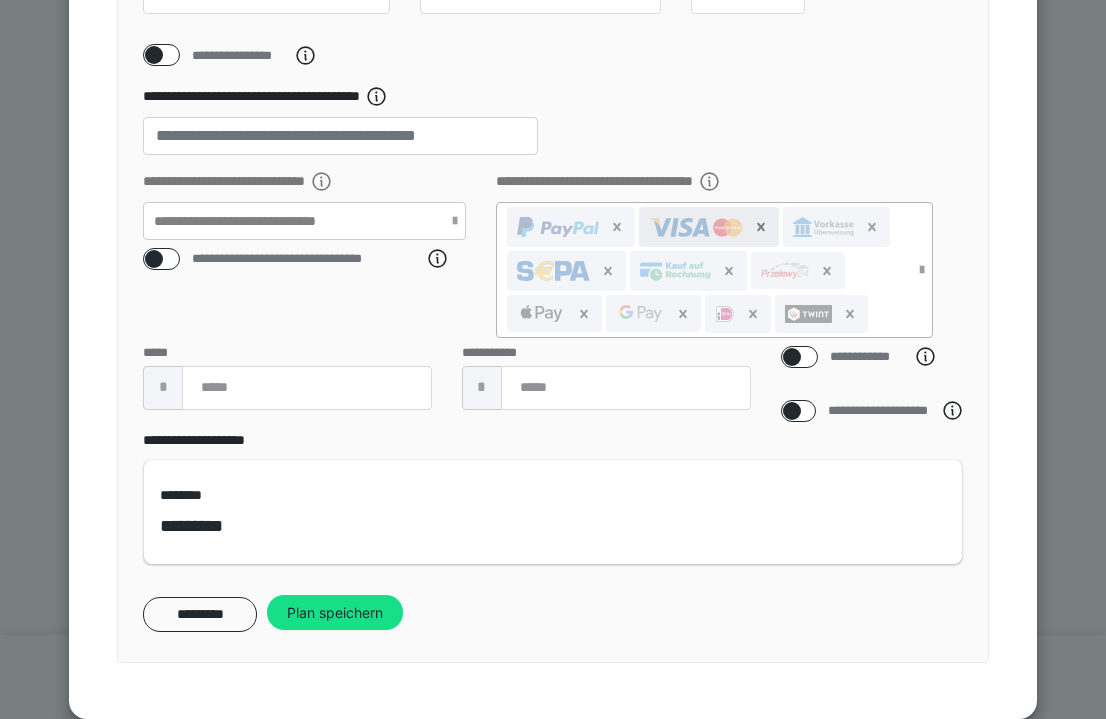 click 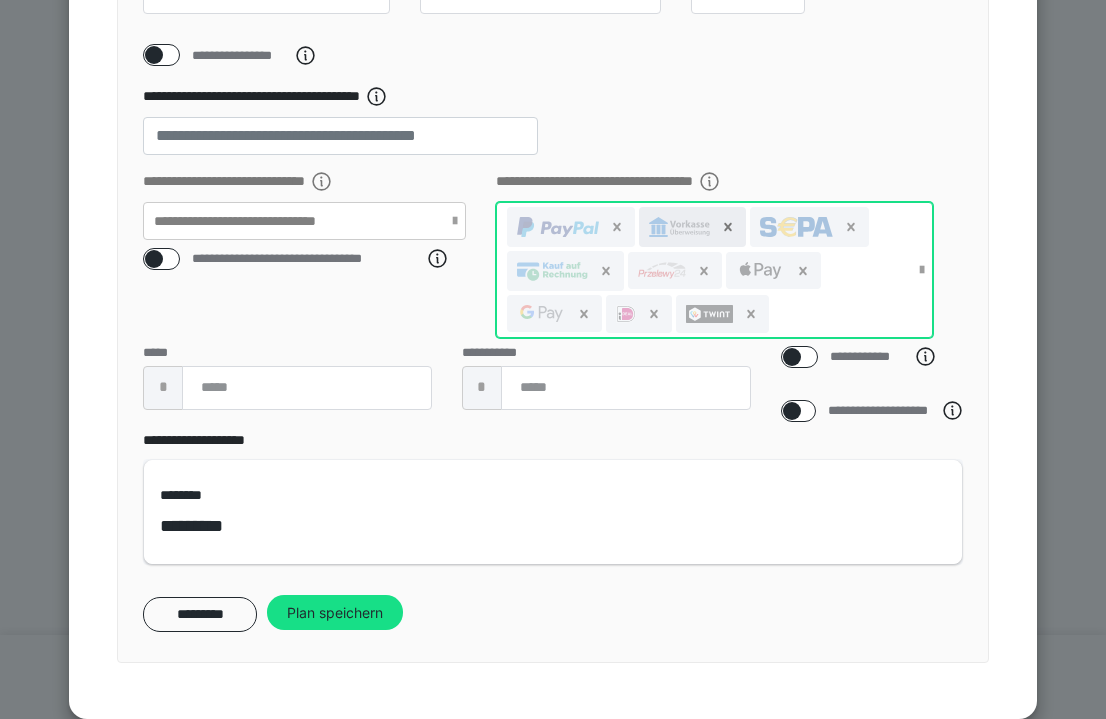 click 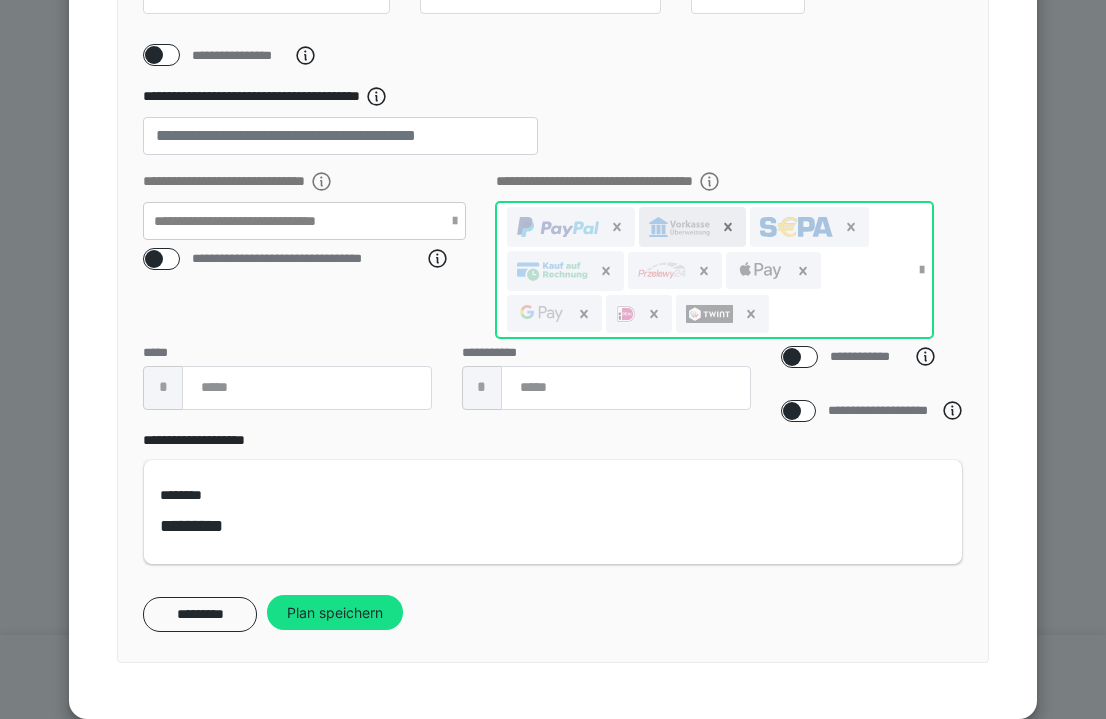 scroll, scrollTop: 491, scrollLeft: 0, axis: vertical 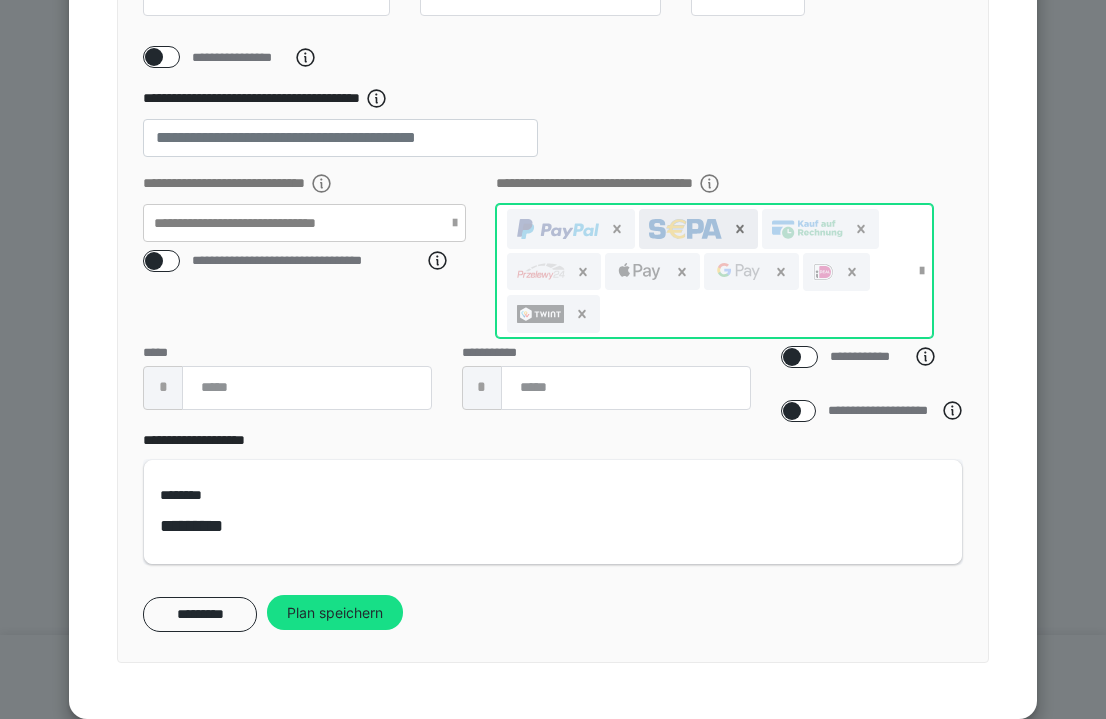 click 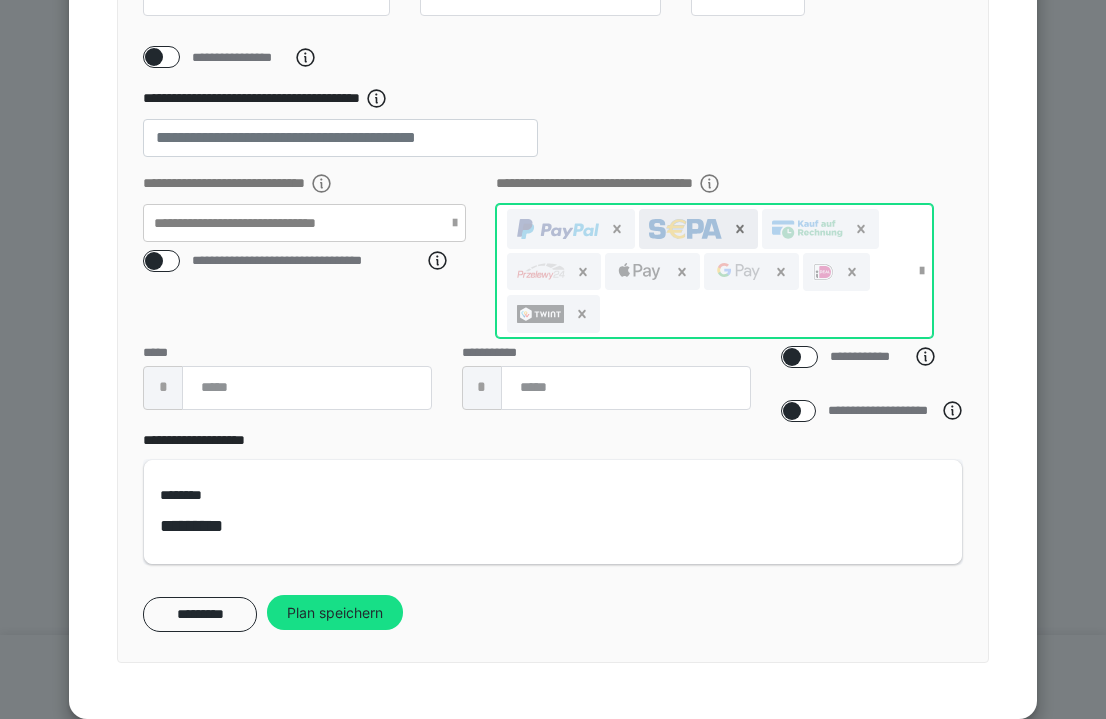 scroll, scrollTop: 449, scrollLeft: 0, axis: vertical 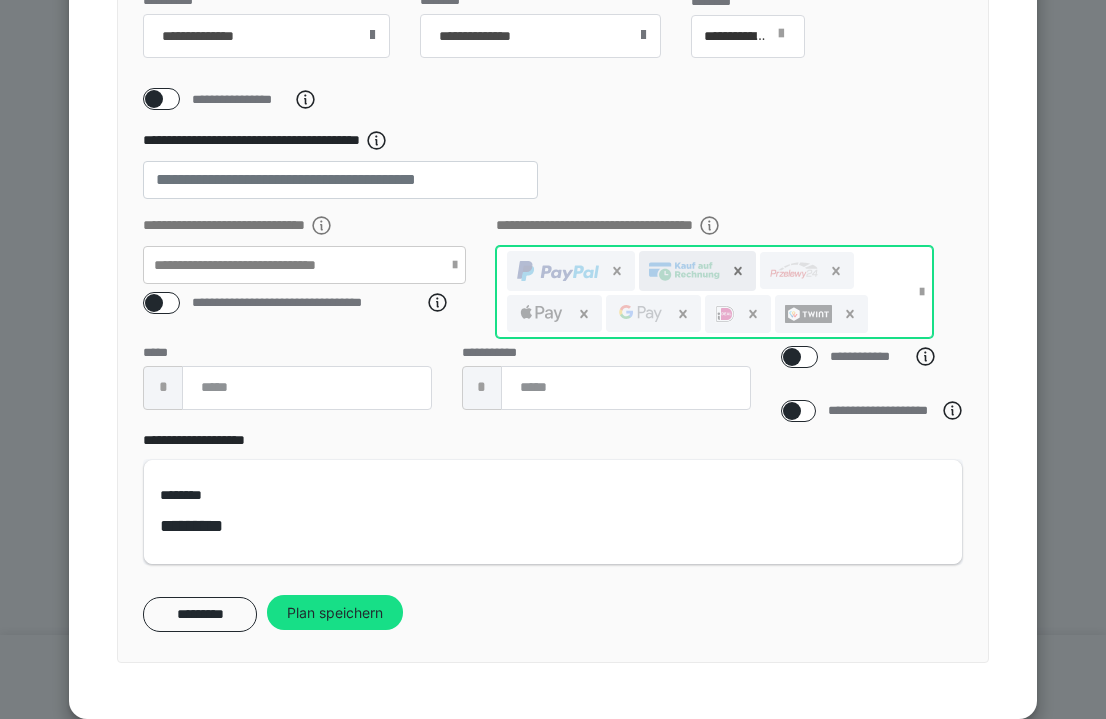 click 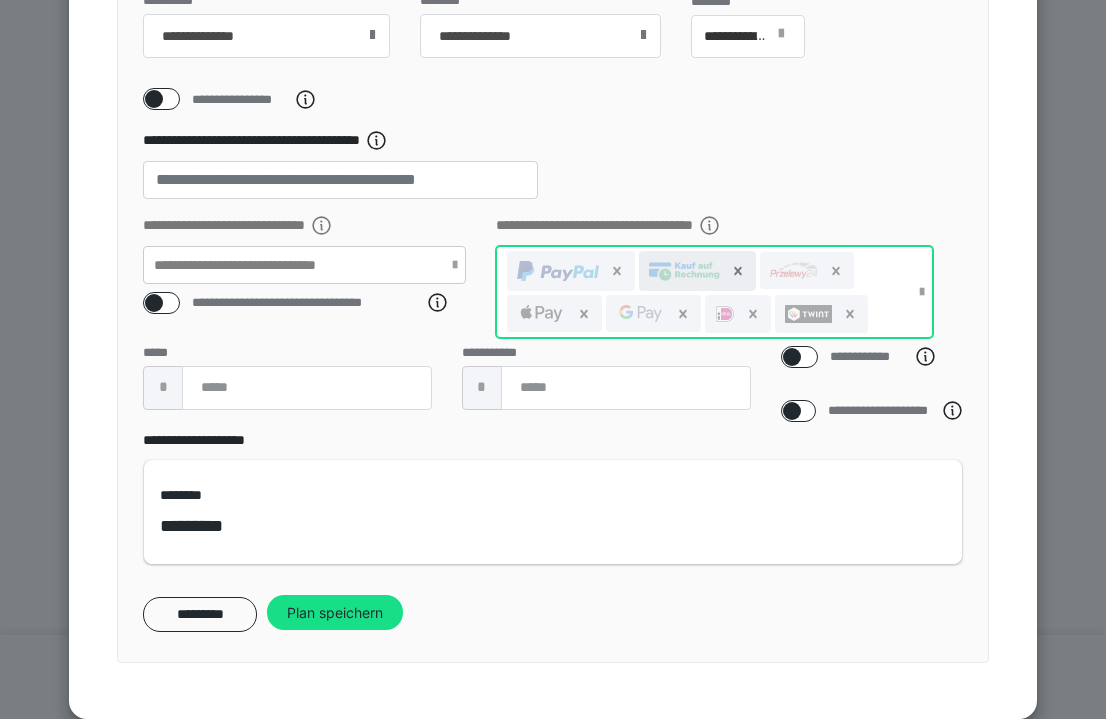 scroll, scrollTop: 364, scrollLeft: 0, axis: vertical 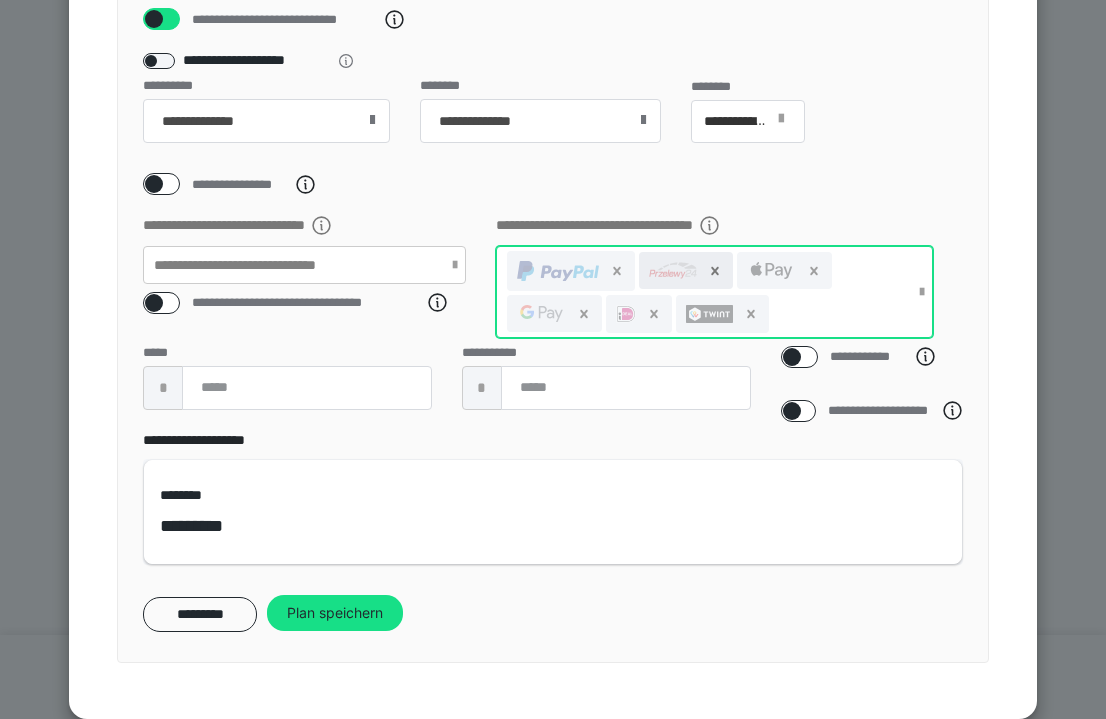 click 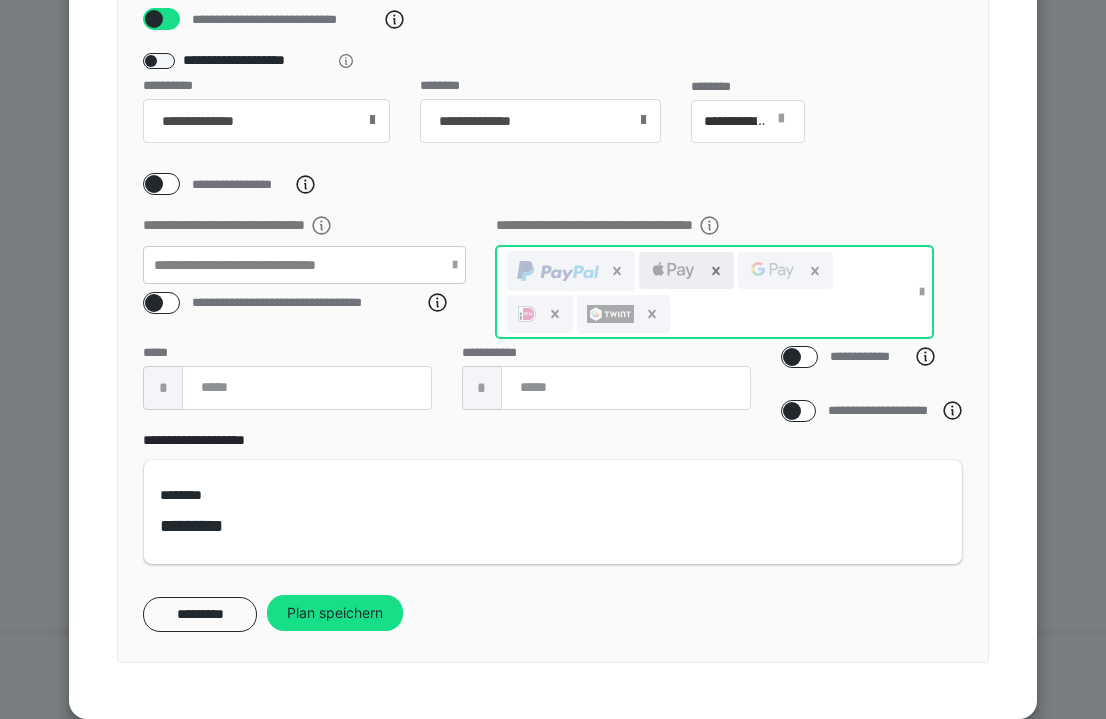 click 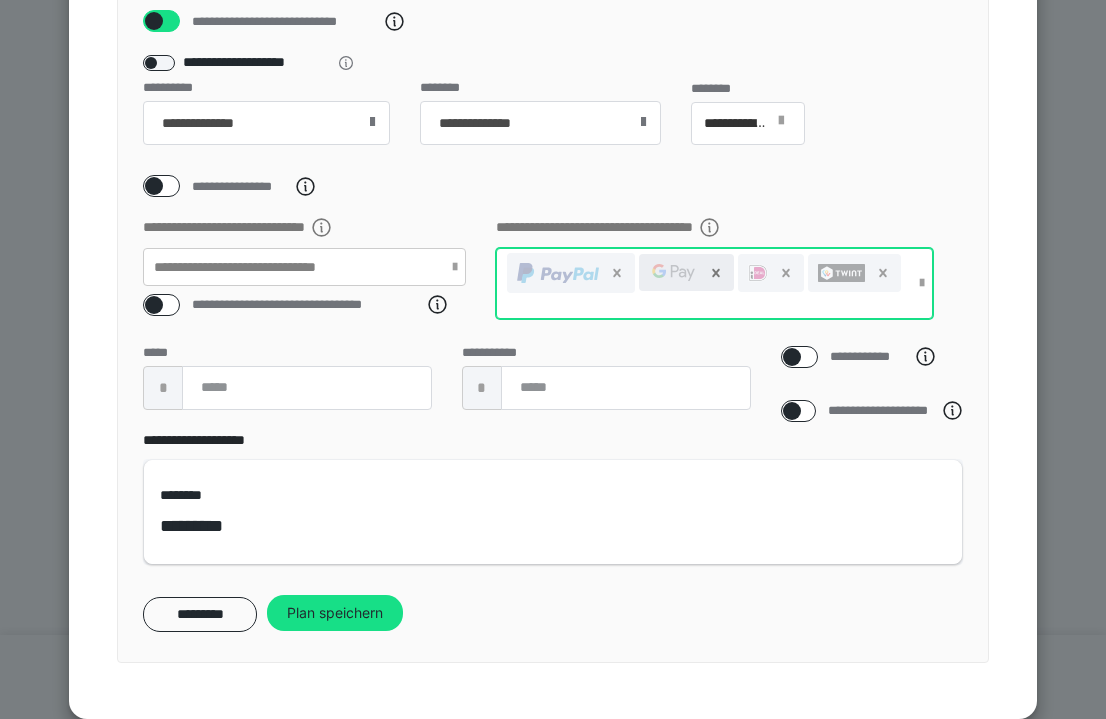 click 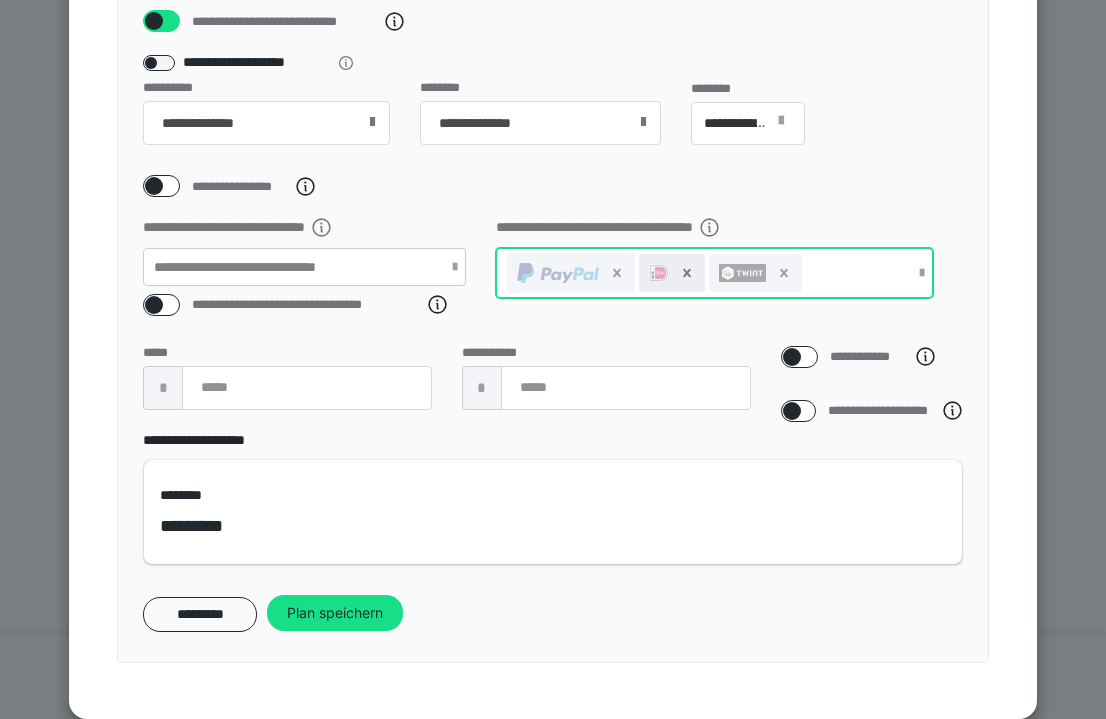 click 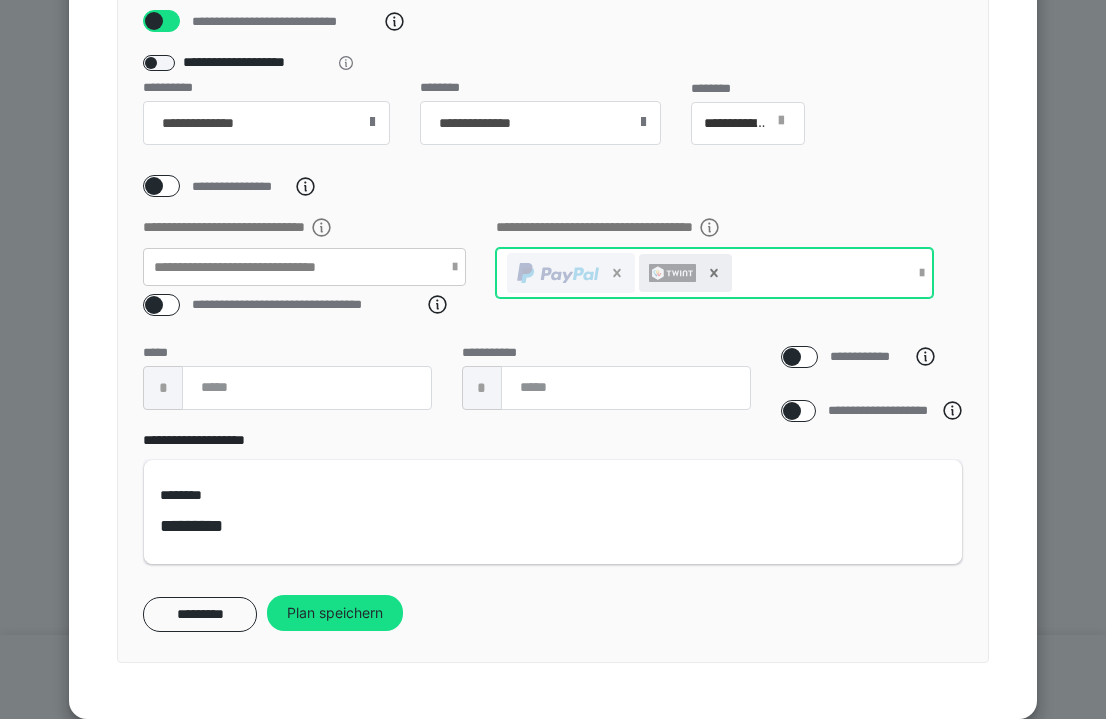 click 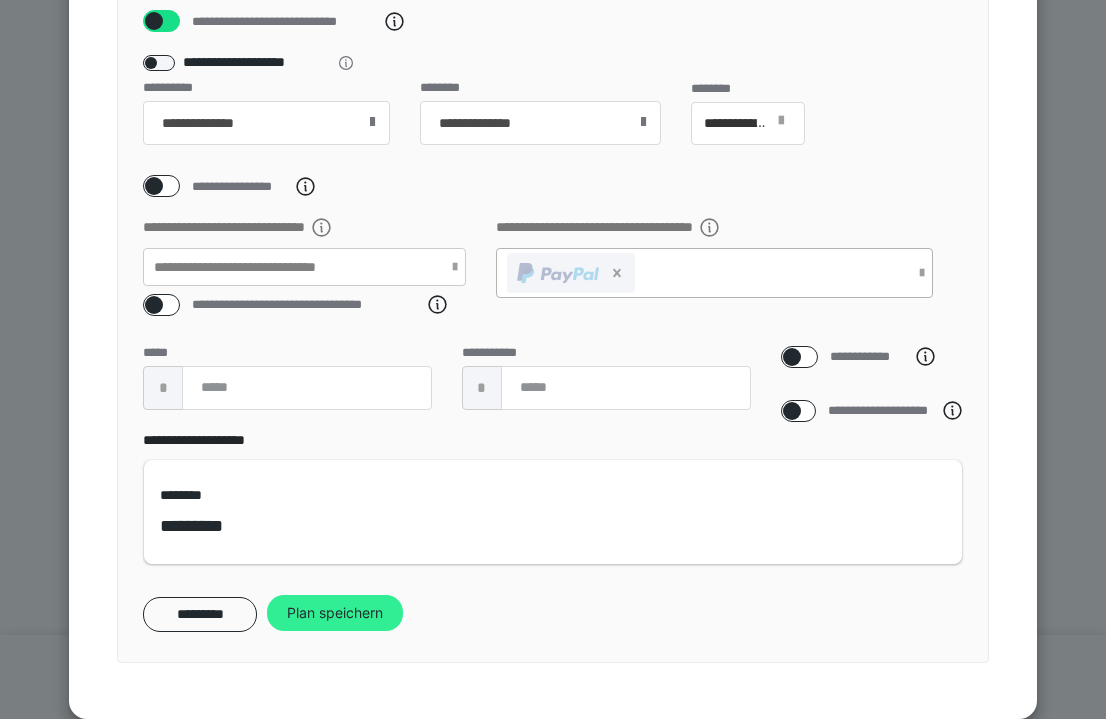 click on "Plan speichern" at bounding box center [335, 613] 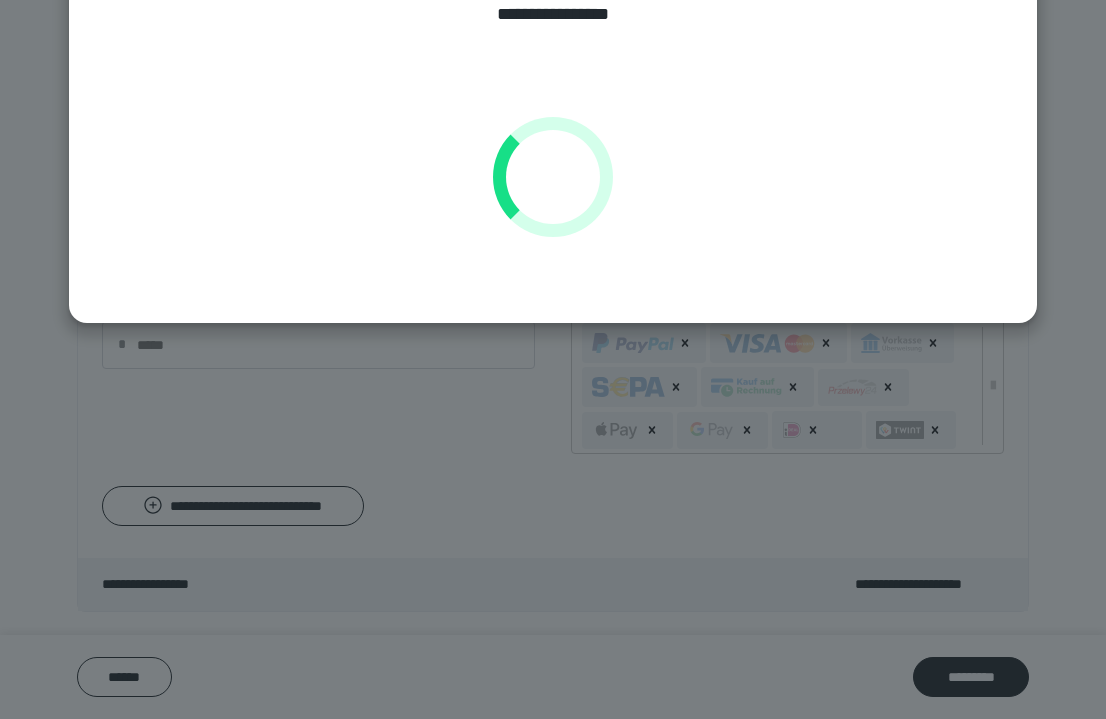scroll, scrollTop: 0, scrollLeft: 0, axis: both 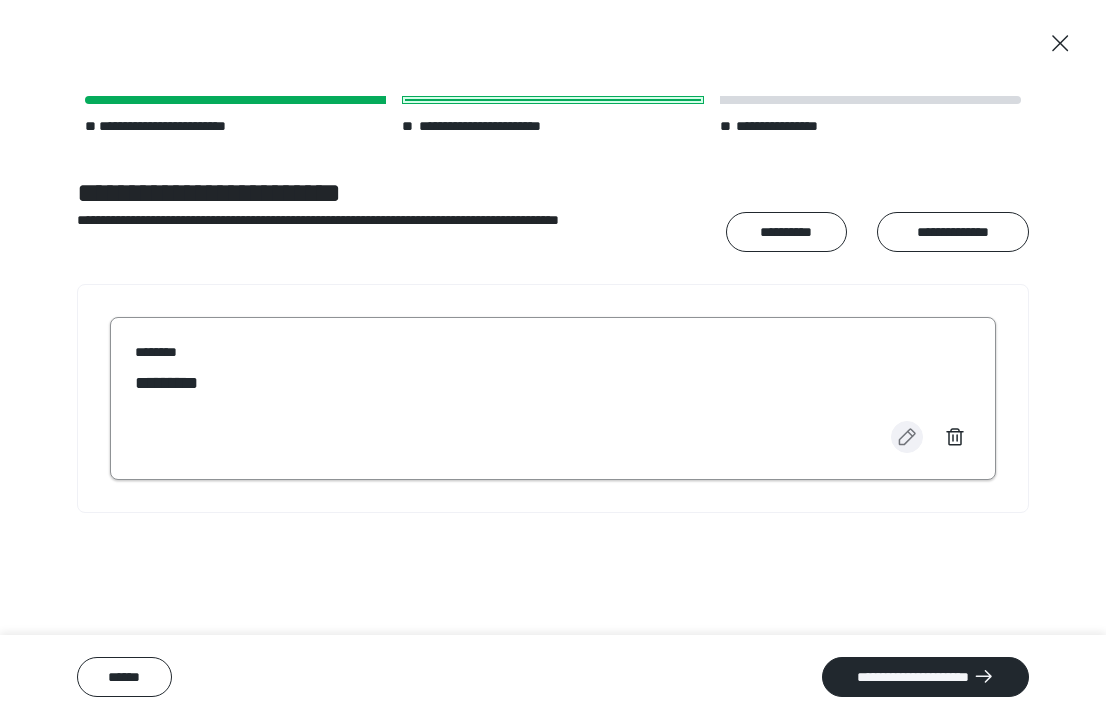 click 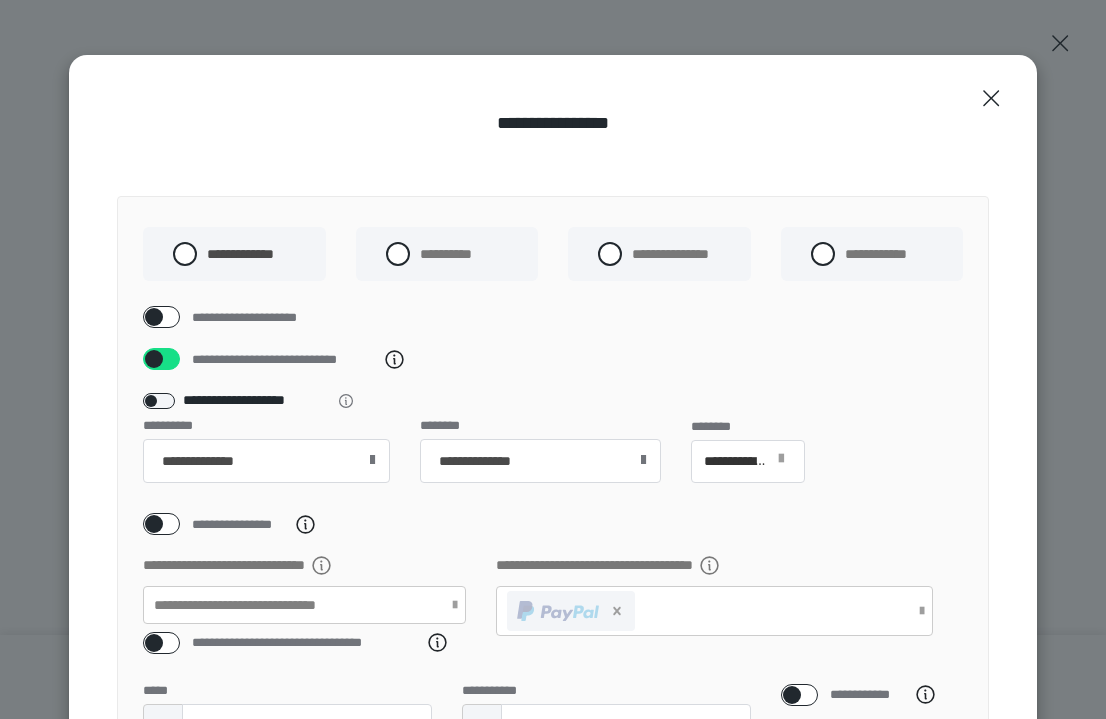 type 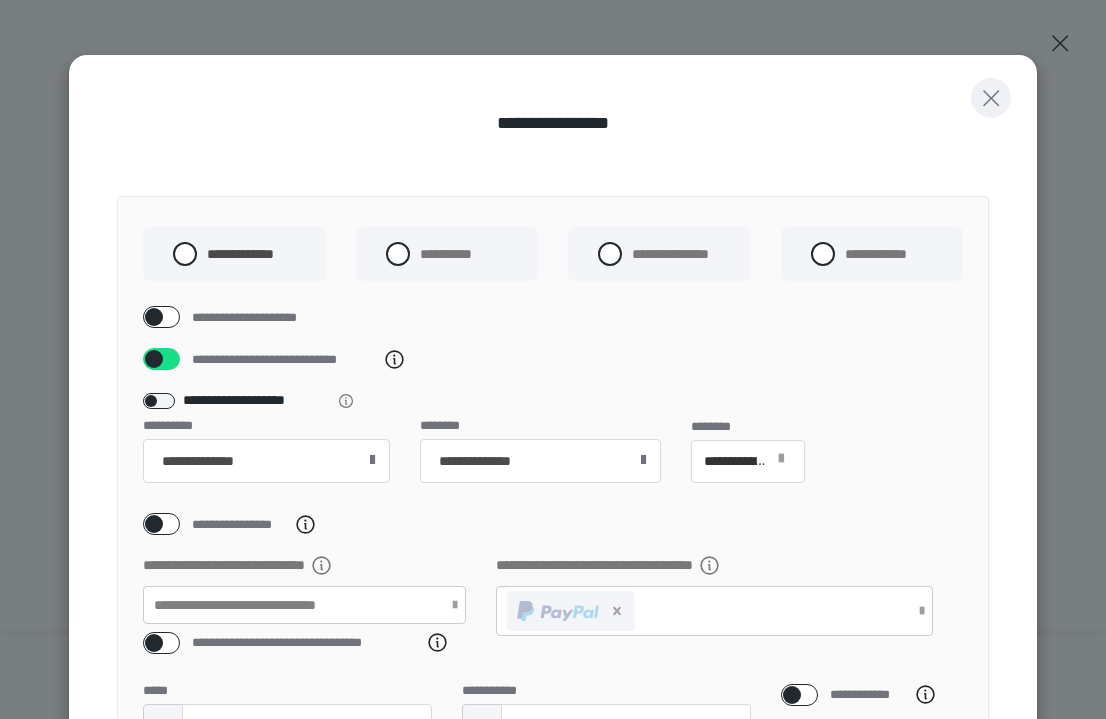 click 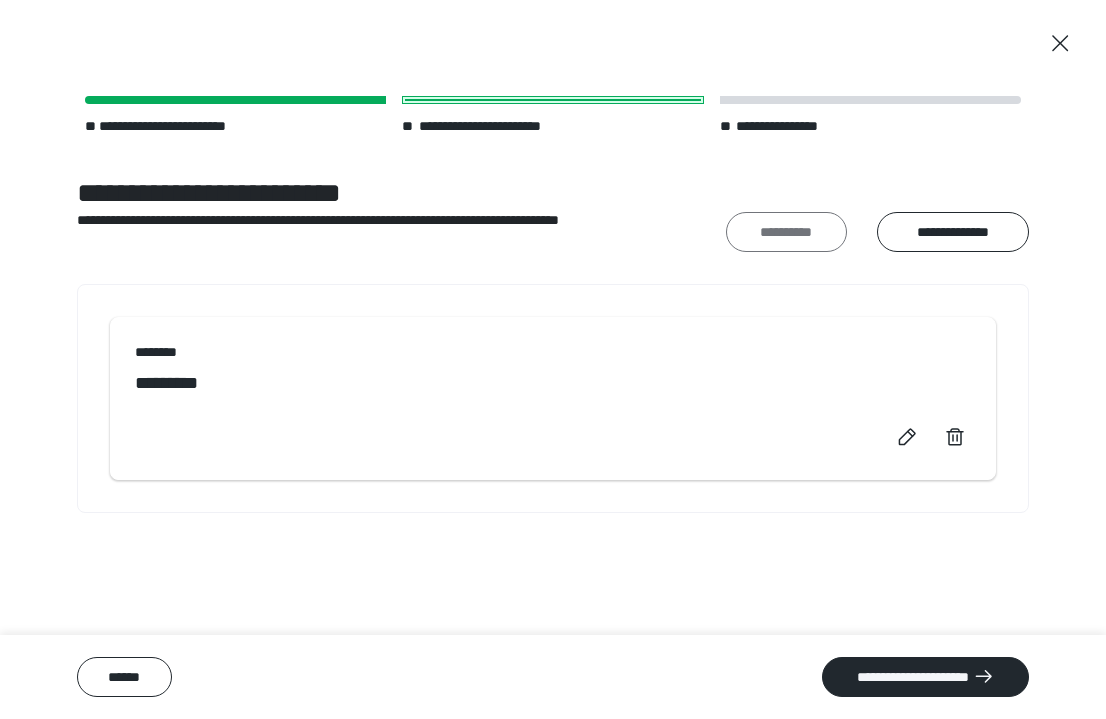 click on "**********" at bounding box center (786, 232) 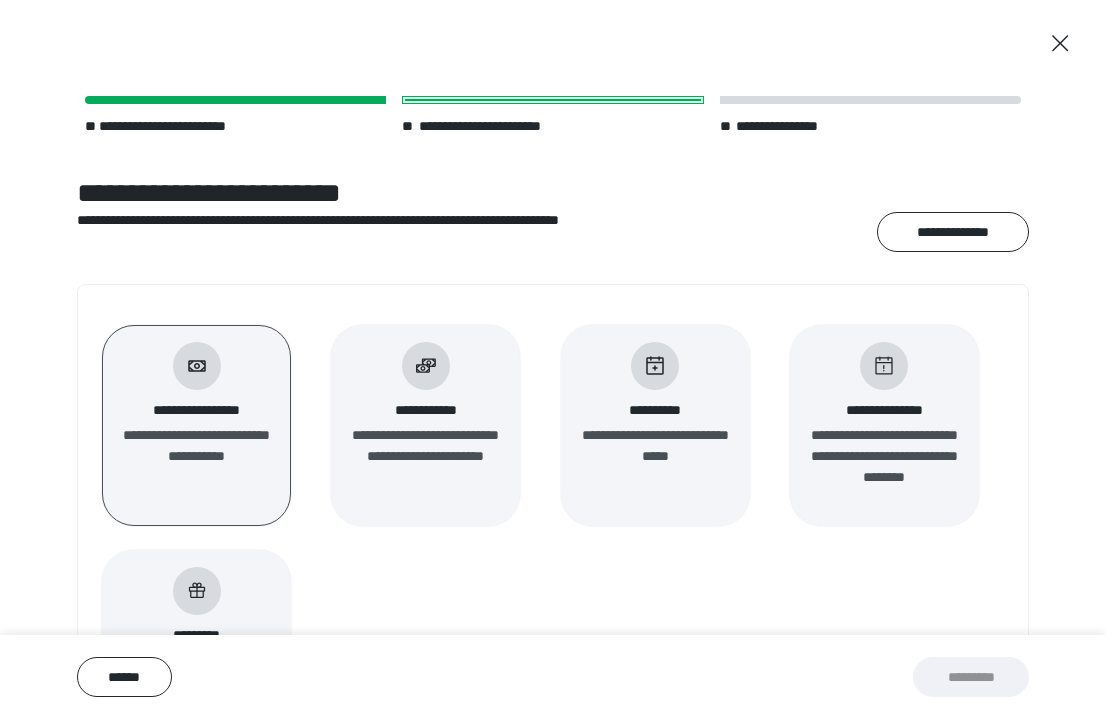 click on "**********" at bounding box center [425, 456] 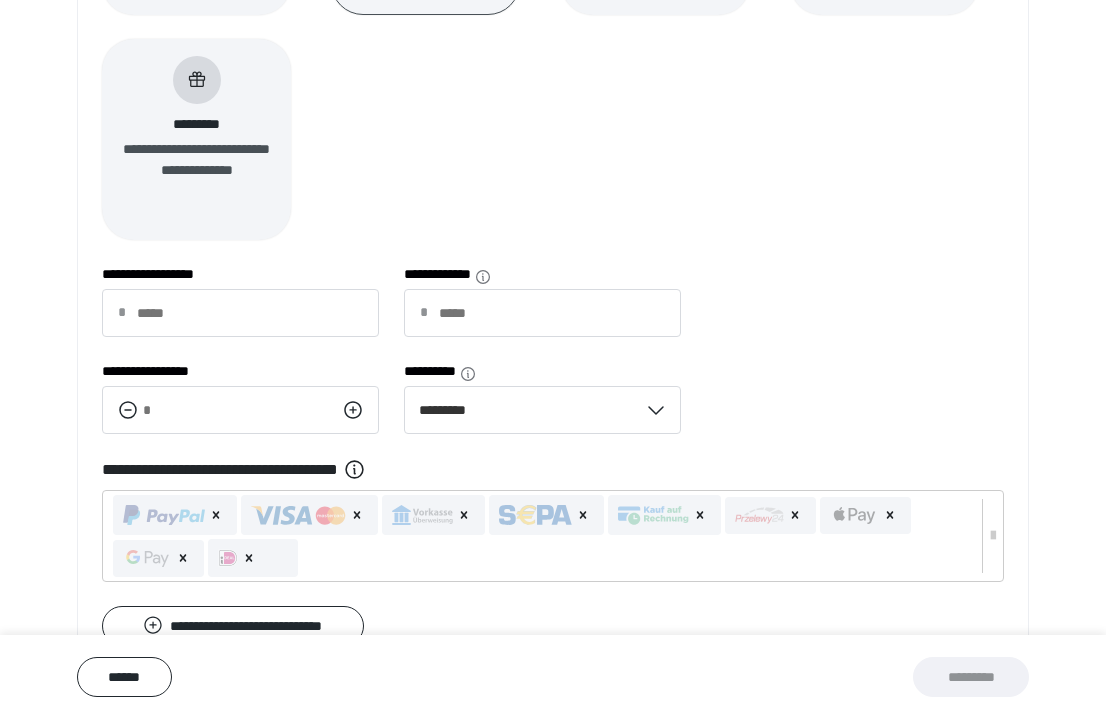 scroll, scrollTop: 519, scrollLeft: 0, axis: vertical 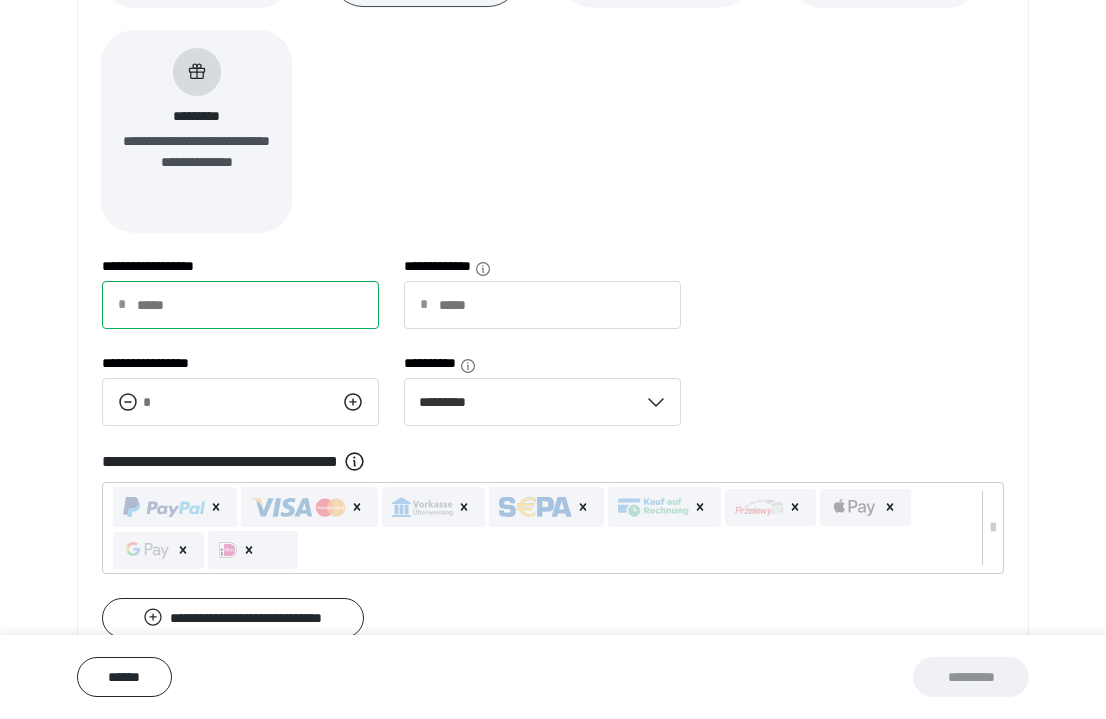 click on "**********" at bounding box center [240, 305] 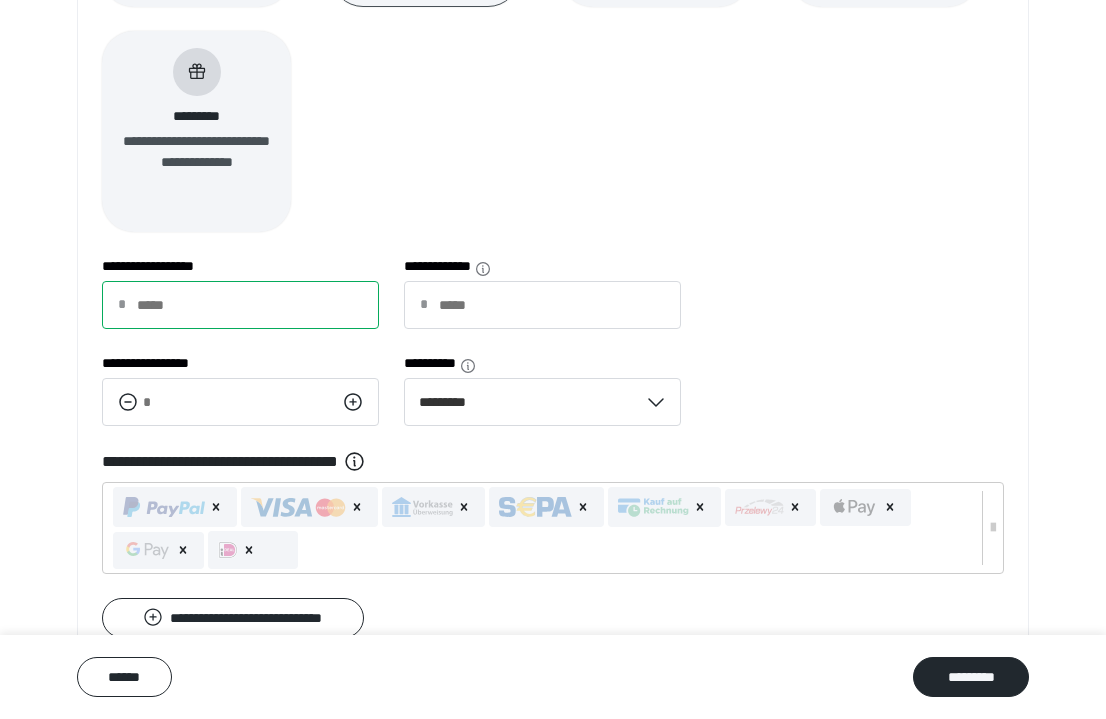 type on "**" 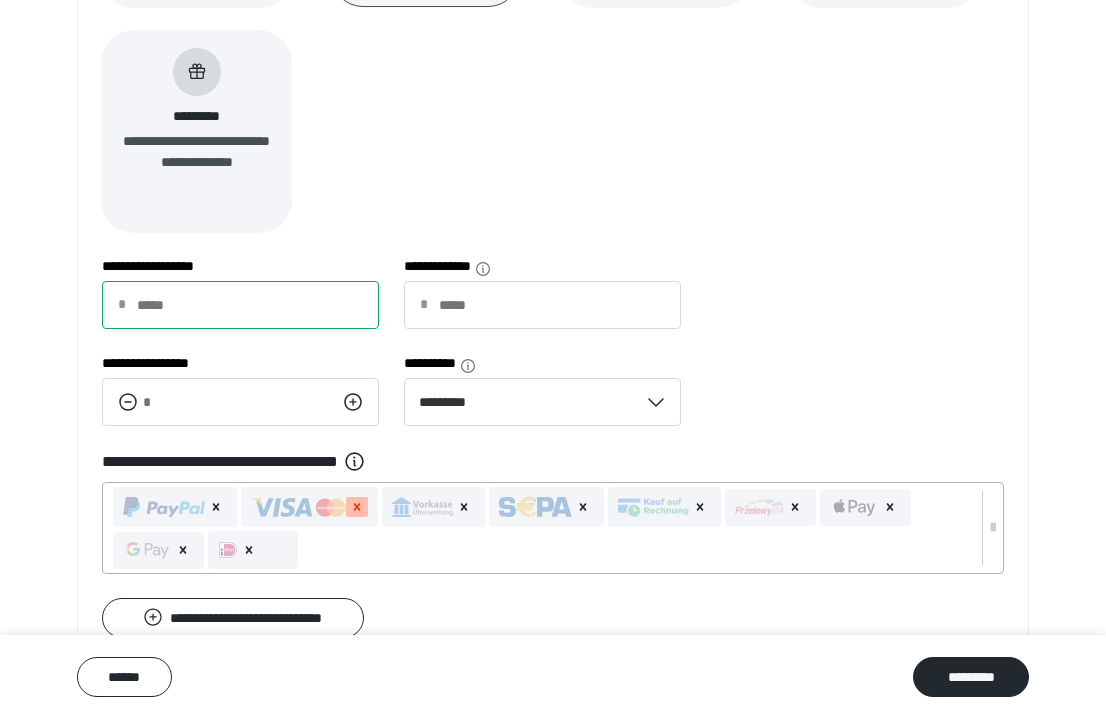 click 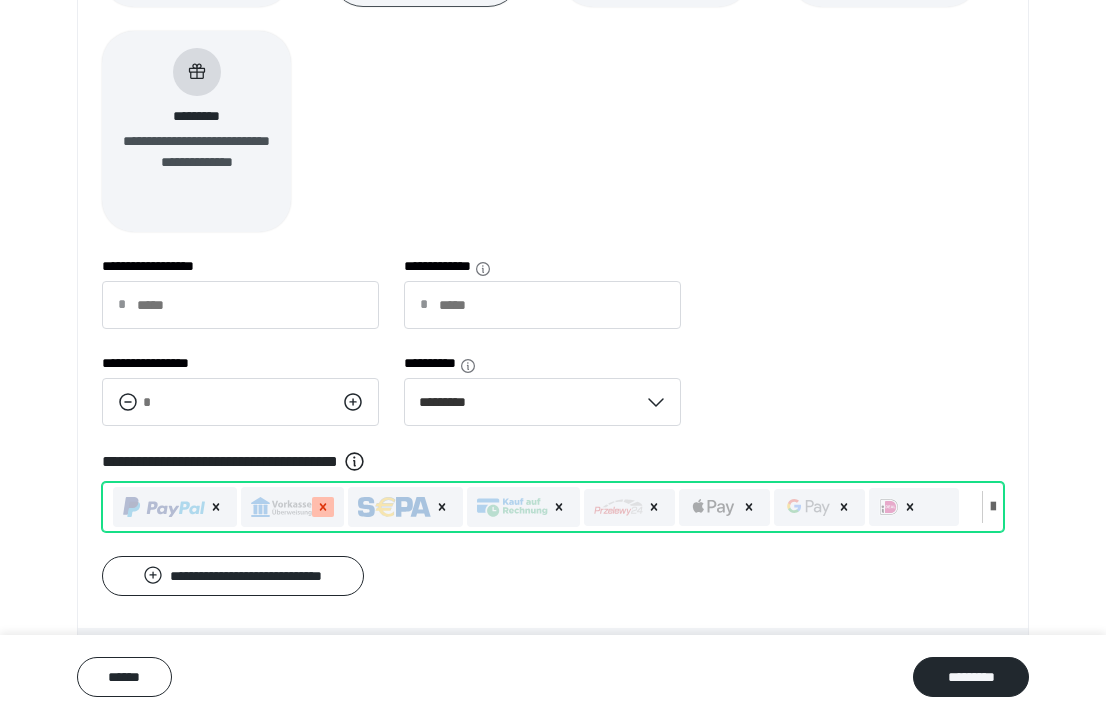 click 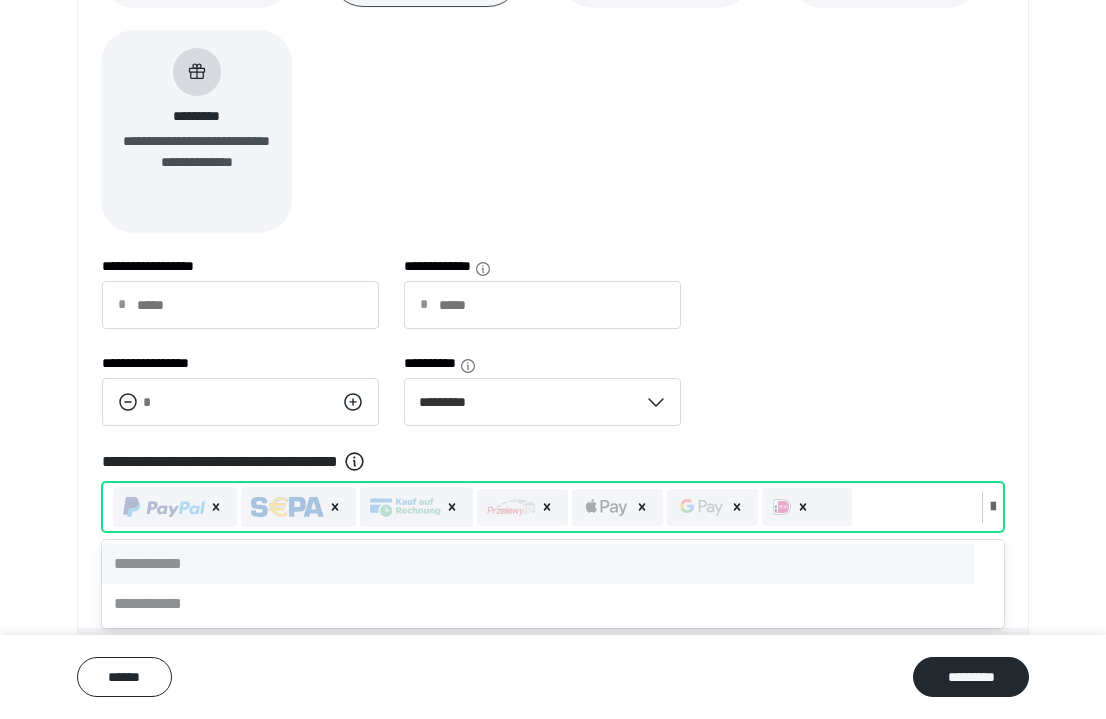 click at bounding box center [287, 507] 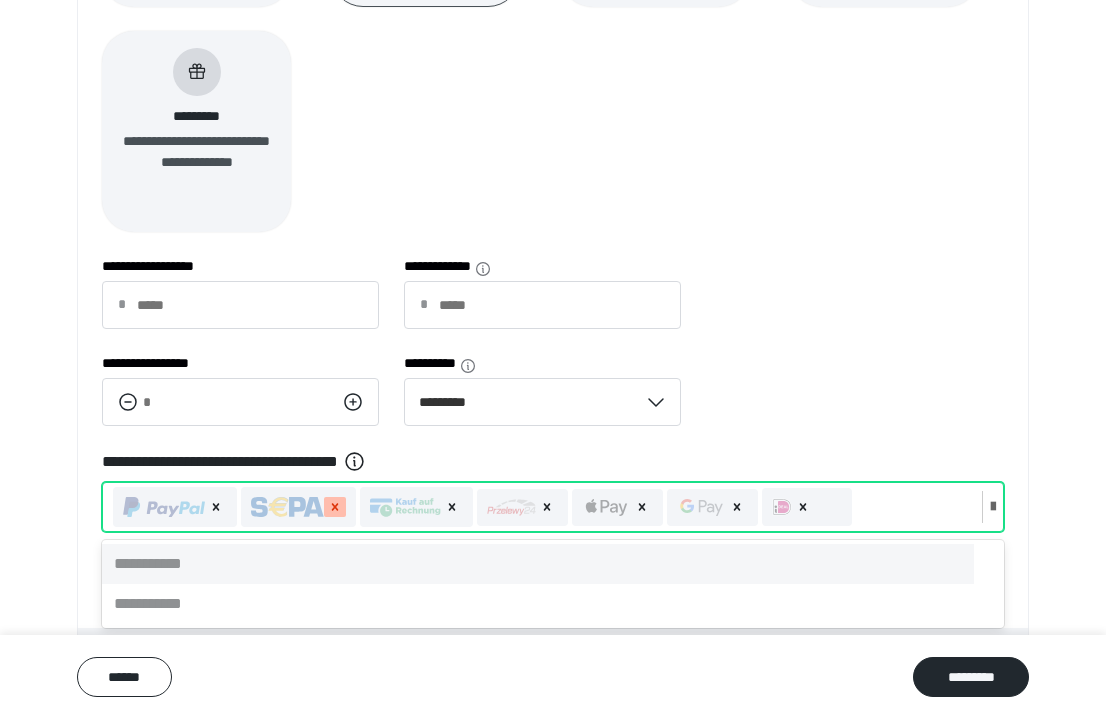 click at bounding box center [335, 507] 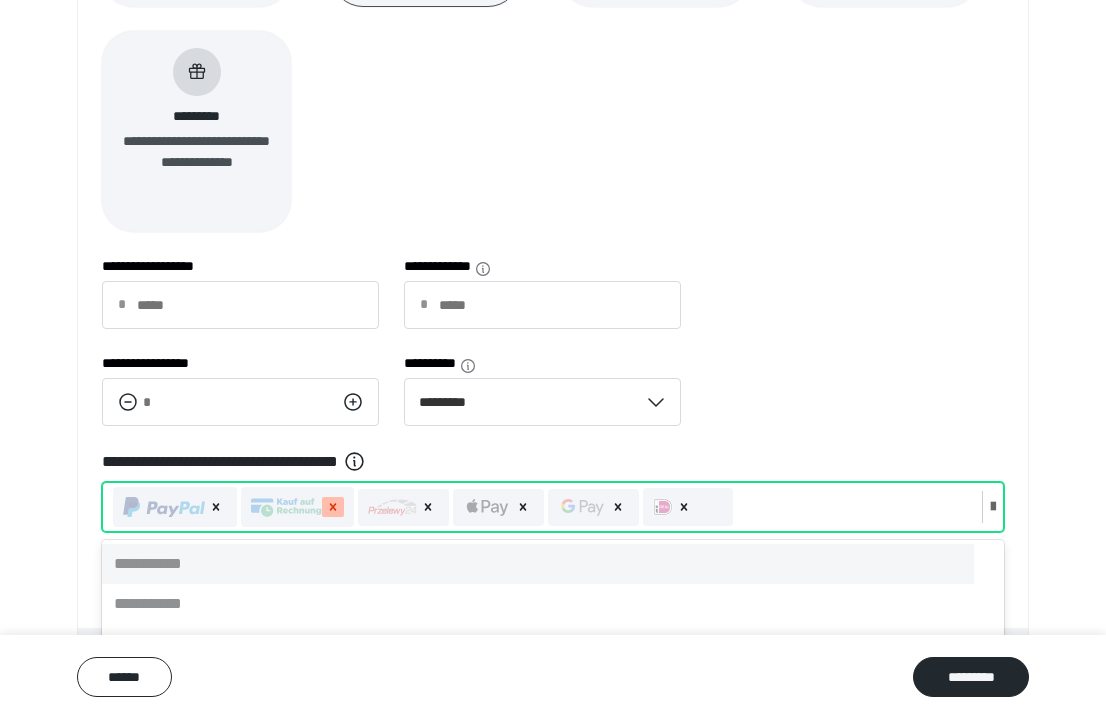 click 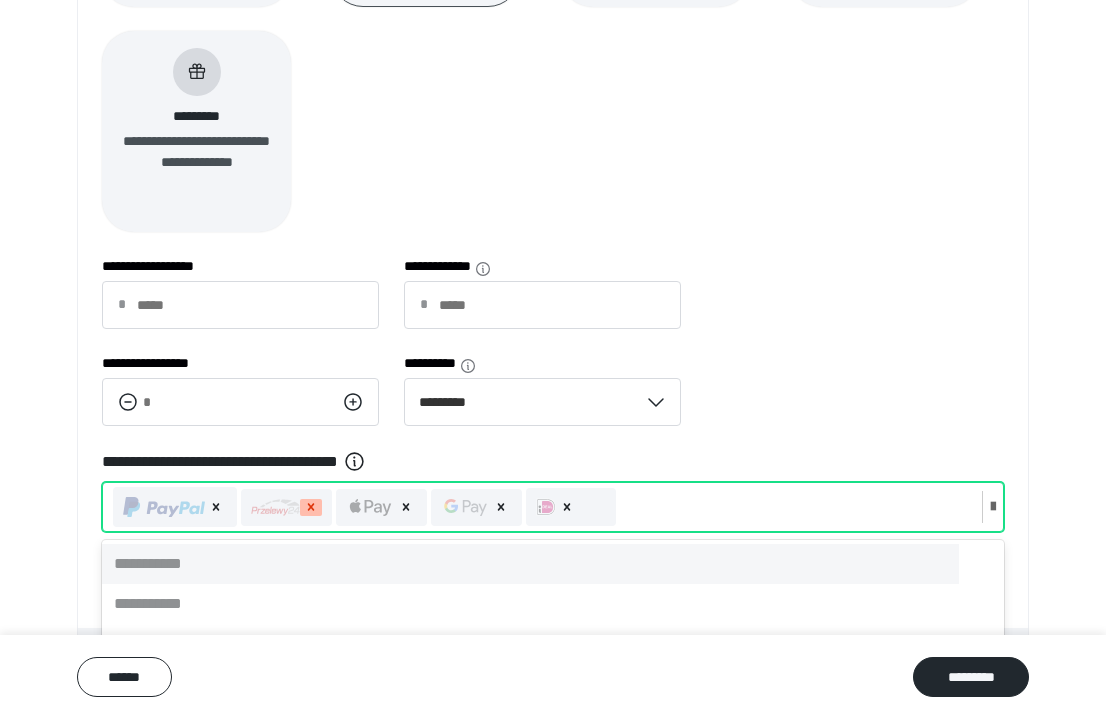 click 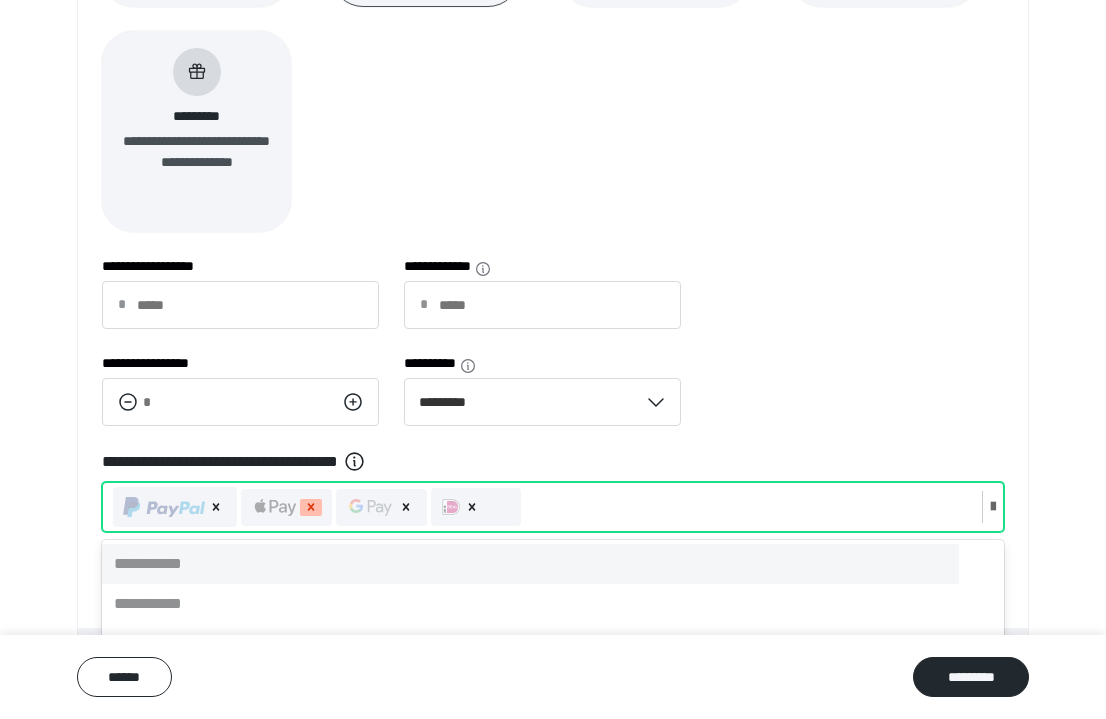 click 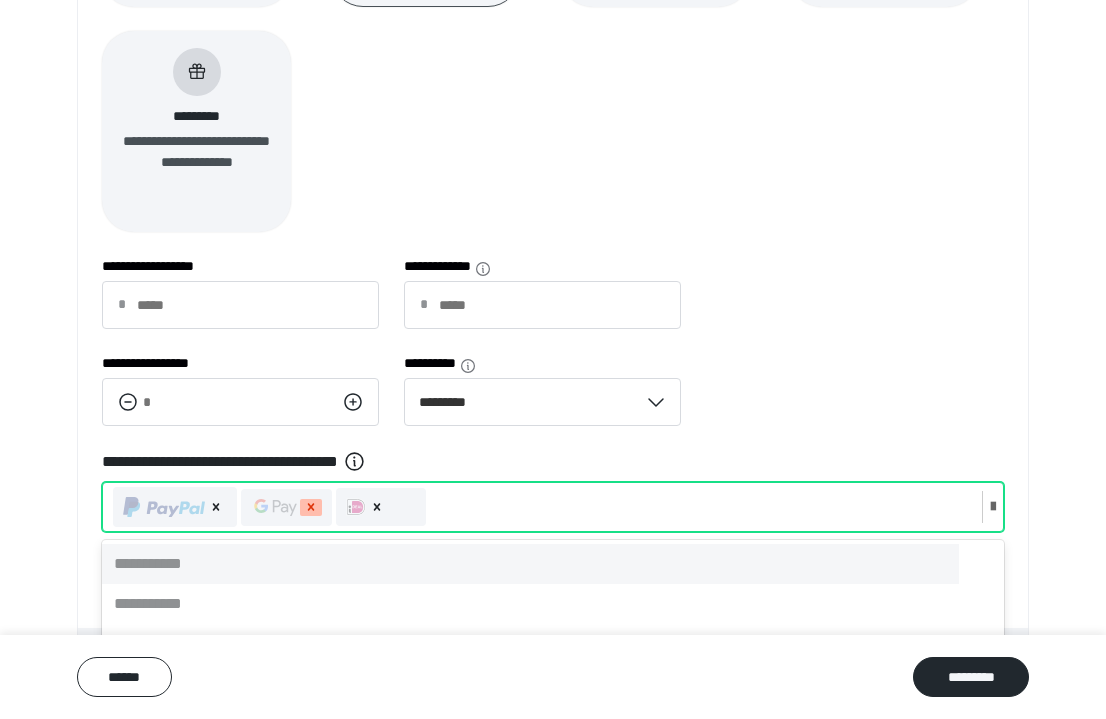 click 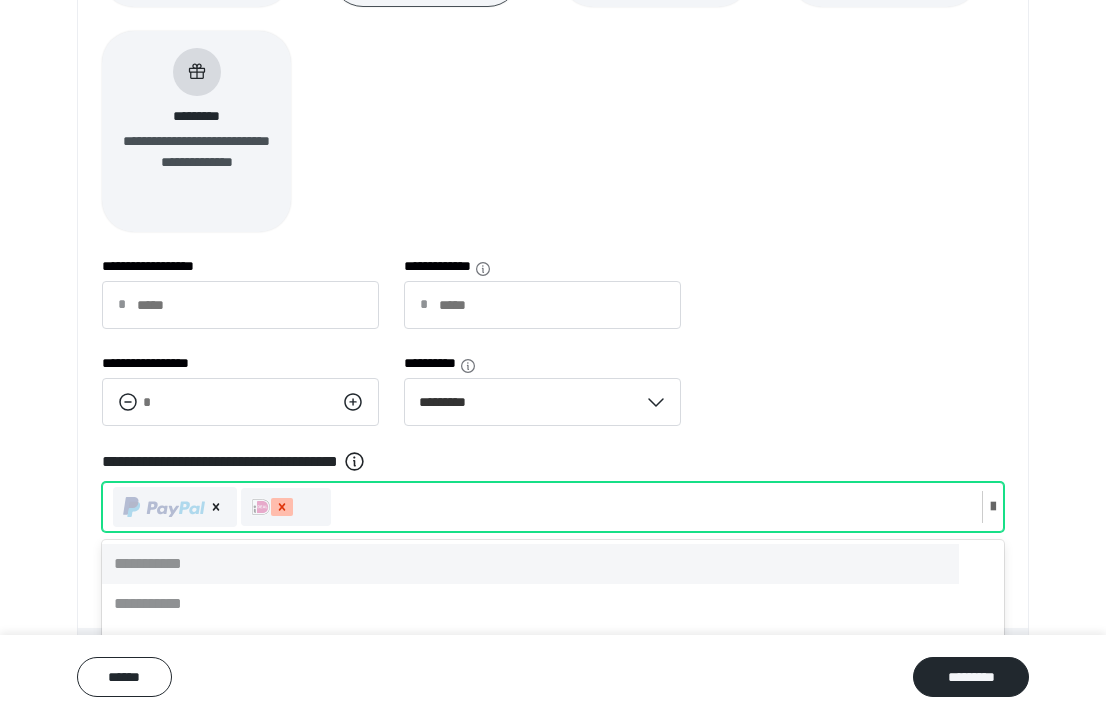 click 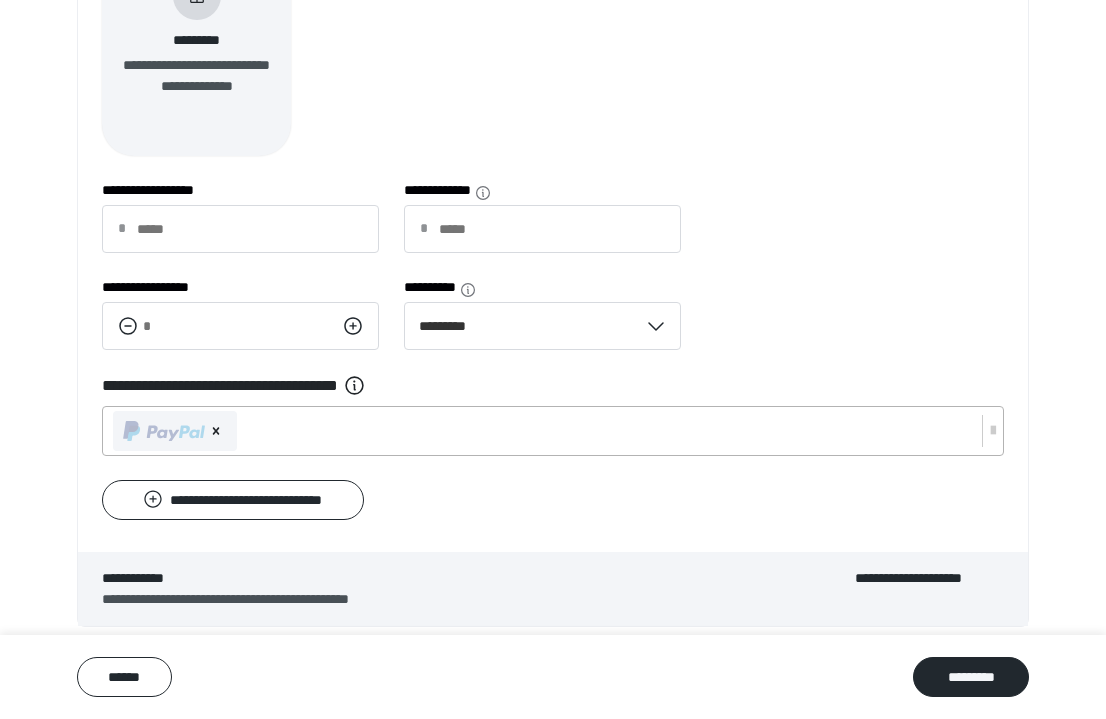 scroll, scrollTop: 617, scrollLeft: 0, axis: vertical 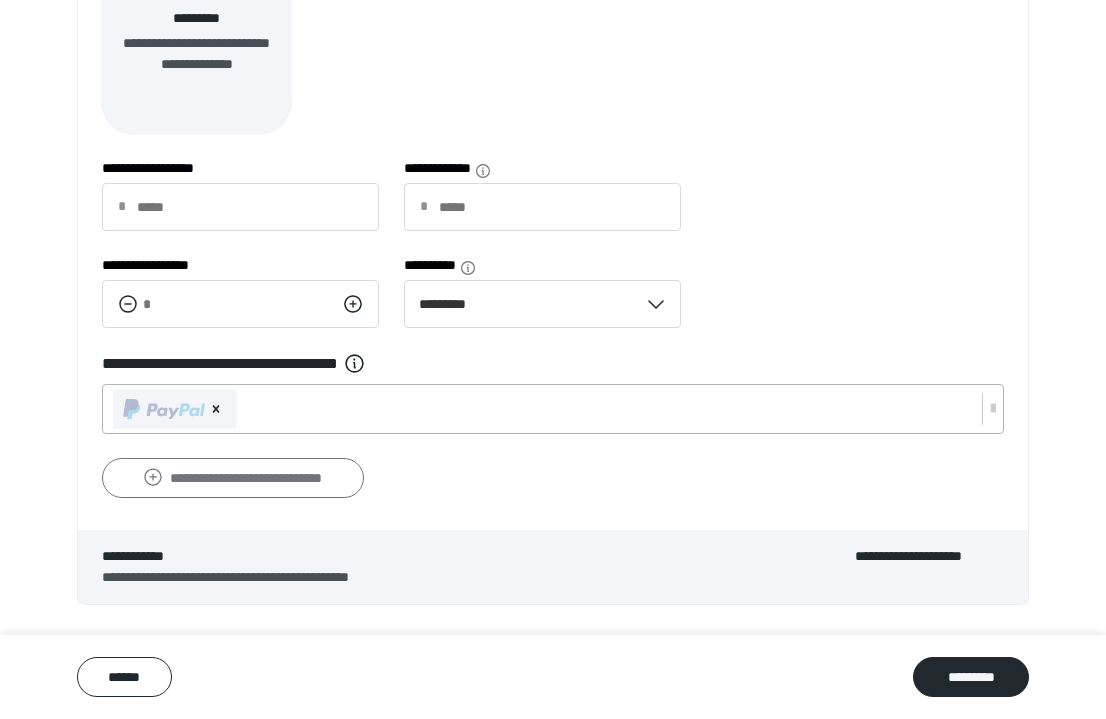 click on "**********" at bounding box center (233, 478) 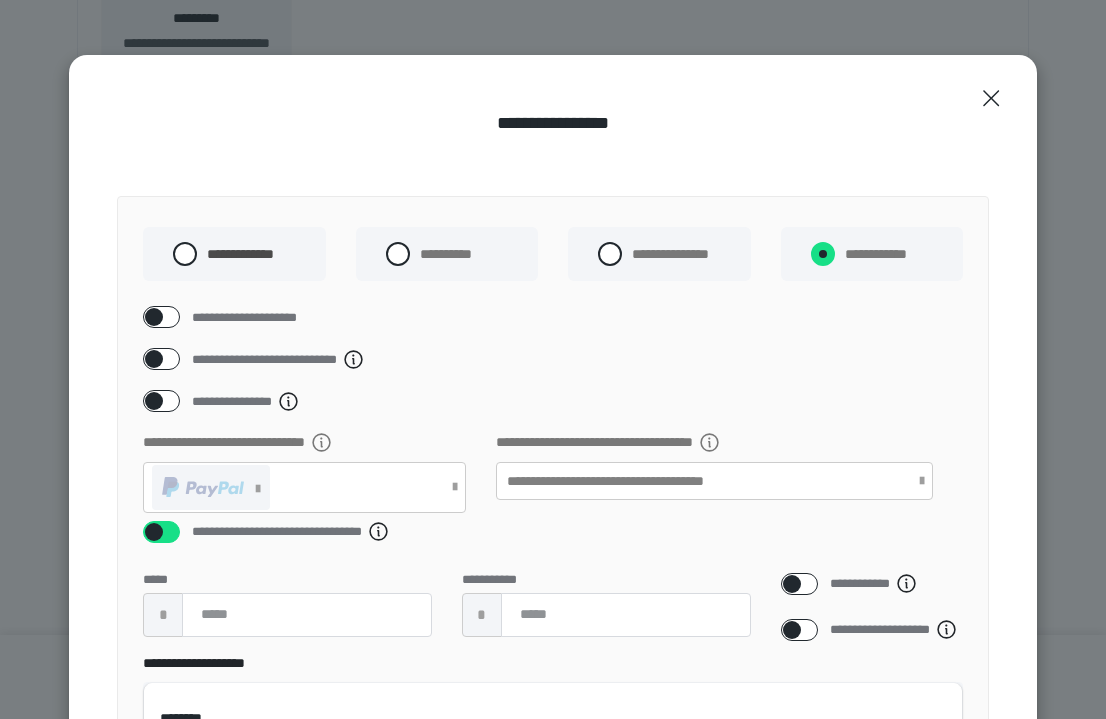 radio on "*****" 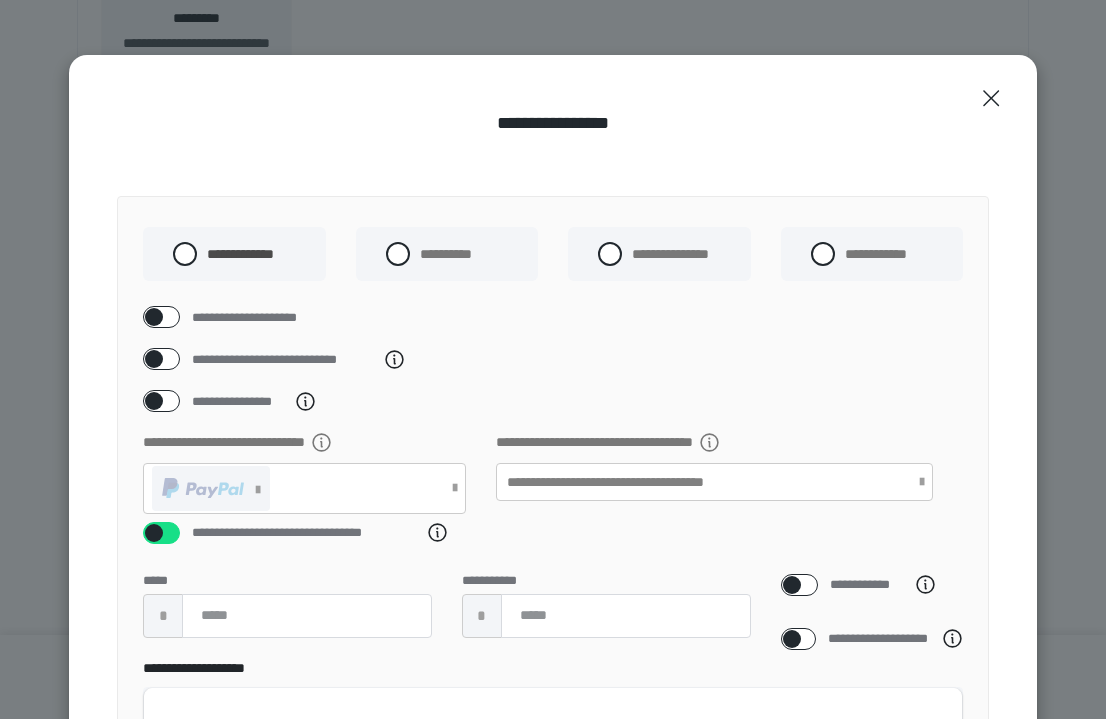 select on "**" 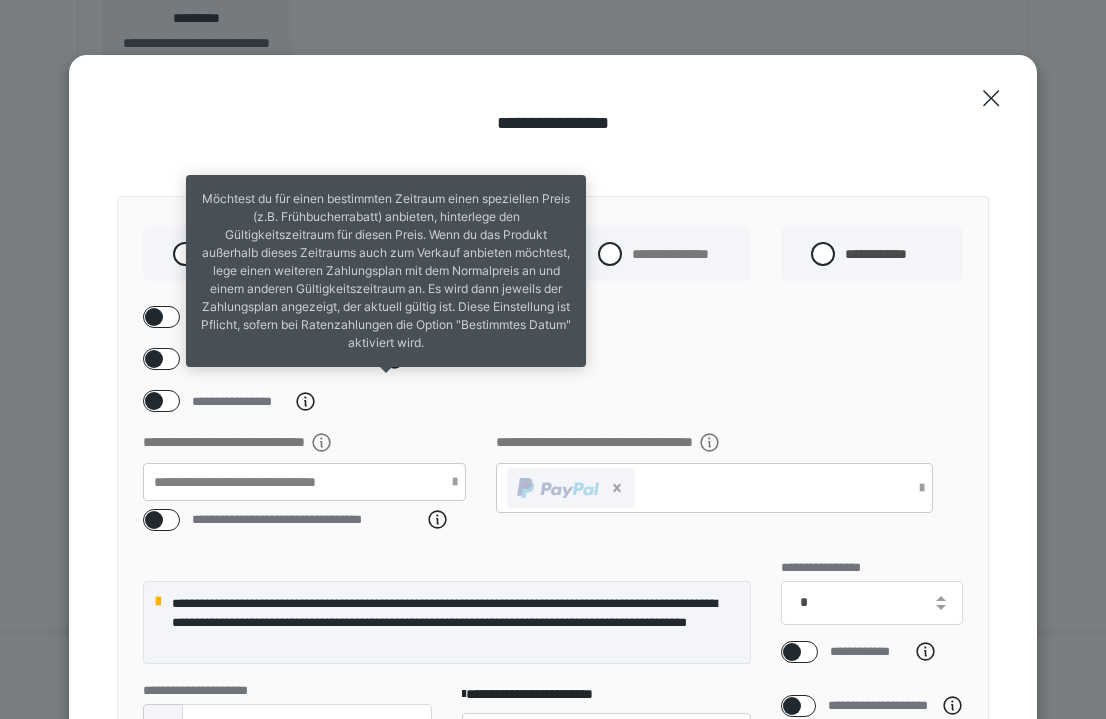 click 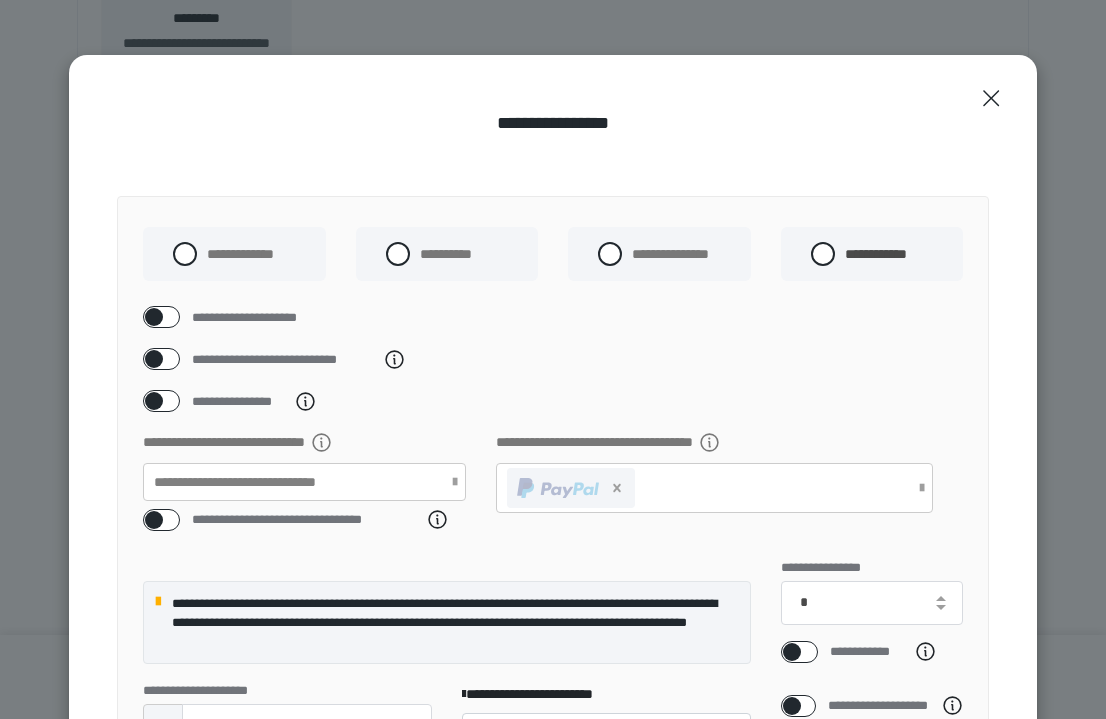 click at bounding box center [154, 359] 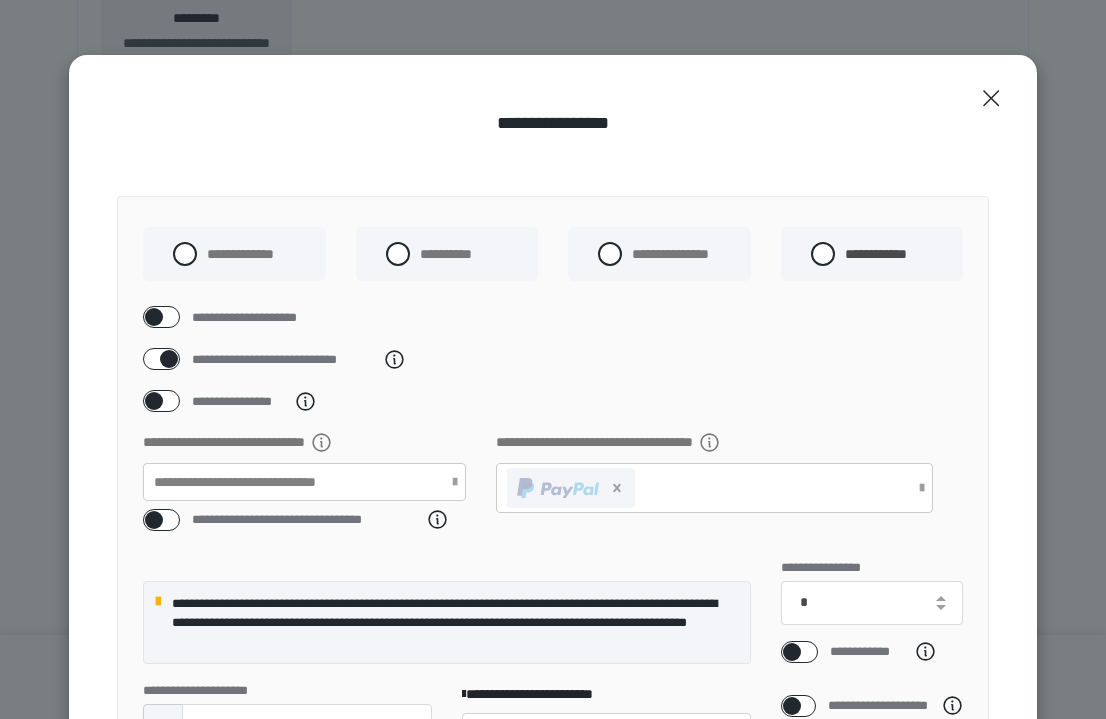 checkbox on "****" 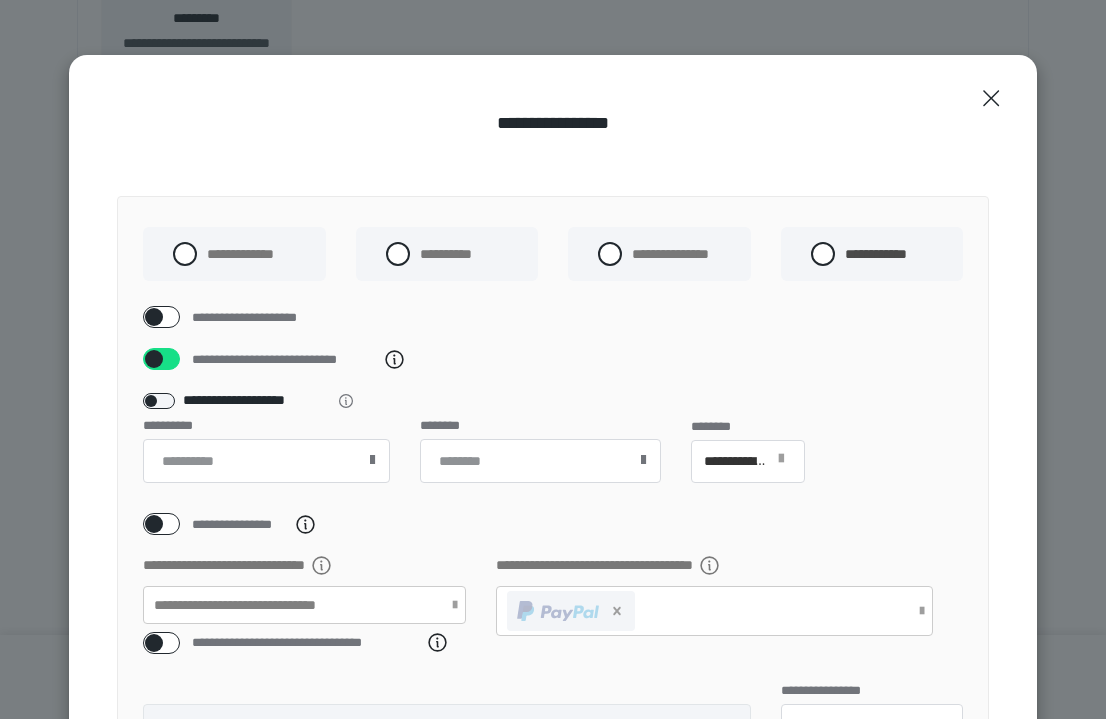 click at bounding box center [372, 460] 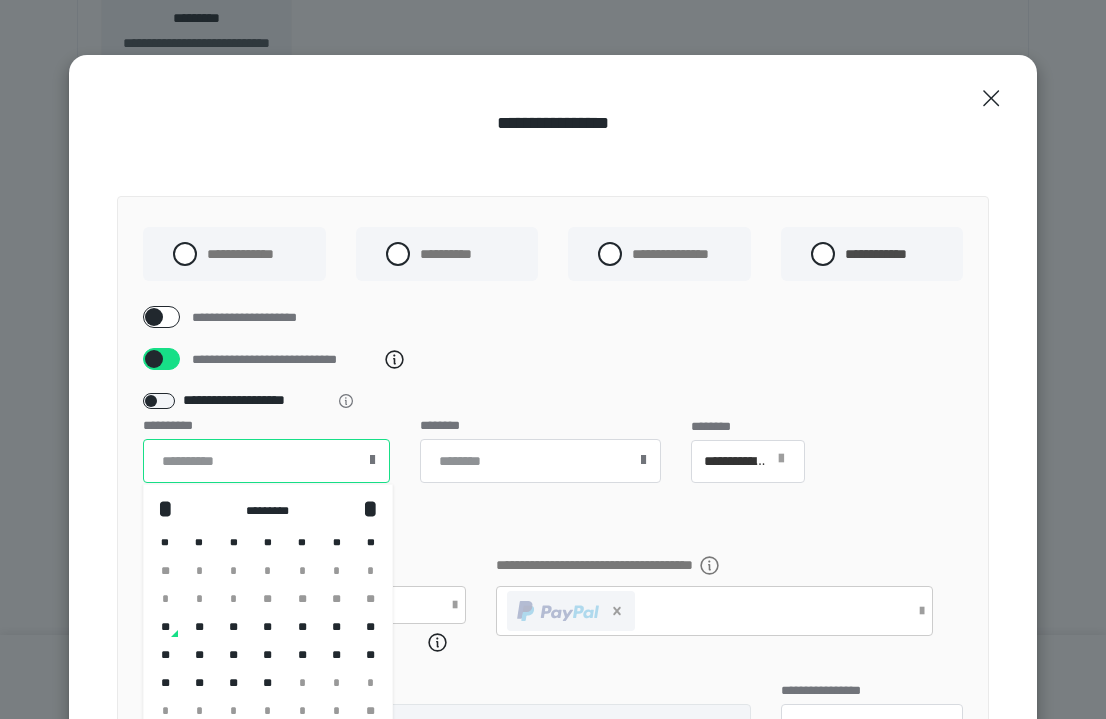 click at bounding box center (266, 461) 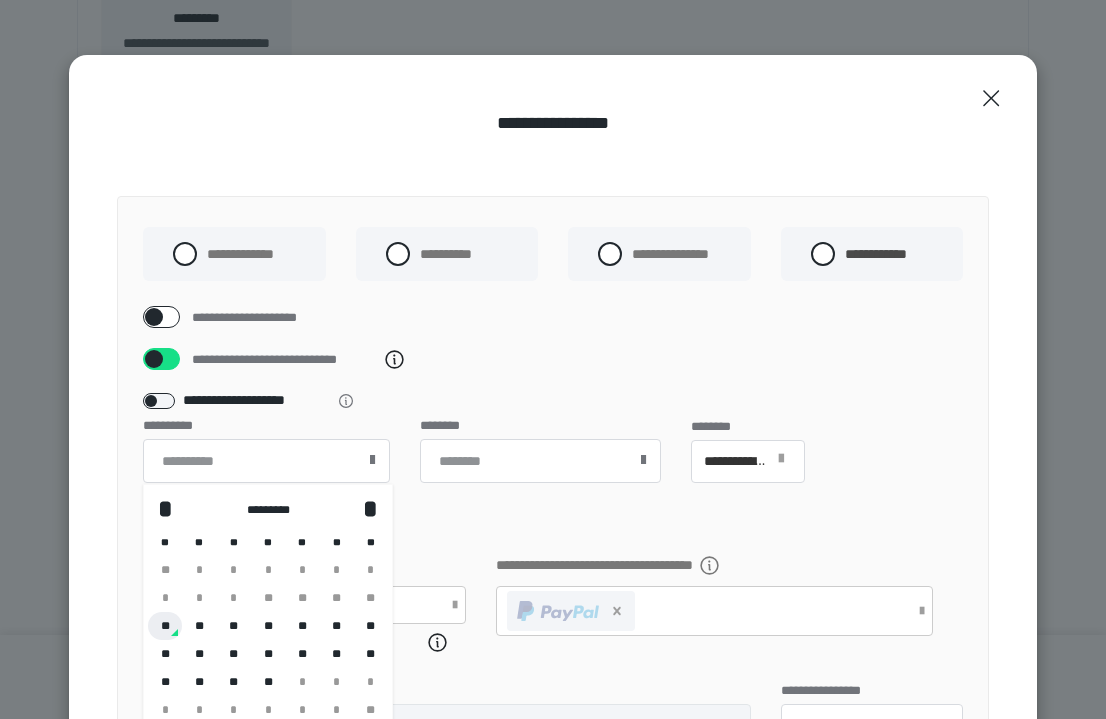 click on "**" at bounding box center (165, 626) 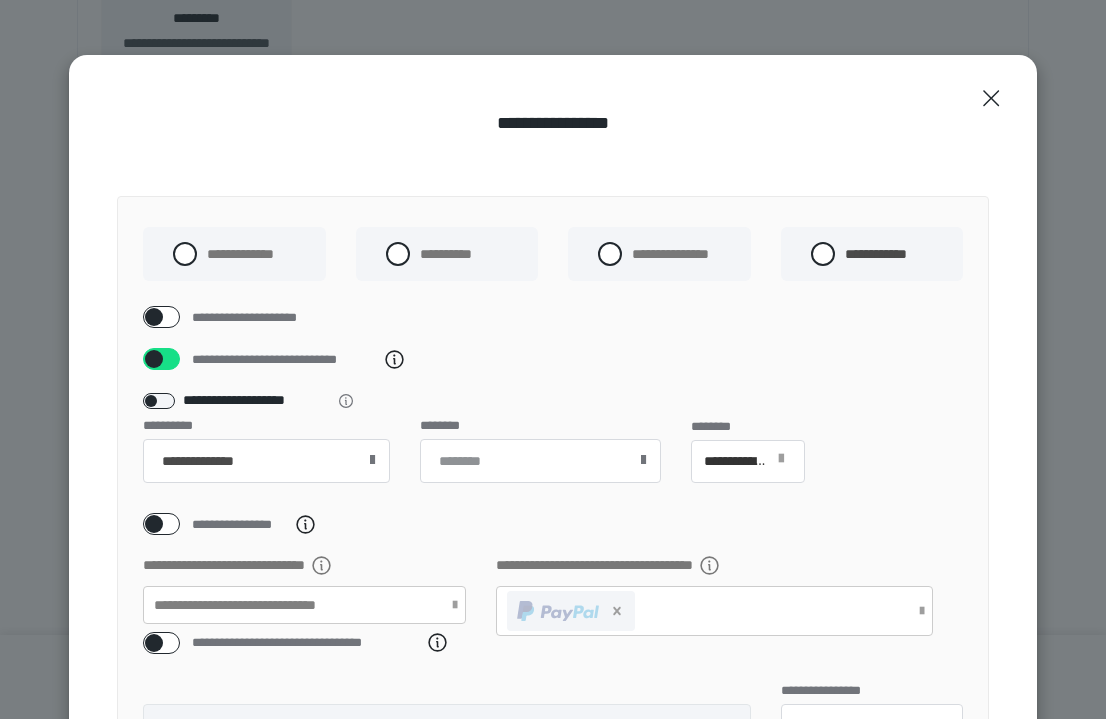 click at bounding box center [643, 460] 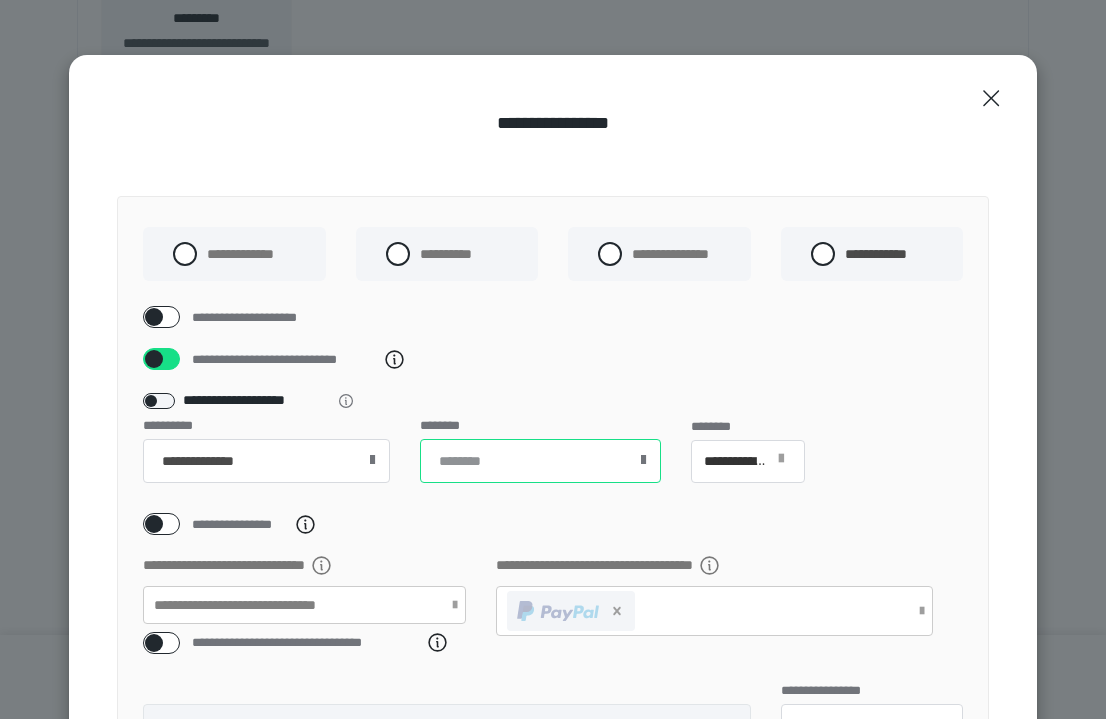 click at bounding box center (540, 461) 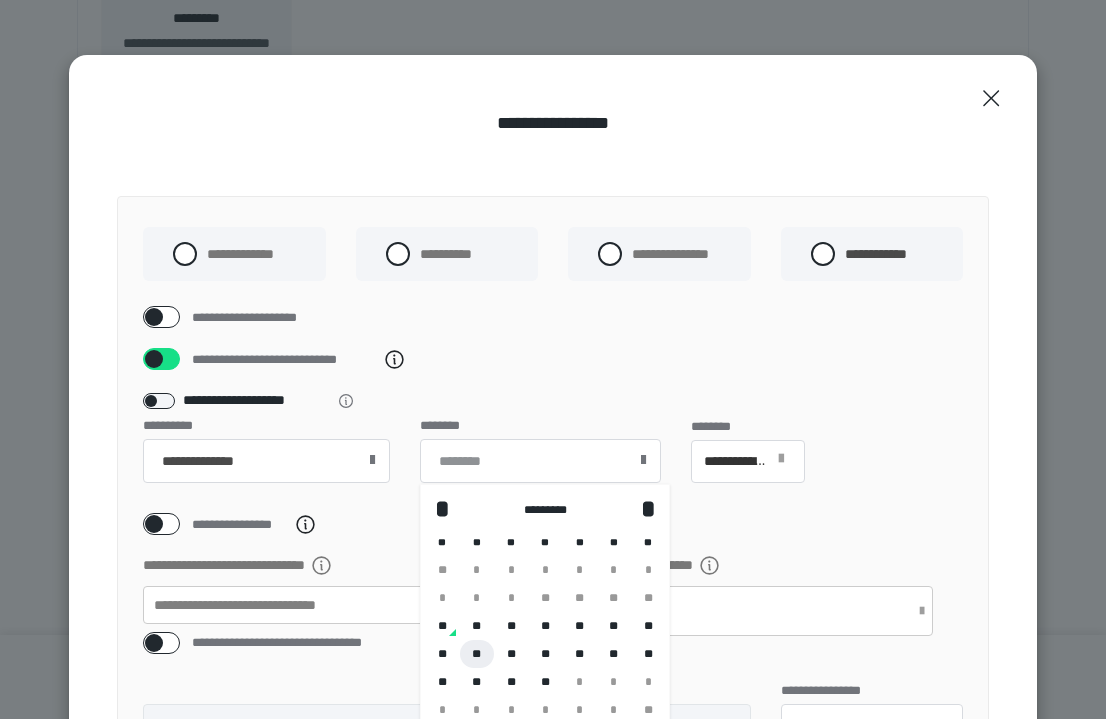 click on "**" at bounding box center [477, 654] 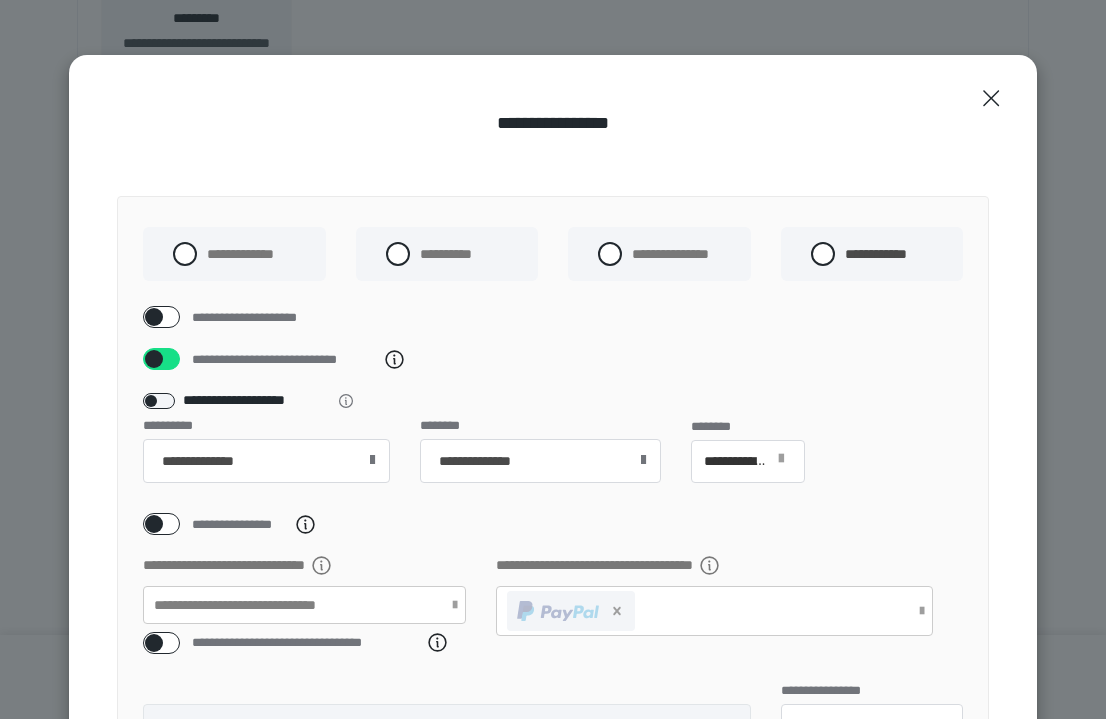 click at bounding box center [643, 460] 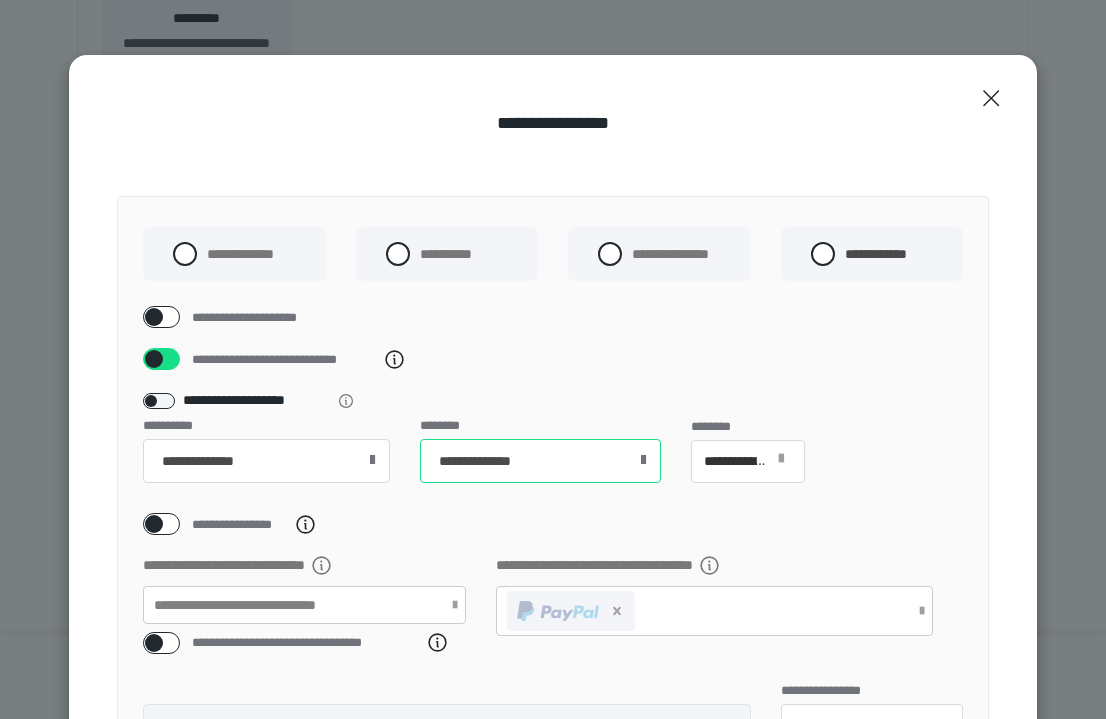 click on "**********" at bounding box center [540, 461] 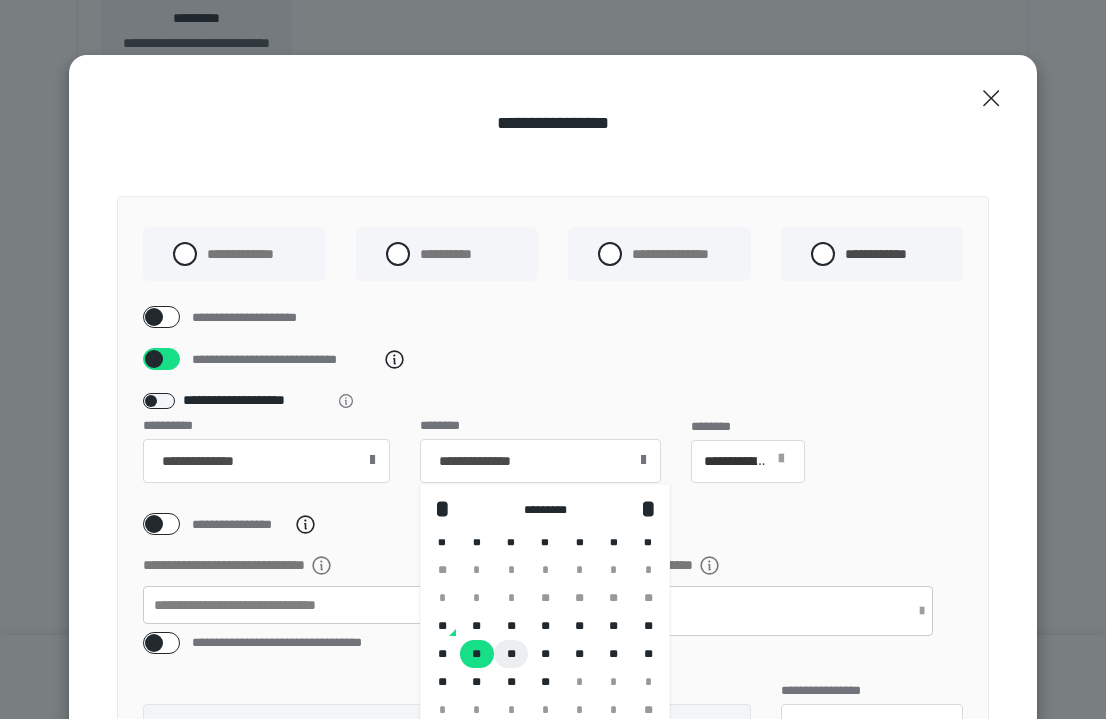 click on "**" at bounding box center [511, 654] 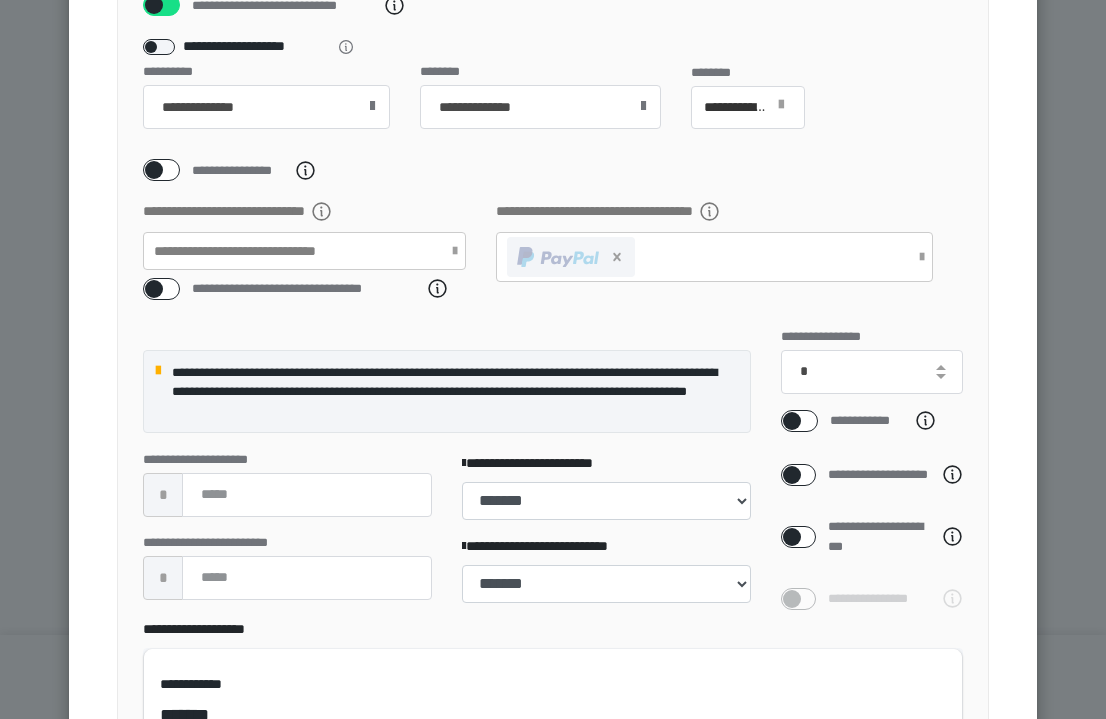 scroll, scrollTop: 362, scrollLeft: 0, axis: vertical 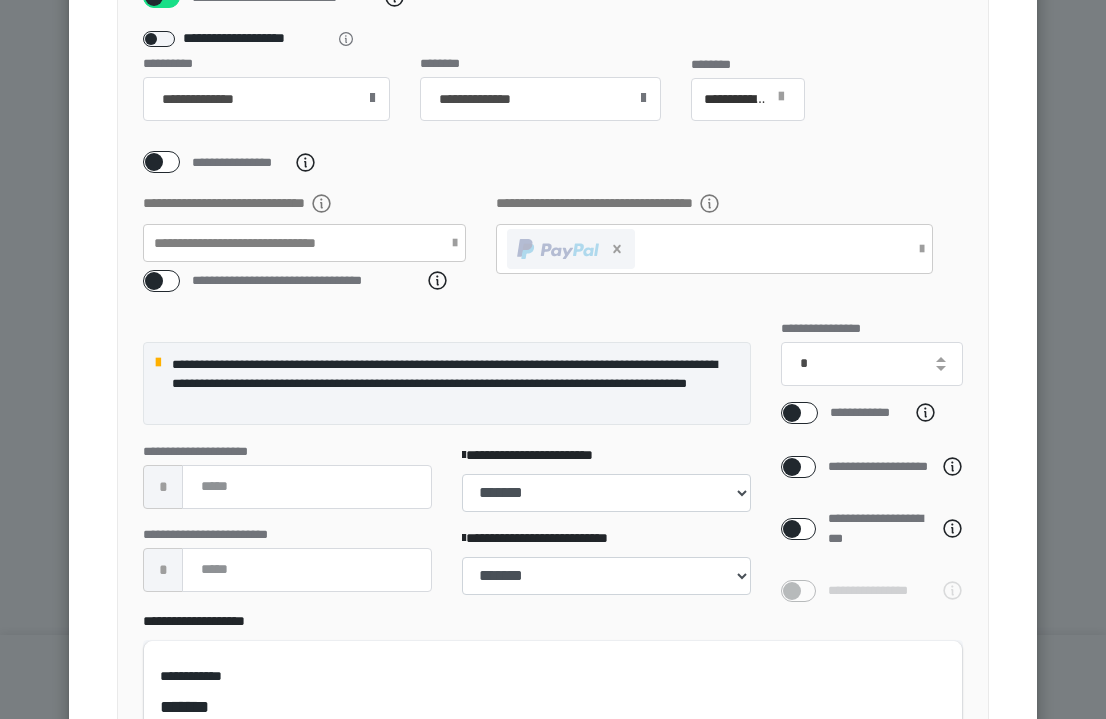 click at bounding box center [154, 281] 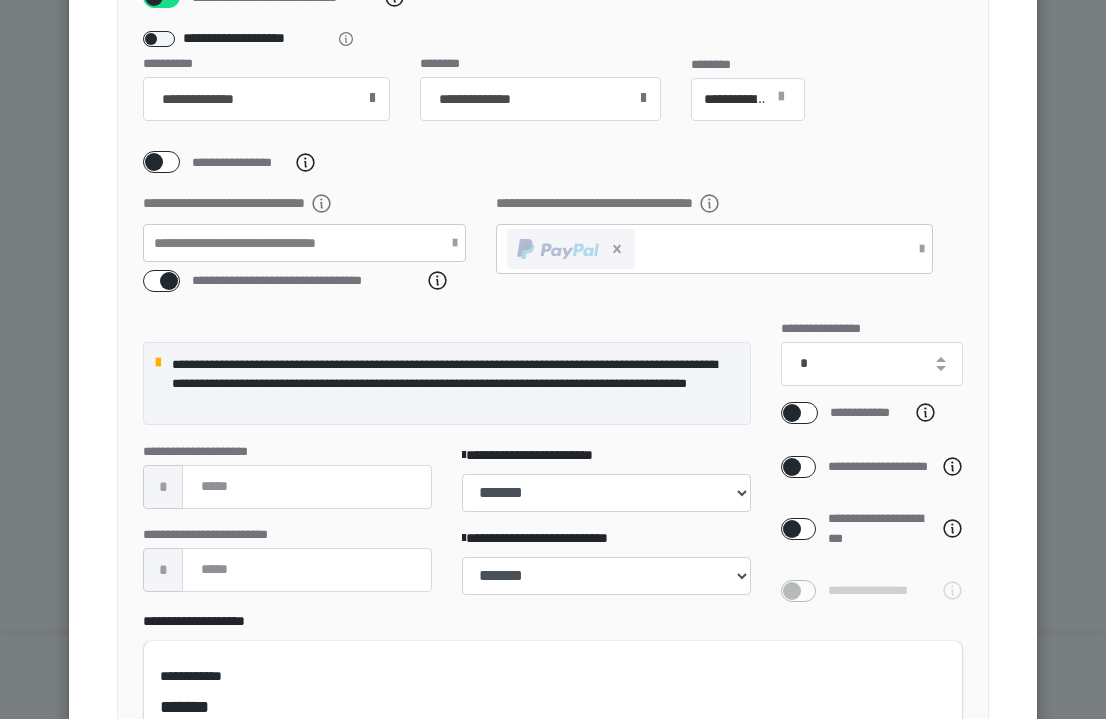 checkbox on "****" 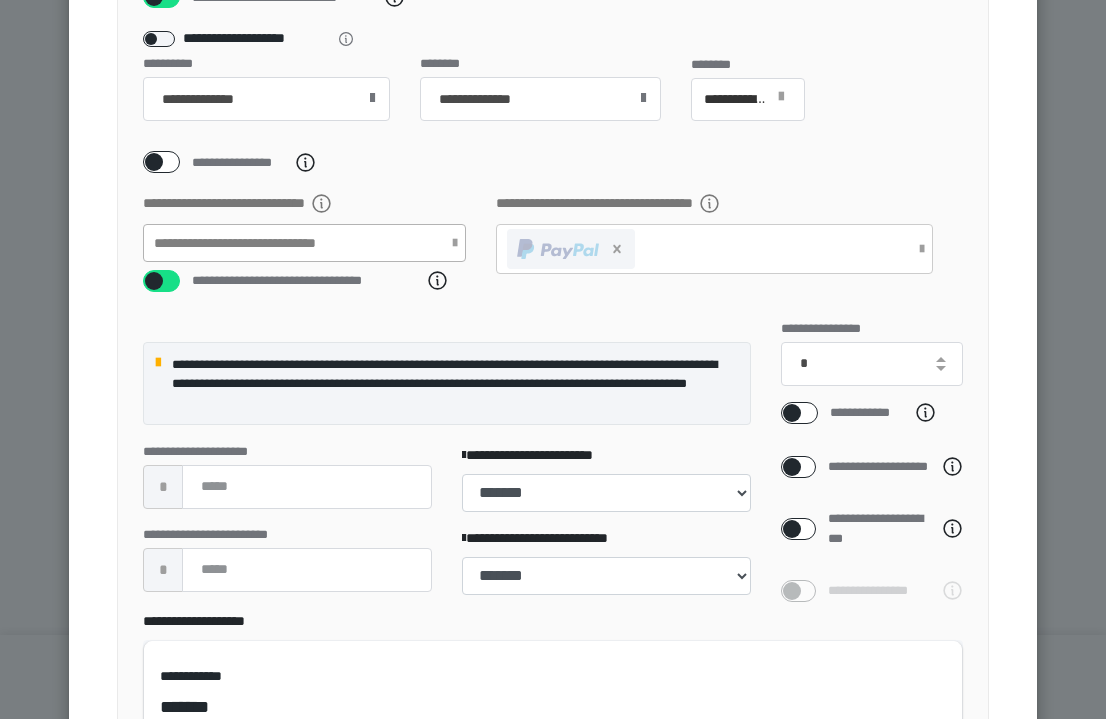 click at bounding box center (455, 243) 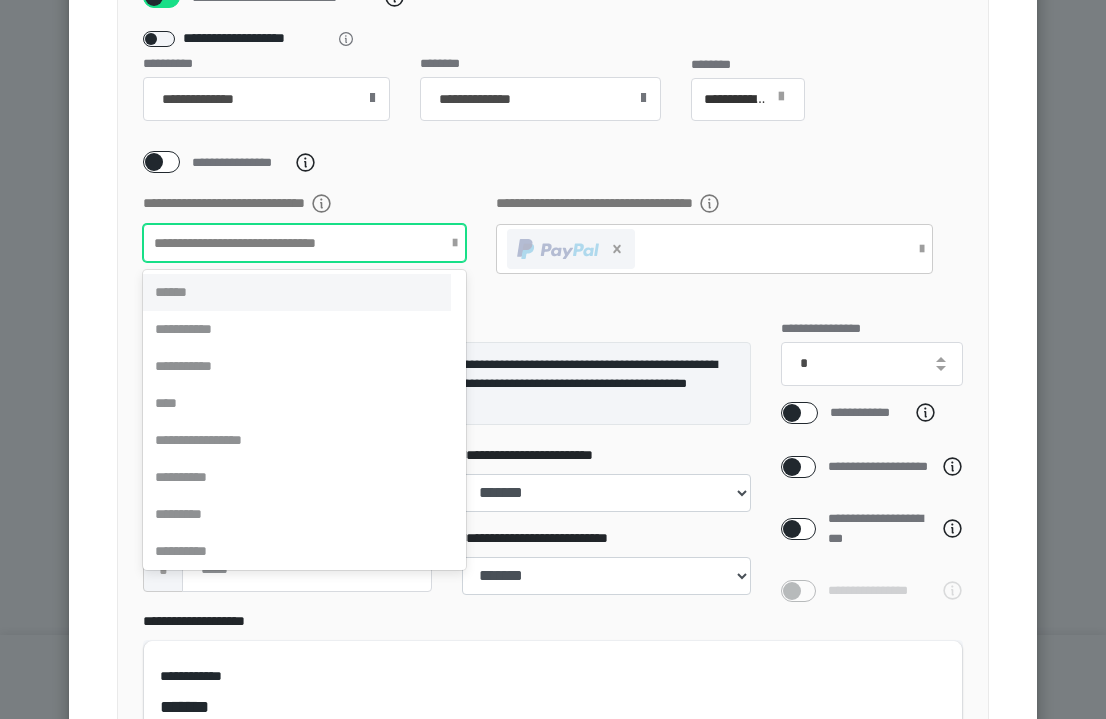 click on "******" at bounding box center (297, 292) 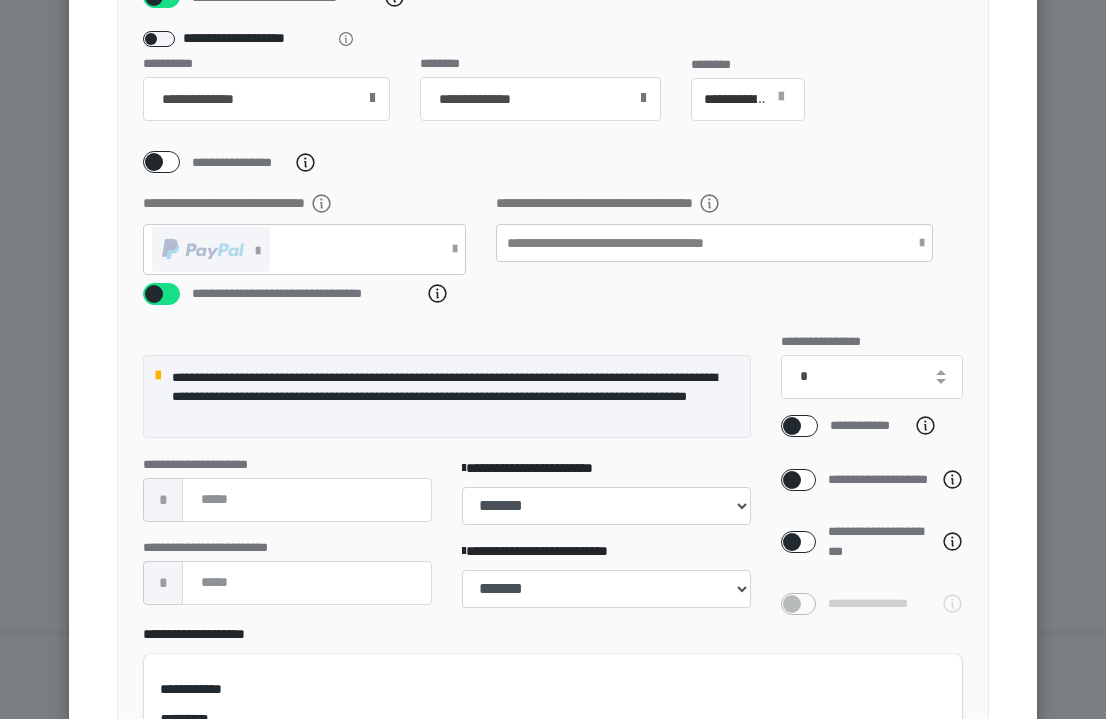 click on "**********" at bounding box center [714, 260] 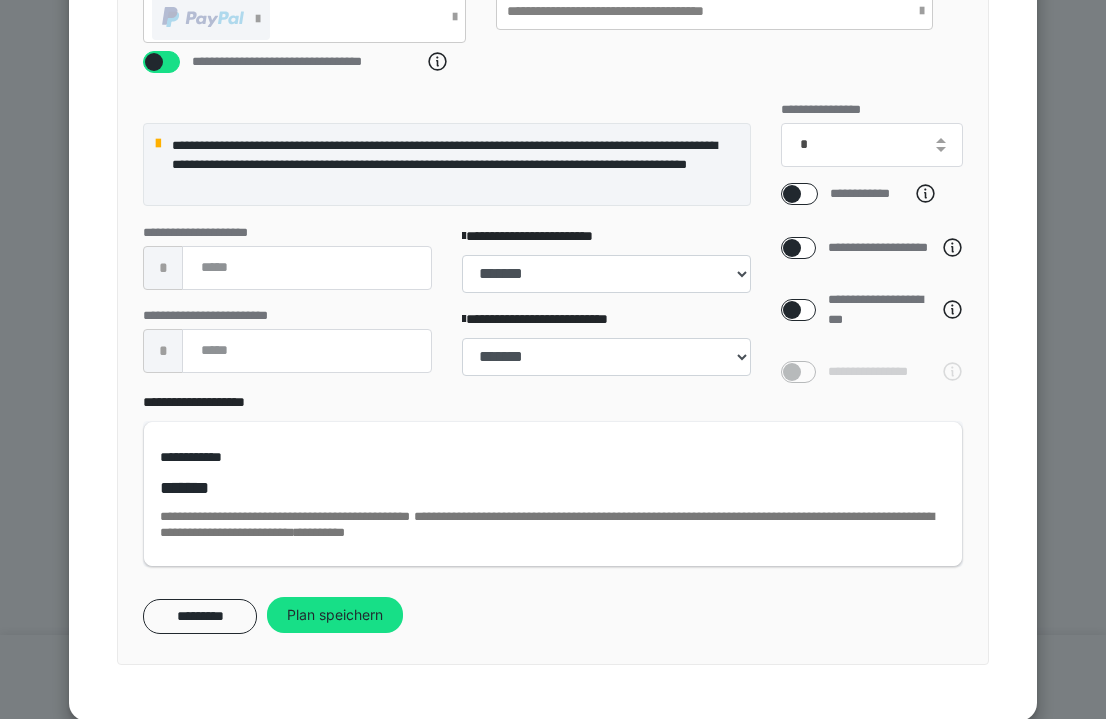 scroll, scrollTop: 594, scrollLeft: 0, axis: vertical 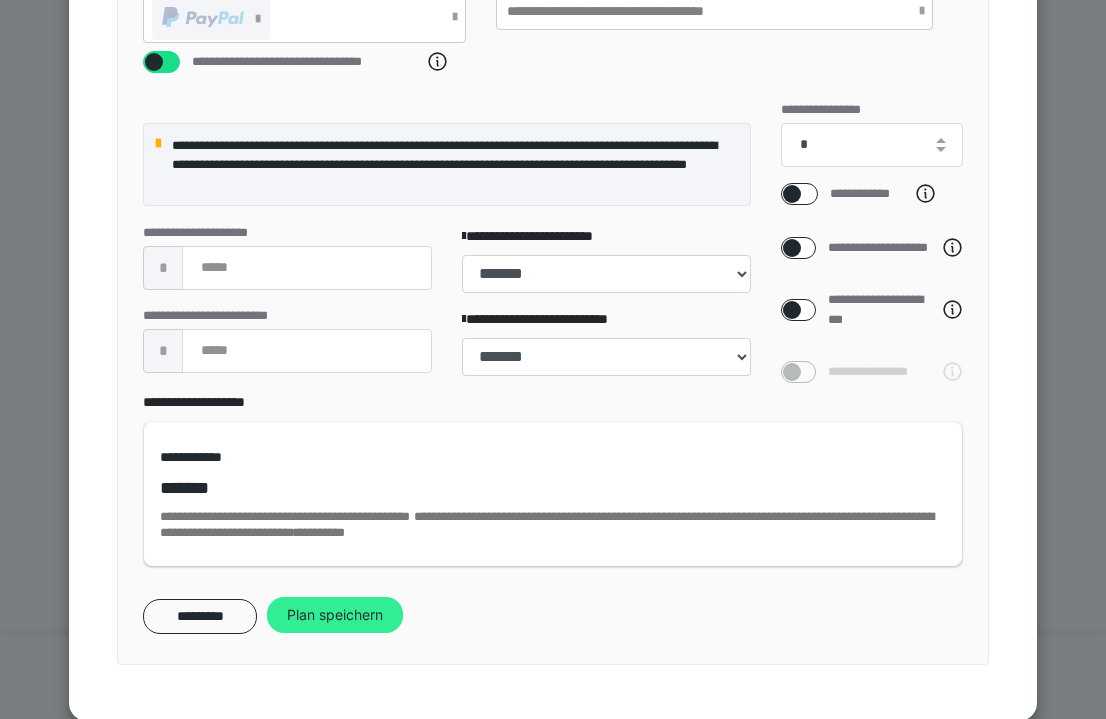 click on "Plan speichern" at bounding box center (335, 615) 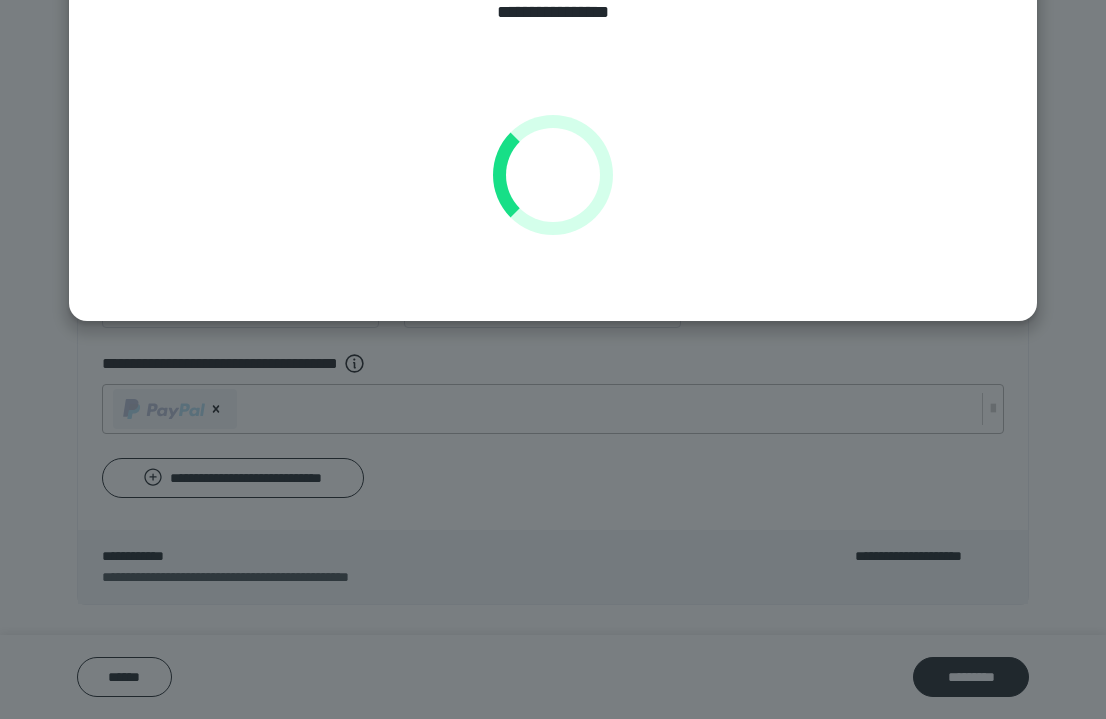 scroll, scrollTop: 109, scrollLeft: 0, axis: vertical 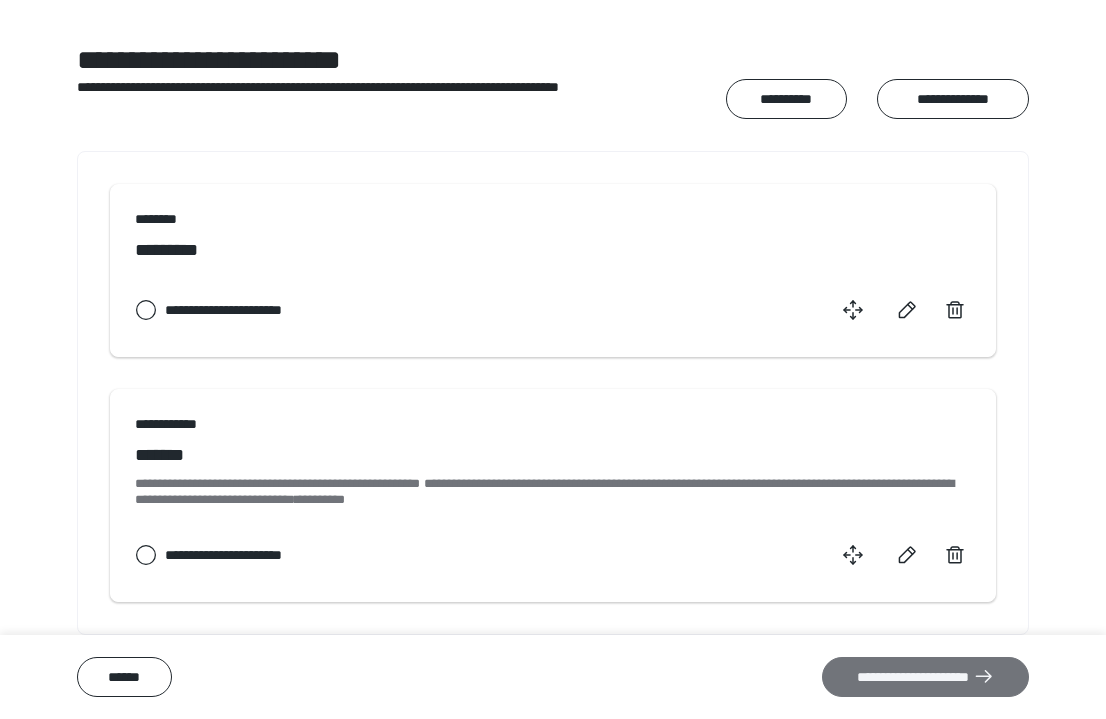 click on "**********" at bounding box center [925, 677] 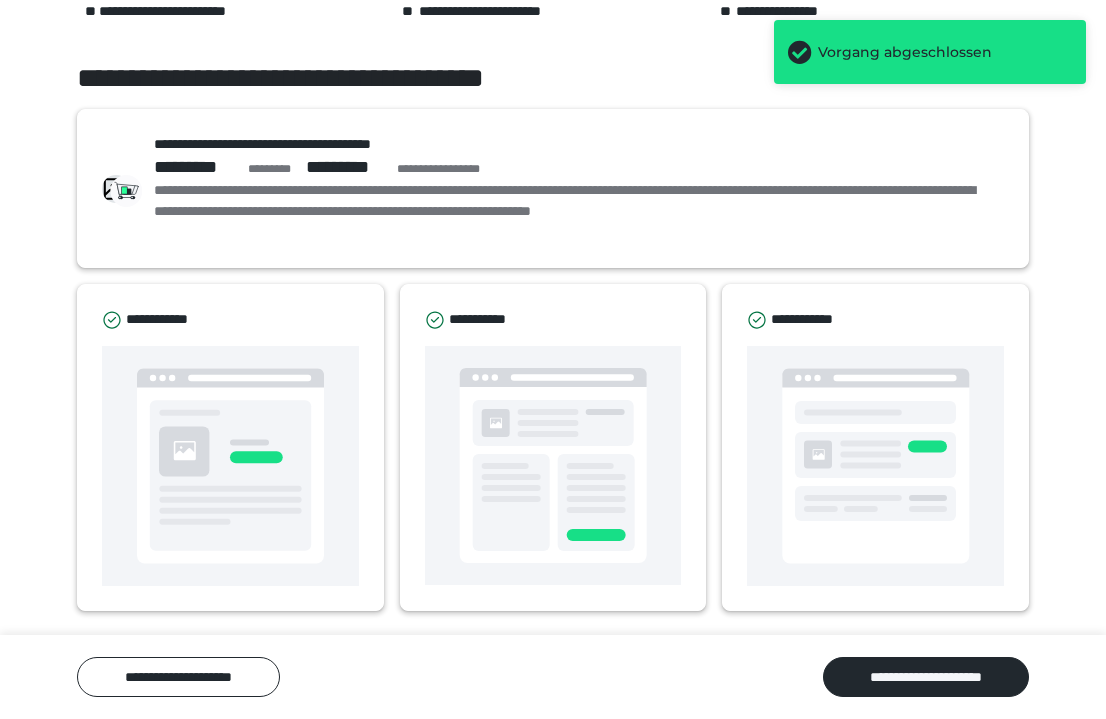 scroll, scrollTop: 115, scrollLeft: 0, axis: vertical 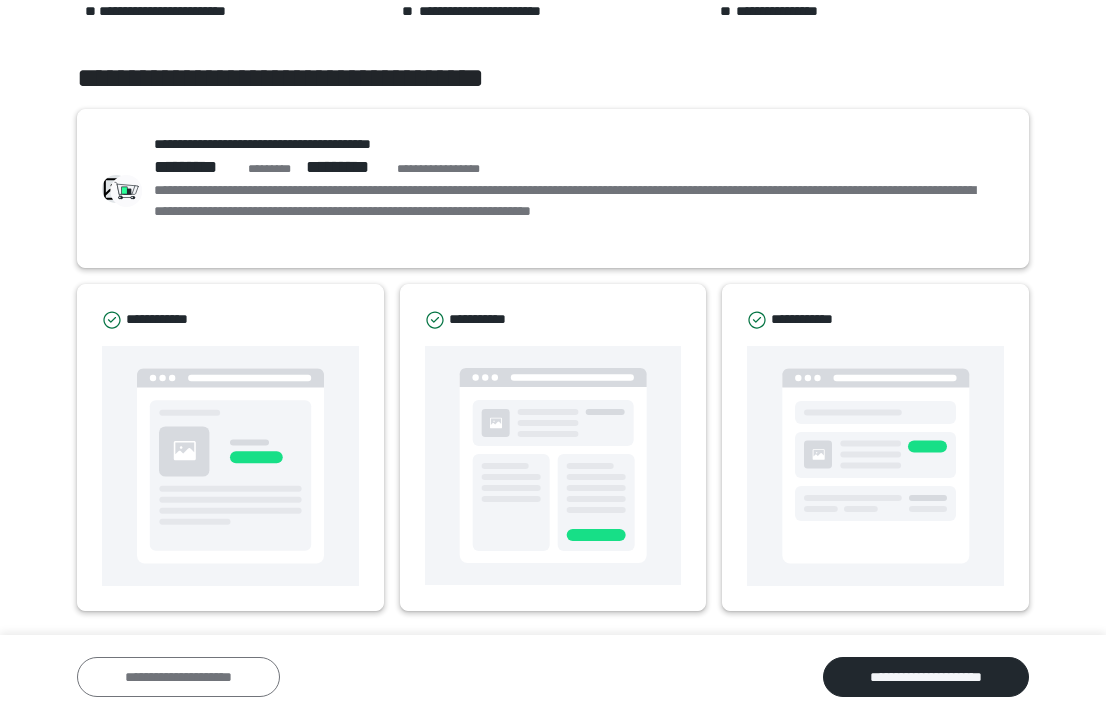 click on "**********" at bounding box center (178, 677) 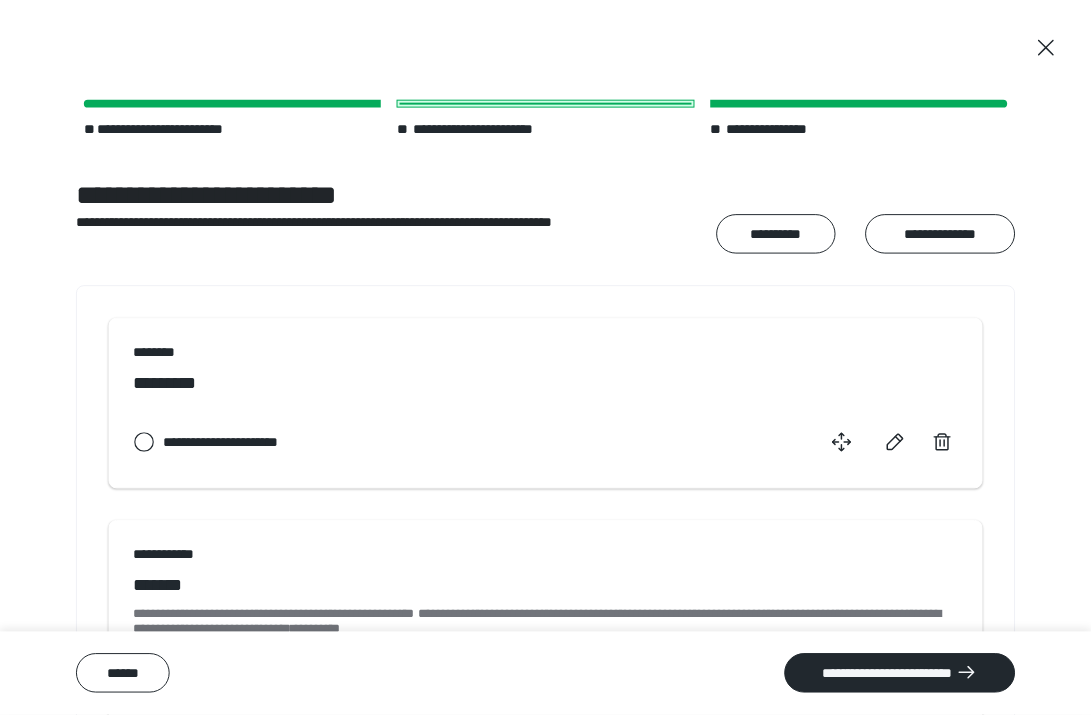 scroll, scrollTop: 0, scrollLeft: 0, axis: both 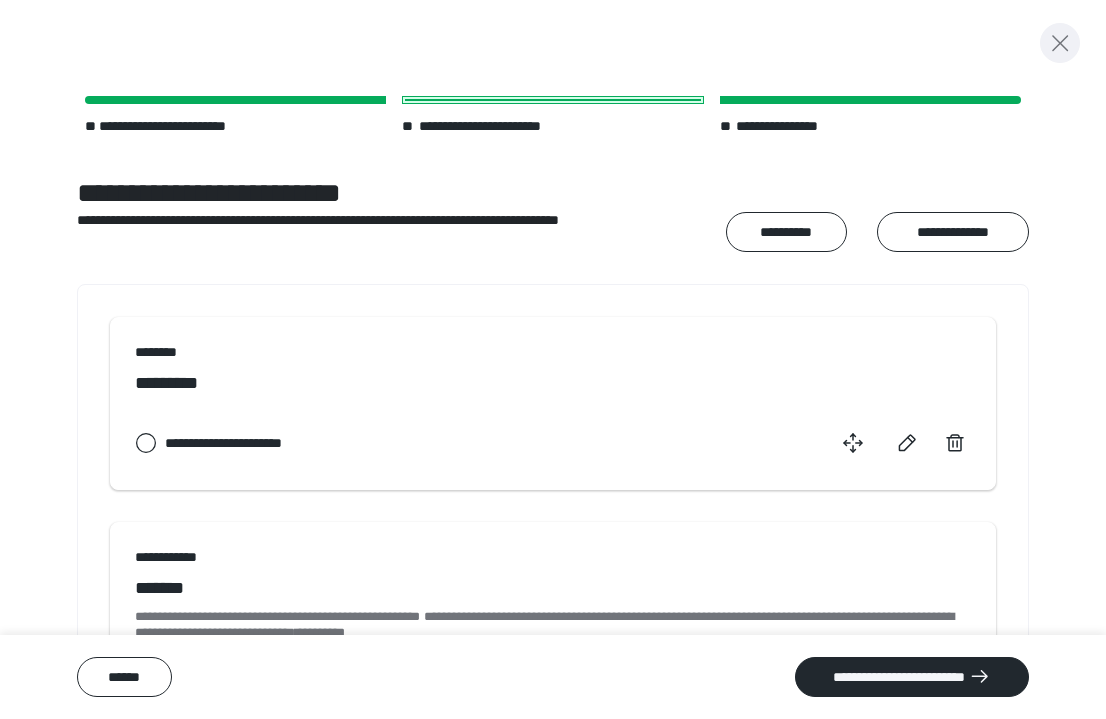 click 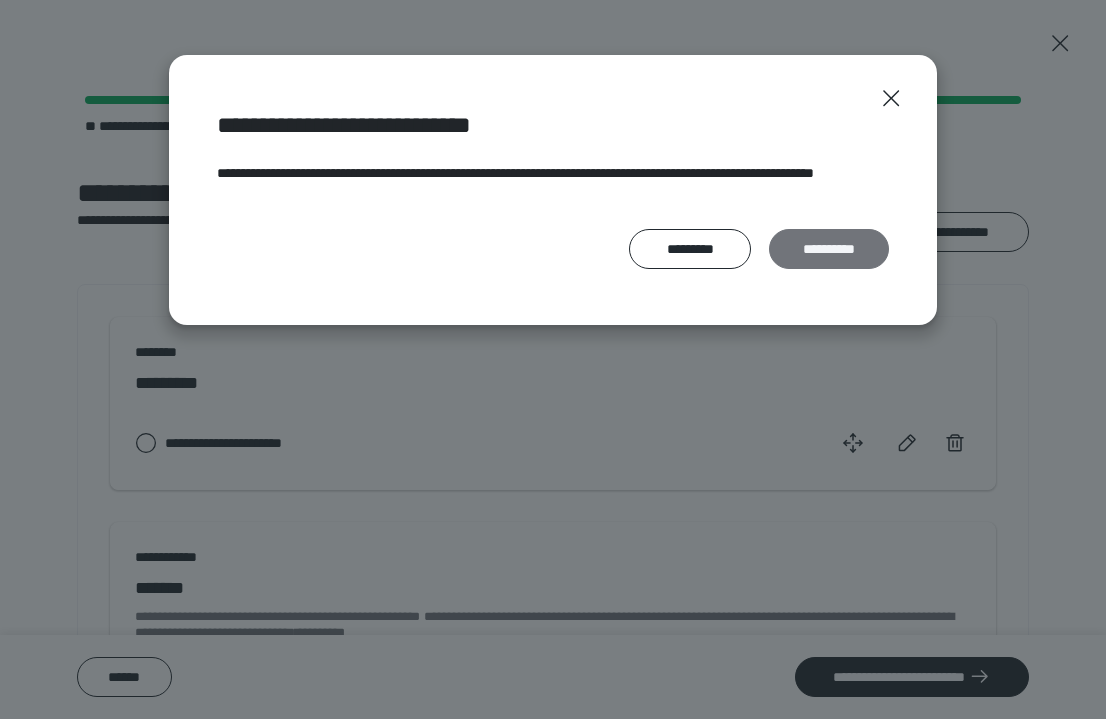 click on "**********" at bounding box center [829, 249] 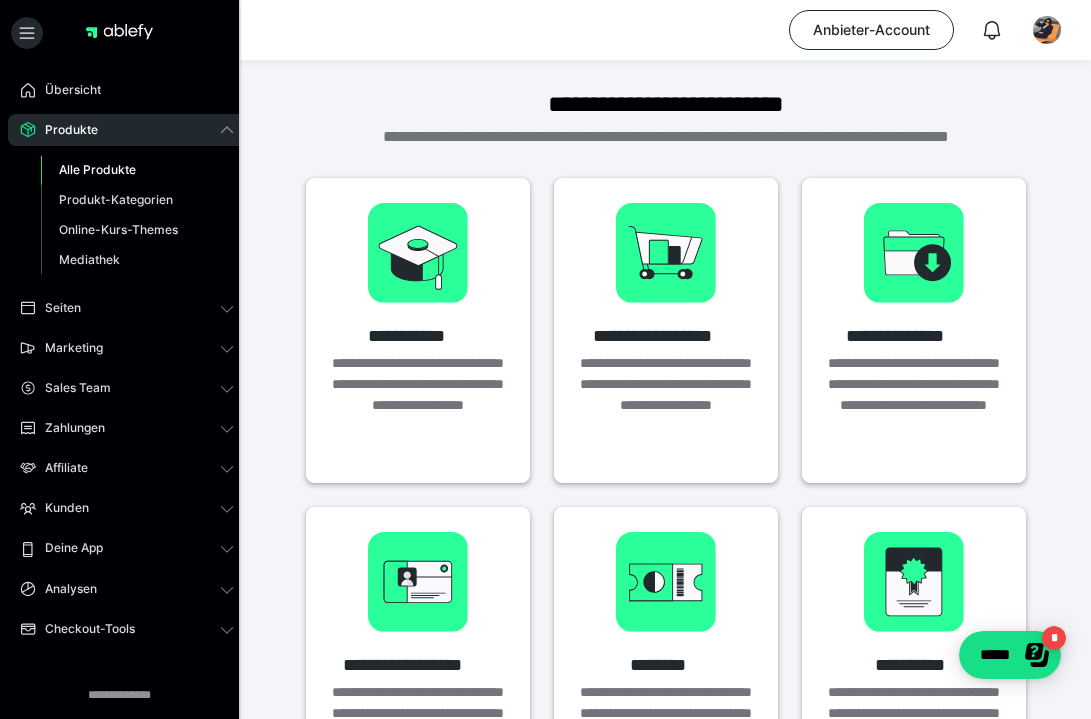 click on "Alle Produkte" at bounding box center [97, 169] 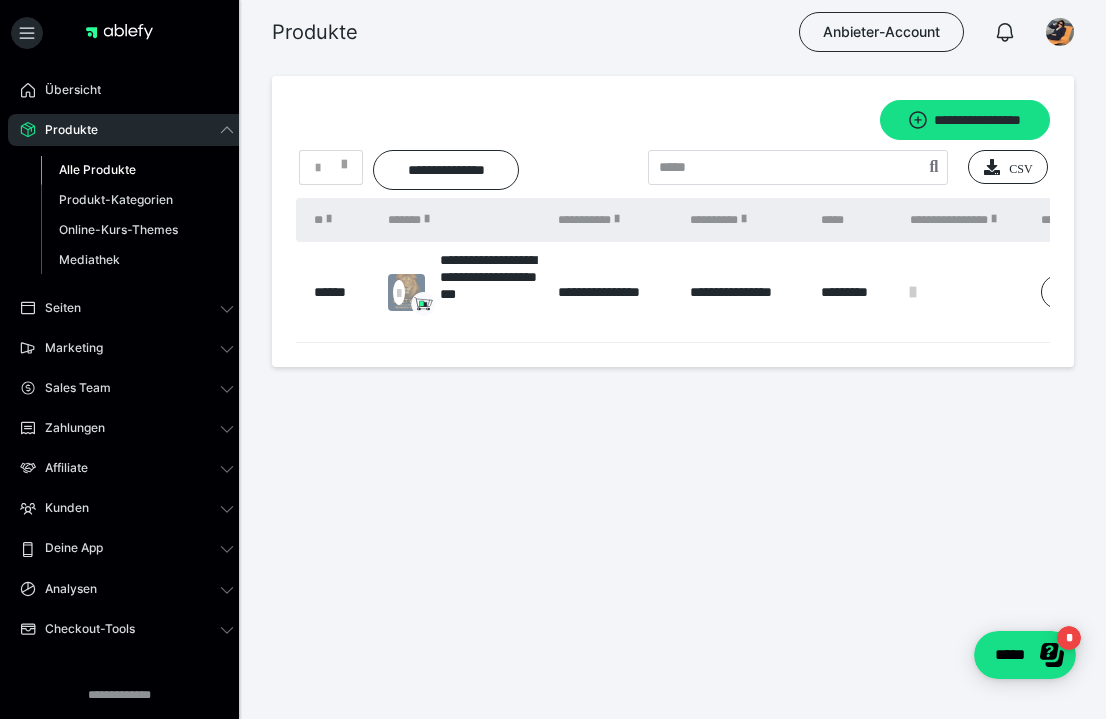 click on "**********" at bounding box center (119, 685) 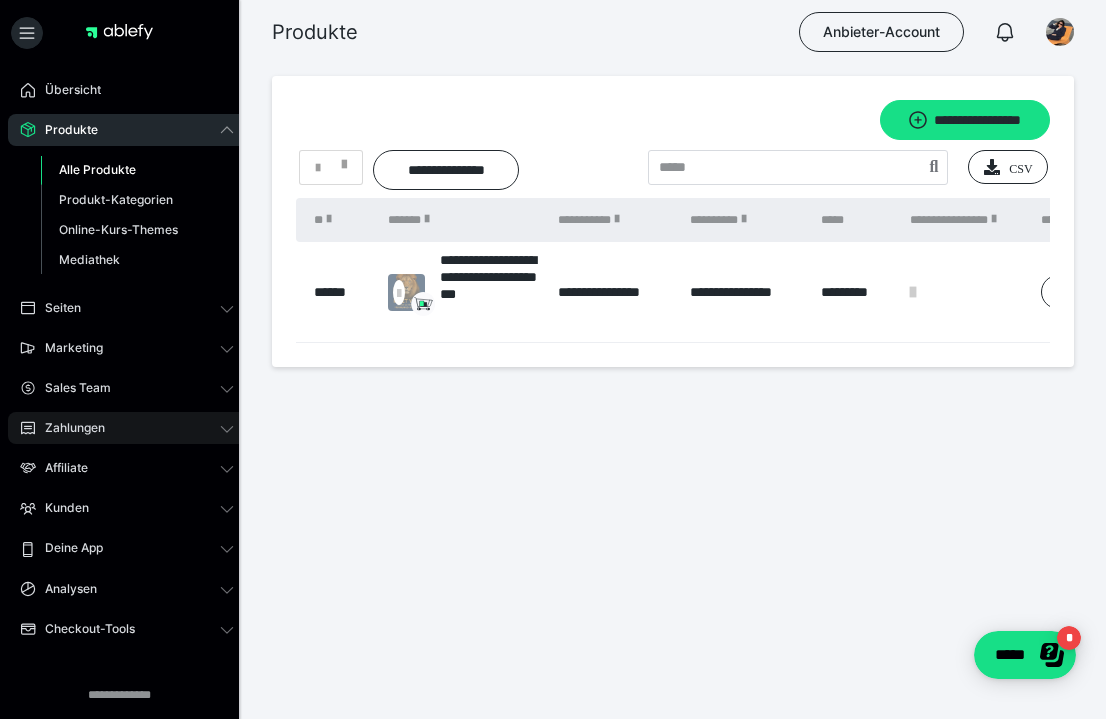 click on "Zahlungen" at bounding box center (68, 428) 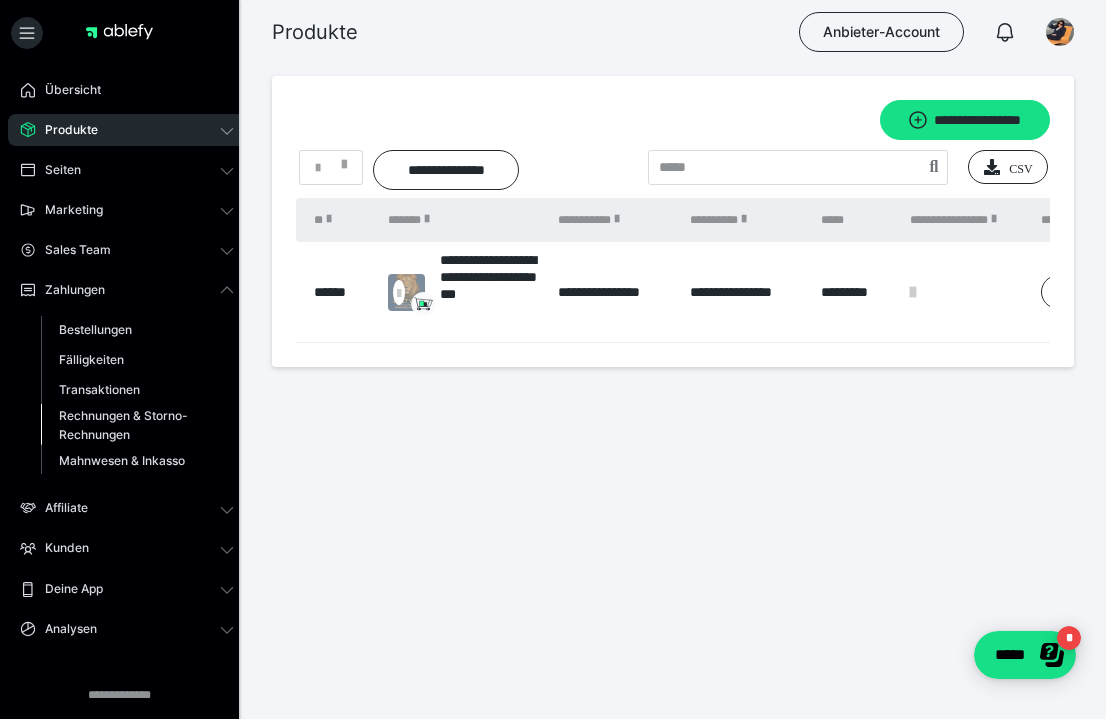 click on "Rechnungen & Storno-Rechnungen" at bounding box center (126, 425) 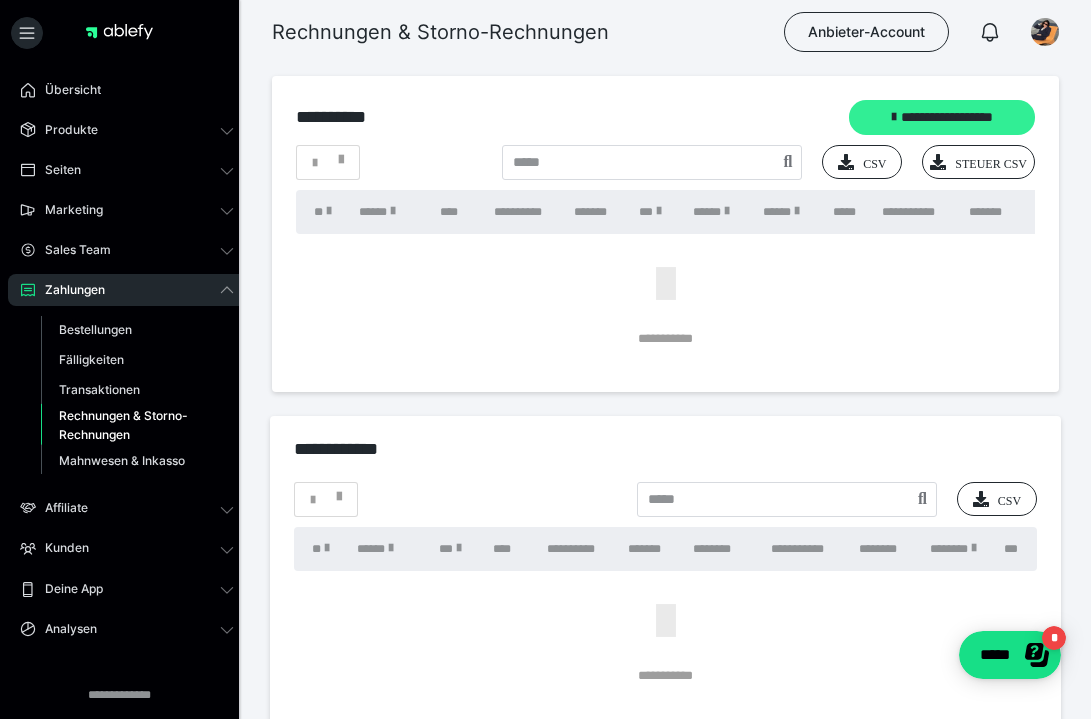 click on "**********" at bounding box center (942, 117) 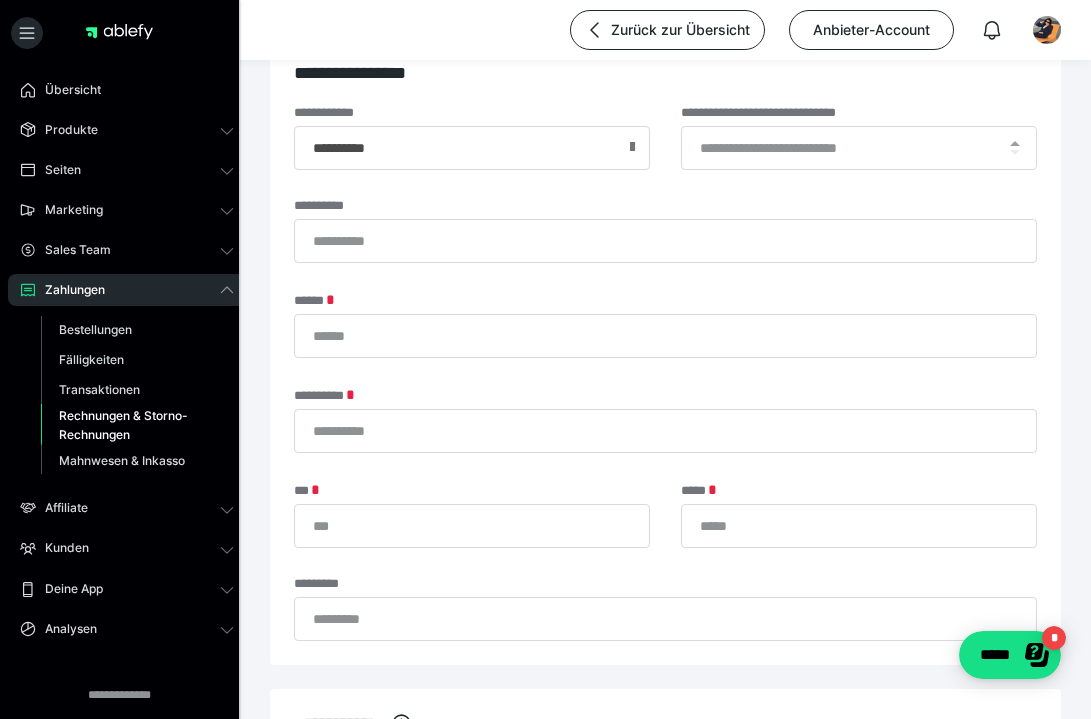 scroll, scrollTop: 39, scrollLeft: 0, axis: vertical 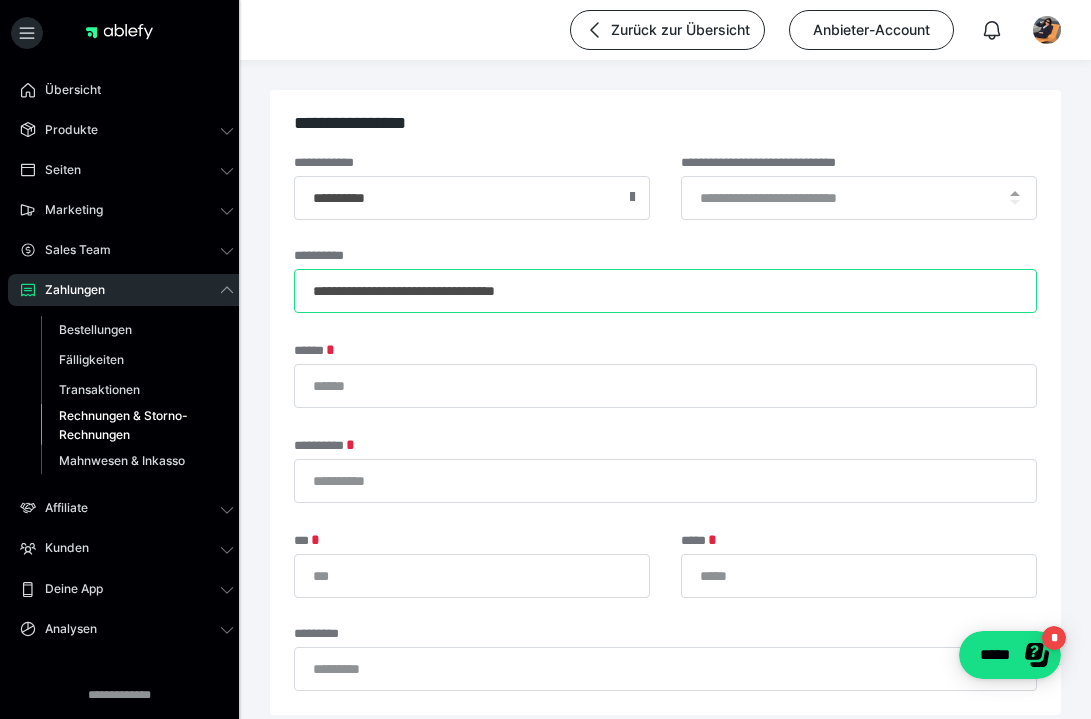 type on "**********" 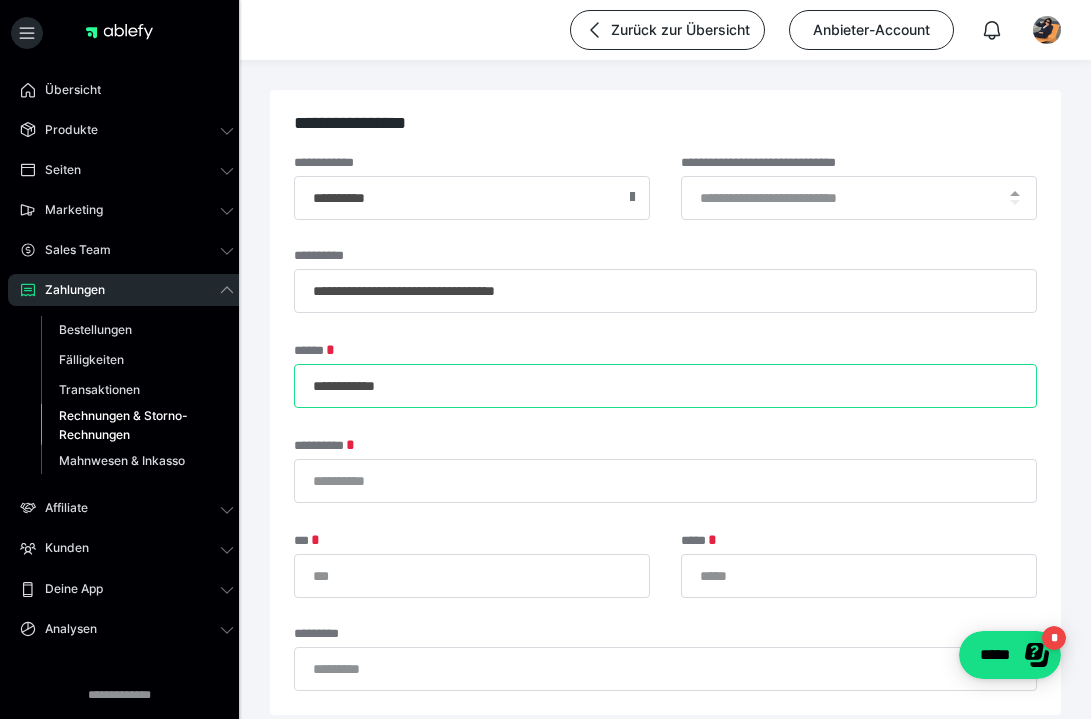 type on "**********" 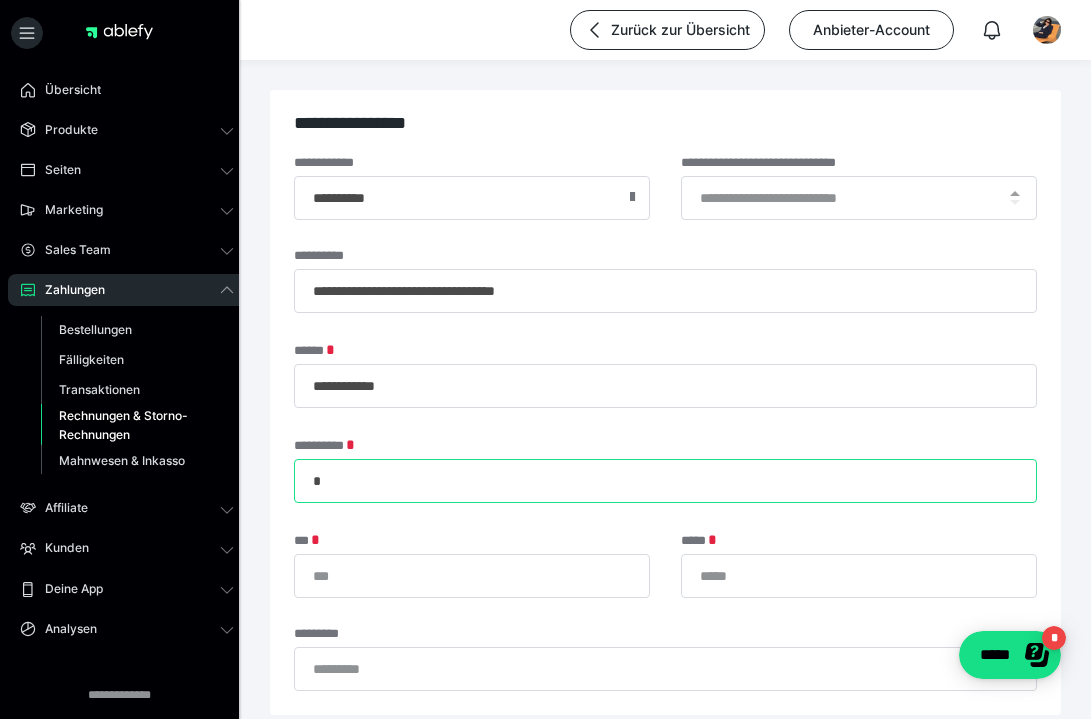 type on "*" 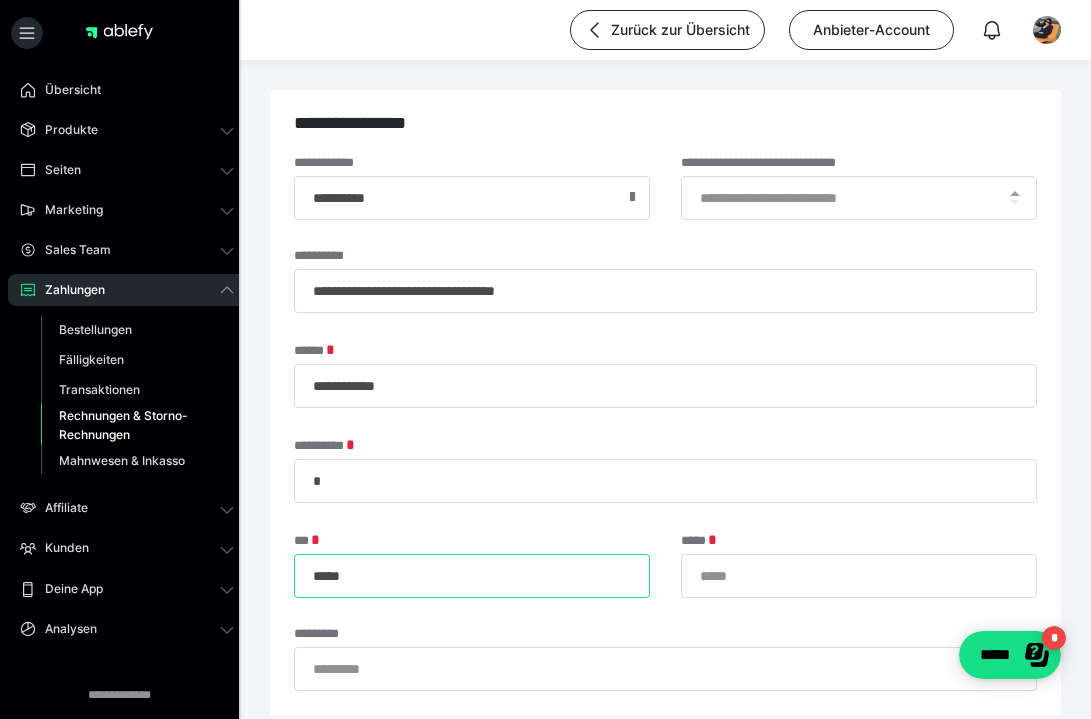 type on "*****" 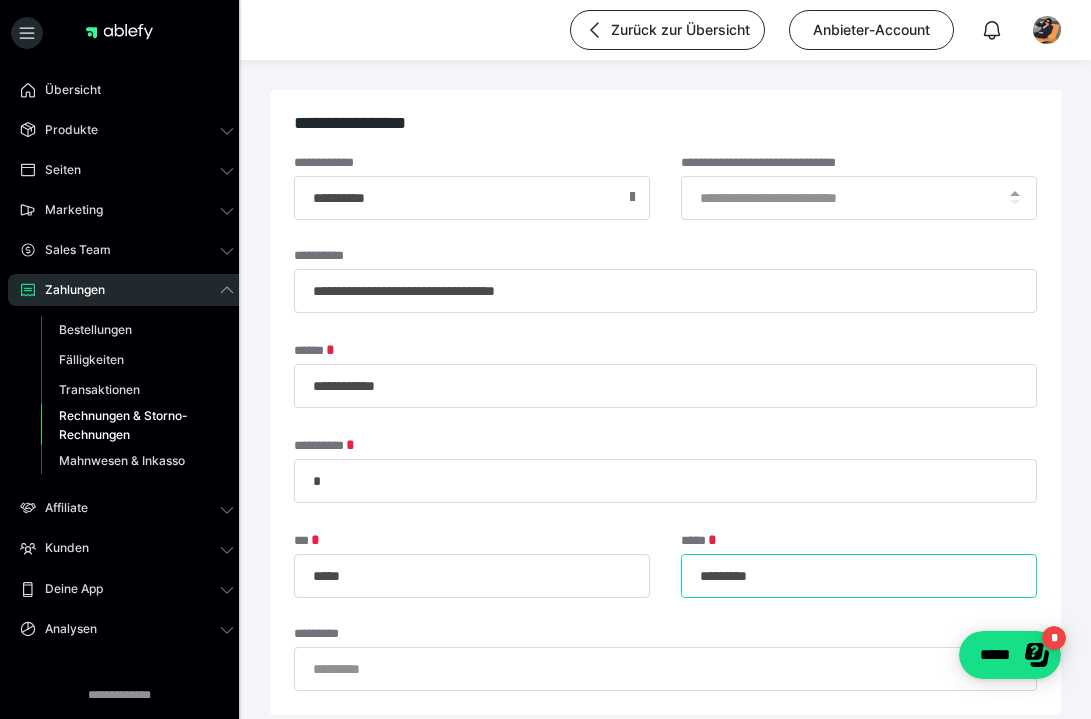 type on "*********" 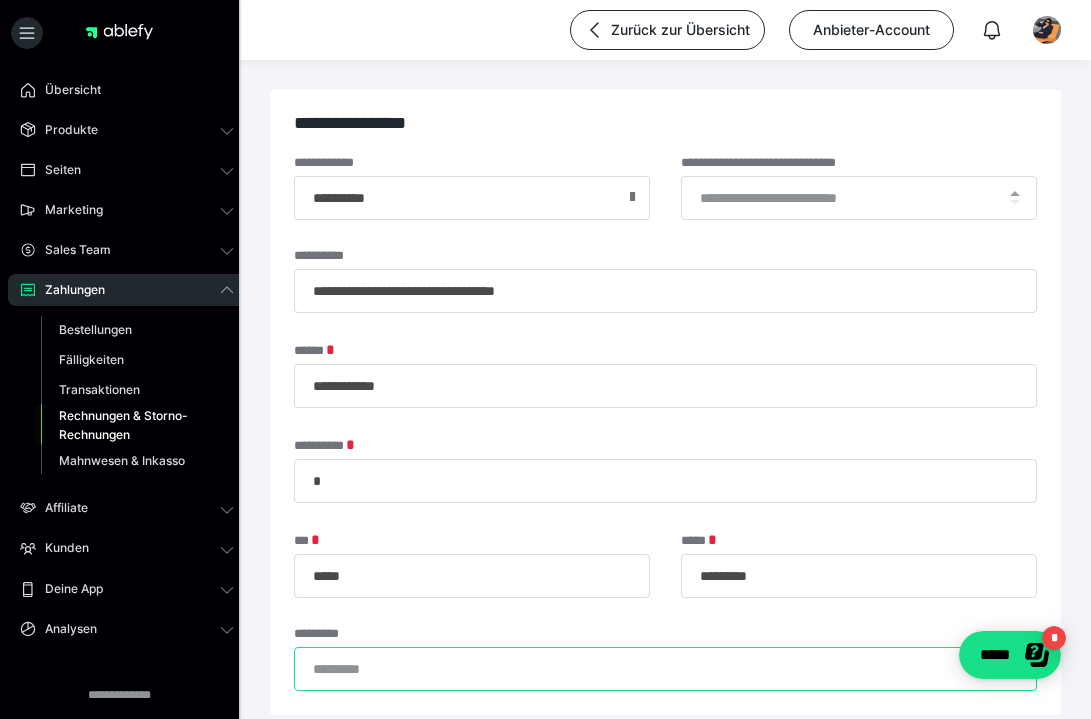 click on "*********" at bounding box center (665, 669) 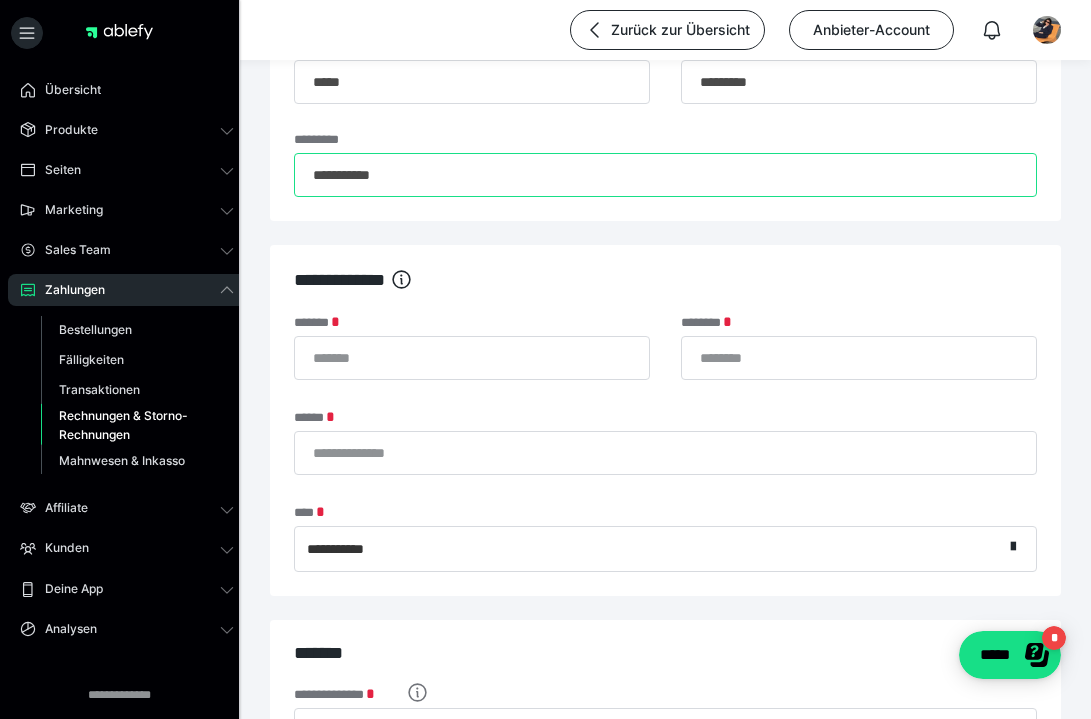 scroll, scrollTop: 496, scrollLeft: 0, axis: vertical 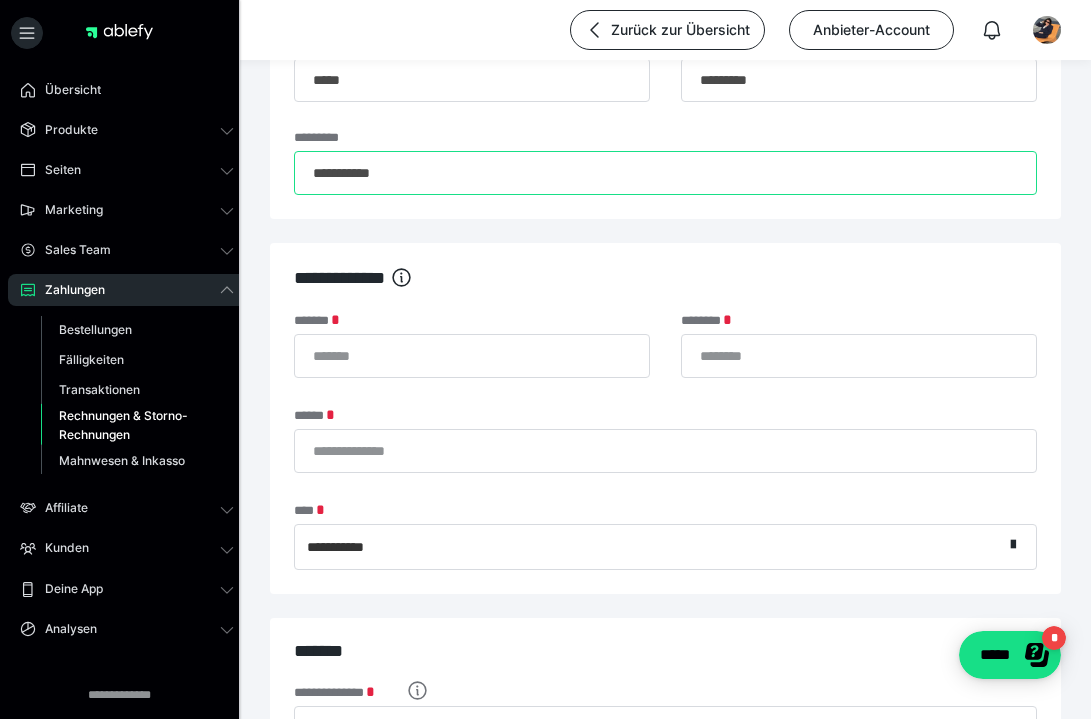 type on "**********" 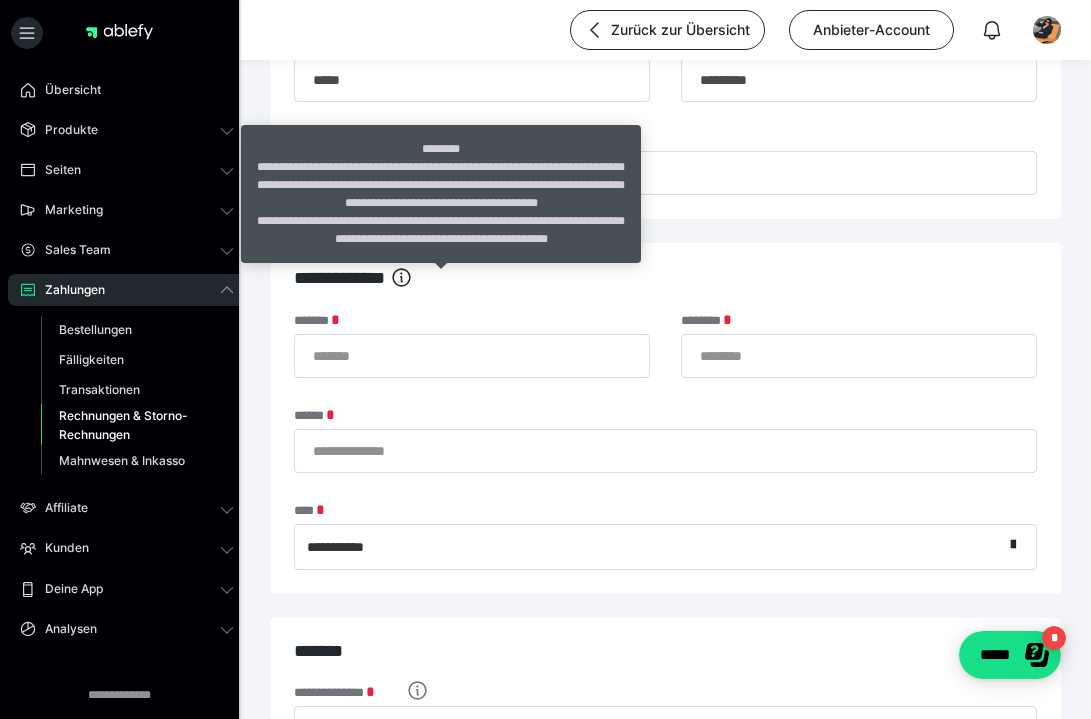 click 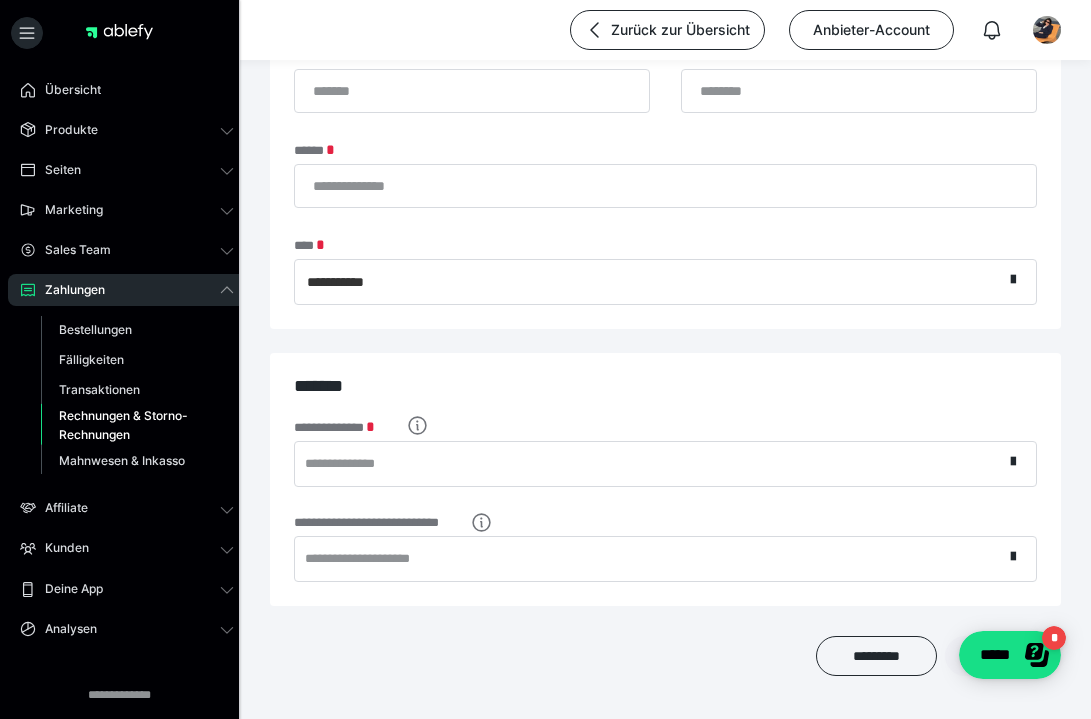 scroll, scrollTop: 763, scrollLeft: 0, axis: vertical 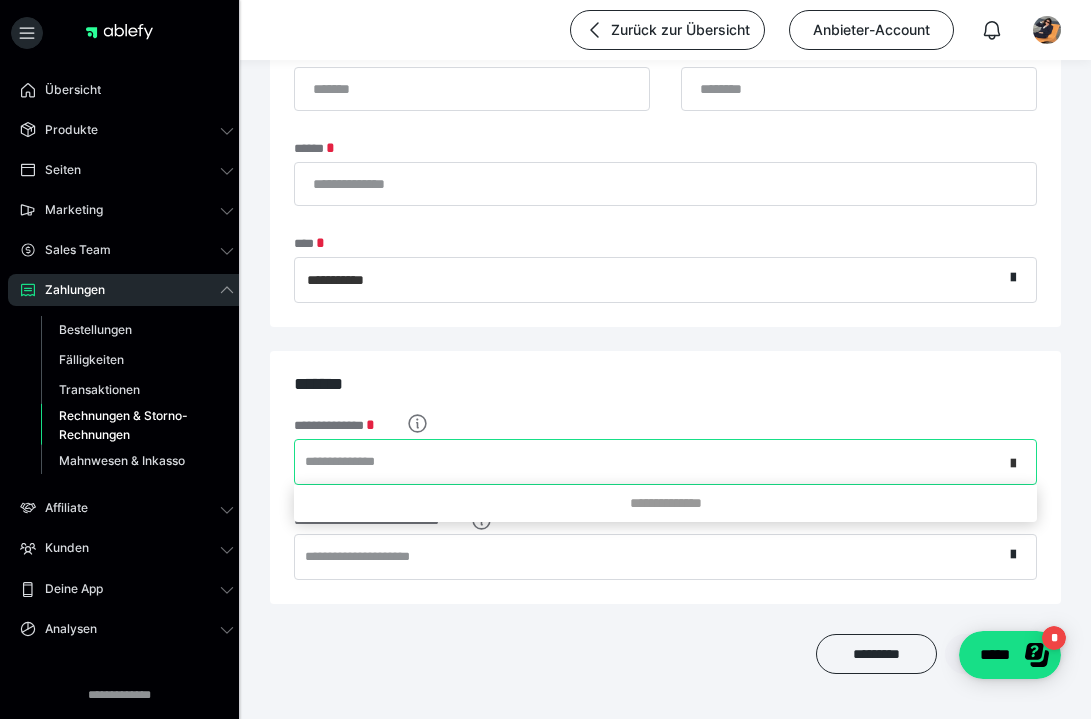 click at bounding box center [1013, 460] 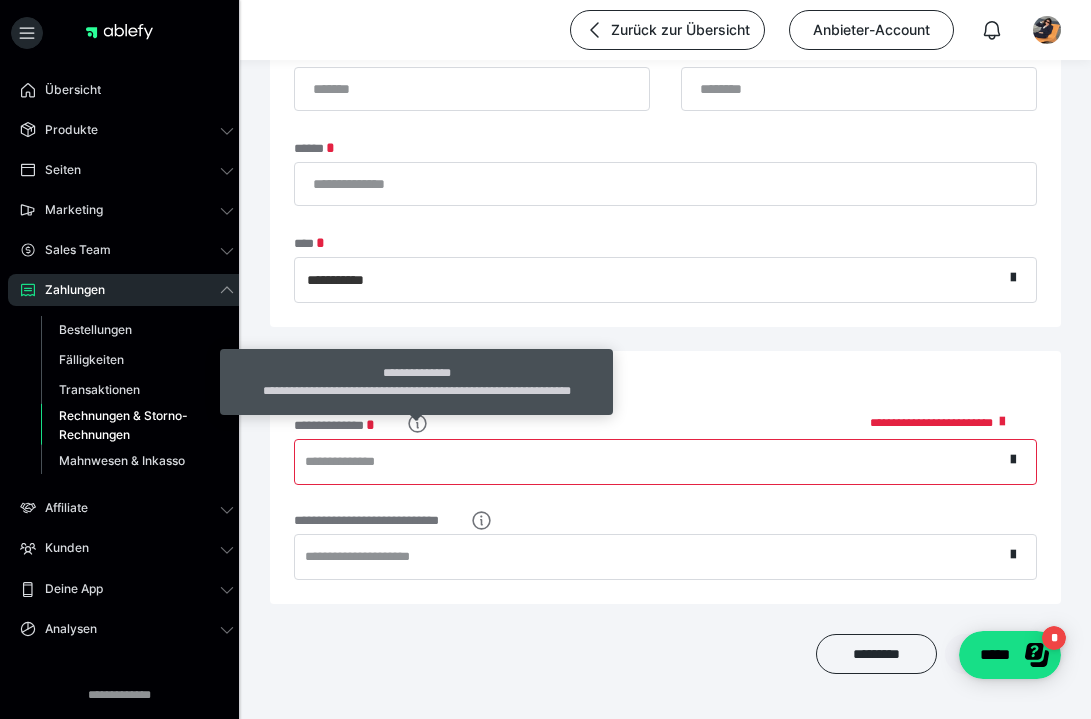 click 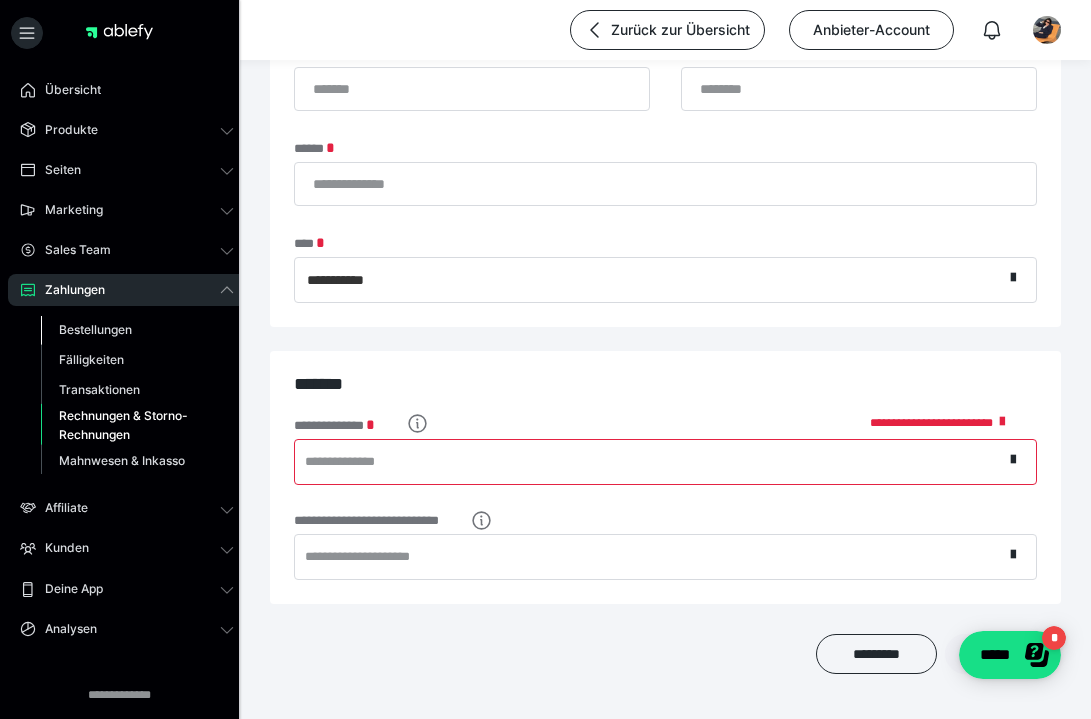 click on "Bestellungen" at bounding box center (95, 329) 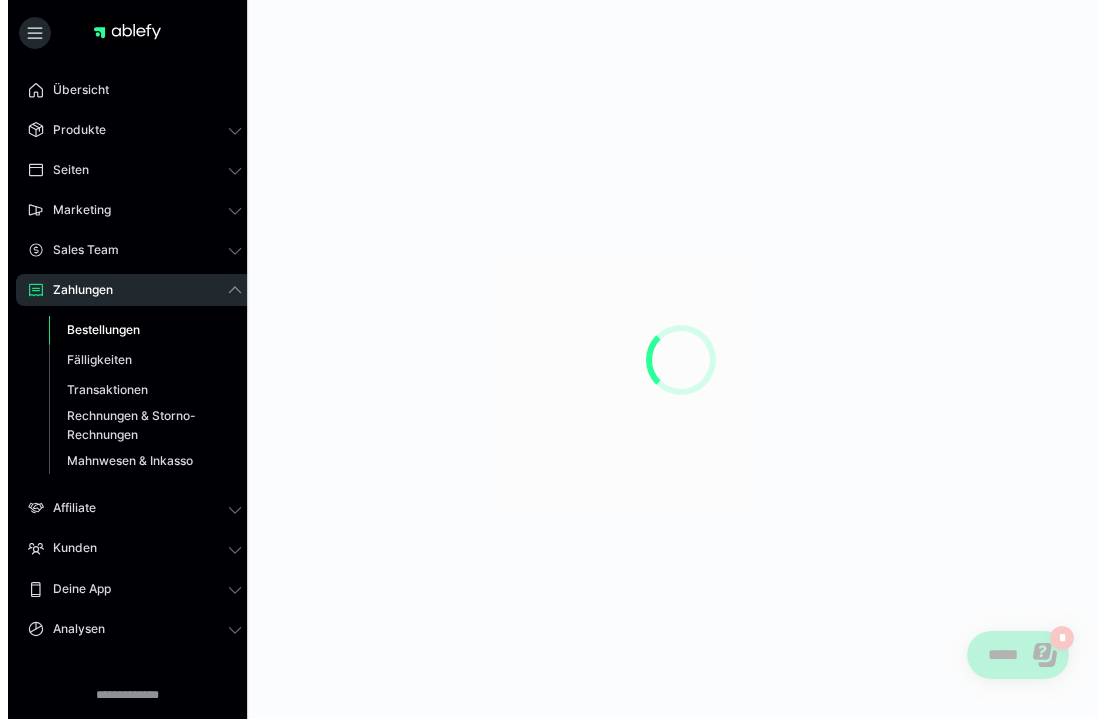 scroll, scrollTop: 0, scrollLeft: 0, axis: both 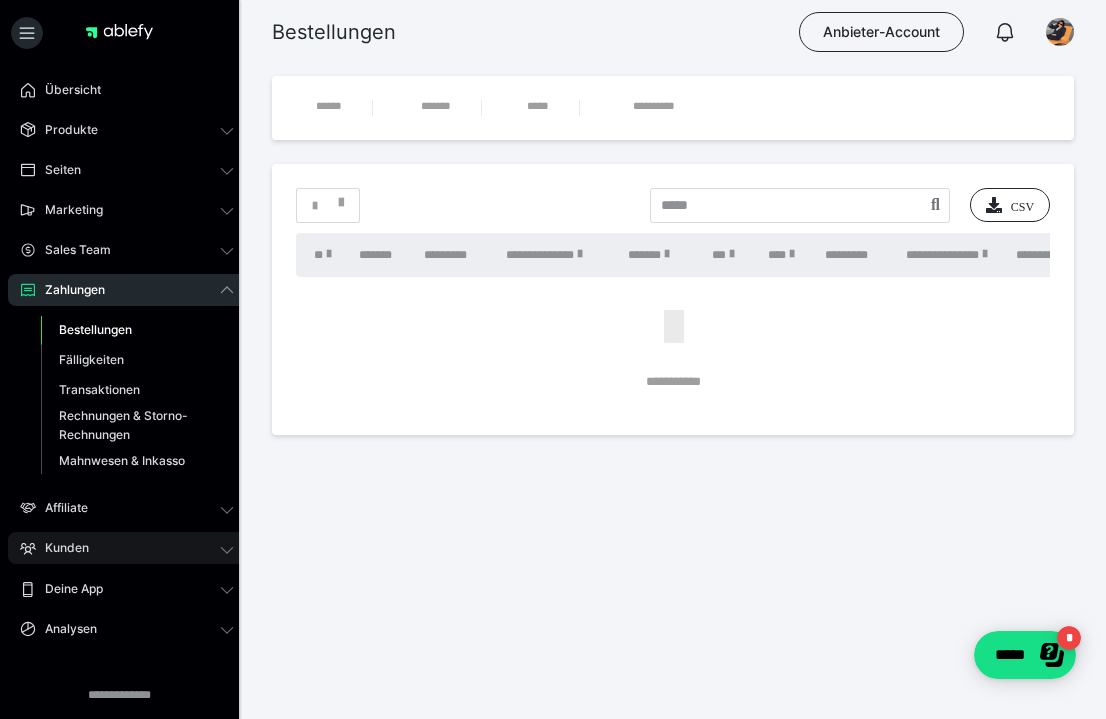 click on "Kunden" at bounding box center [127, 548] 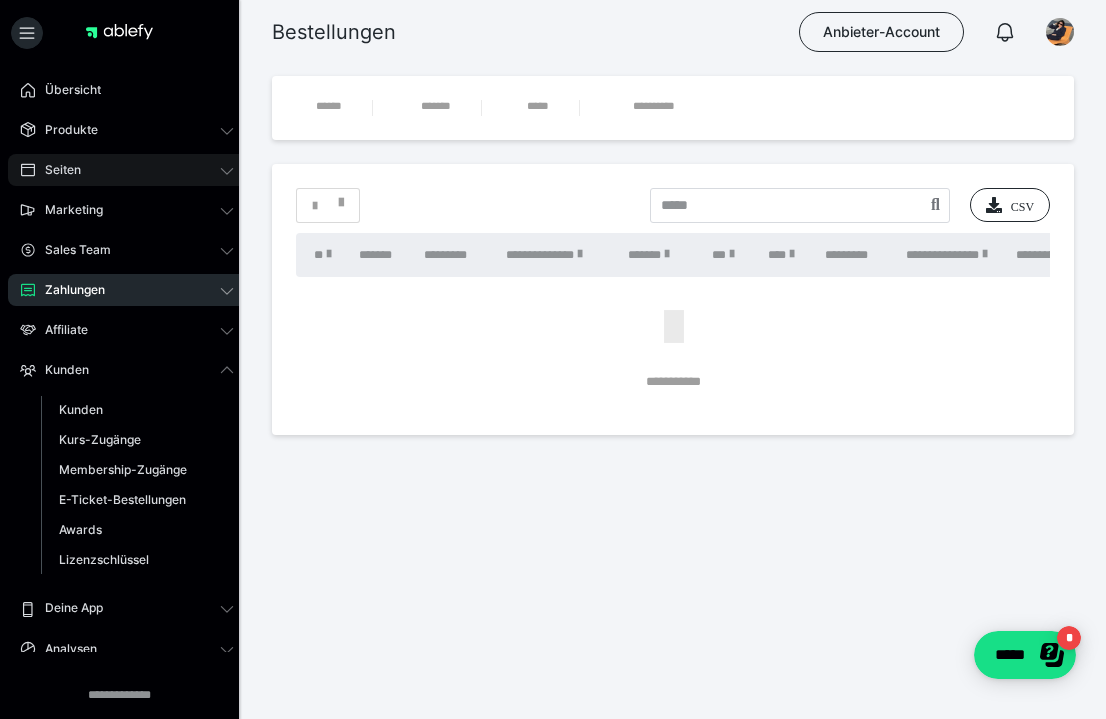 click on "Seiten" at bounding box center (127, 170) 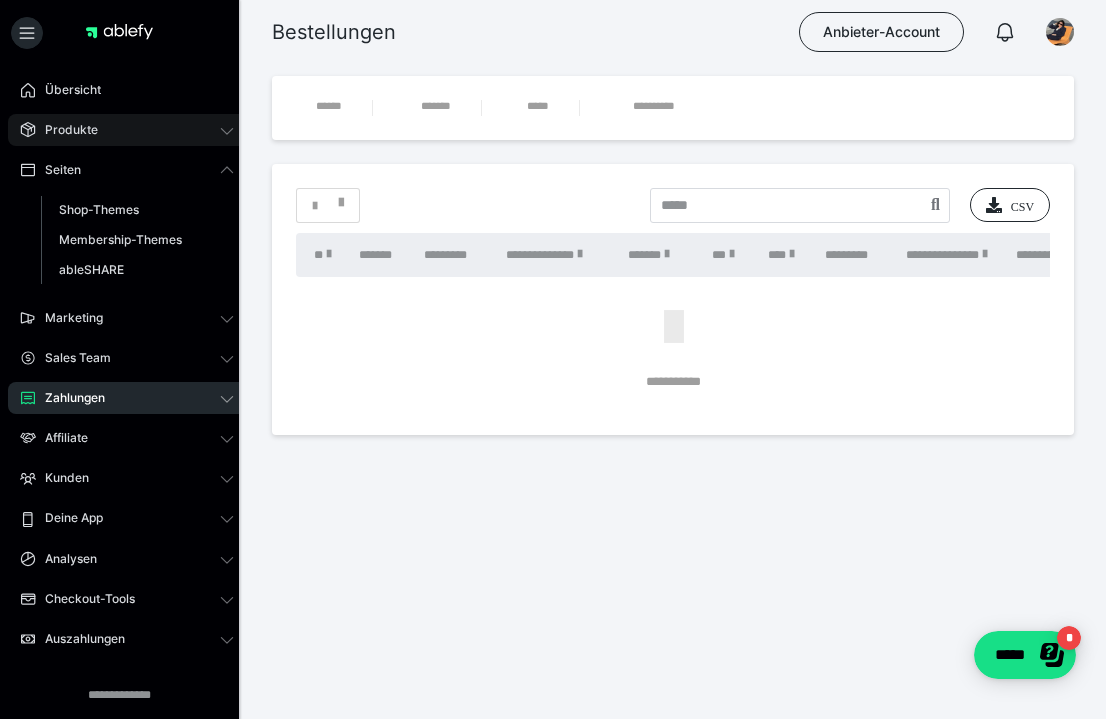 click on "Produkte" at bounding box center [64, 130] 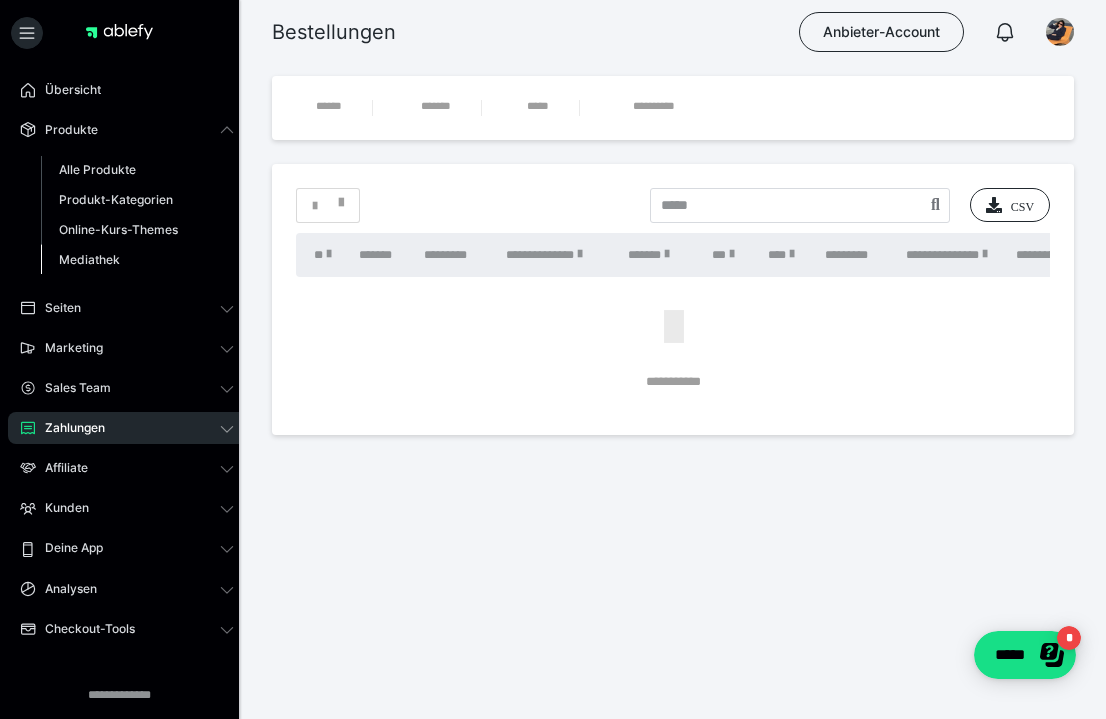 click on "Mediathek" at bounding box center [89, 259] 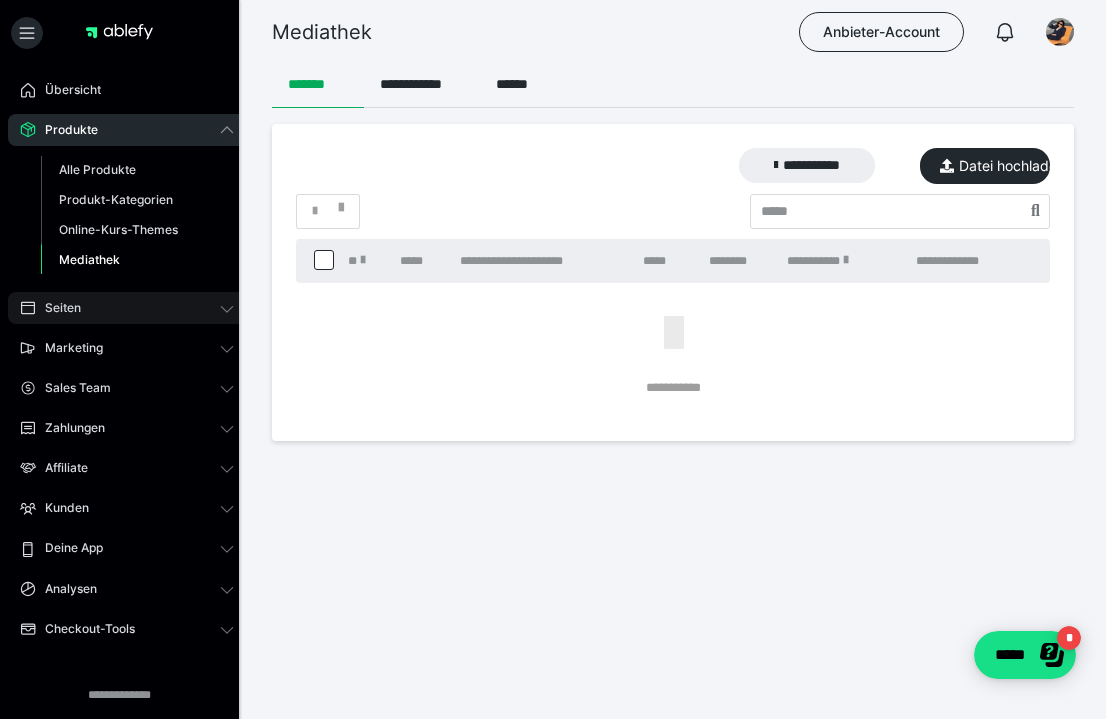 click on "Seiten" at bounding box center (56, 308) 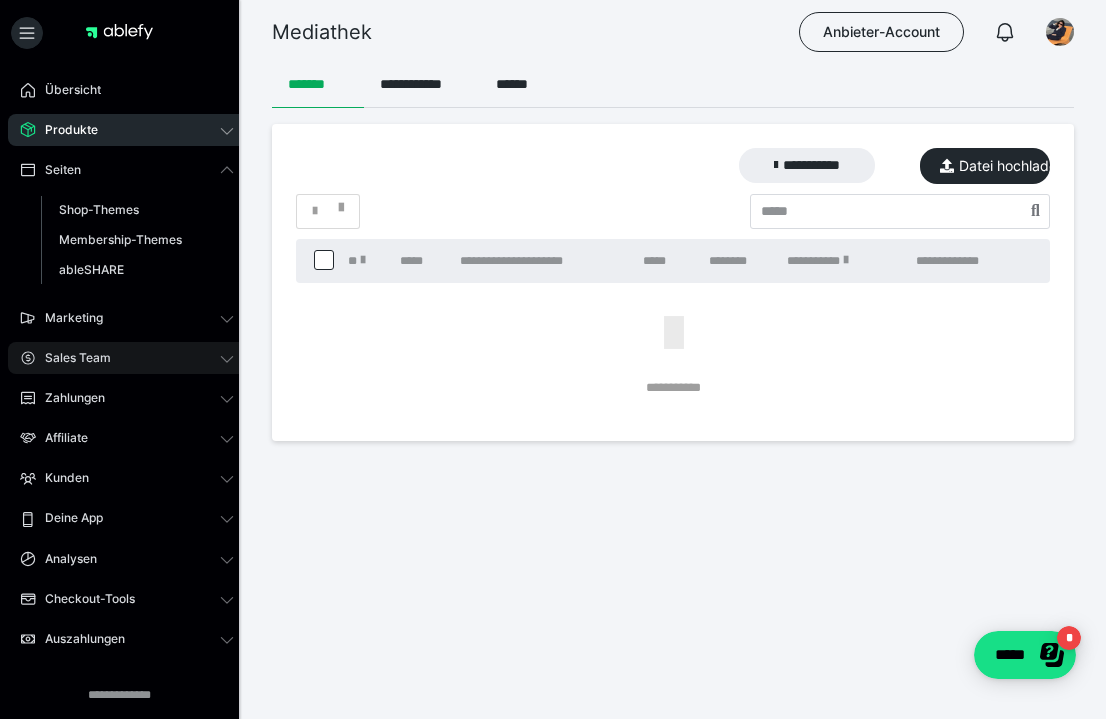 click on "Sales Team" at bounding box center [71, 358] 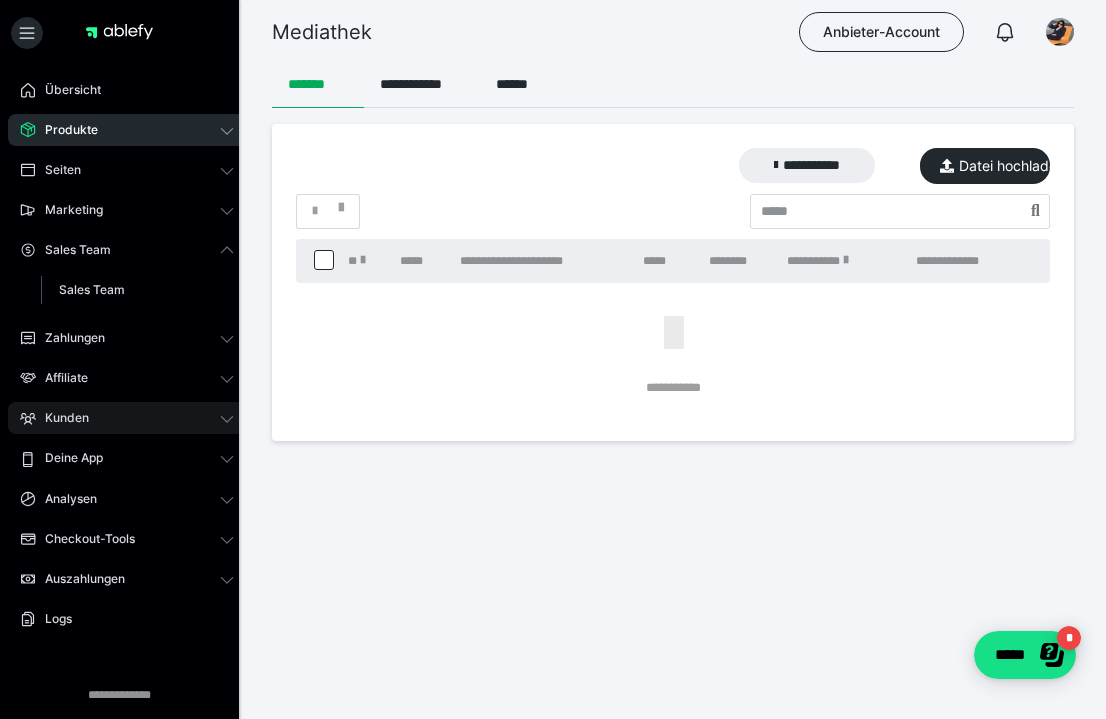 click on "Kunden" at bounding box center (127, 418) 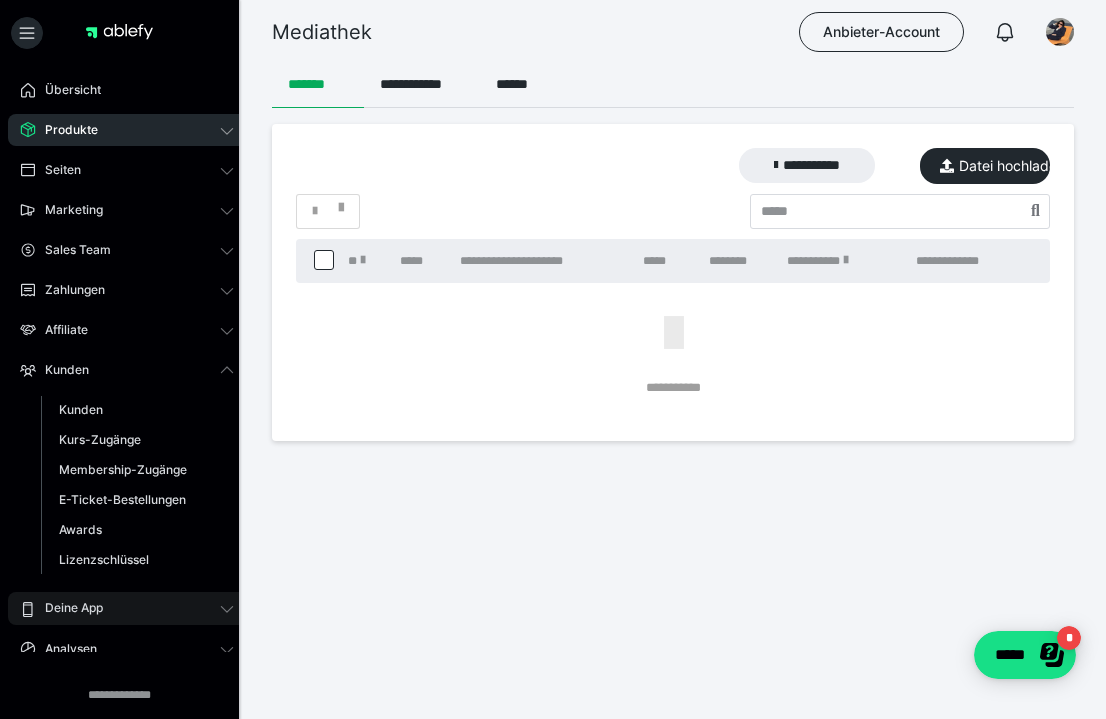 click on "Deine App" at bounding box center (67, 608) 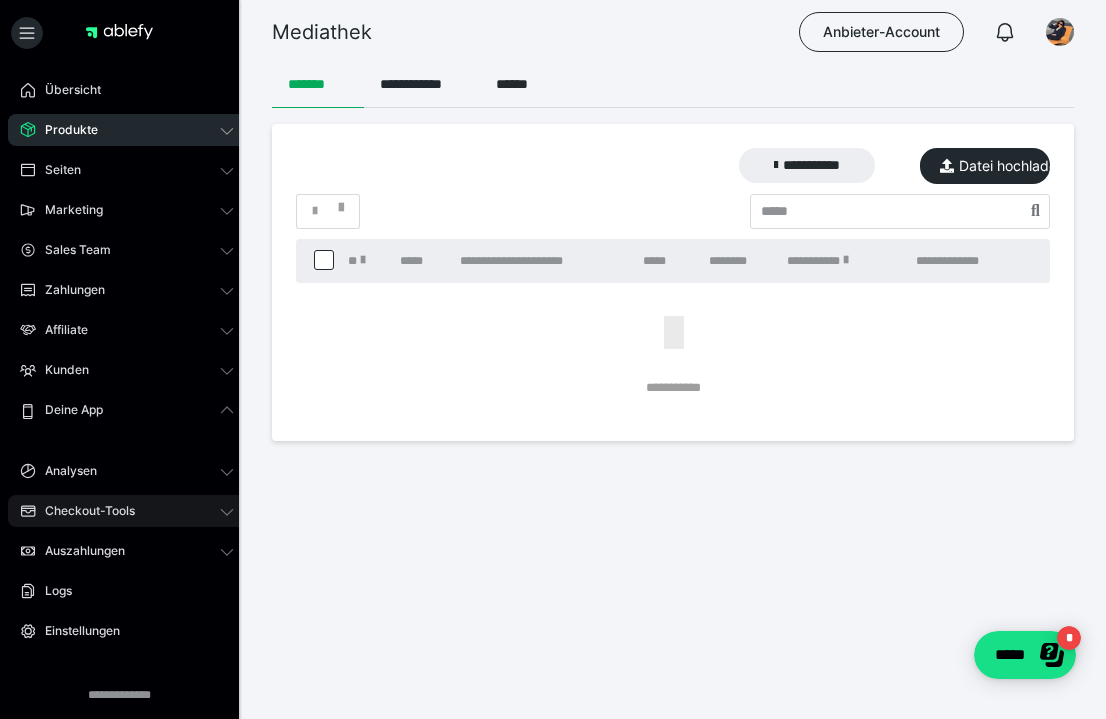 click on "Checkout-Tools" at bounding box center [83, 511] 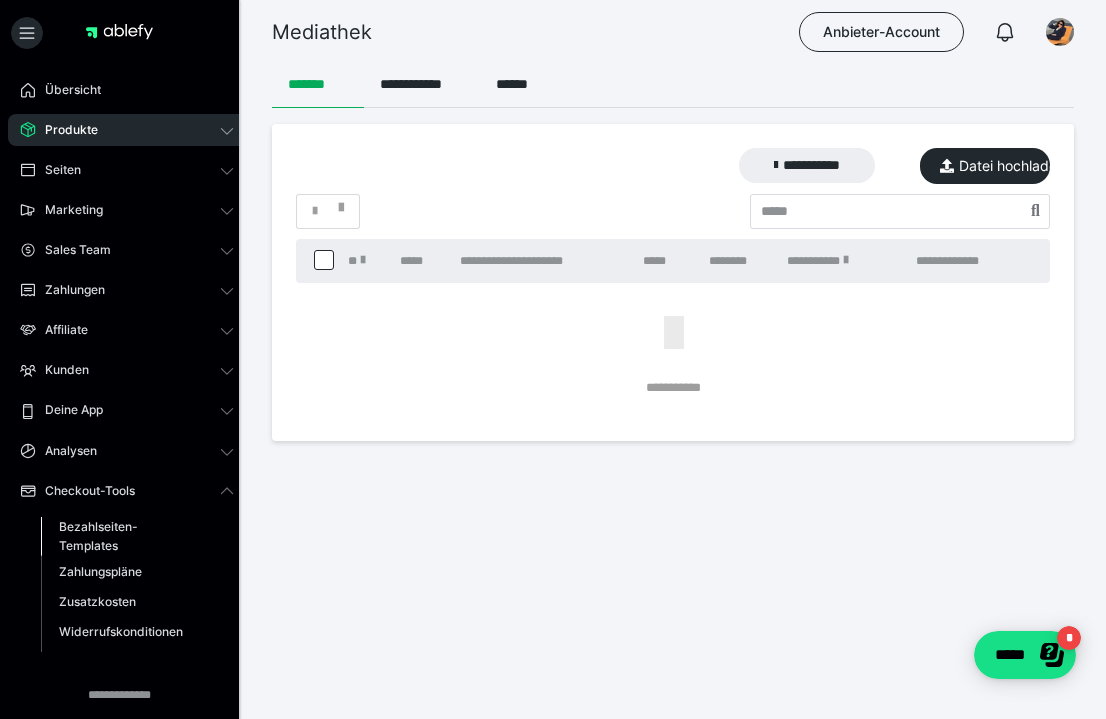 click on "Bezahlseiten-Templates" at bounding box center [126, 536] 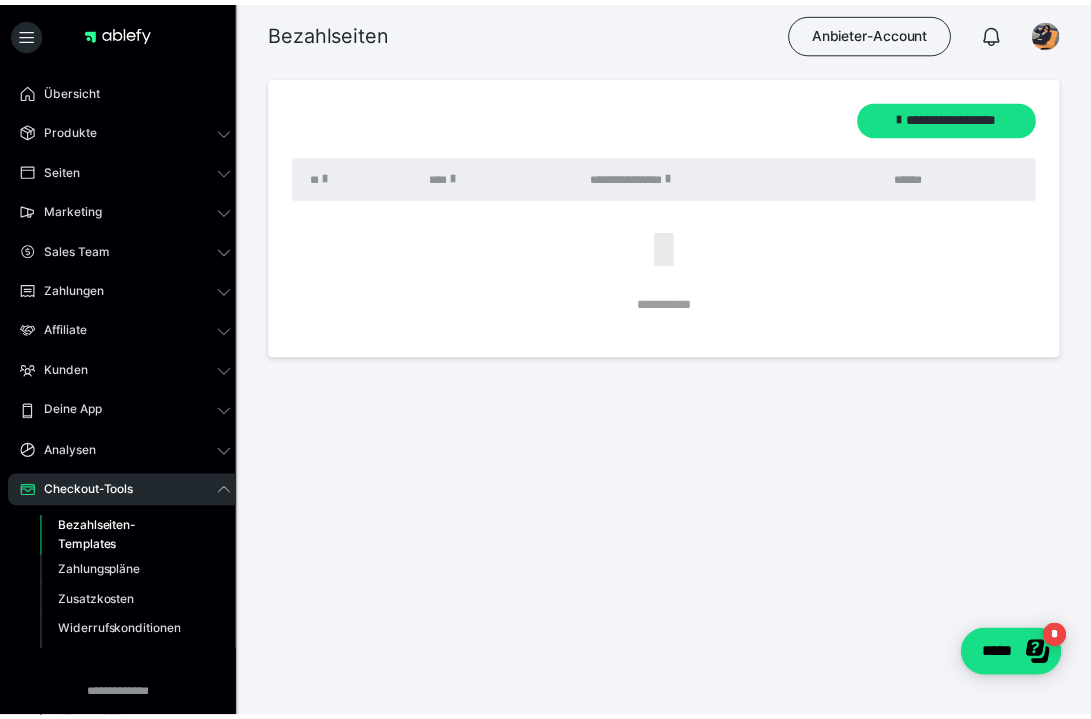 scroll, scrollTop: 0, scrollLeft: 0, axis: both 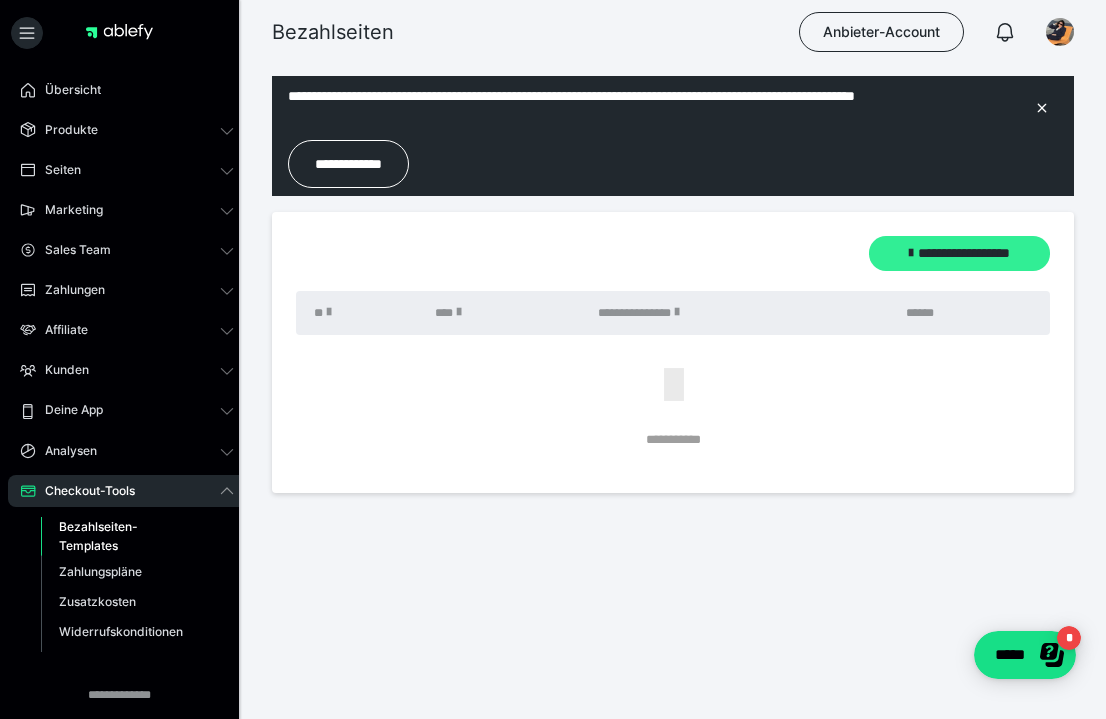 click on "**********" at bounding box center [959, 253] 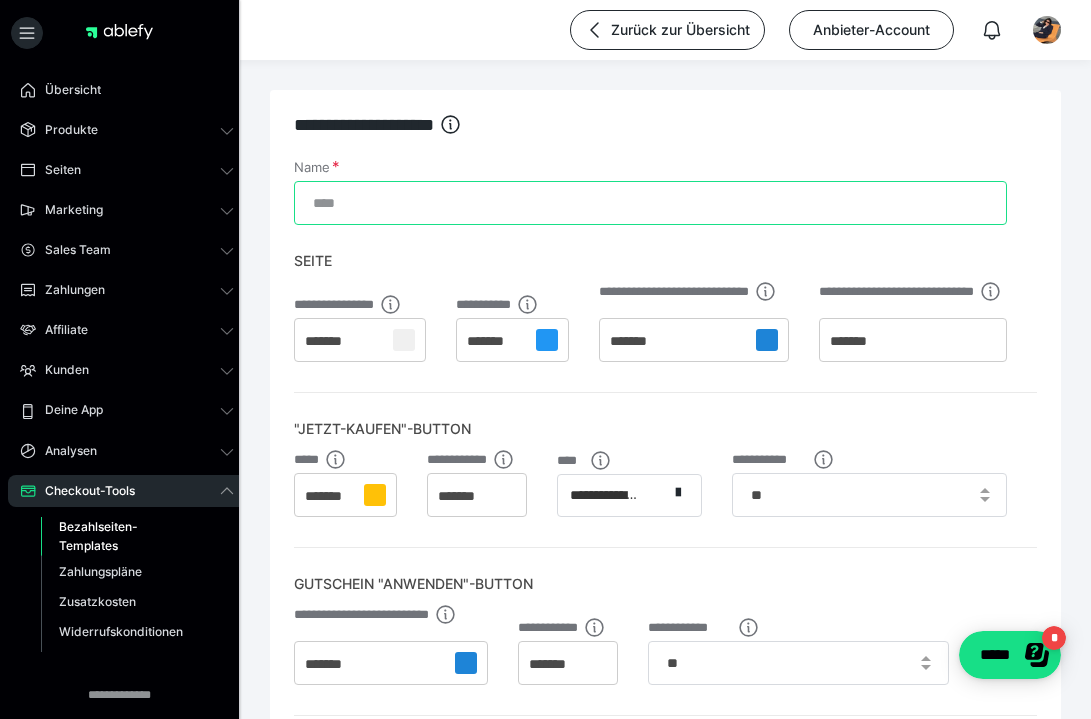 click on "Name" at bounding box center [650, 203] 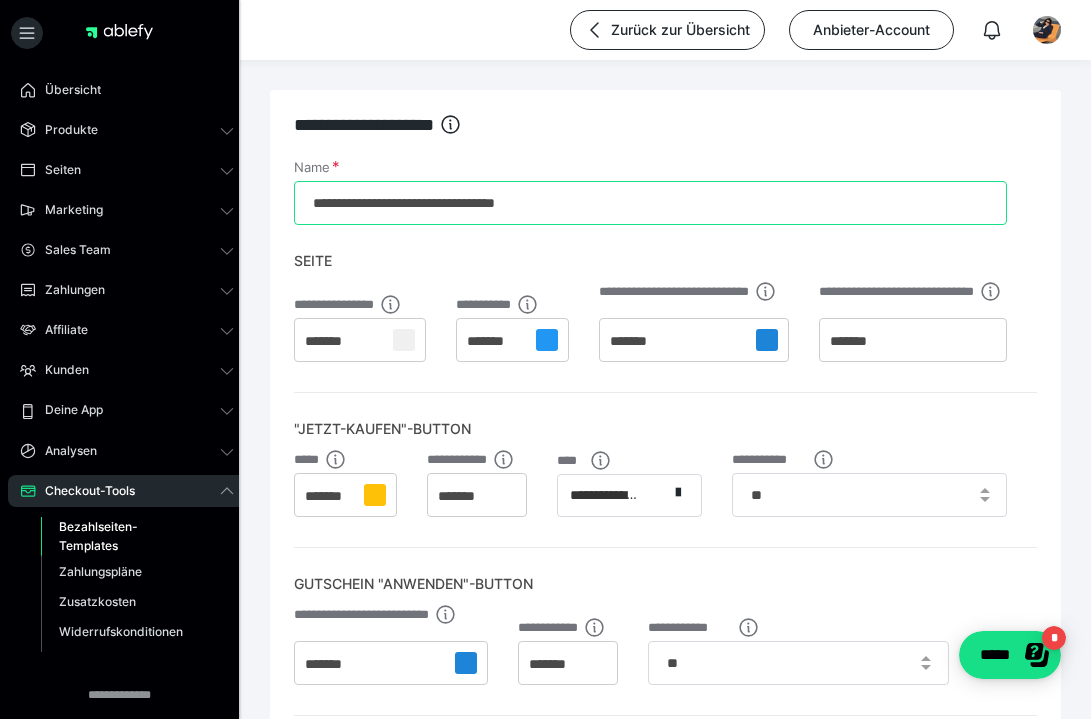 type on "**********" 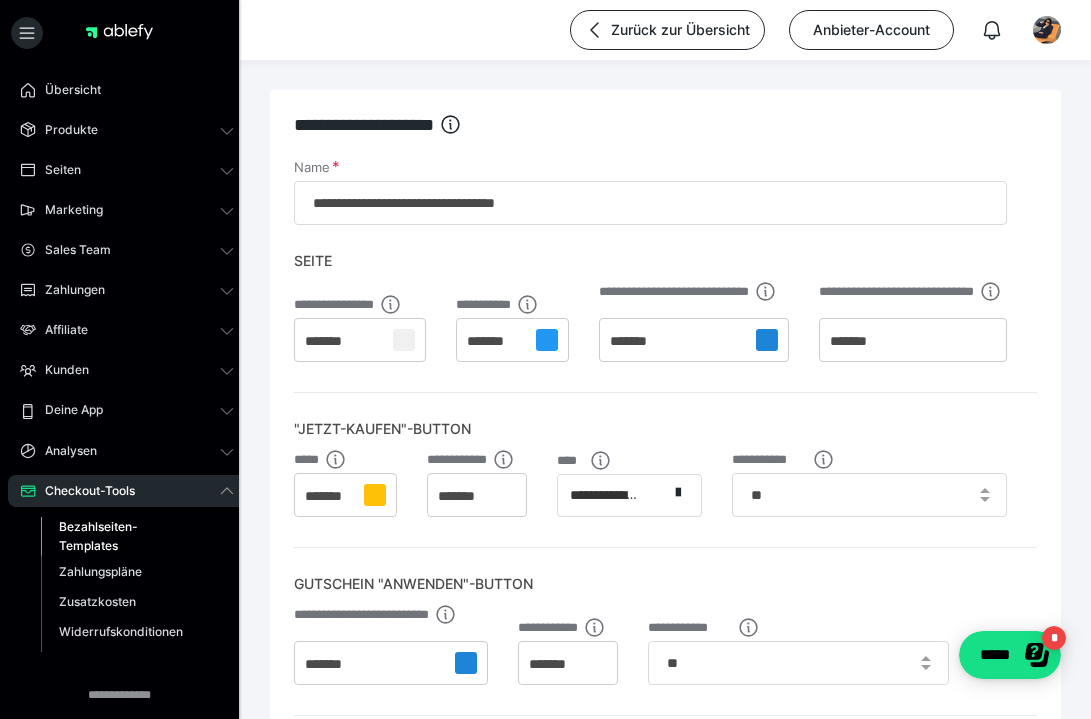 click at bounding box center (375, 495) 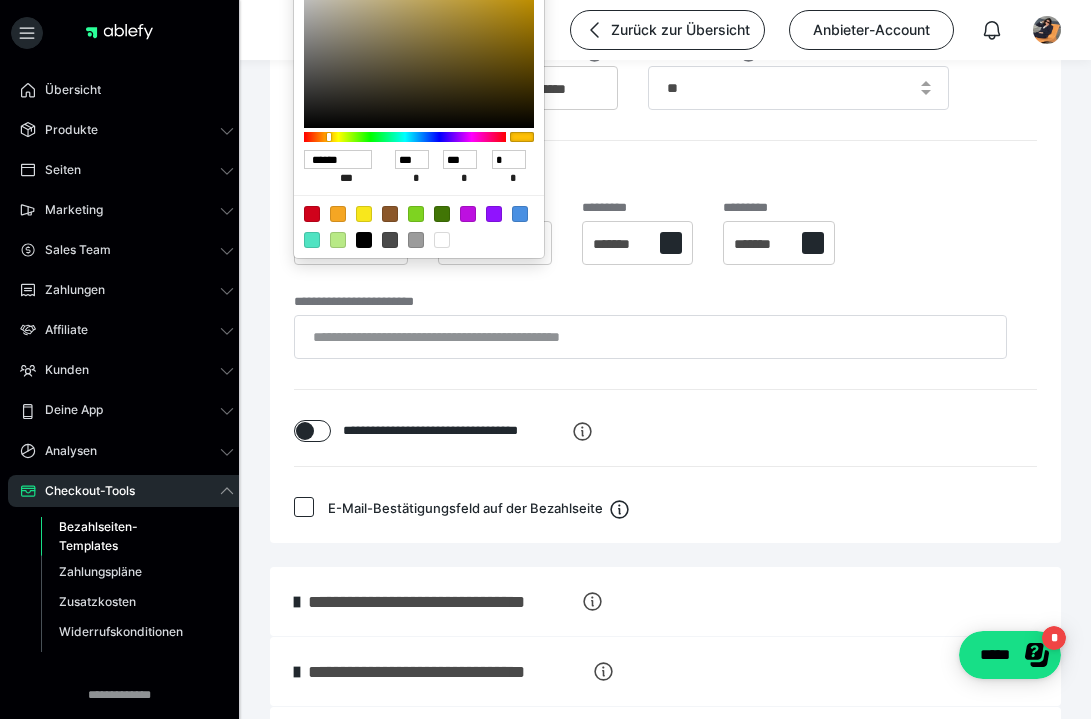 scroll, scrollTop: 581, scrollLeft: 0, axis: vertical 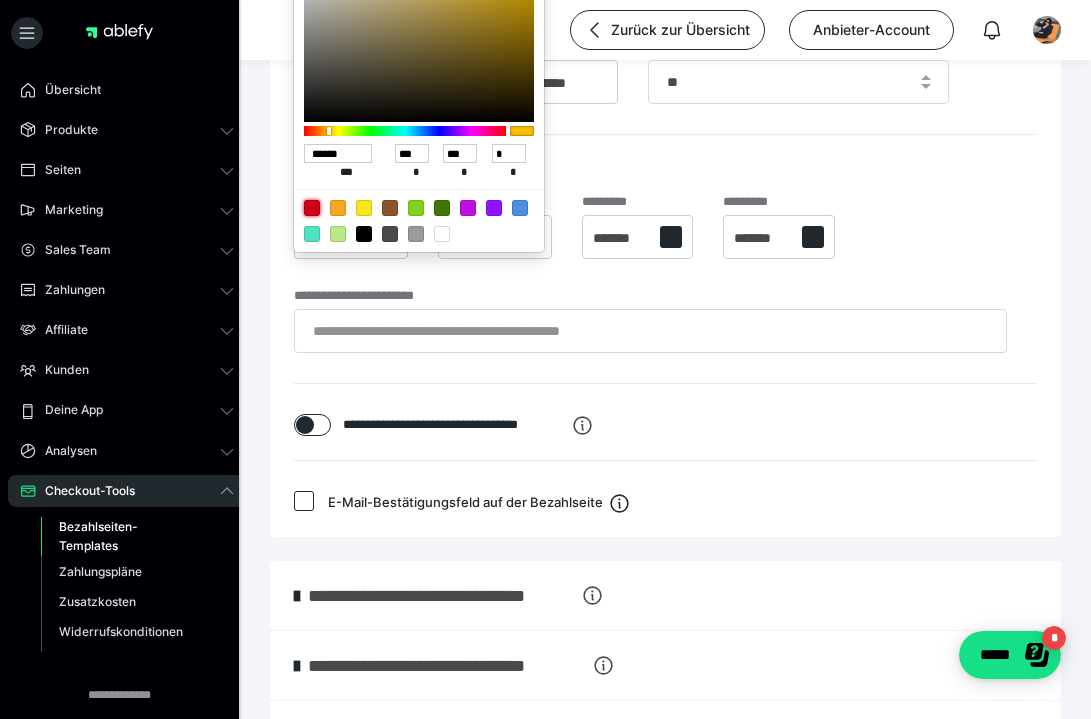 click at bounding box center (312, 208) 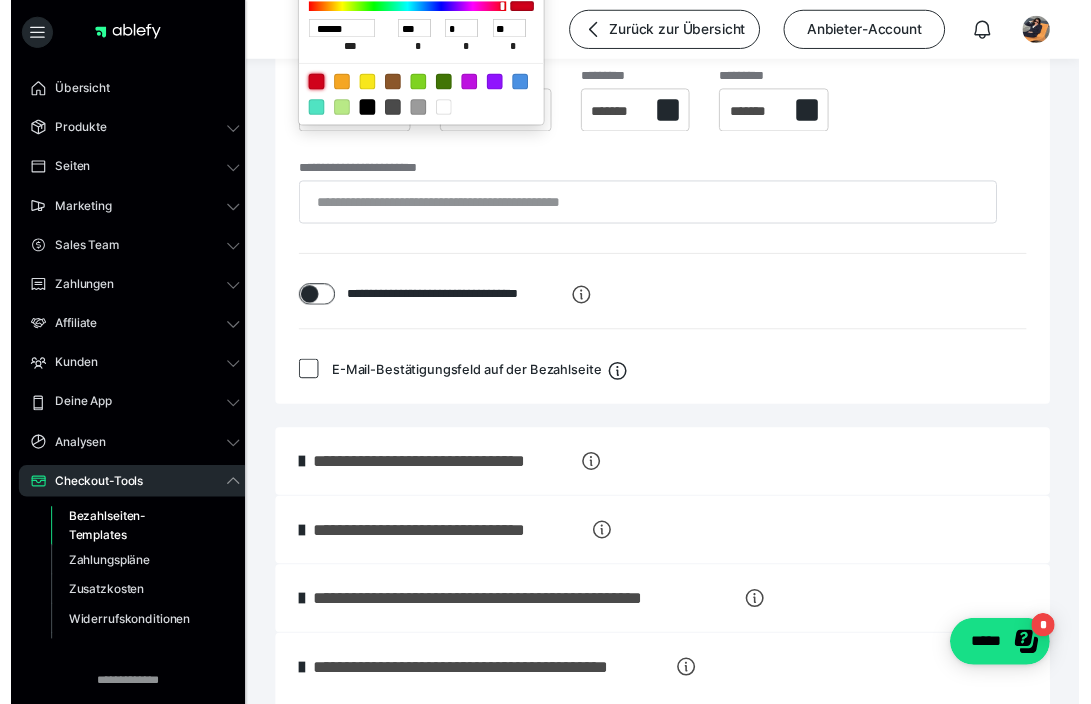 scroll, scrollTop: 712, scrollLeft: 0, axis: vertical 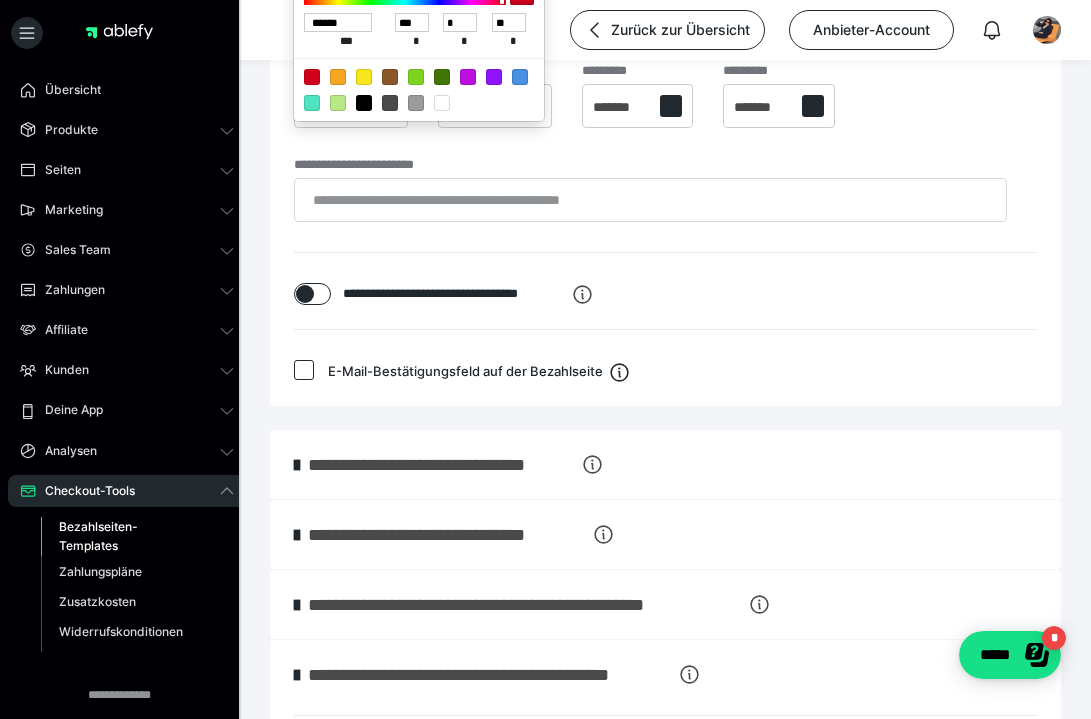drag, startPoint x: 303, startPoint y: 374, endPoint x: 303, endPoint y: 438, distance: 64 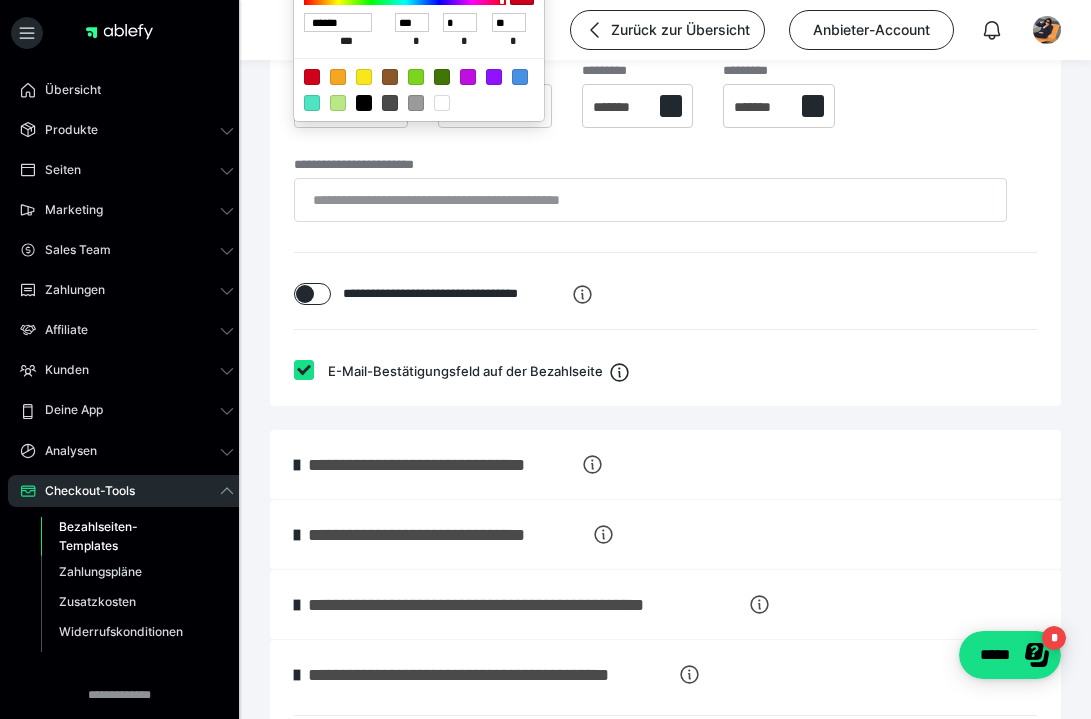 checkbox on "true" 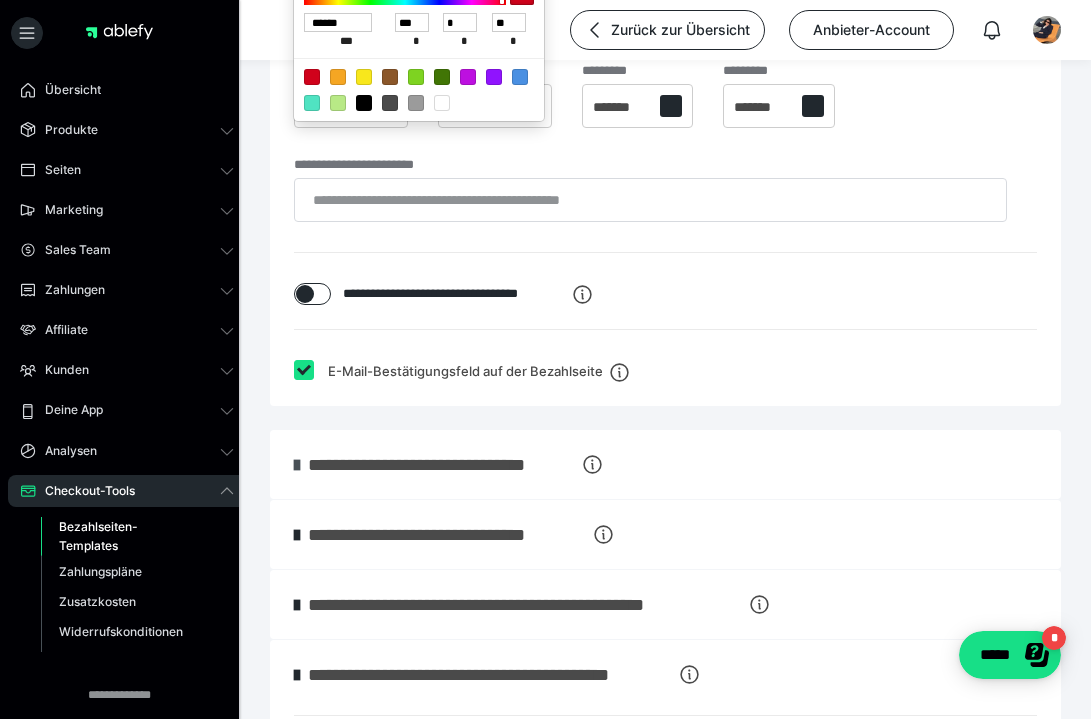 click at bounding box center (297, 465) 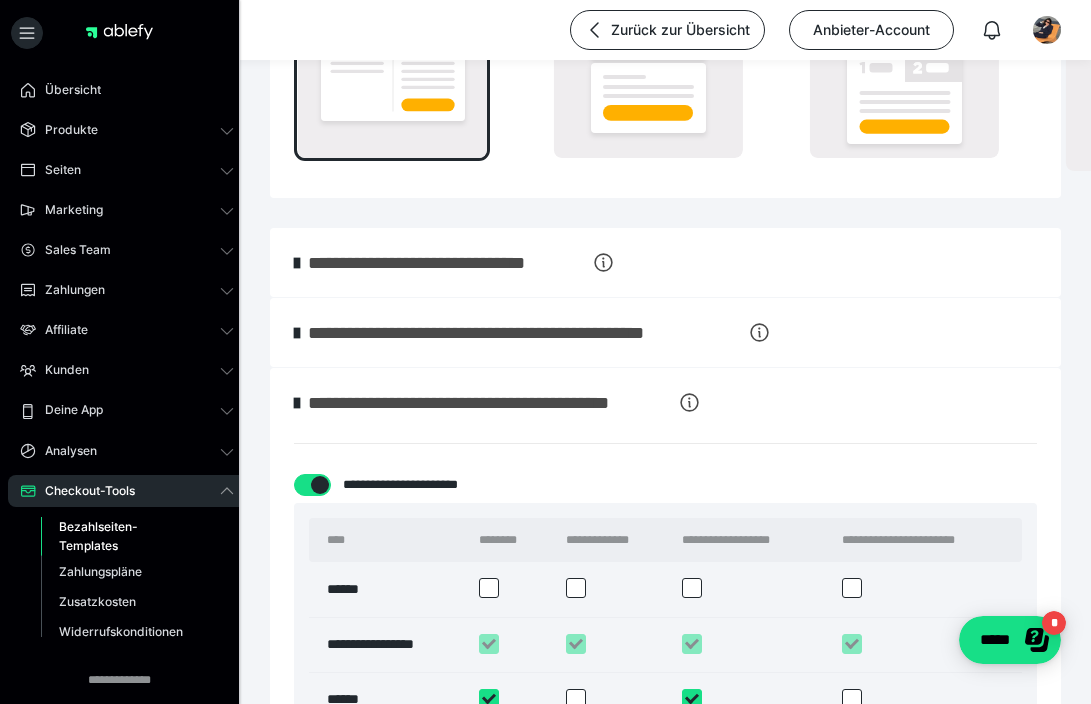 scroll, scrollTop: 1256, scrollLeft: 0, axis: vertical 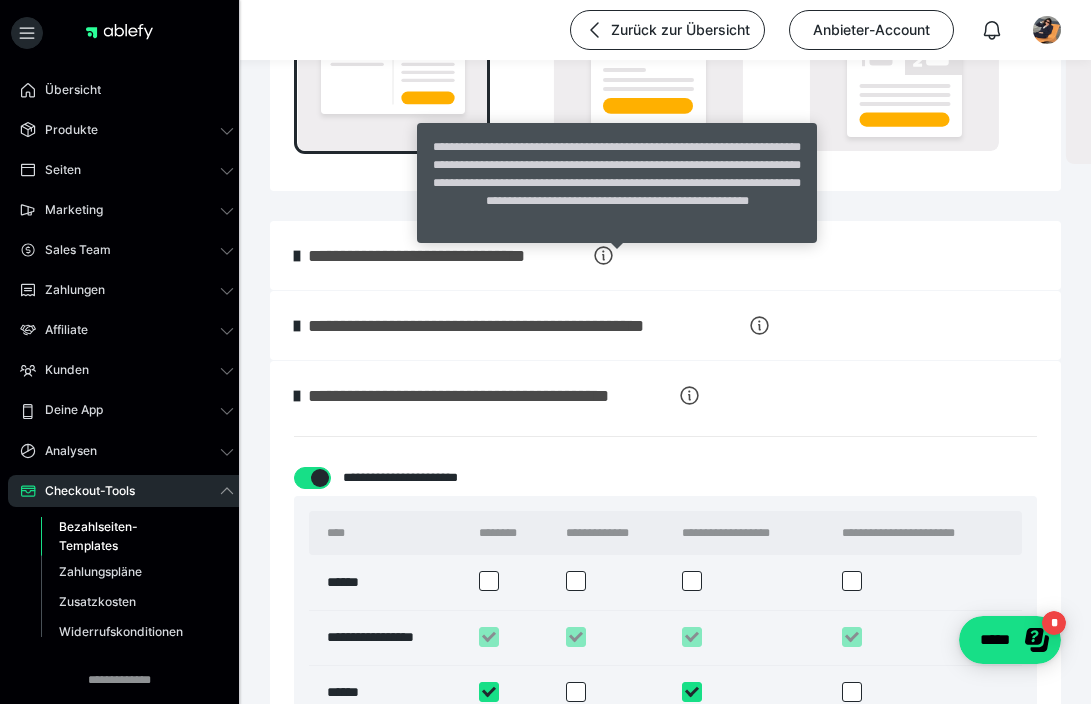 click 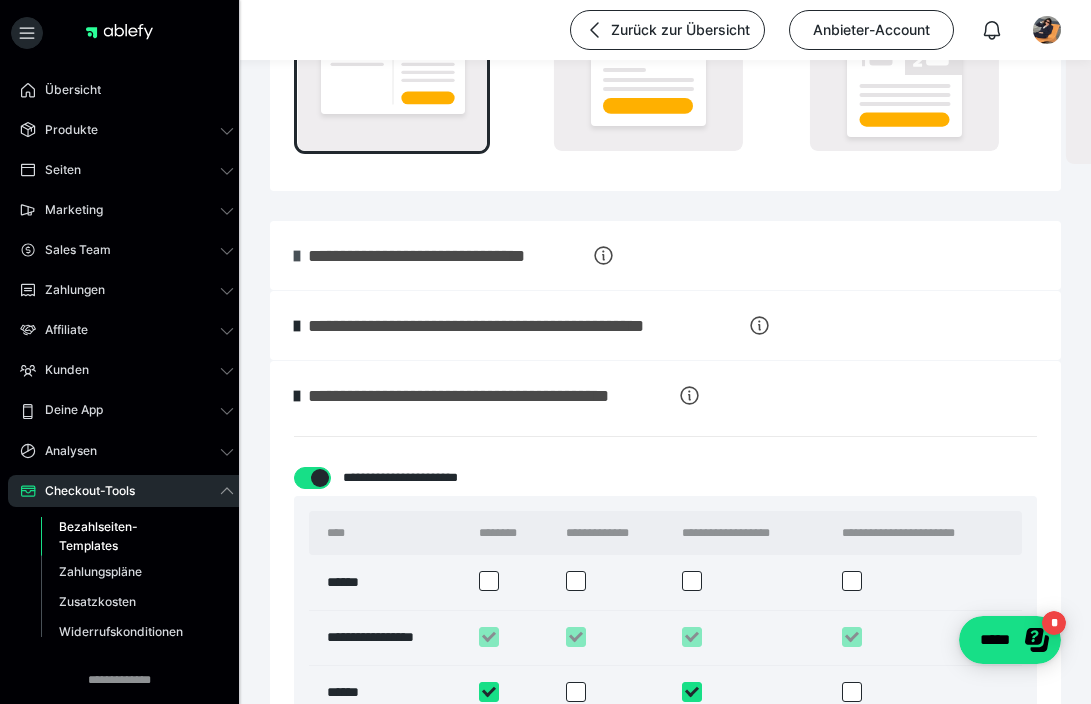 click at bounding box center (297, 256) 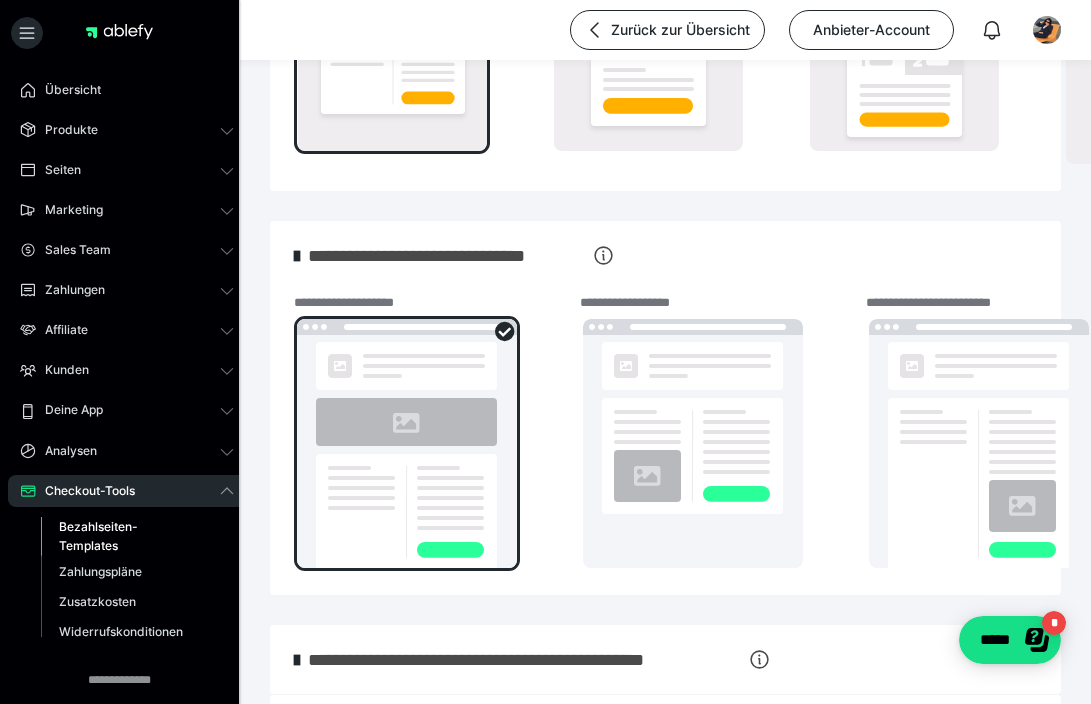 click 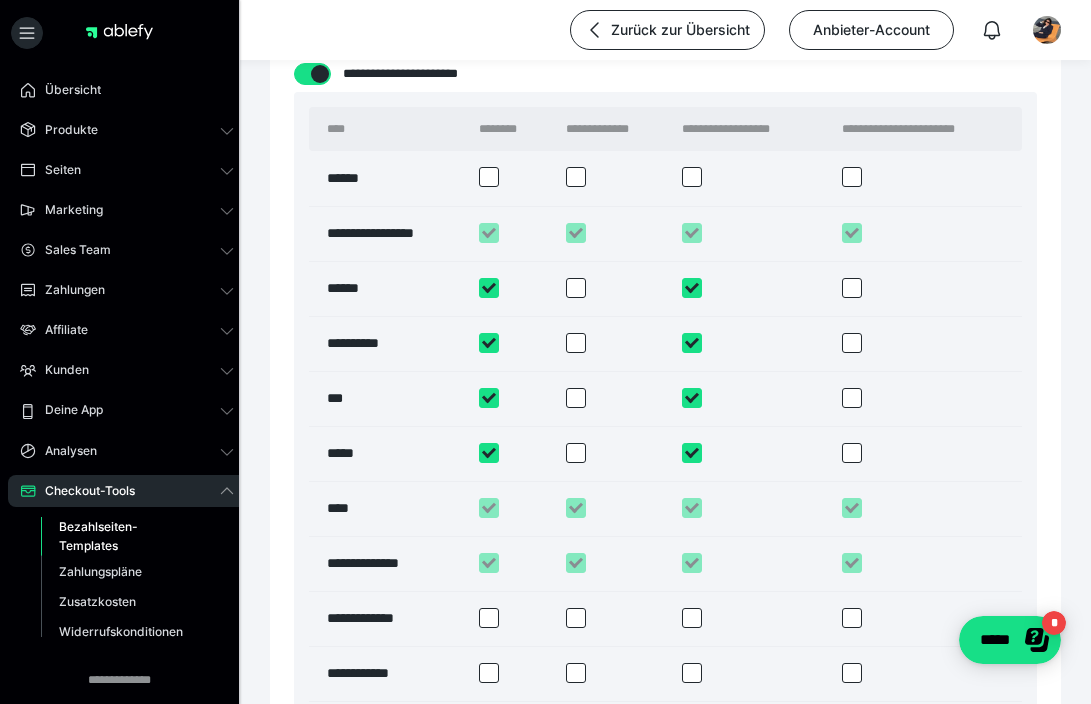 scroll, scrollTop: 1987, scrollLeft: 0, axis: vertical 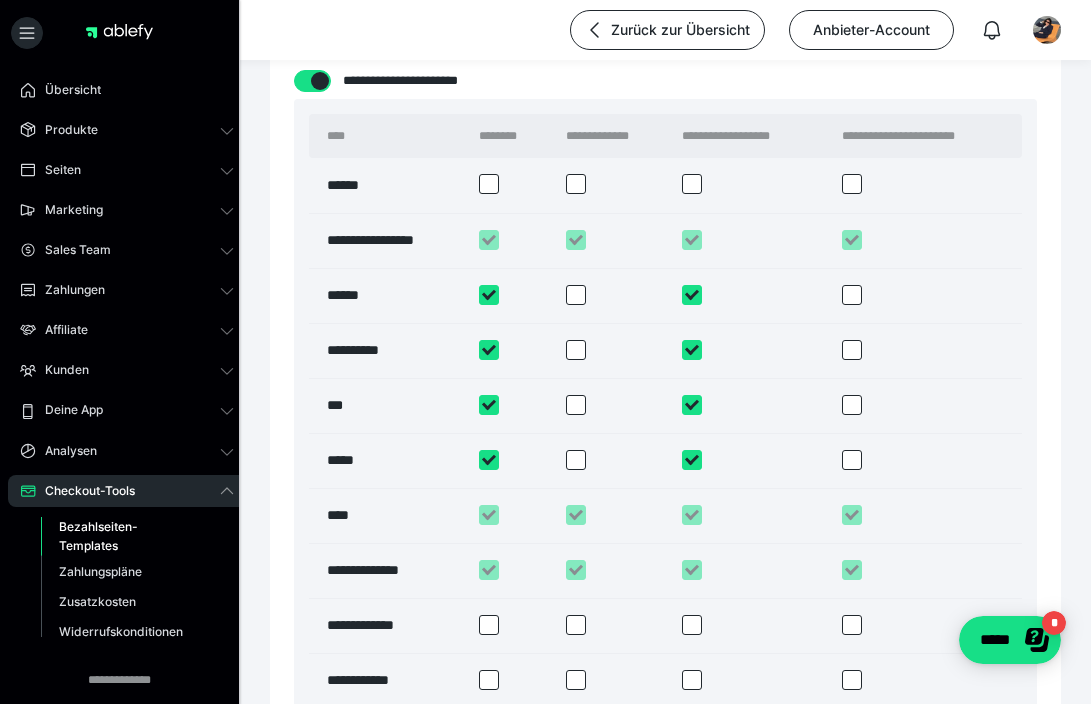 click at bounding box center [576, 184] 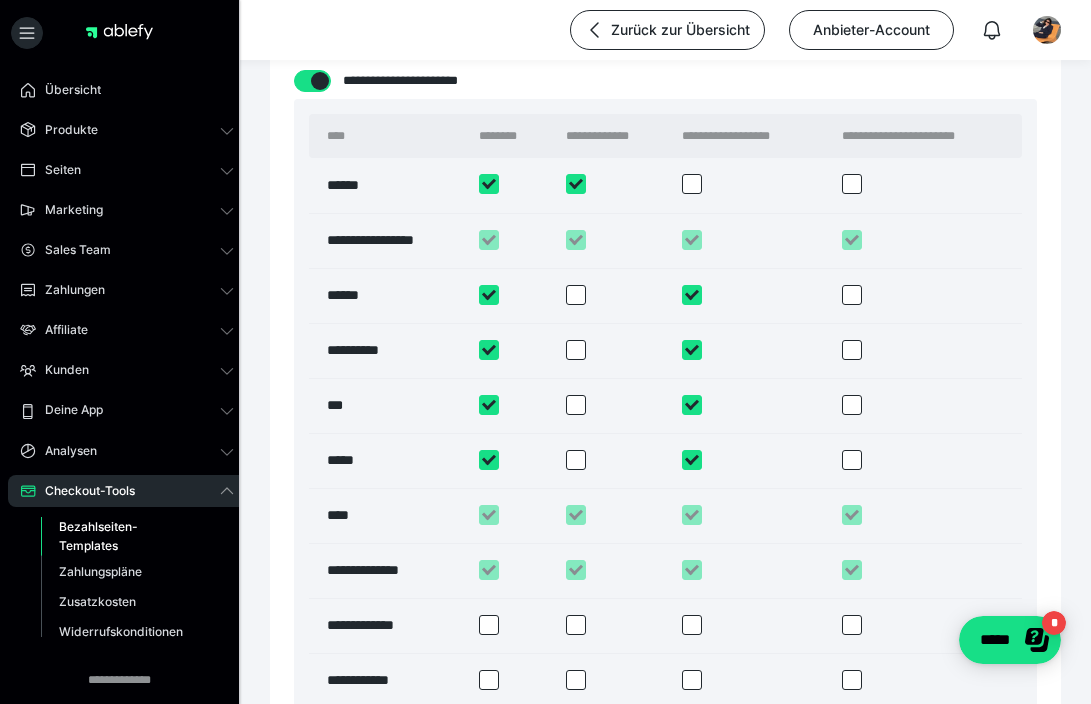 checkbox on "****" 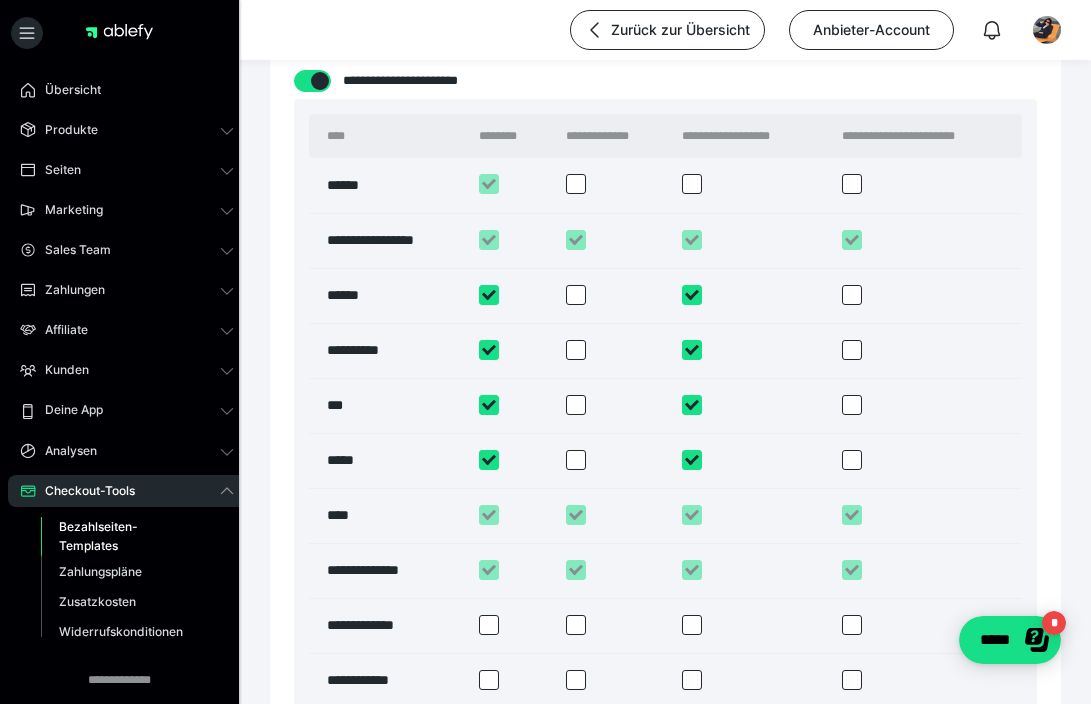 checkbox on "****" 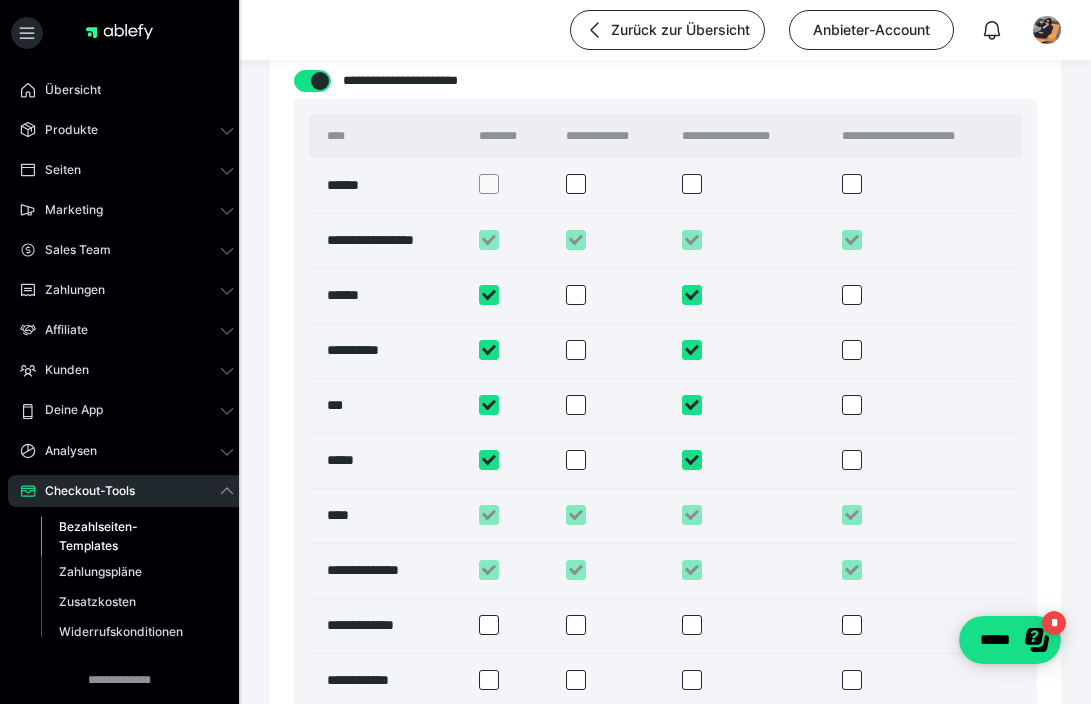 click at bounding box center (576, 295) 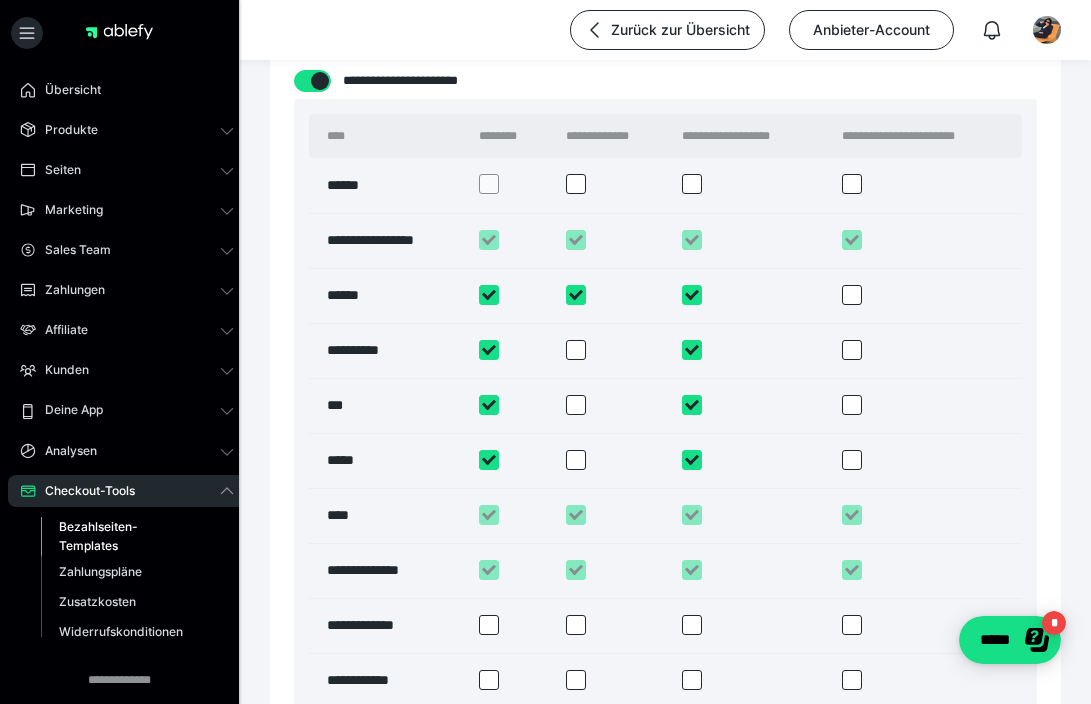 checkbox on "****" 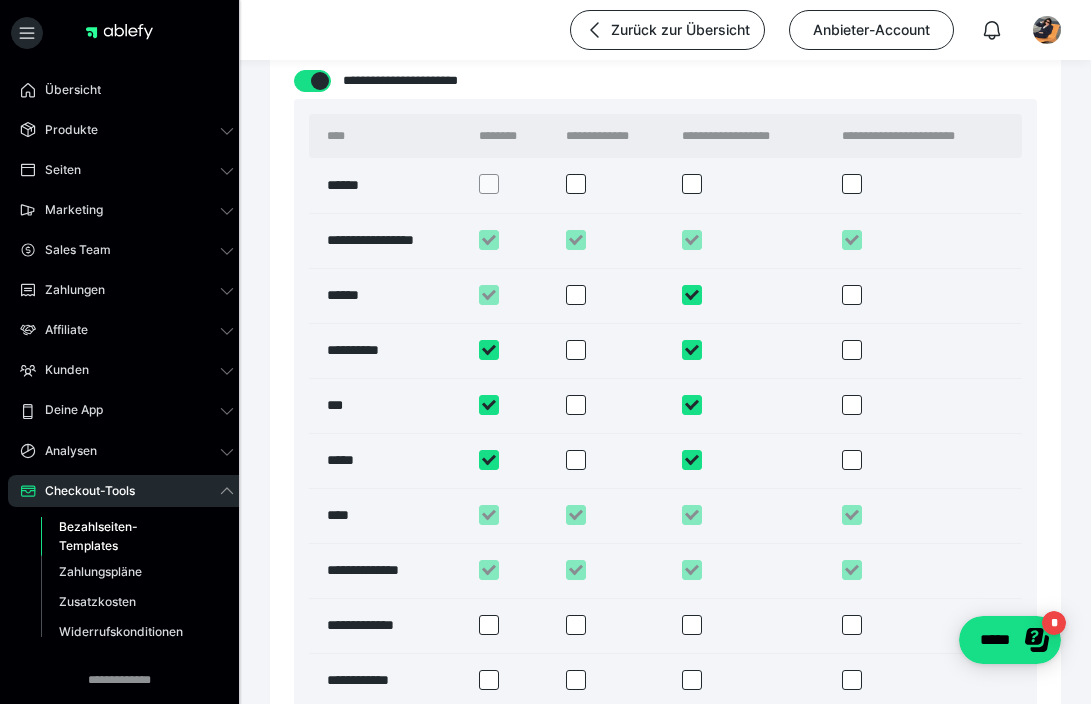click at bounding box center (576, 350) 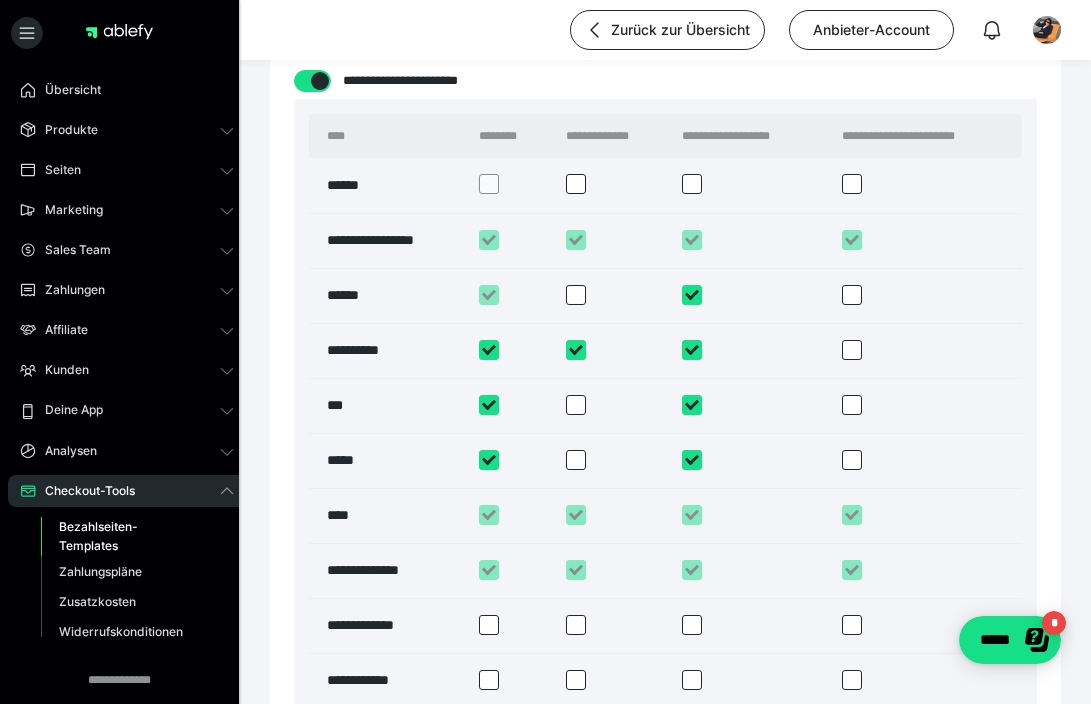 checkbox on "****" 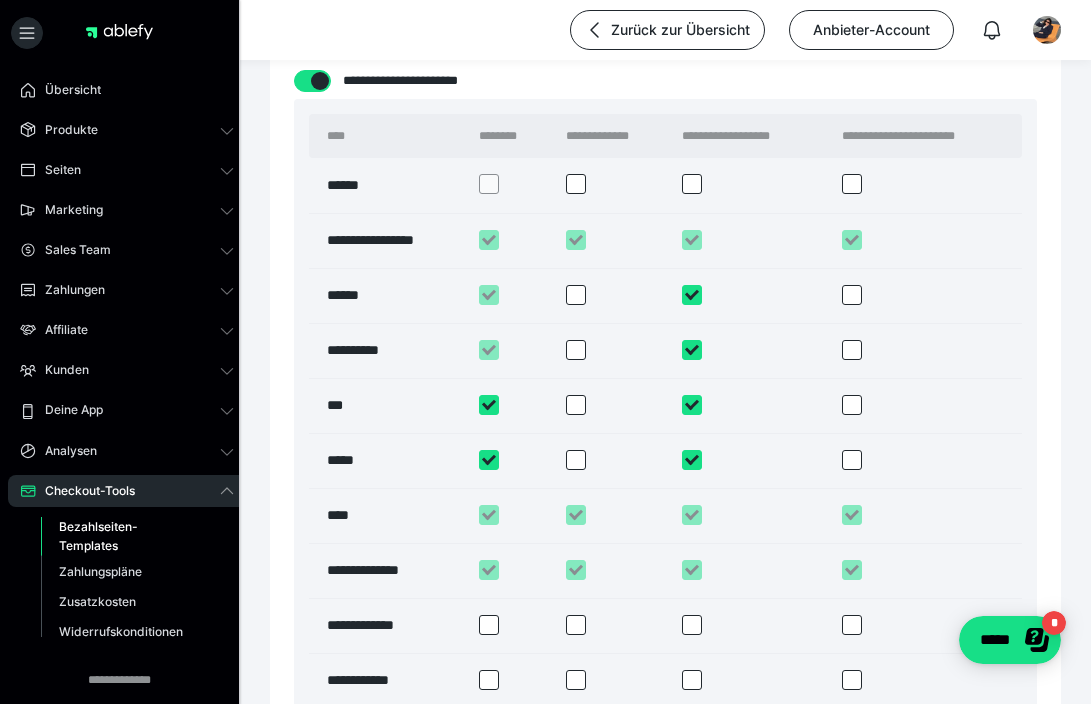 click at bounding box center [576, 405] 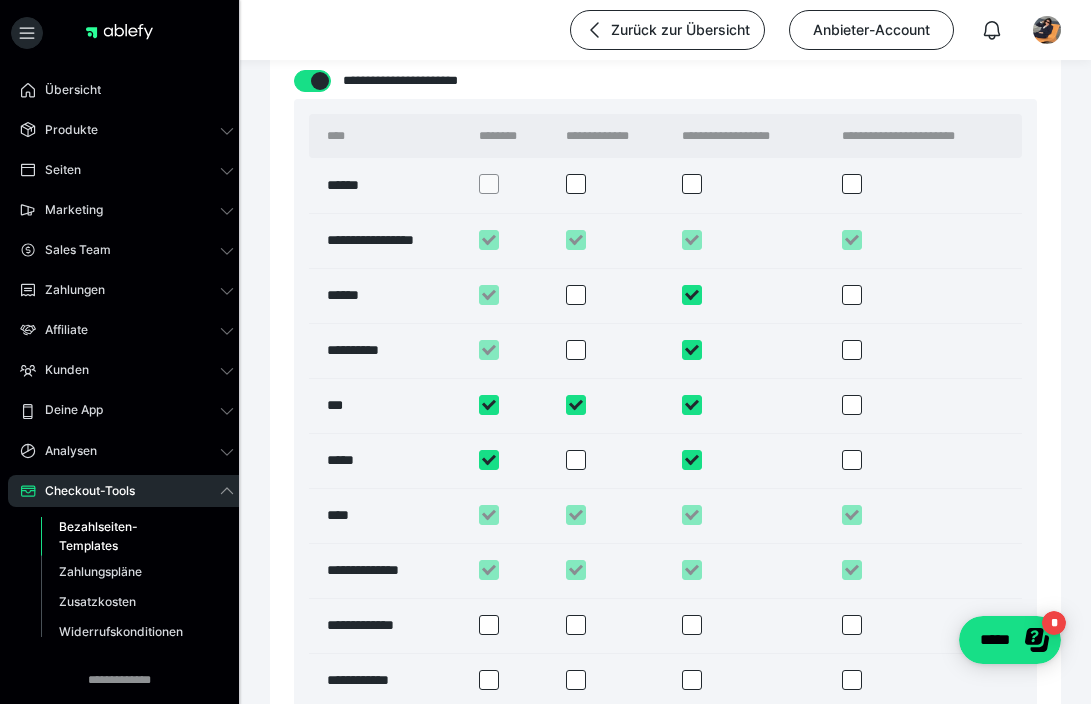 checkbox on "****" 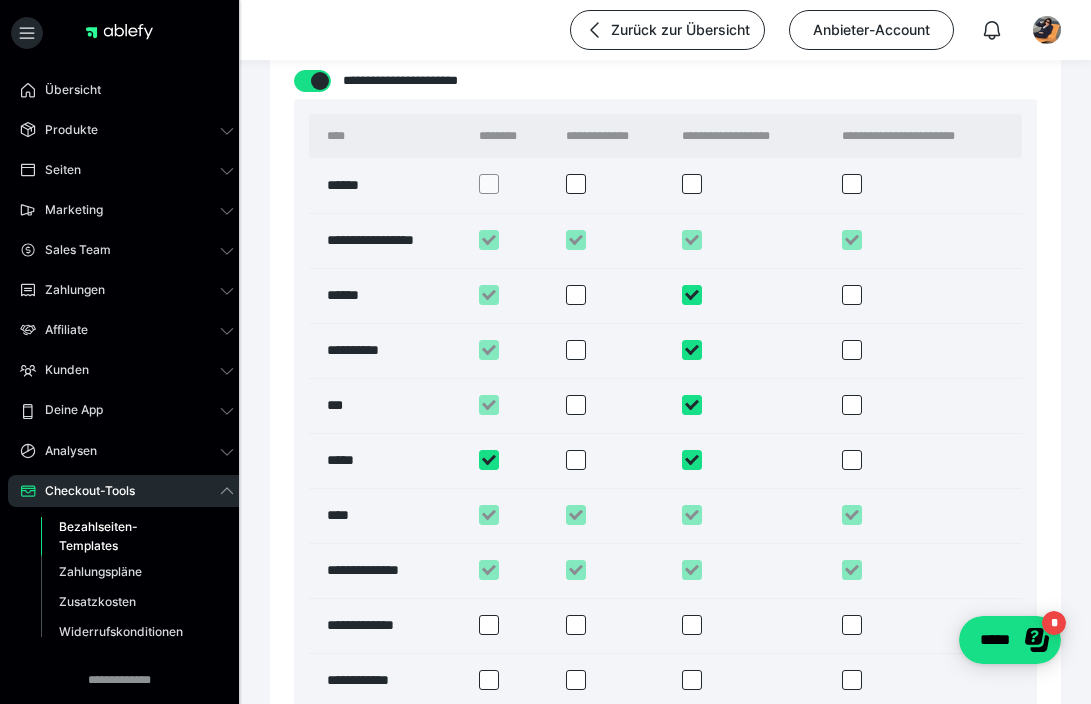 click at bounding box center [576, 460] 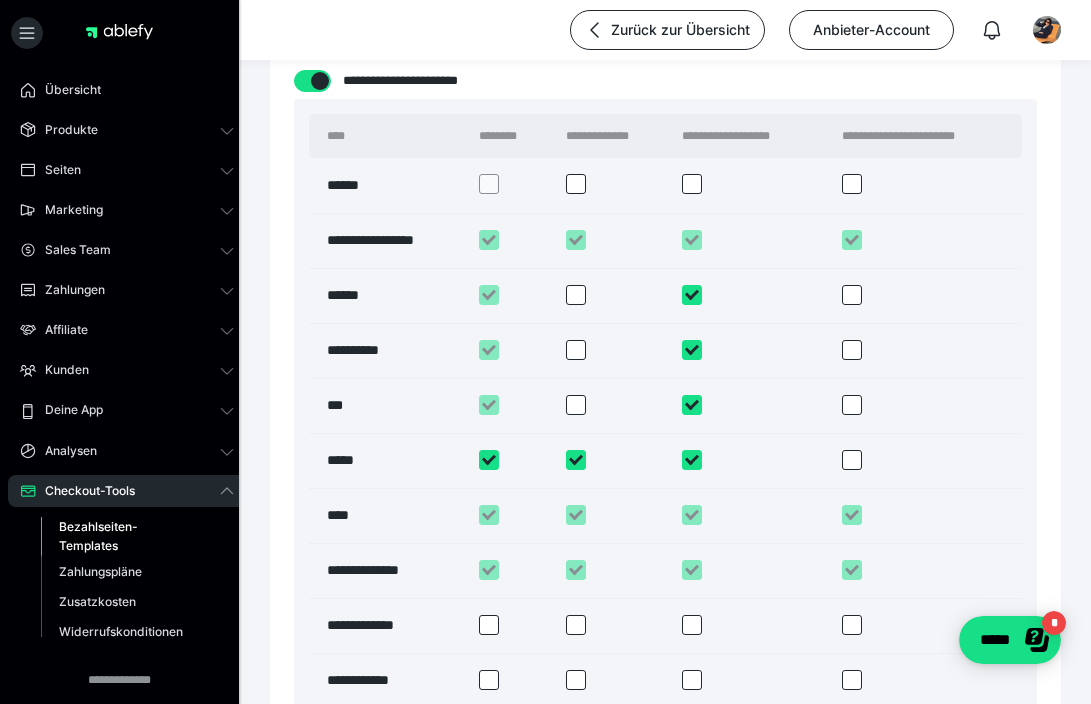 checkbox on "****" 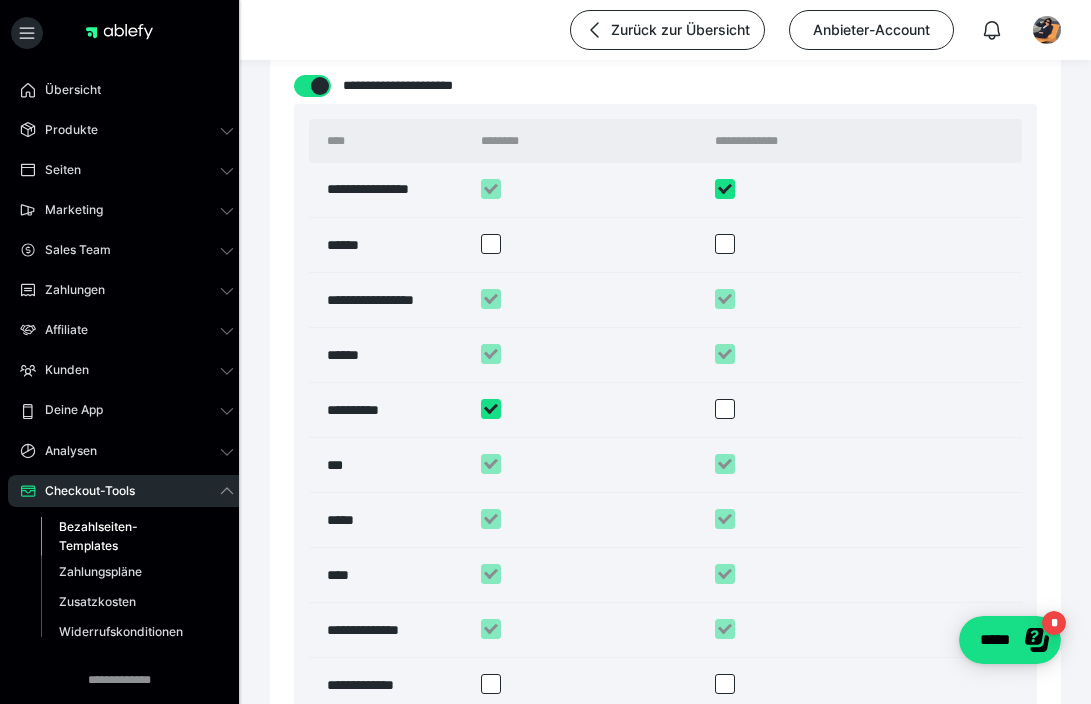 scroll, scrollTop: 2709, scrollLeft: 0, axis: vertical 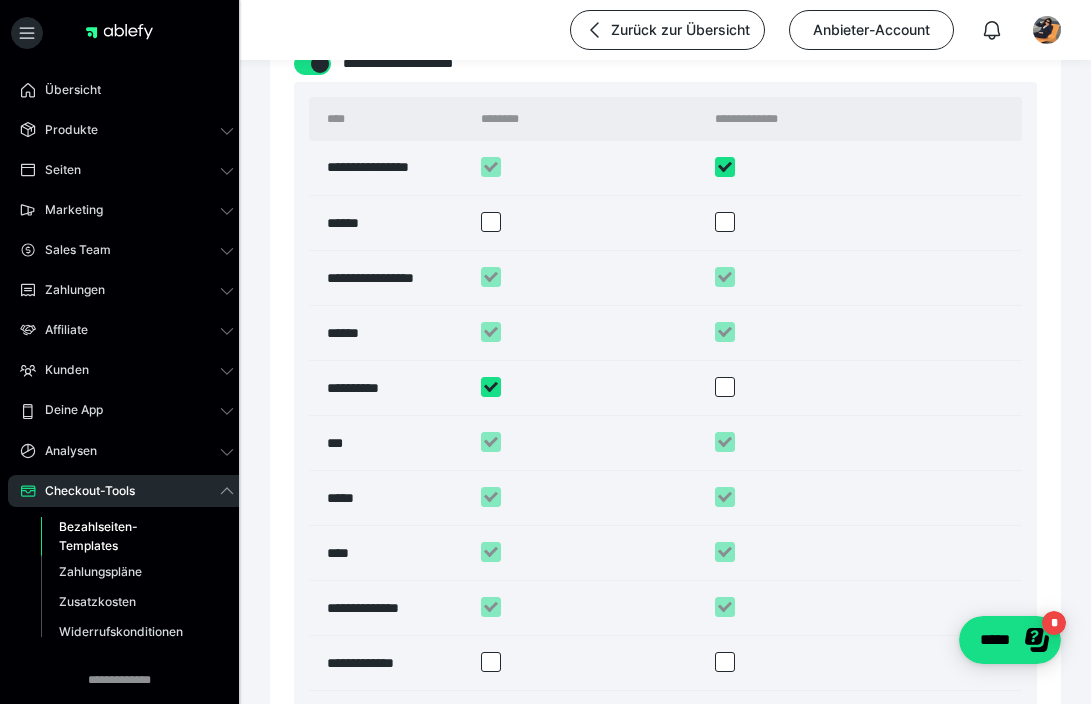click at bounding box center [725, 387] 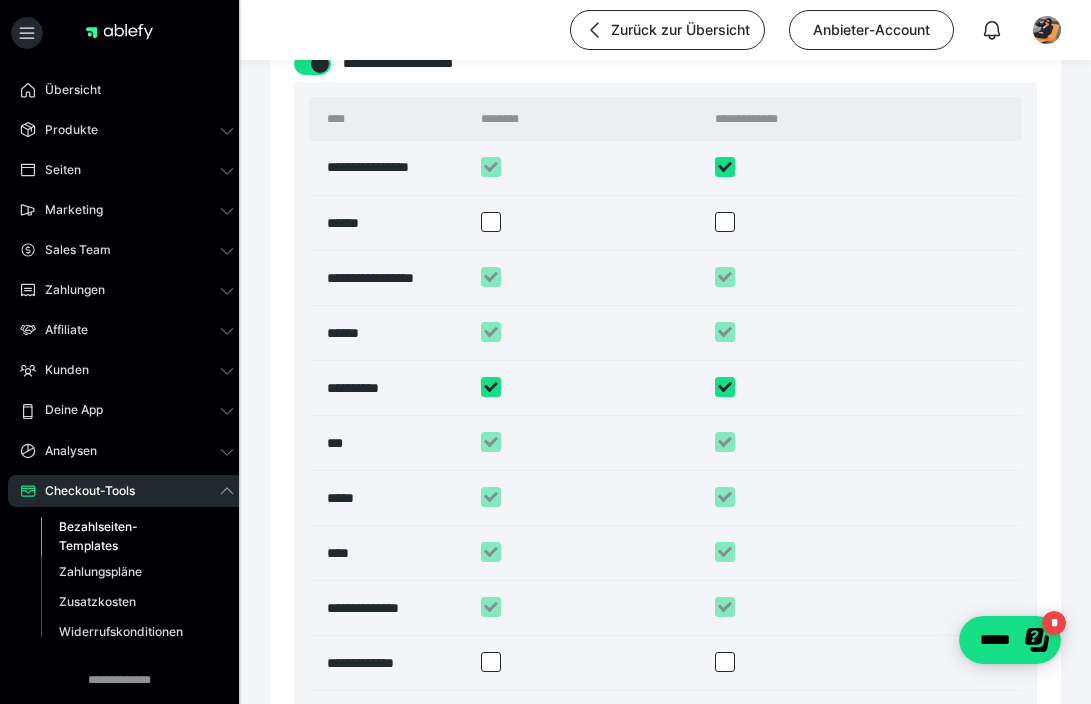 checkbox on "****" 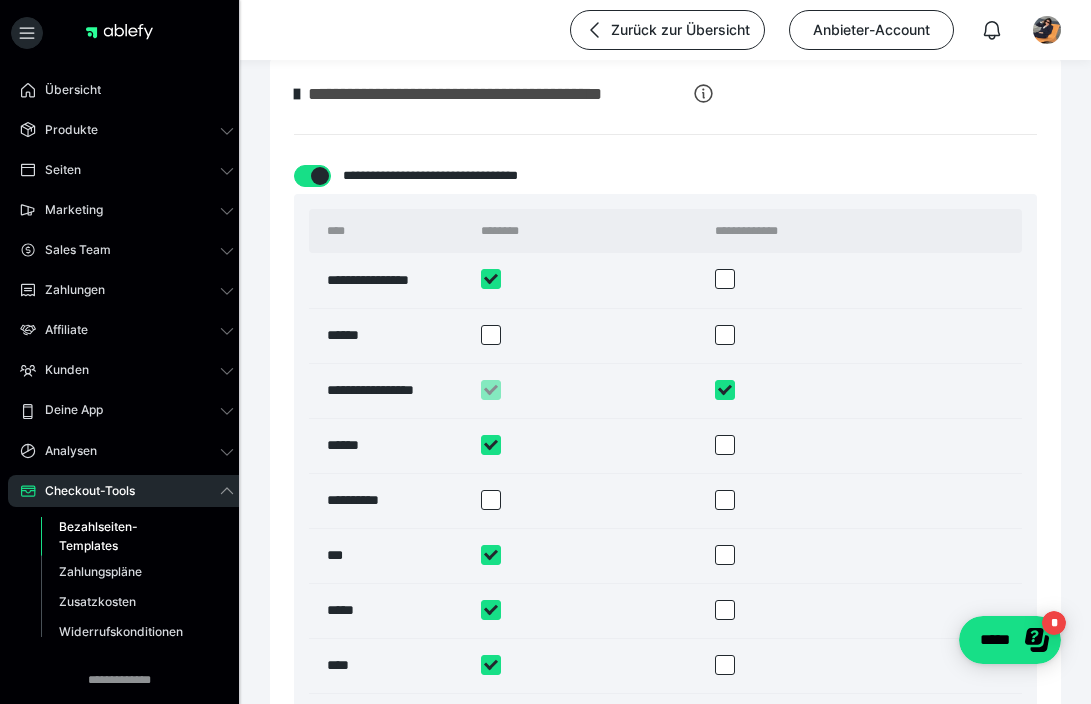 scroll, scrollTop: 3742, scrollLeft: 0, axis: vertical 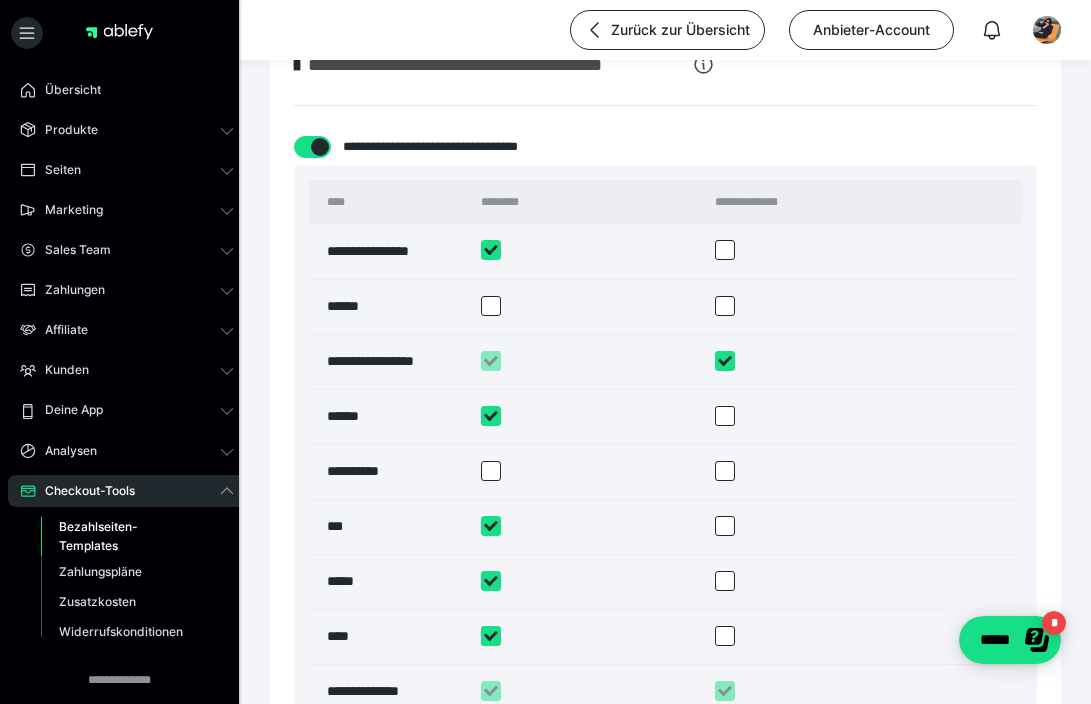 click at bounding box center (725, 416) 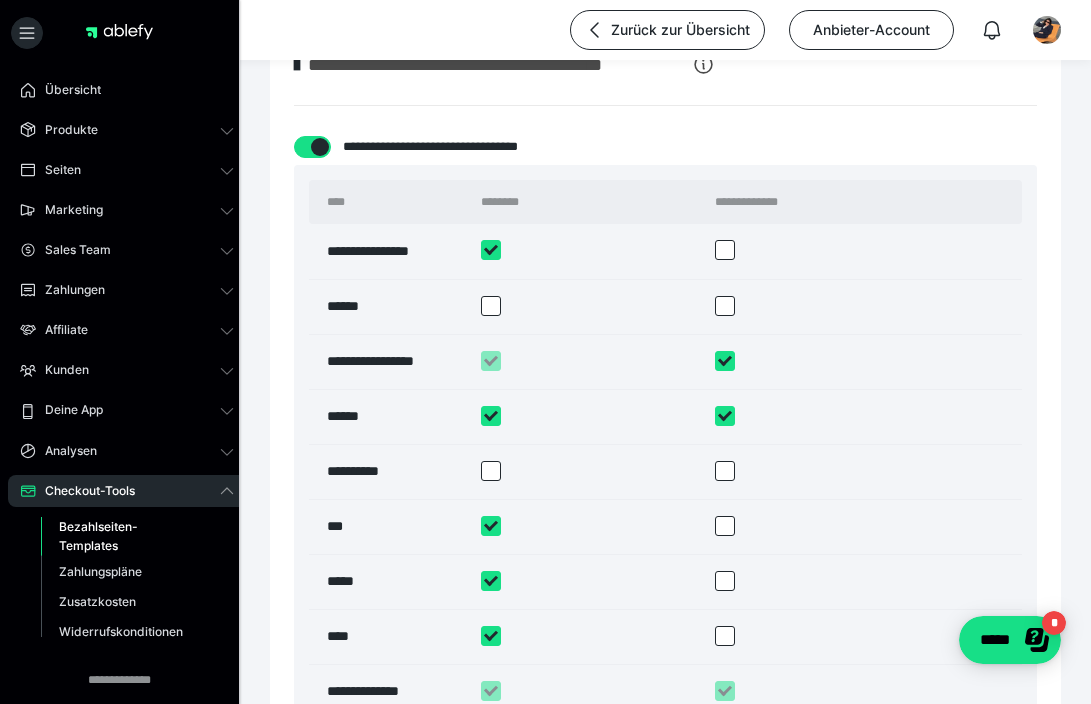 checkbox on "****" 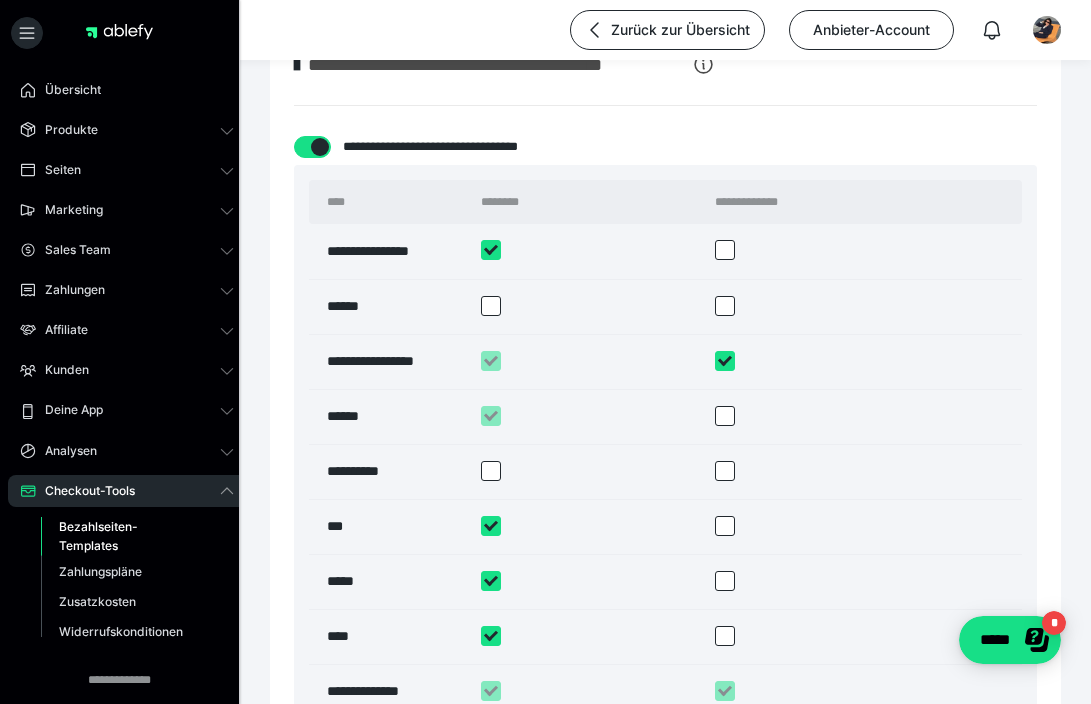 click at bounding box center [725, 471] 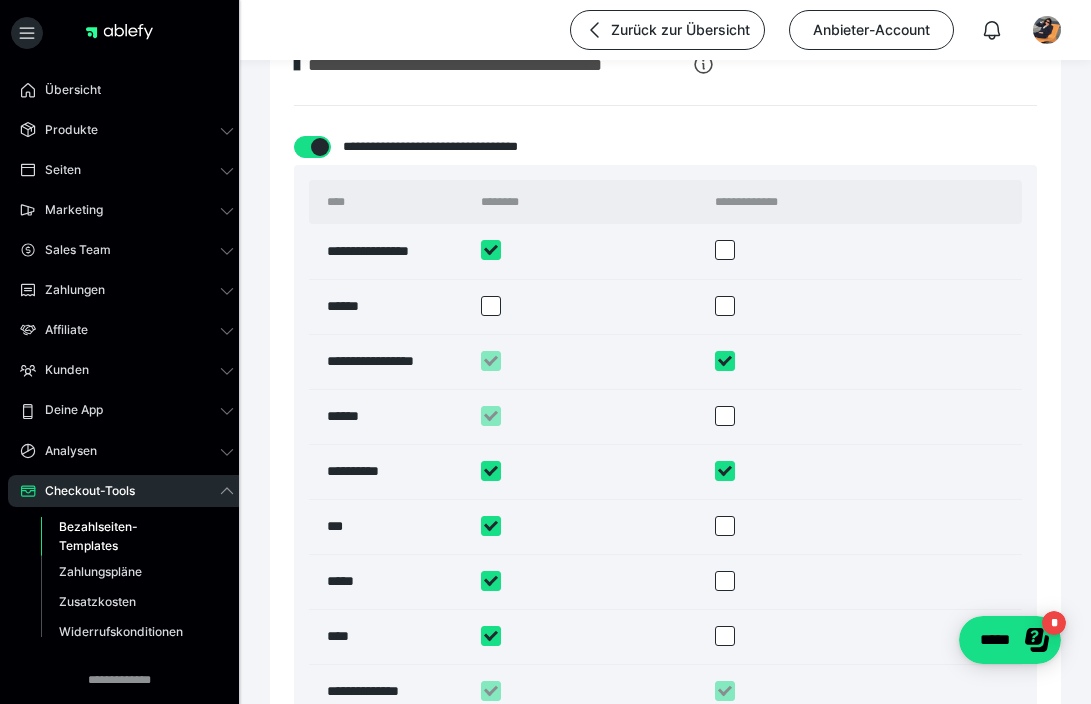 checkbox on "****" 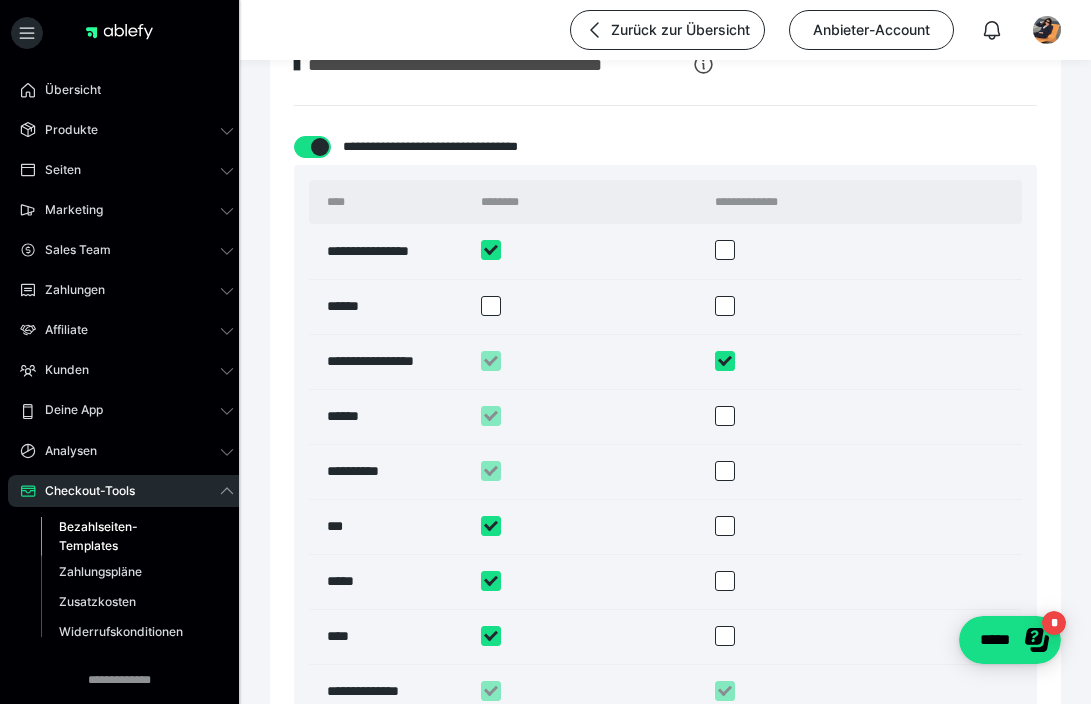 checkbox on "****" 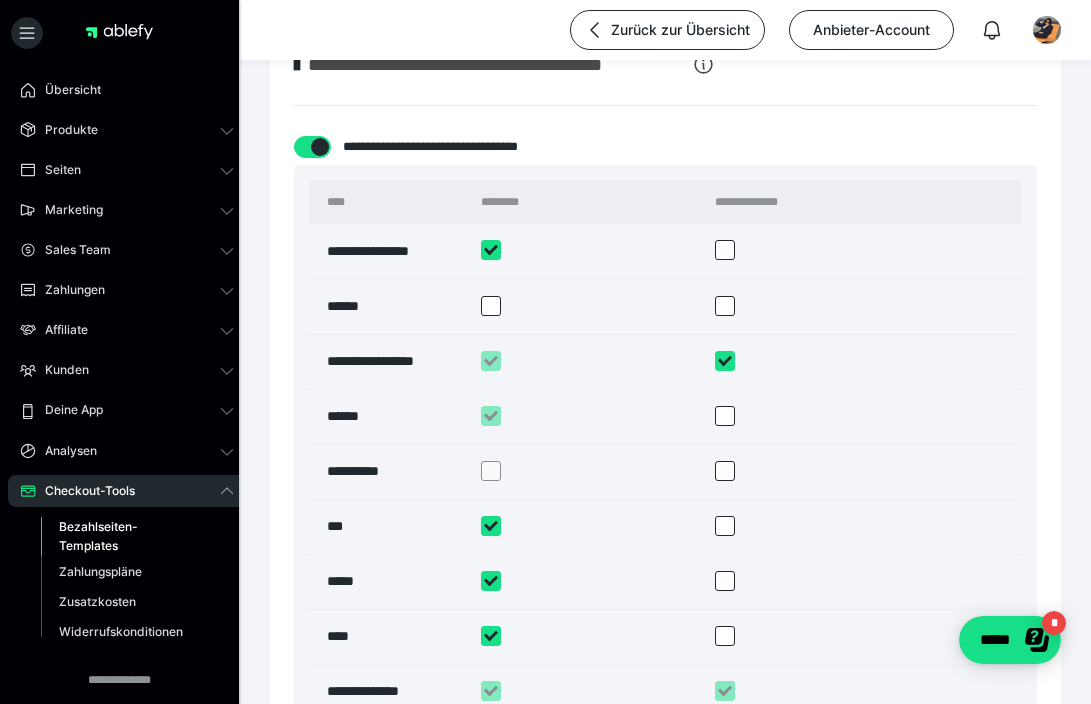 click at bounding box center (725, 526) 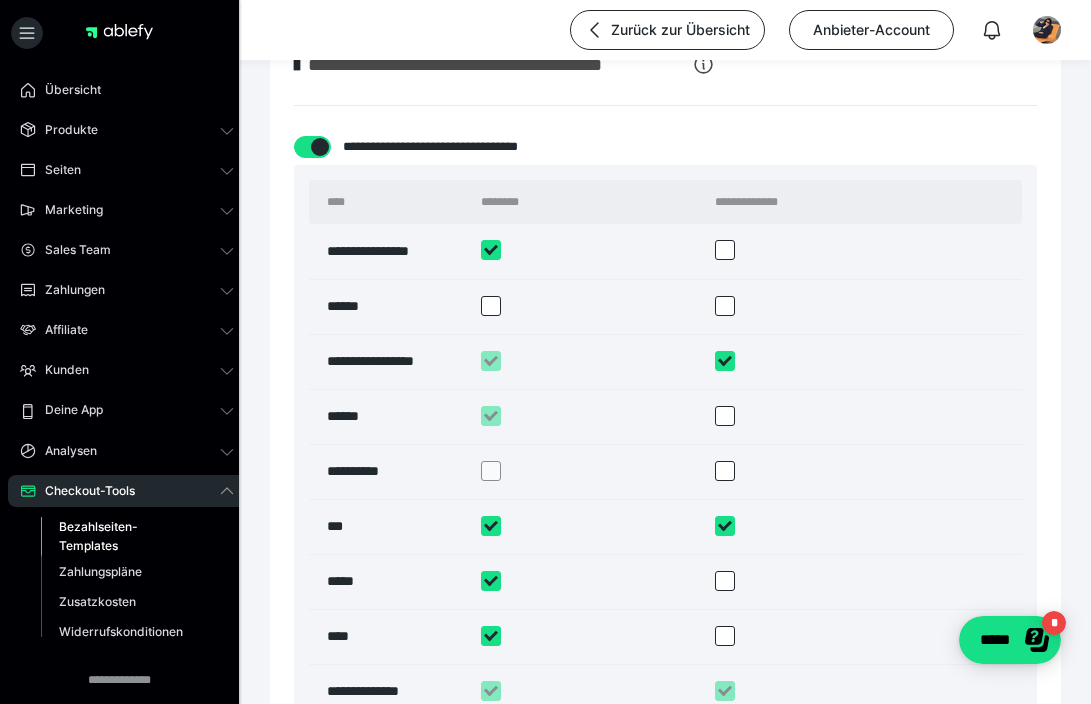 checkbox on "****" 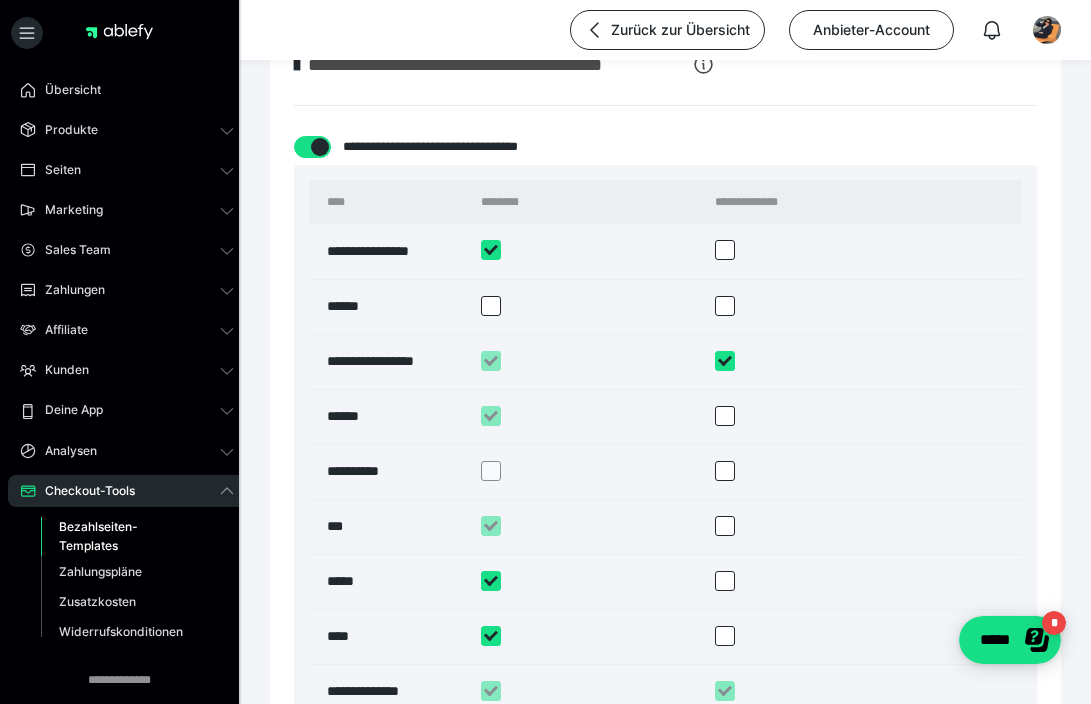 click at bounding box center [725, 581] 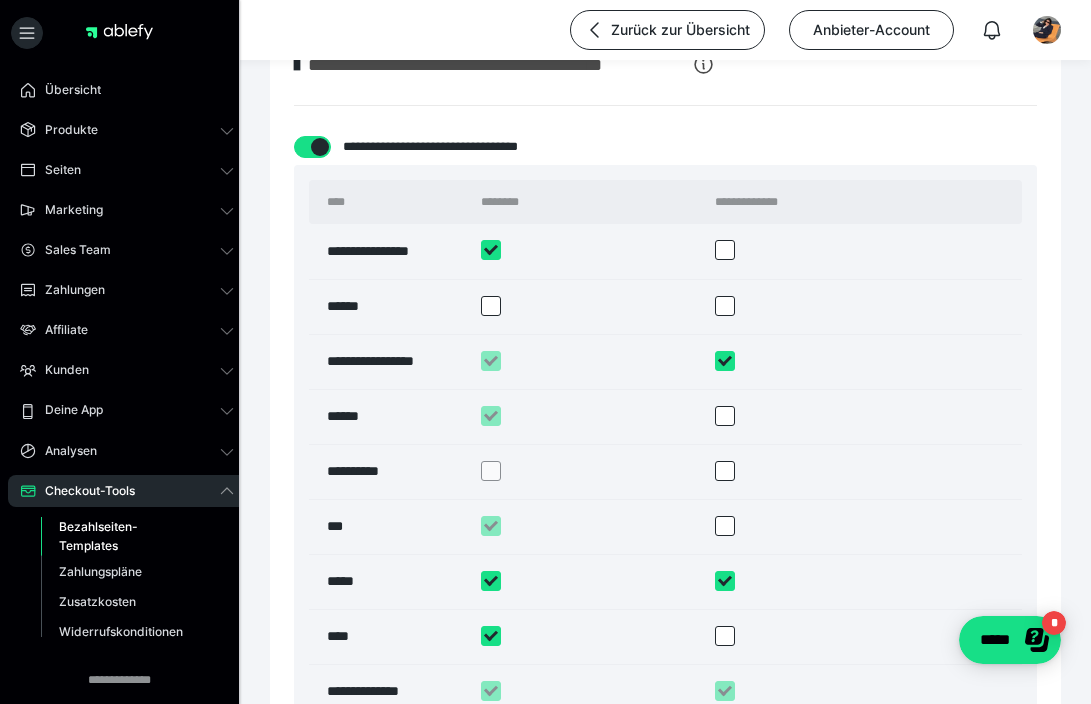 checkbox on "****" 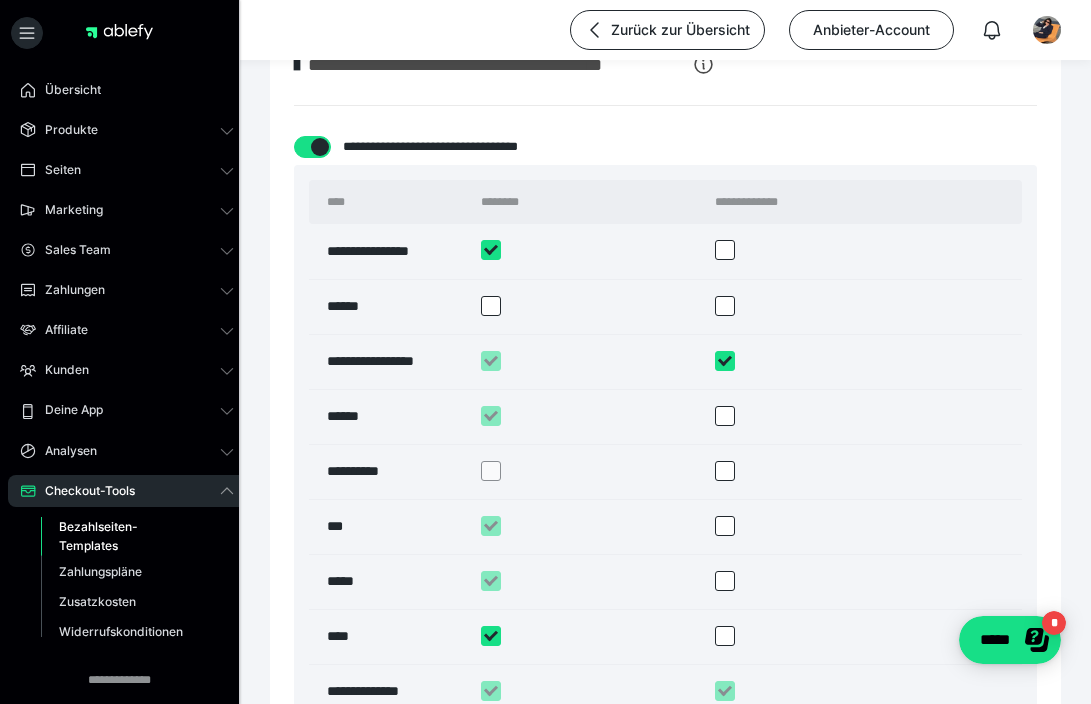 click at bounding box center [725, 636] 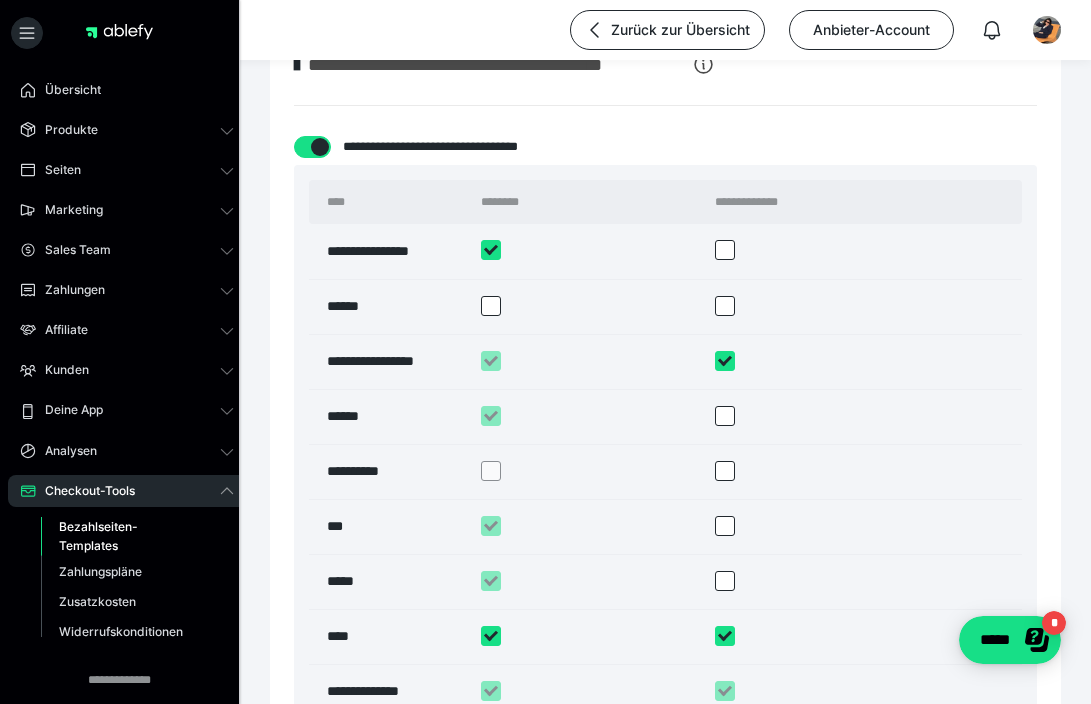 checkbox on "****" 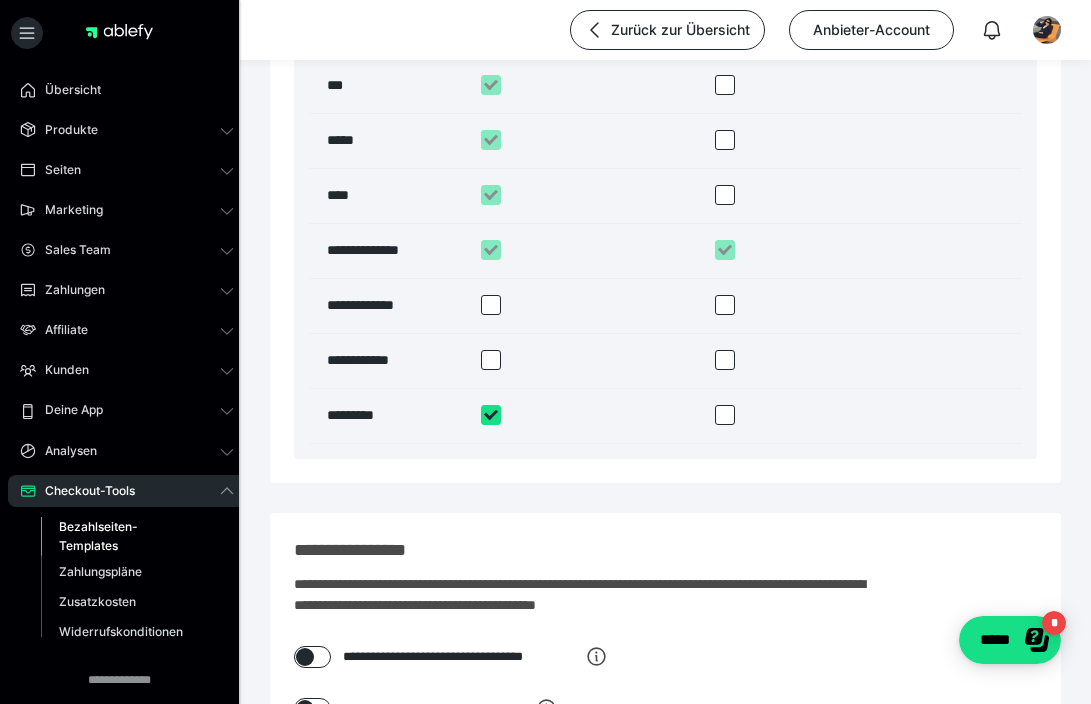 scroll, scrollTop: 4212, scrollLeft: 0, axis: vertical 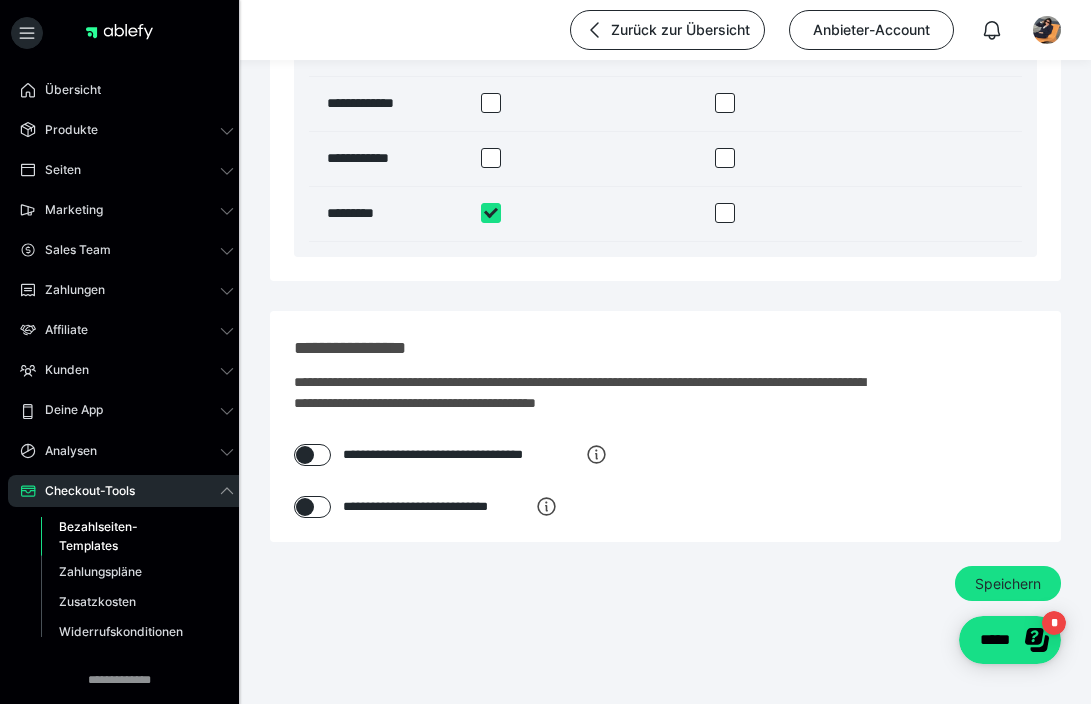 click at bounding box center [305, 455] 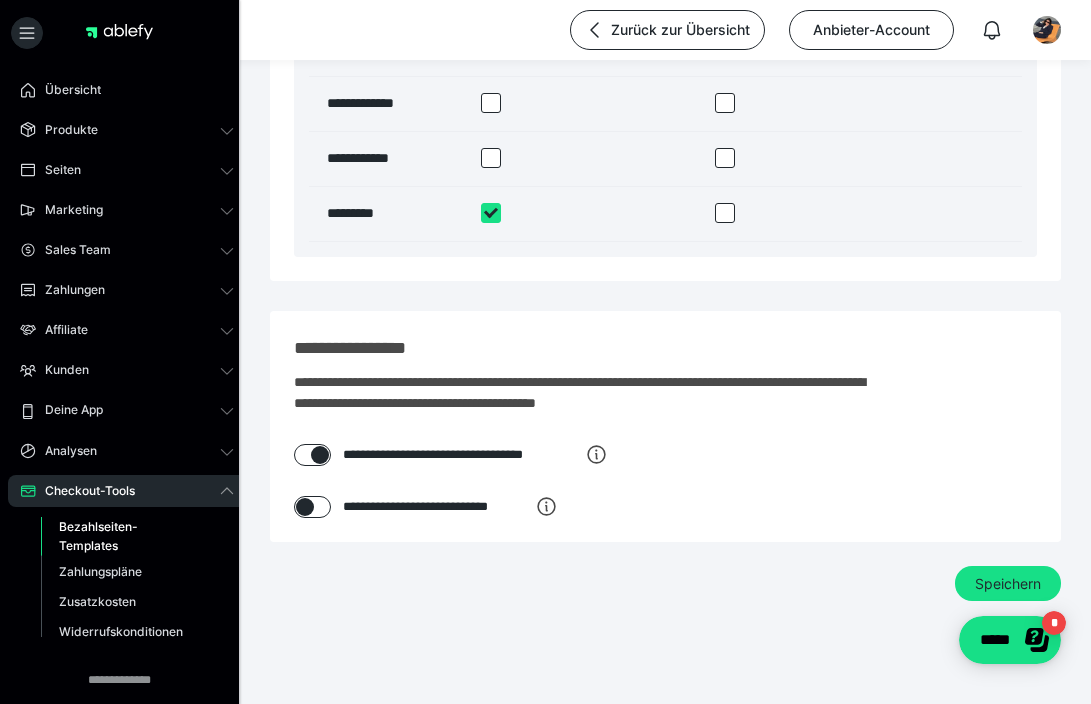 checkbox on "****" 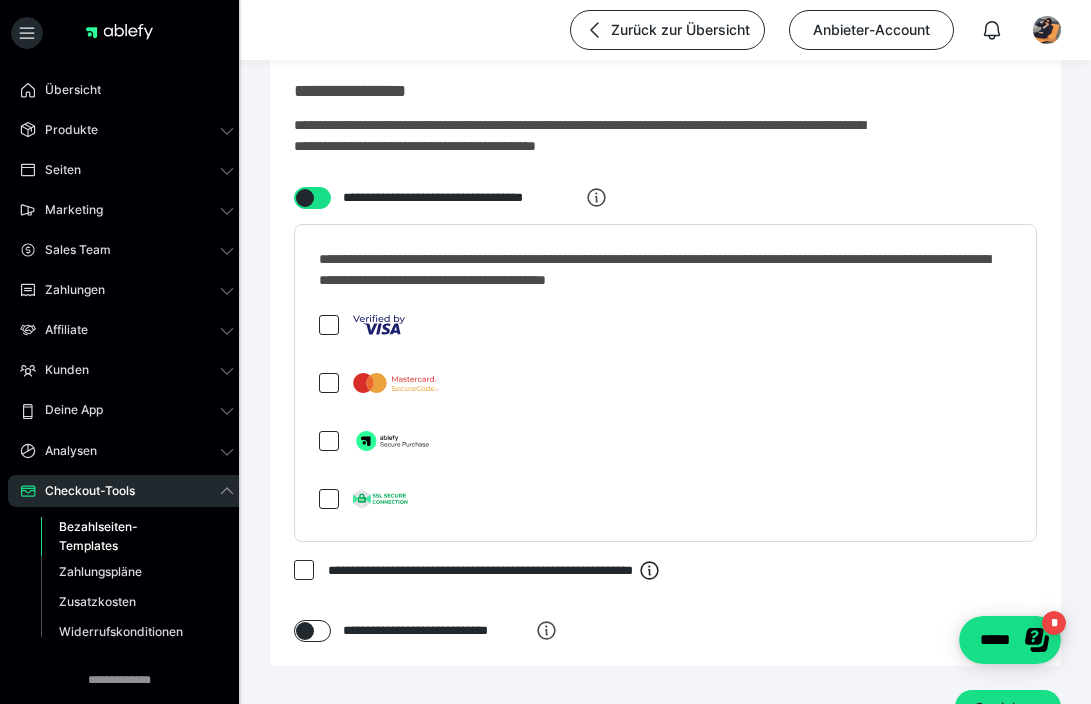 scroll, scrollTop: 4649, scrollLeft: 0, axis: vertical 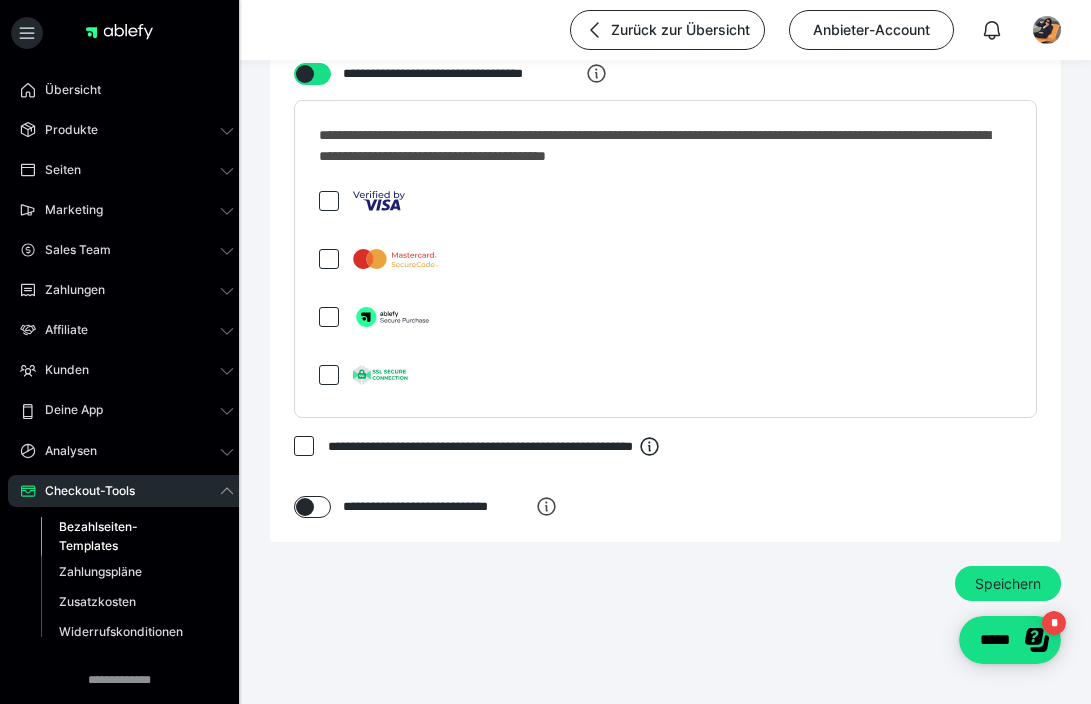 click at bounding box center (545, 352) 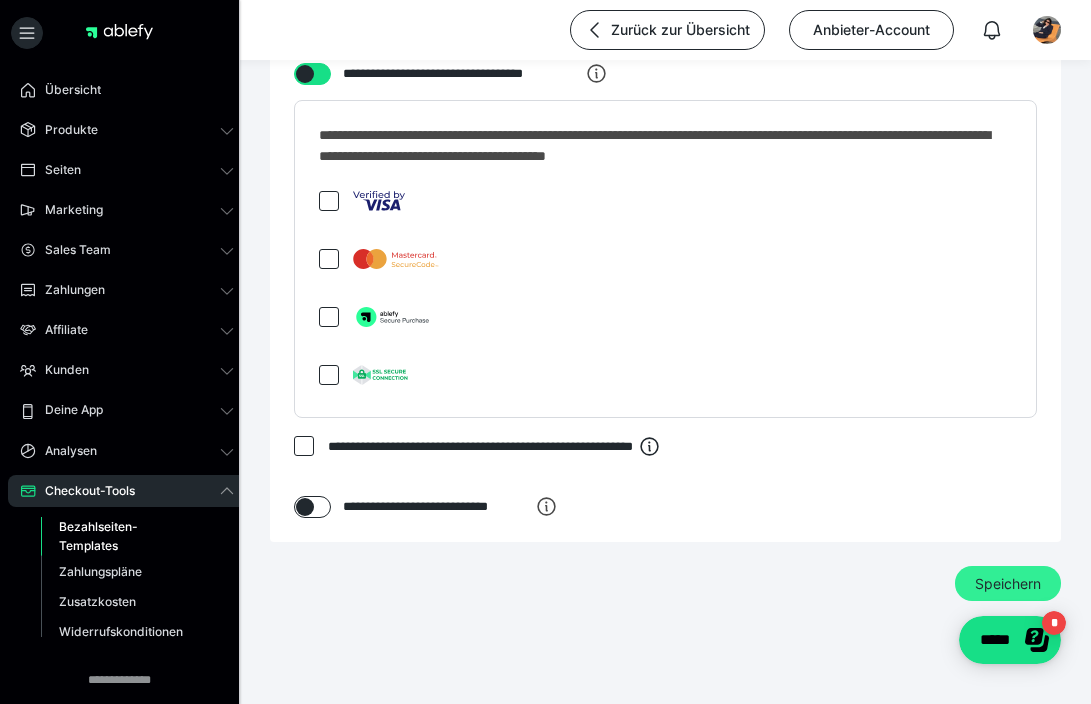 click on "Speichern" at bounding box center [1008, 584] 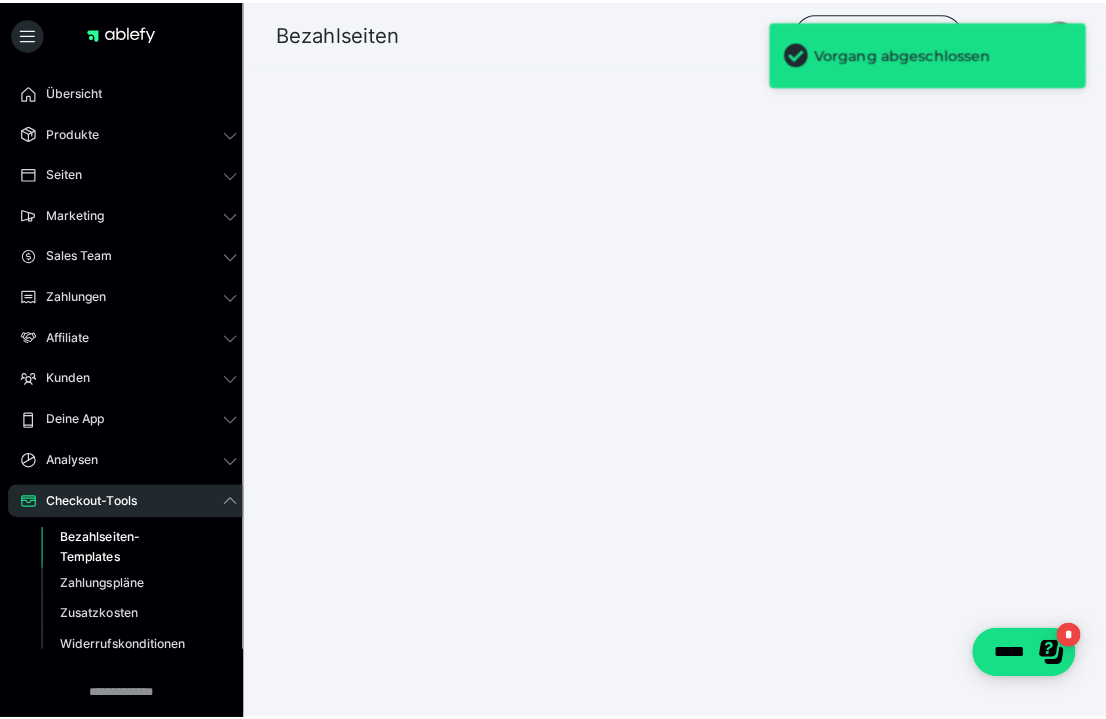 scroll, scrollTop: 0, scrollLeft: 0, axis: both 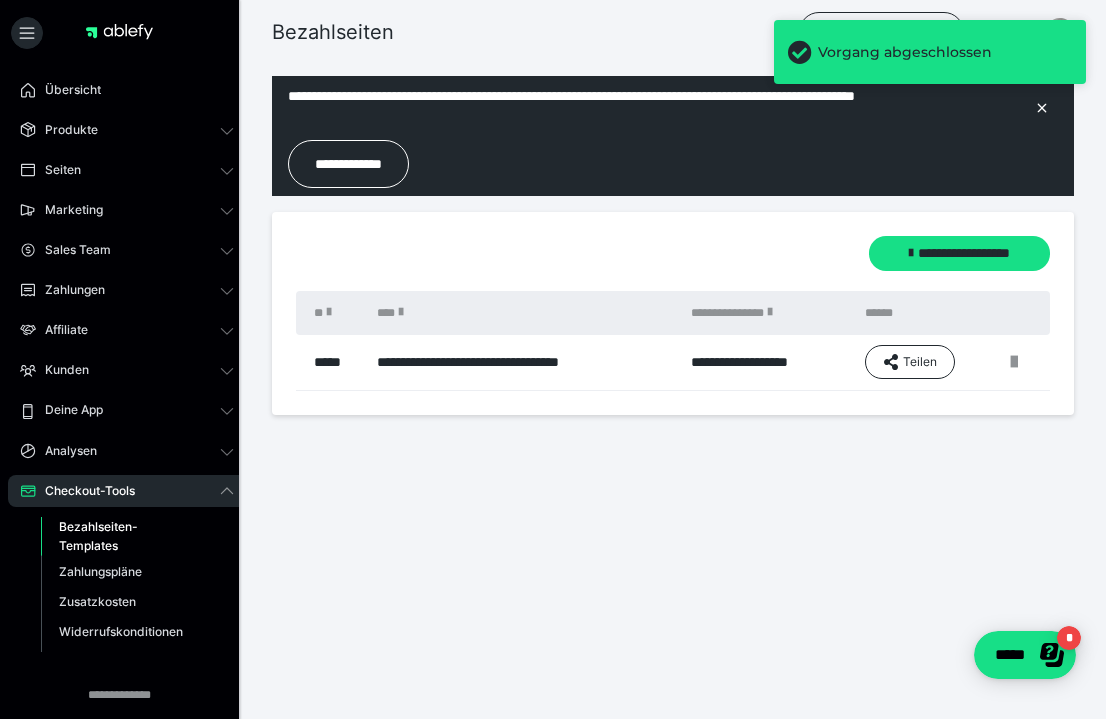 click on "Bezahlseiten-Templates" at bounding box center [126, 536] 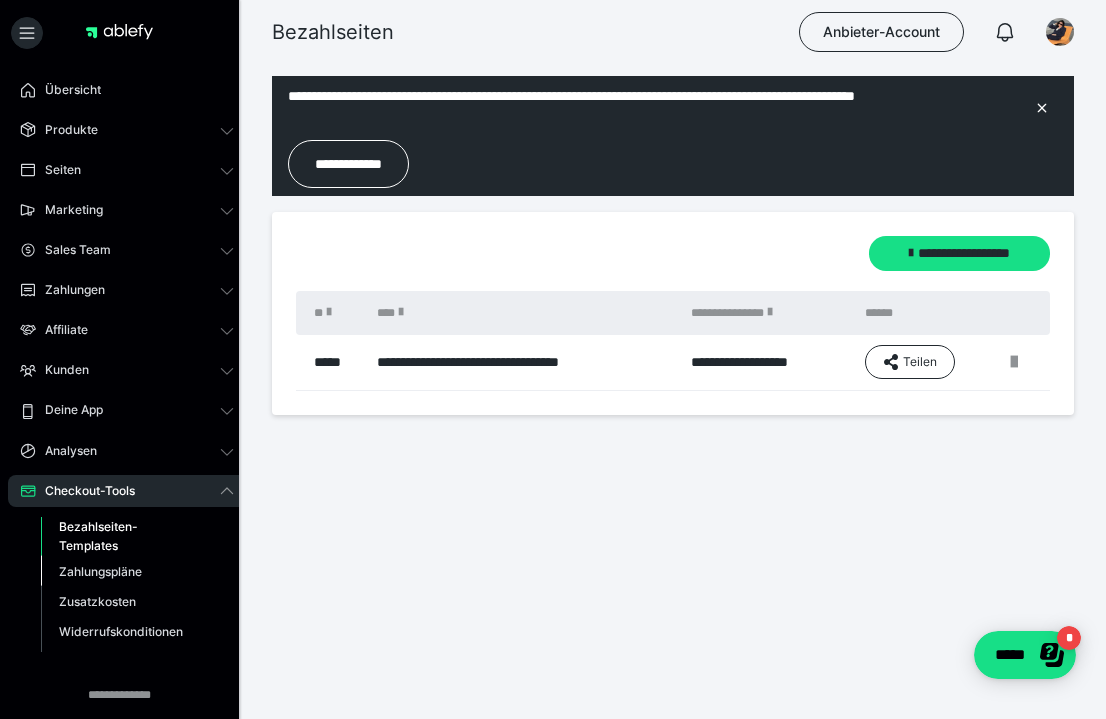 click on "Zahlungspläne" at bounding box center (100, 571) 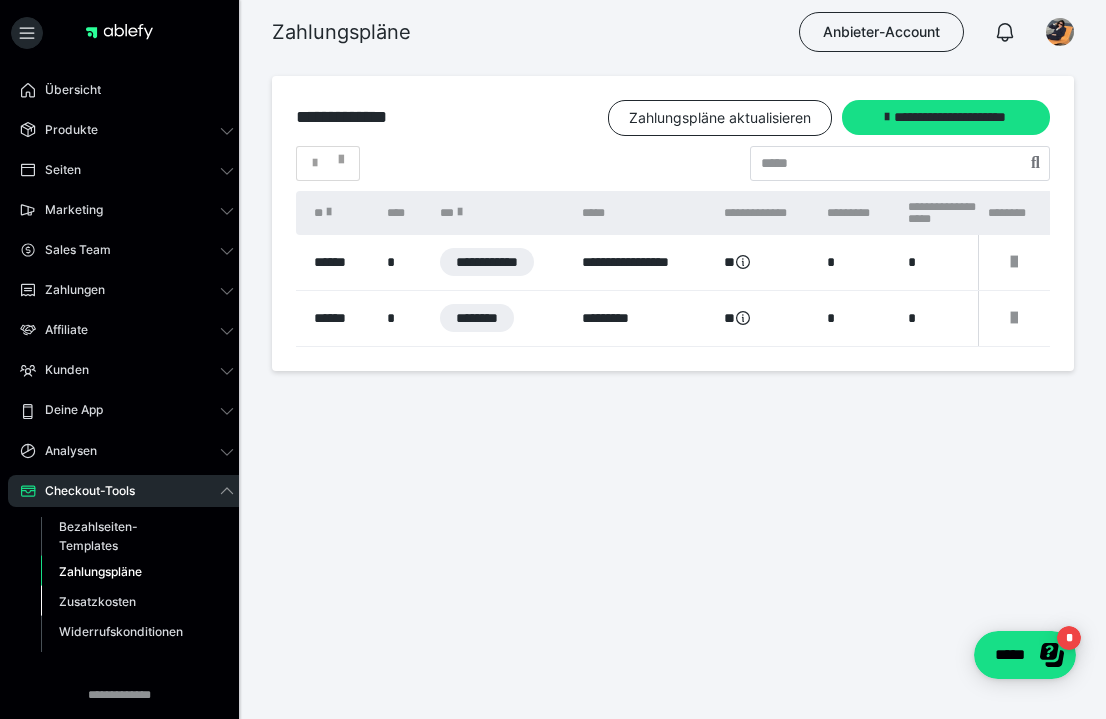 click on "Zusatzkosten" at bounding box center [97, 601] 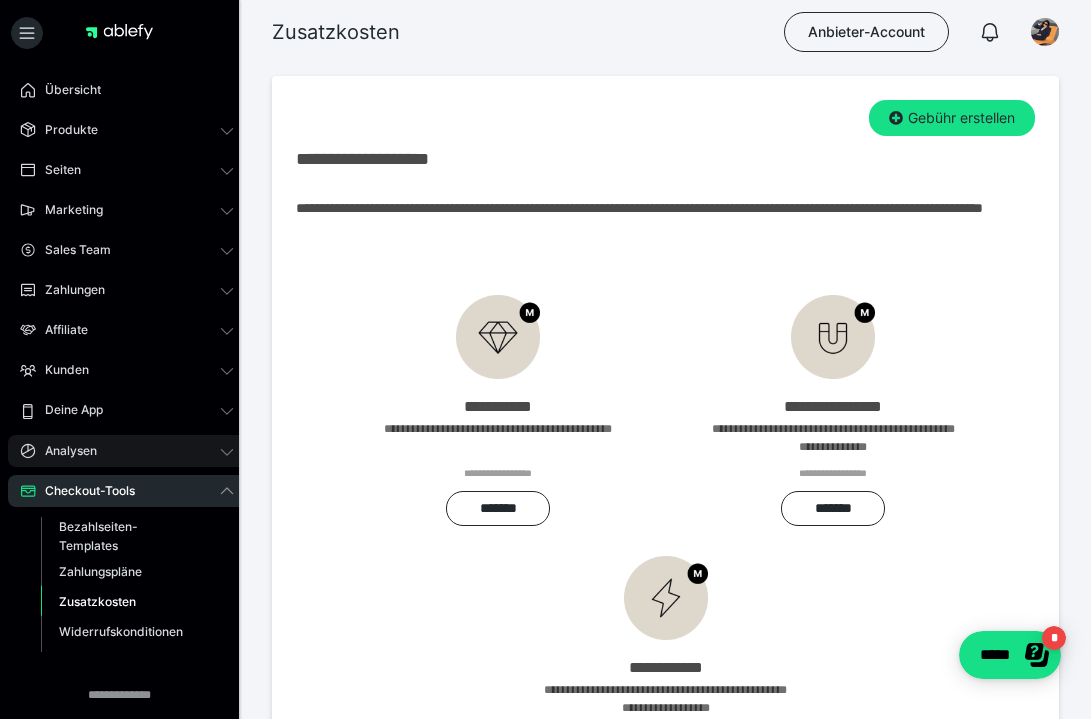 click on "Analysen" at bounding box center (127, 451) 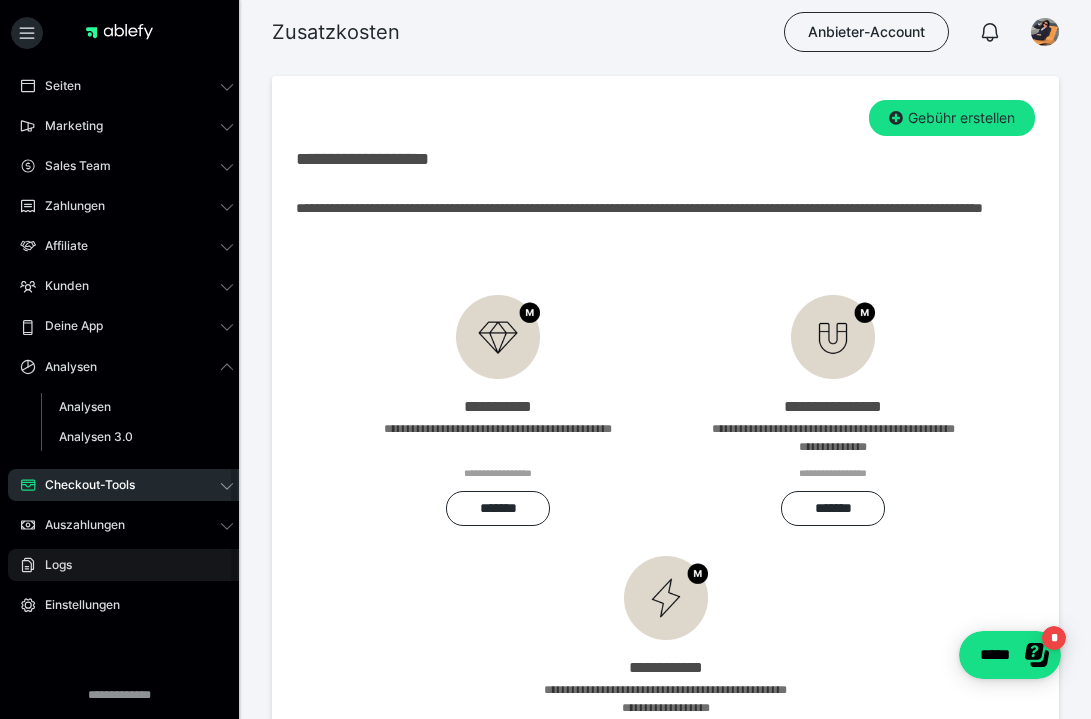 scroll, scrollTop: 99, scrollLeft: 0, axis: vertical 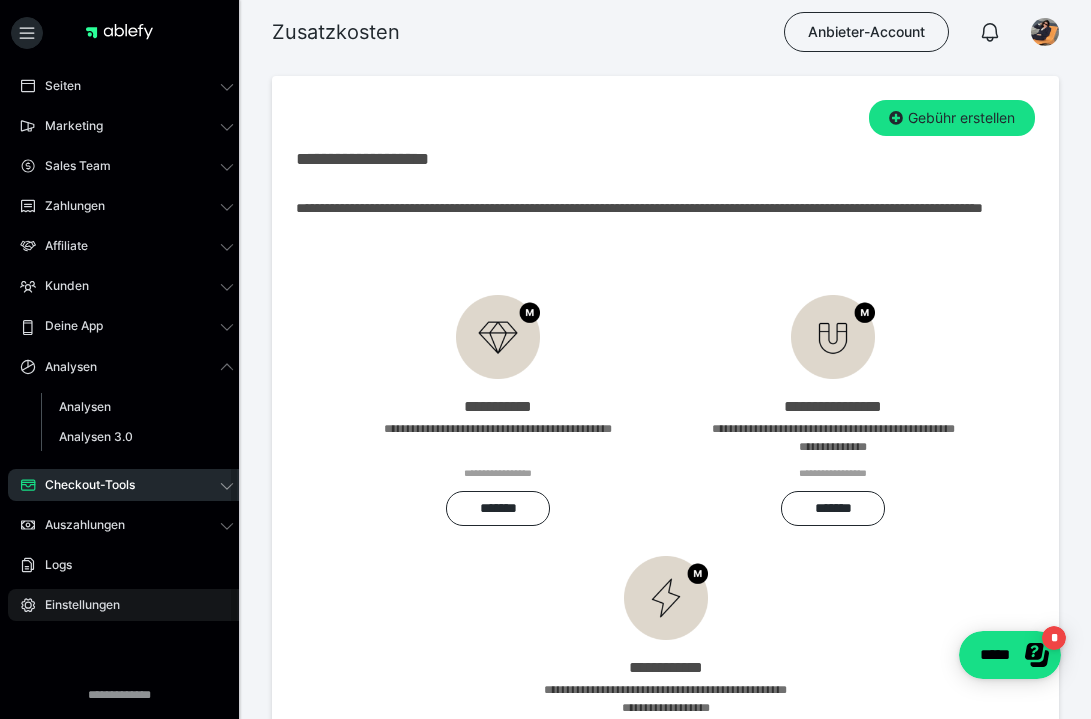 click on "Einstellungen" at bounding box center [127, 605] 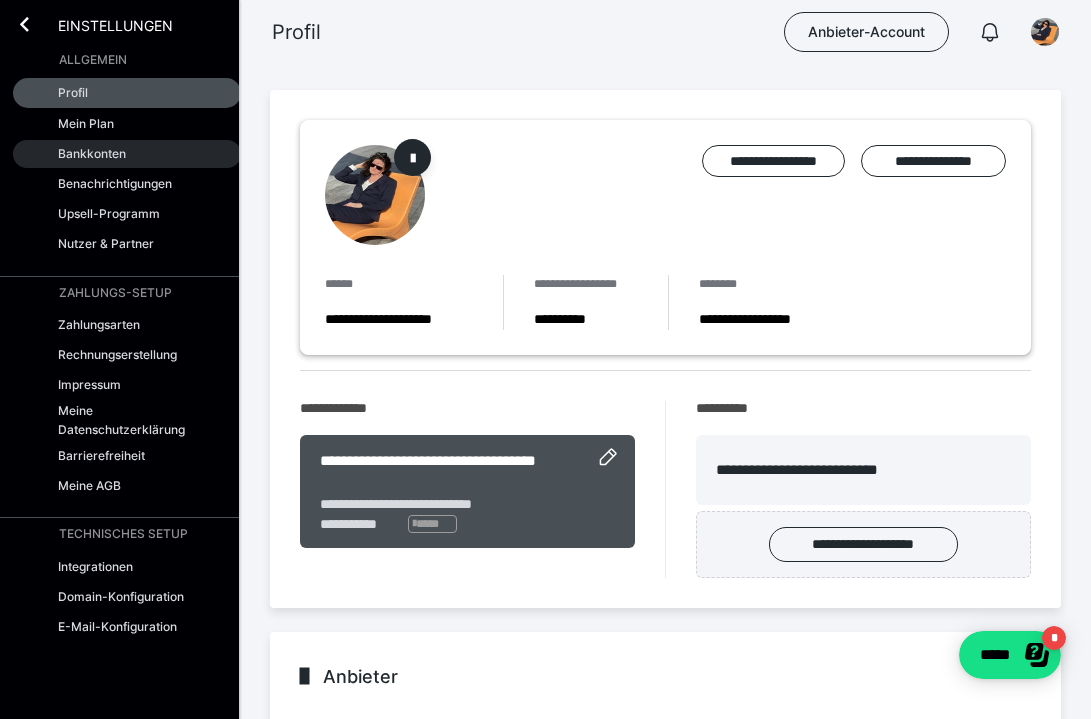 click on "Bankkonten" at bounding box center [127, 154] 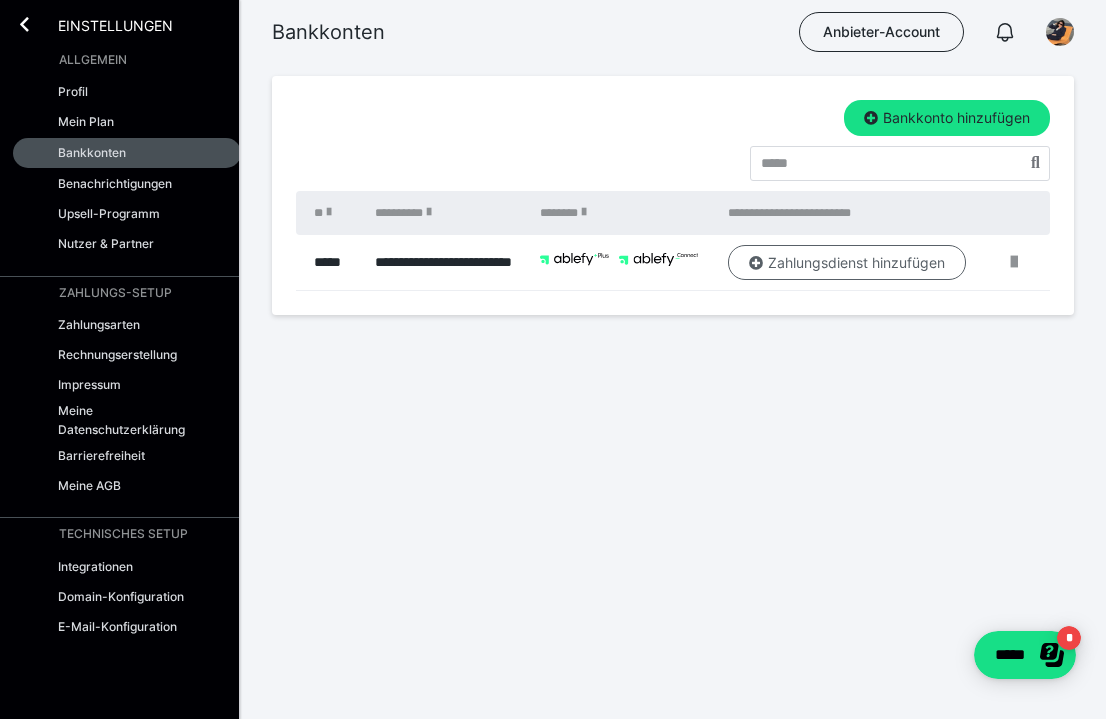 click on "Zahlungsdienst hinzufügen" at bounding box center [847, 263] 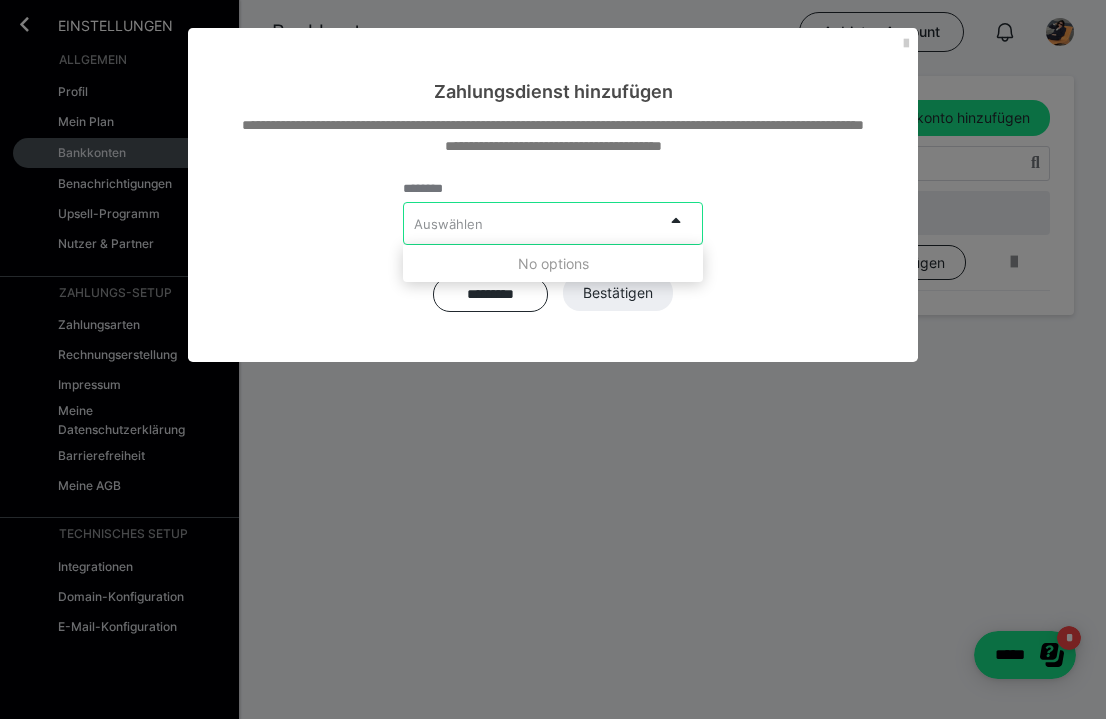 click at bounding box center (682, 223) 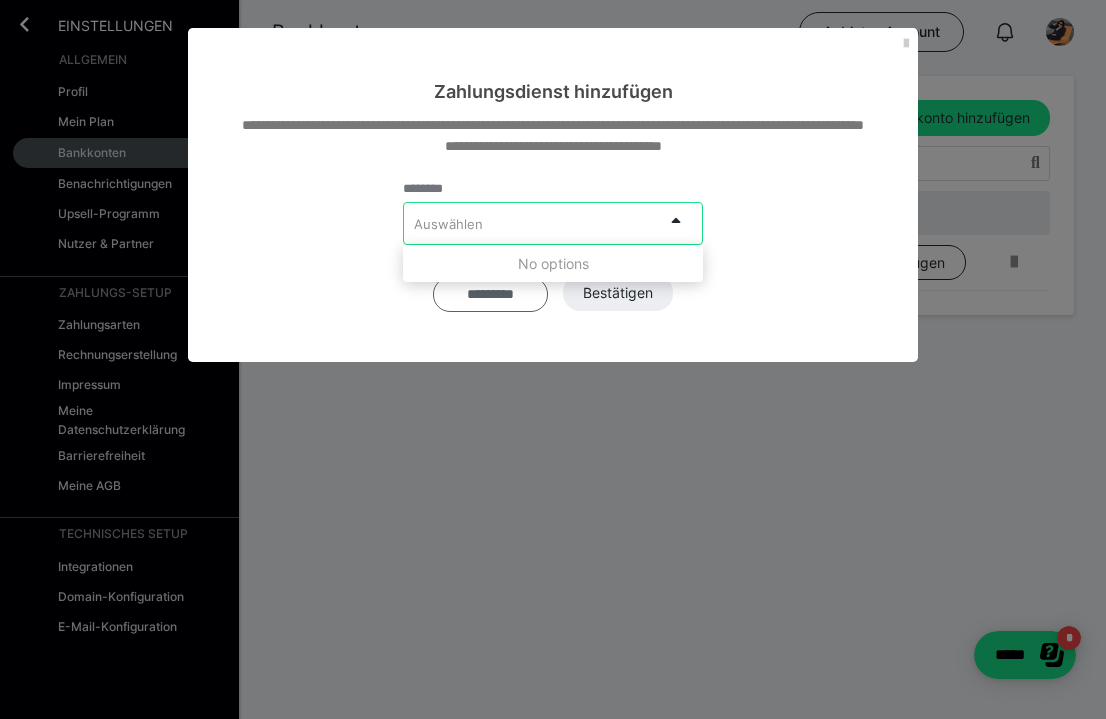 click on "*********" at bounding box center [490, 294] 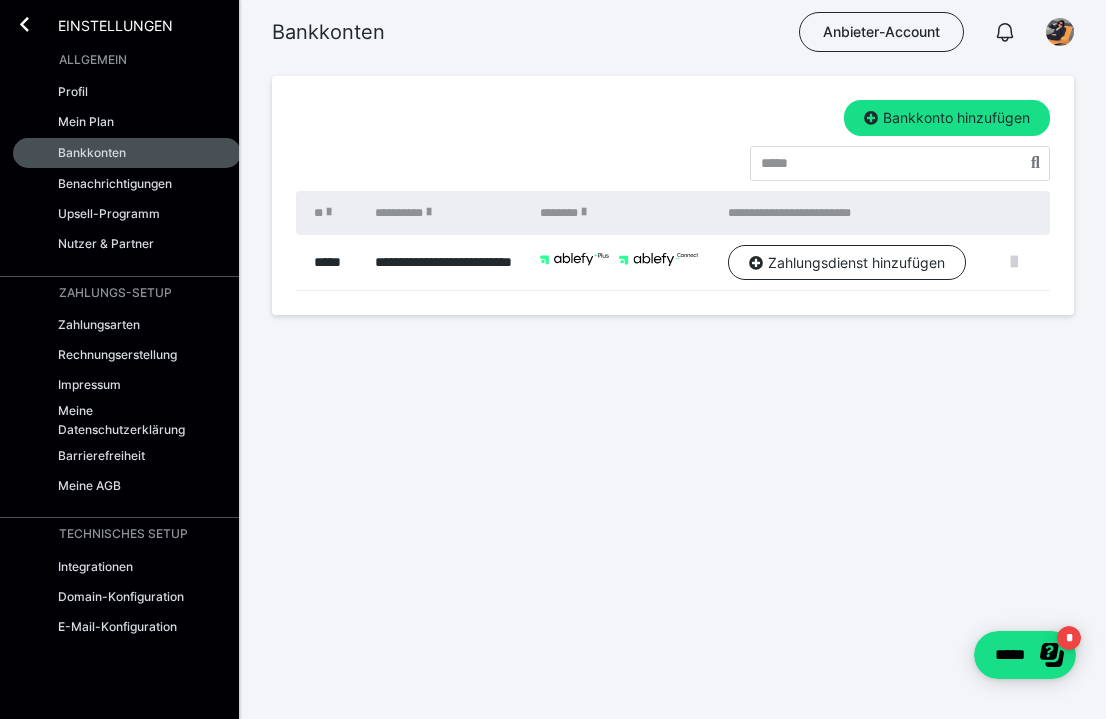 click at bounding box center [1014, 262] 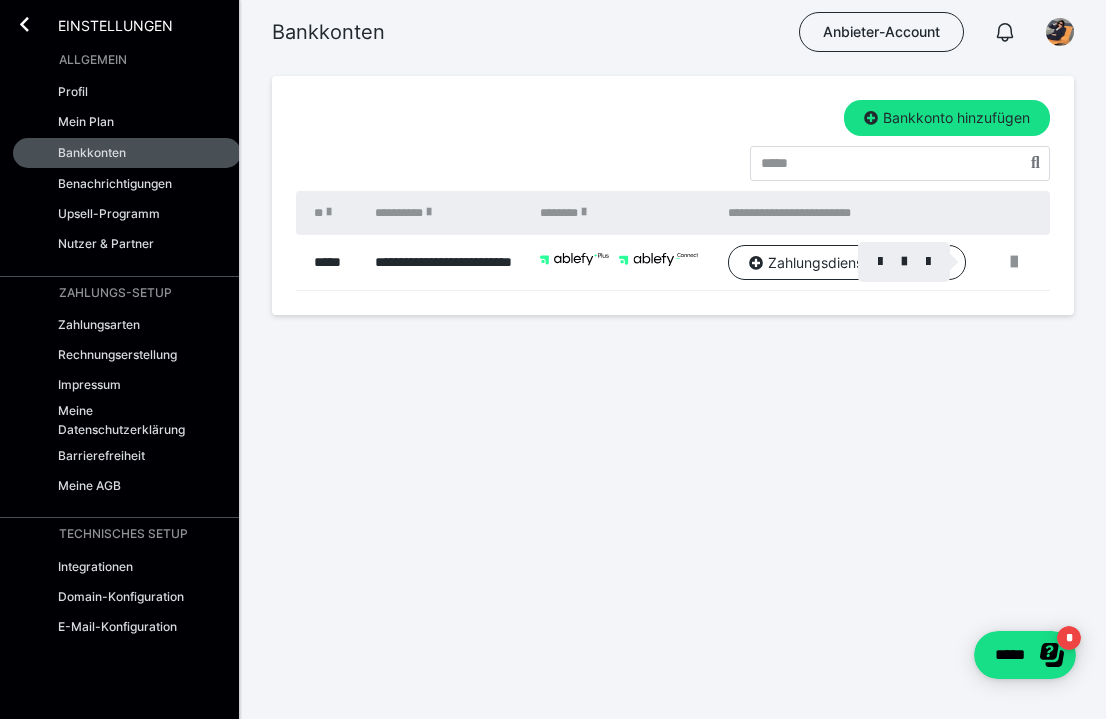 click at bounding box center [553, 359] 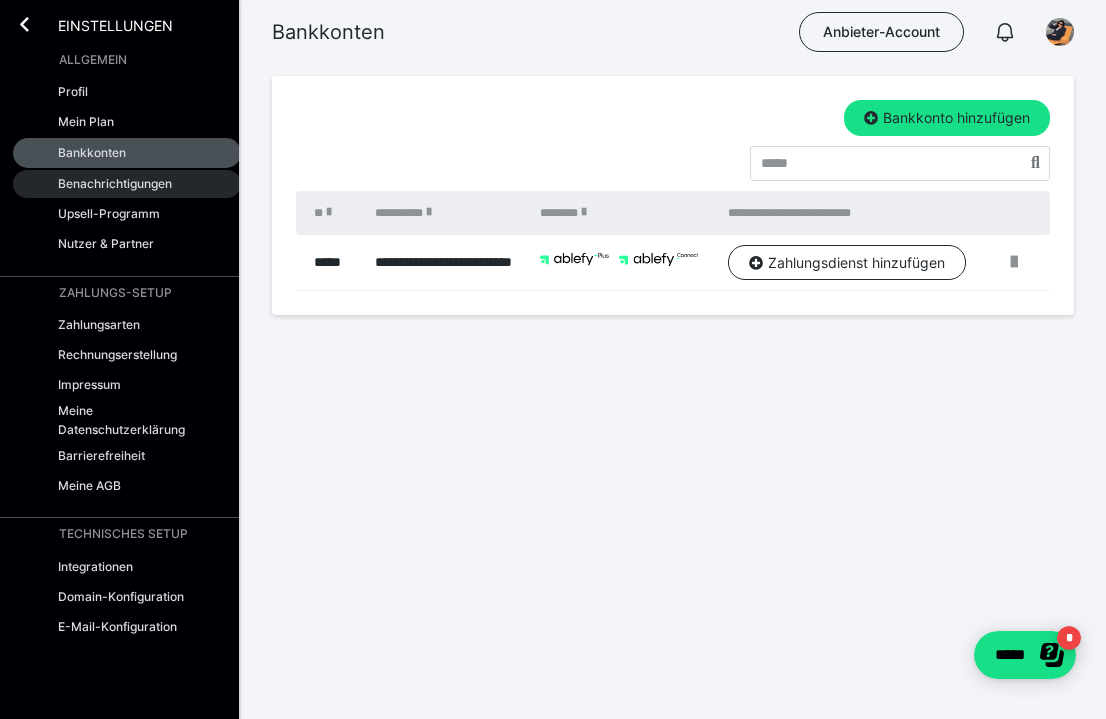 click on "Benachrichtigungen" at bounding box center [115, 183] 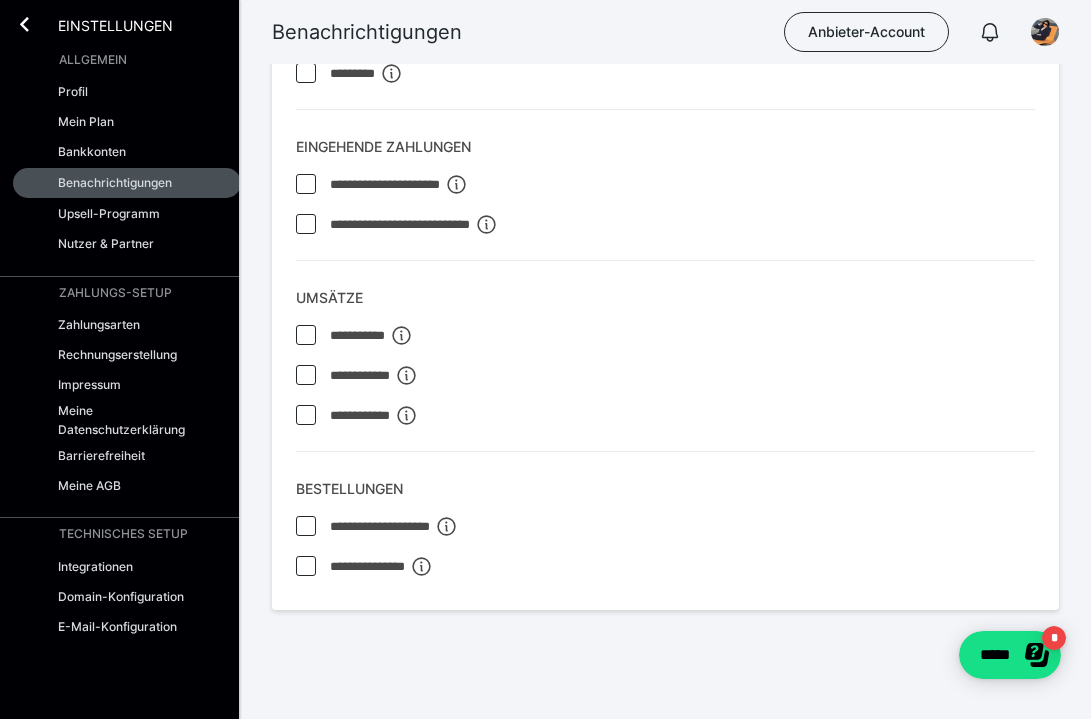 scroll, scrollTop: 181, scrollLeft: 0, axis: vertical 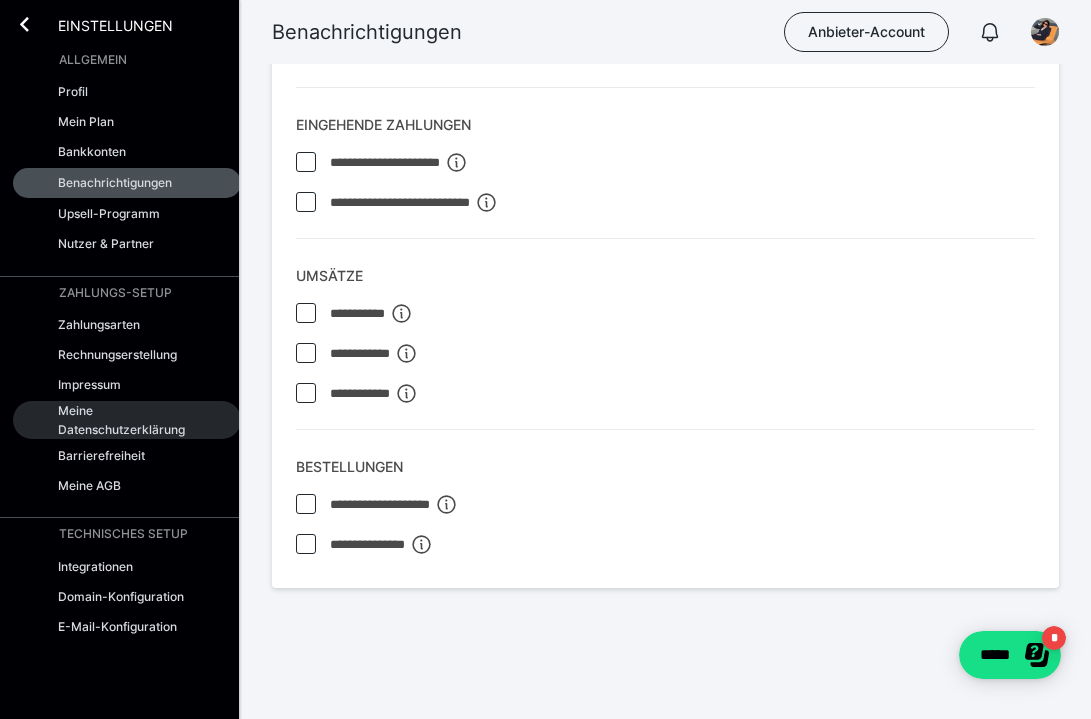 click on "Meine Datenschutzerklärung" at bounding box center [125, 420] 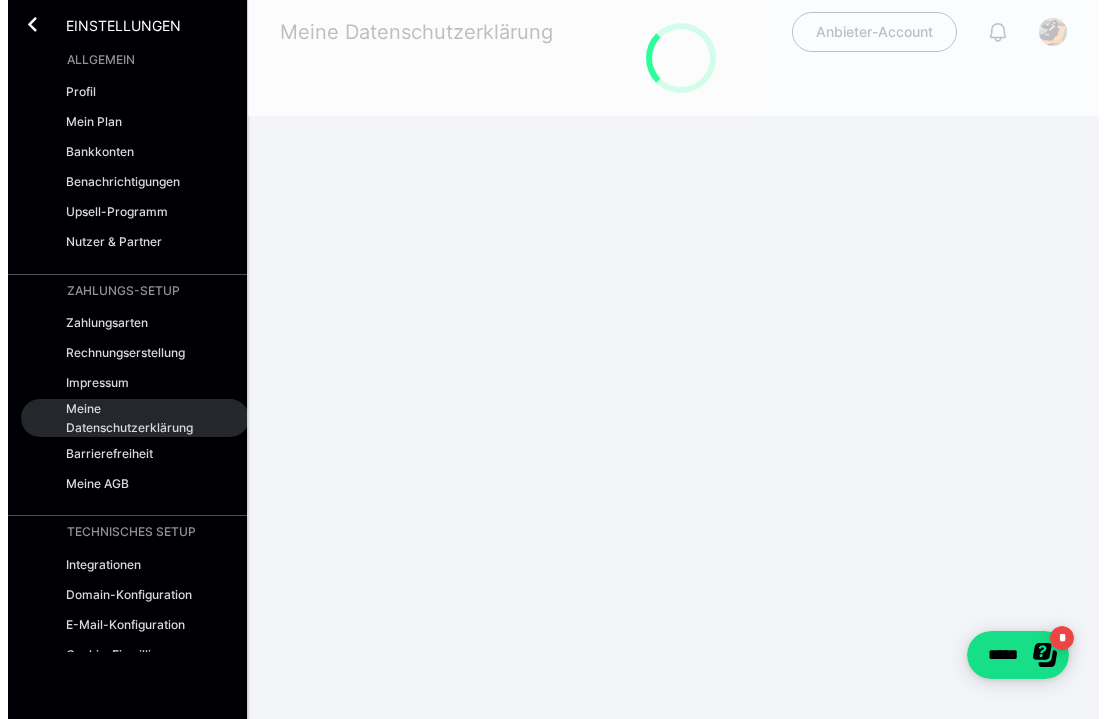 scroll, scrollTop: 0, scrollLeft: 0, axis: both 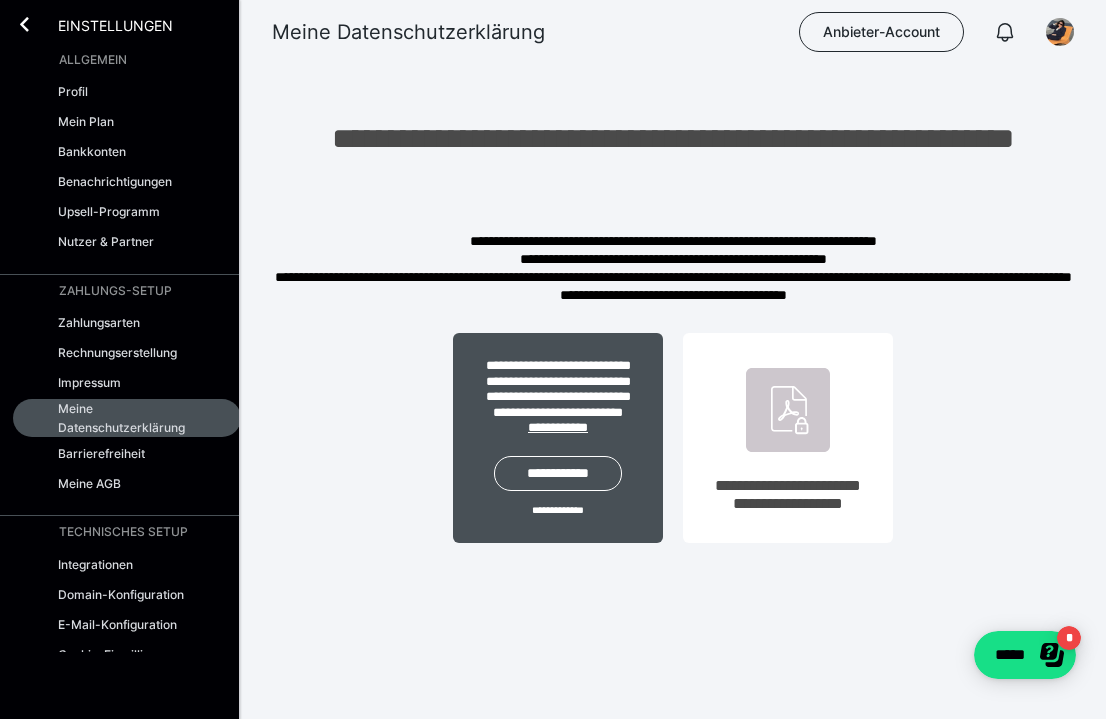 click on "**********" at bounding box center [558, 403] 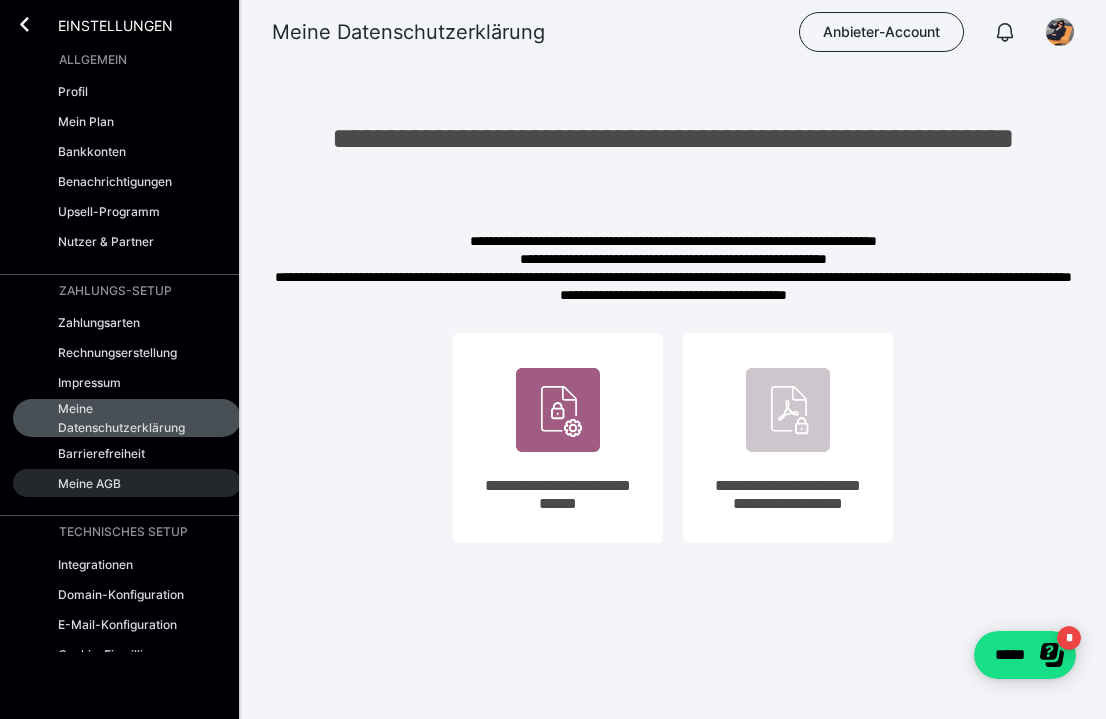 click on "Meine AGB" at bounding box center [89, 483] 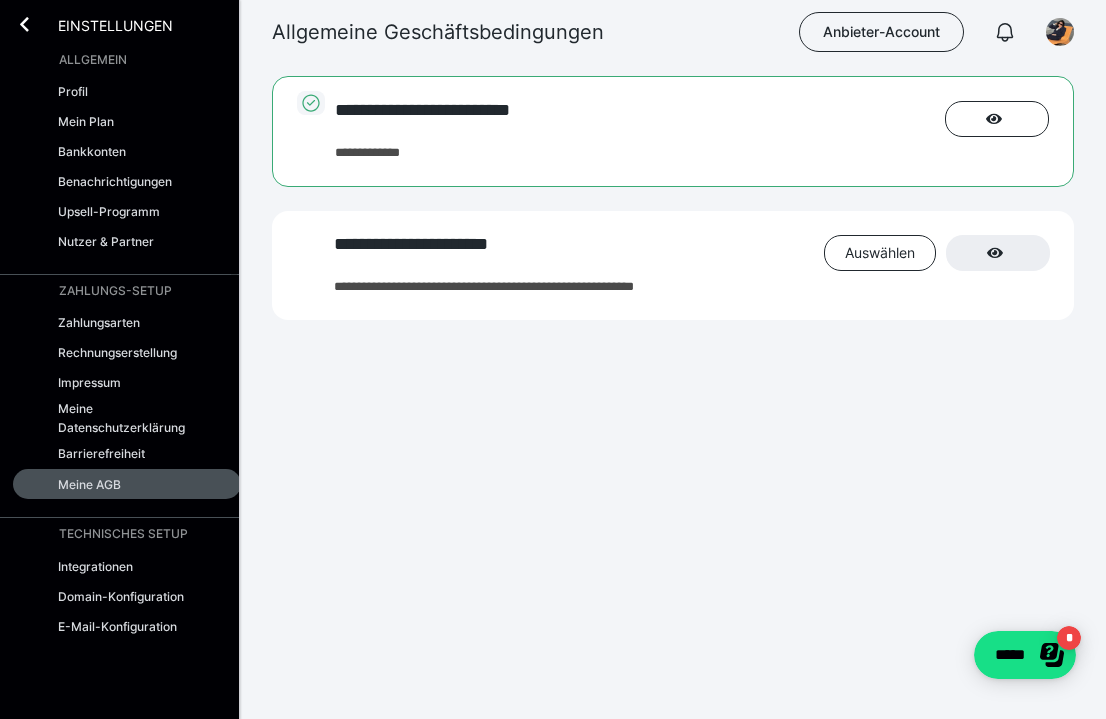 scroll, scrollTop: 319, scrollLeft: 0, axis: vertical 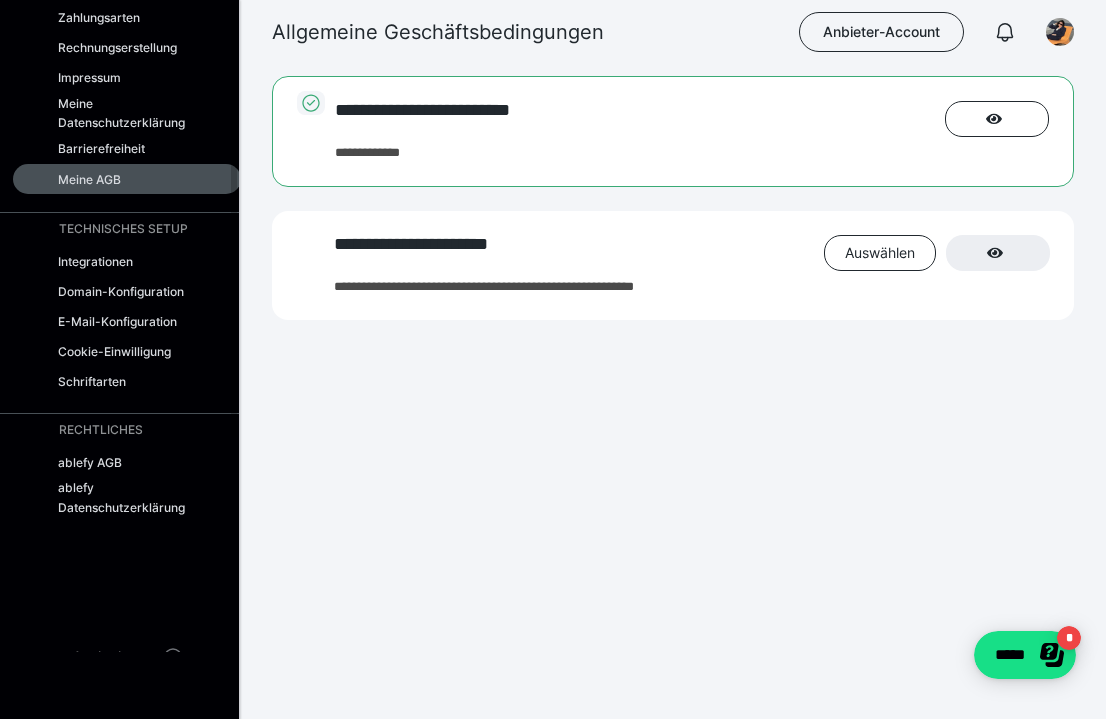 click at bounding box center [234, 326] 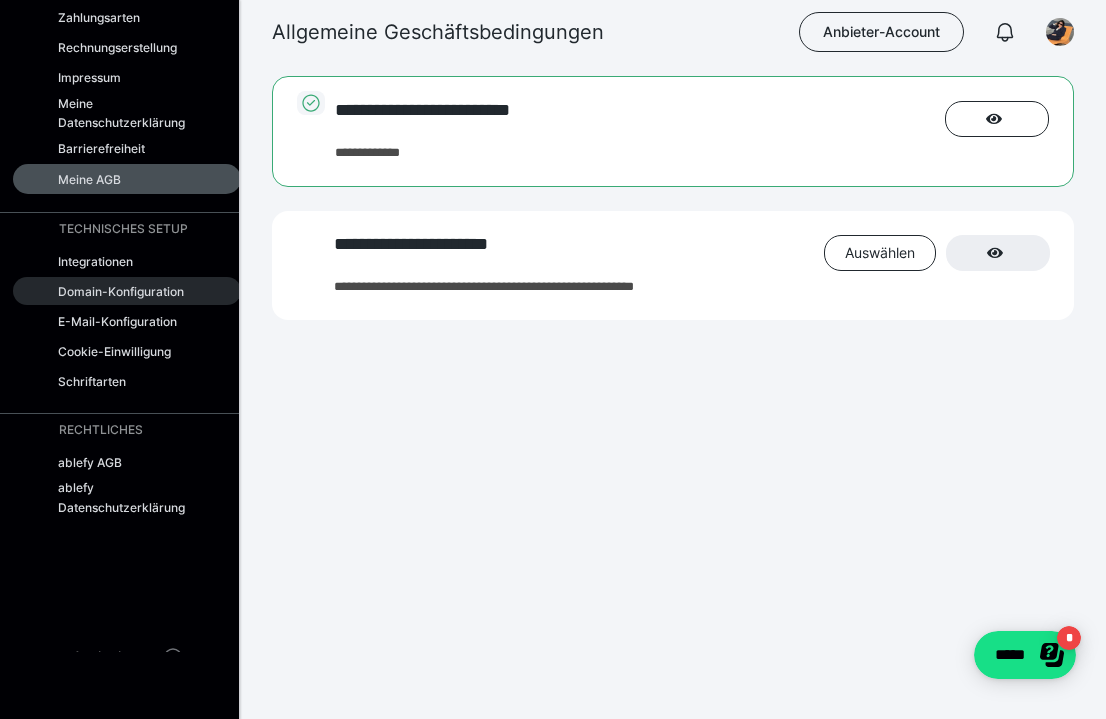 click on "Domain-Konfiguration" at bounding box center (121, 291) 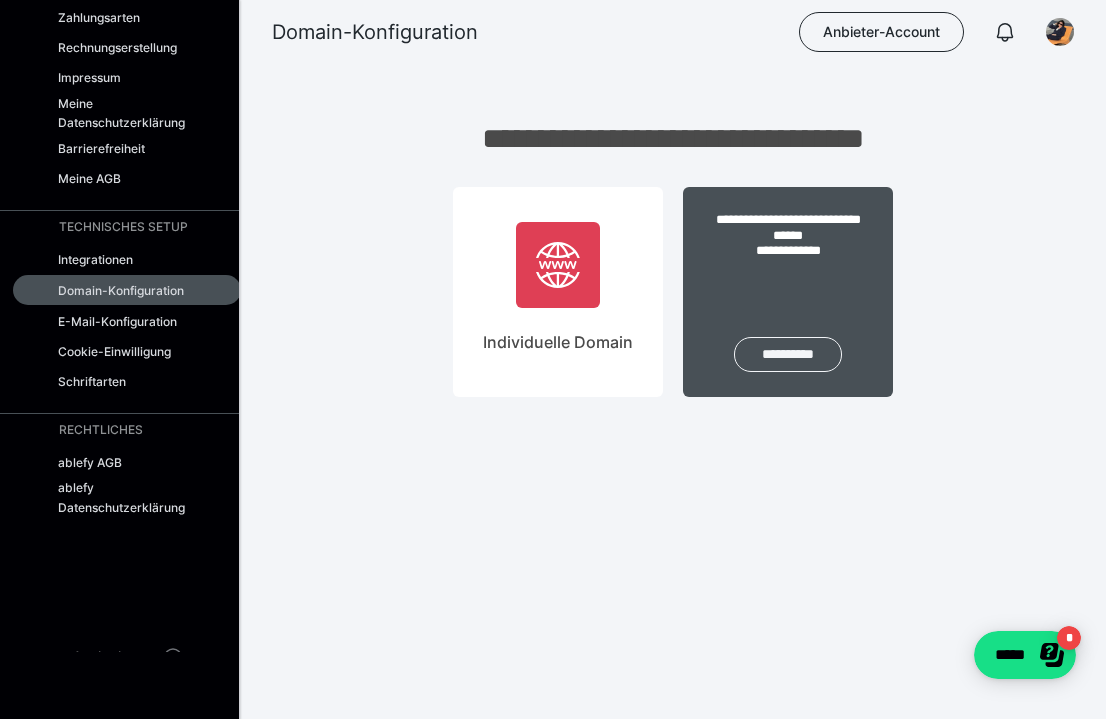 click on "**********" at bounding box center [788, 354] 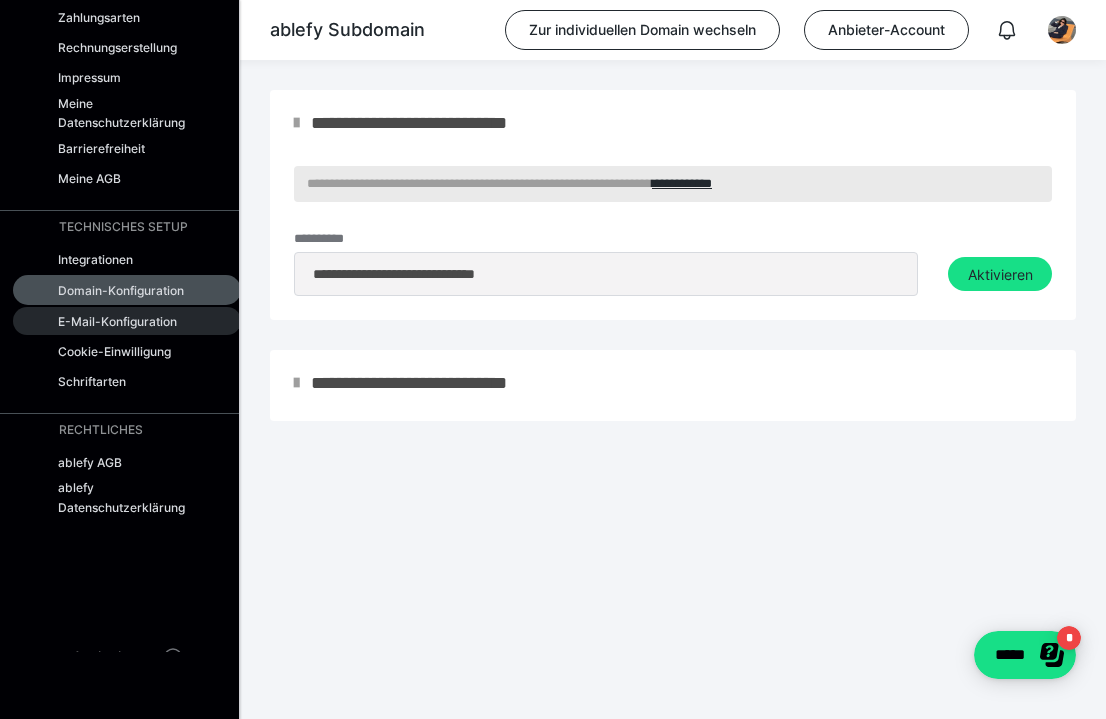 click on "E-Mail-Konfiguration" at bounding box center [127, 321] 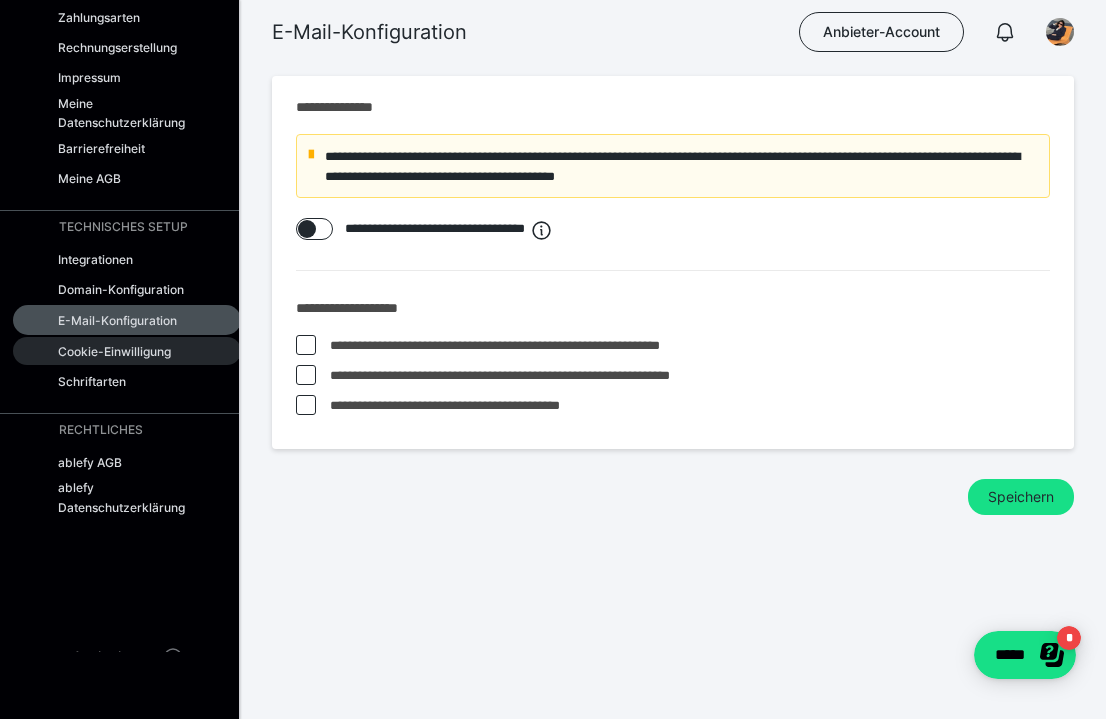 click on "Cookie-Einwilligung" at bounding box center [114, 351] 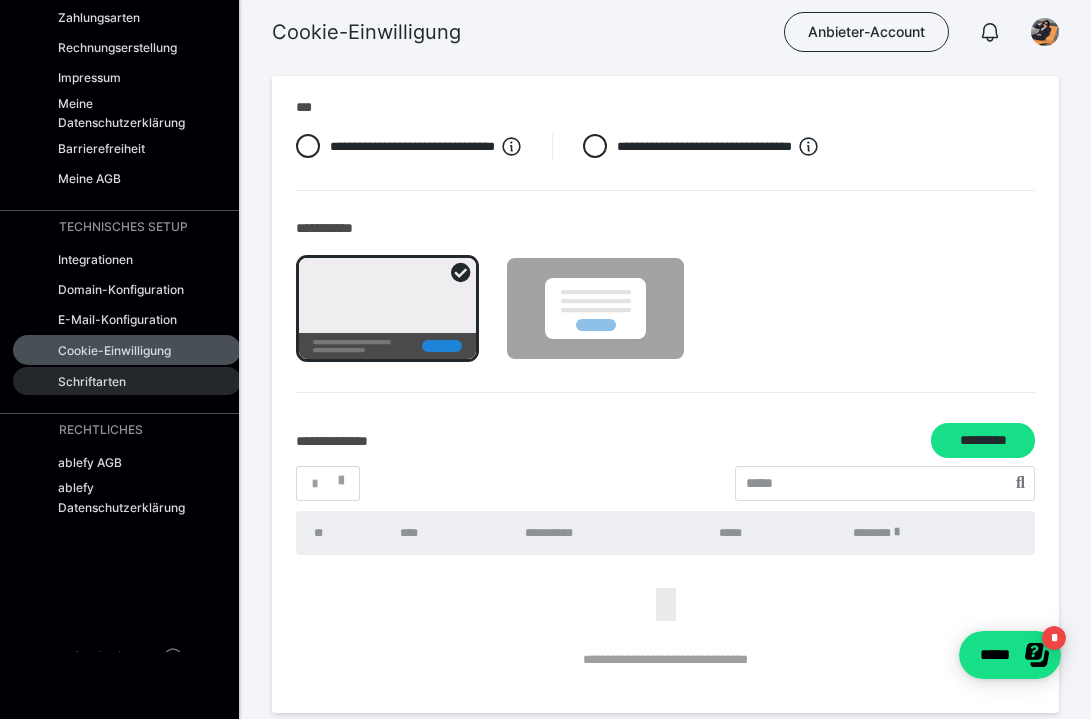 click on "Schriftarten" at bounding box center [127, 381] 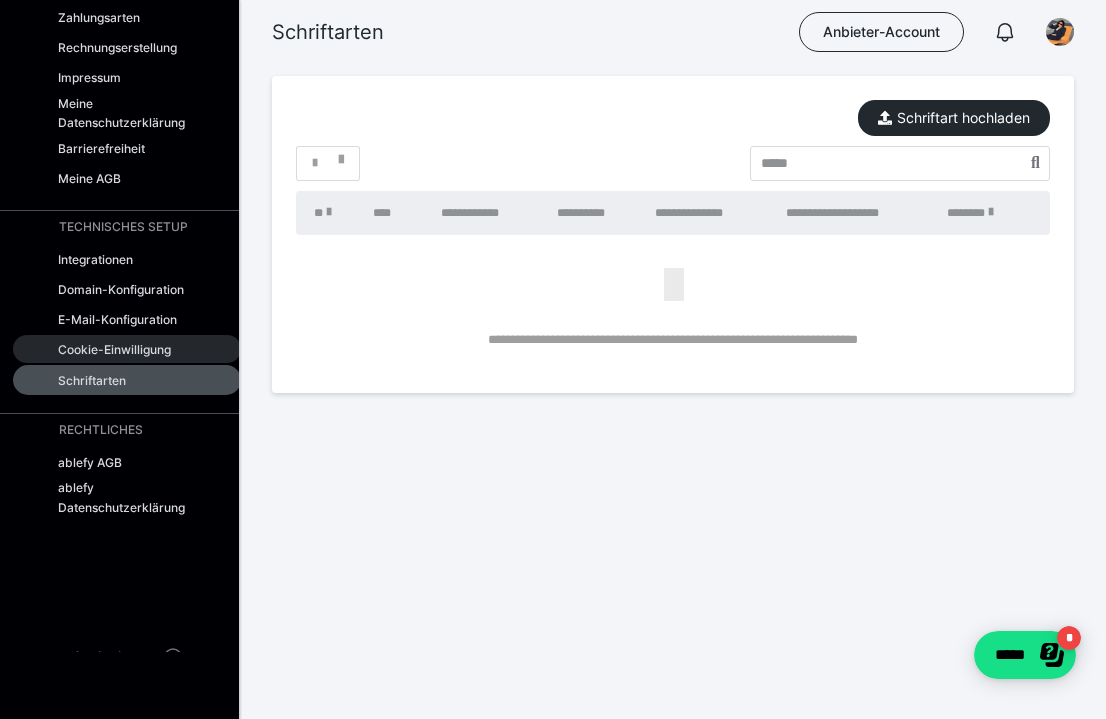 click on "Cookie-Einwilligung" at bounding box center [114, 349] 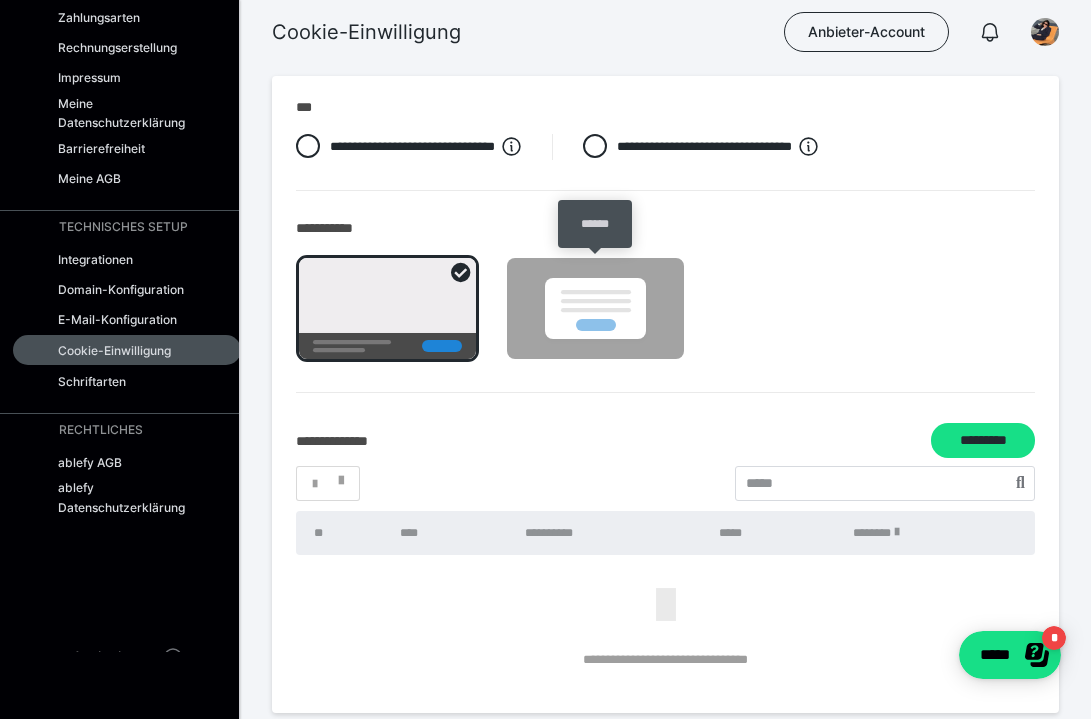 click at bounding box center (595, 308) 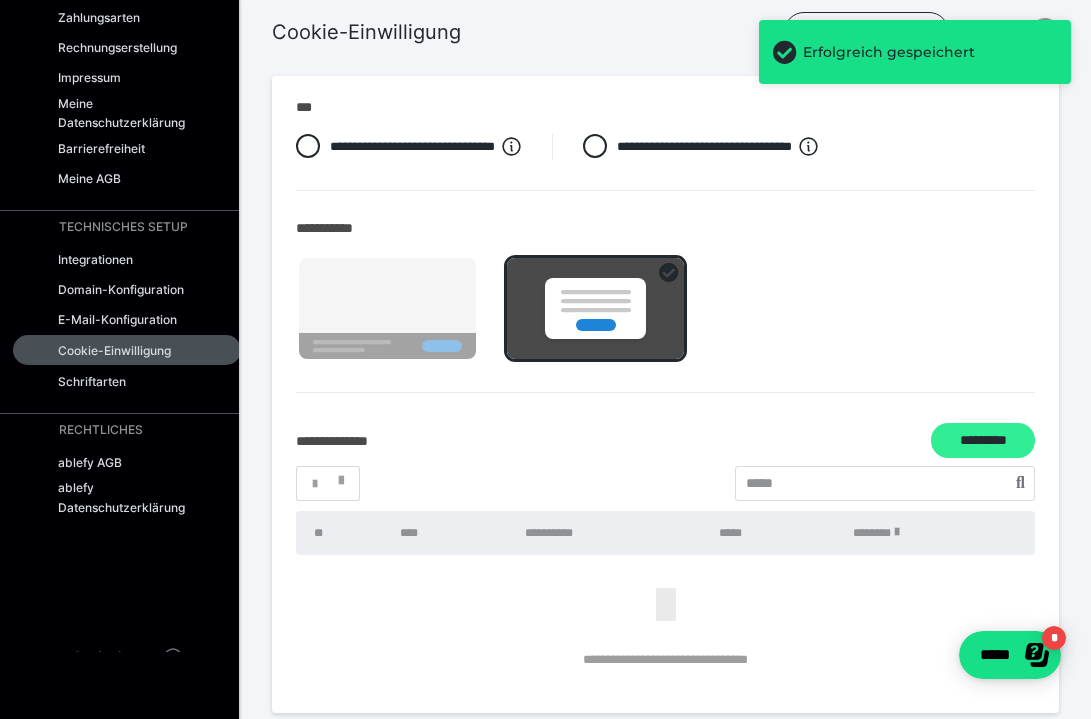 click on "*********" at bounding box center (983, 440) 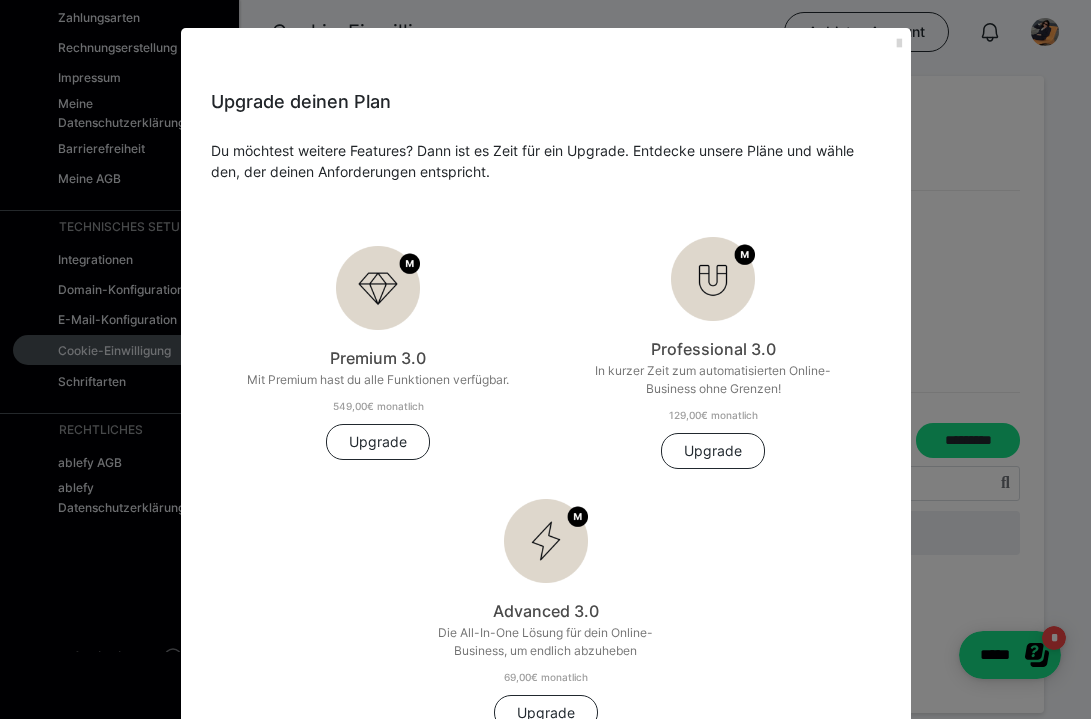 click at bounding box center [899, 44] 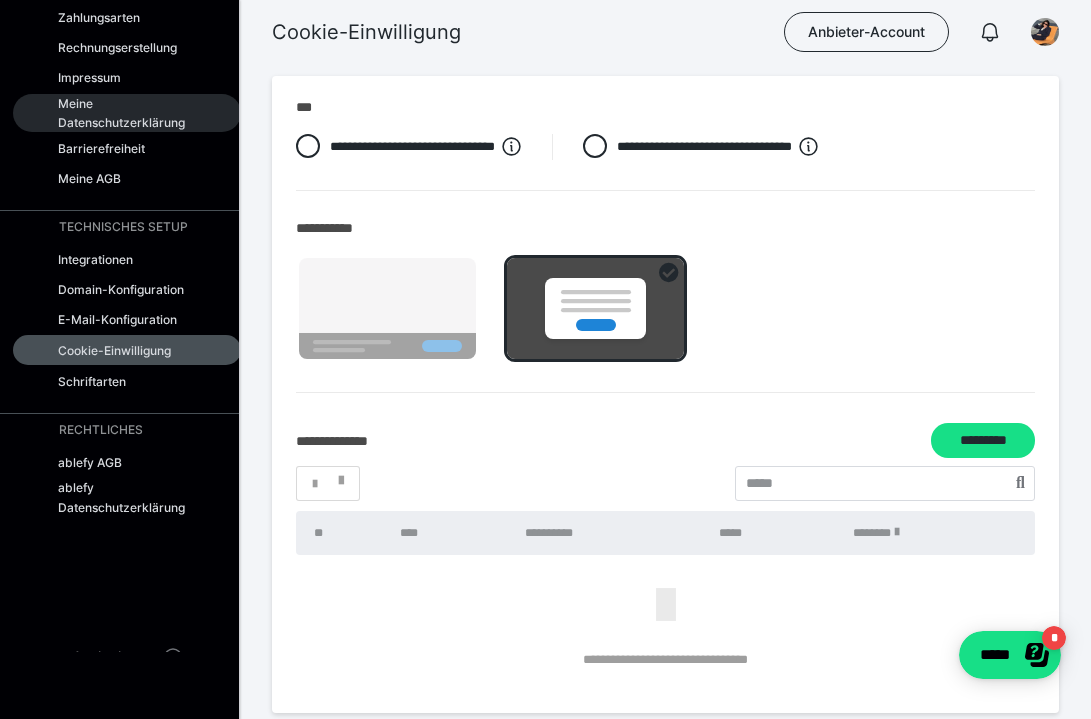 click on "Meine Datenschutzerklärung" at bounding box center [125, 113] 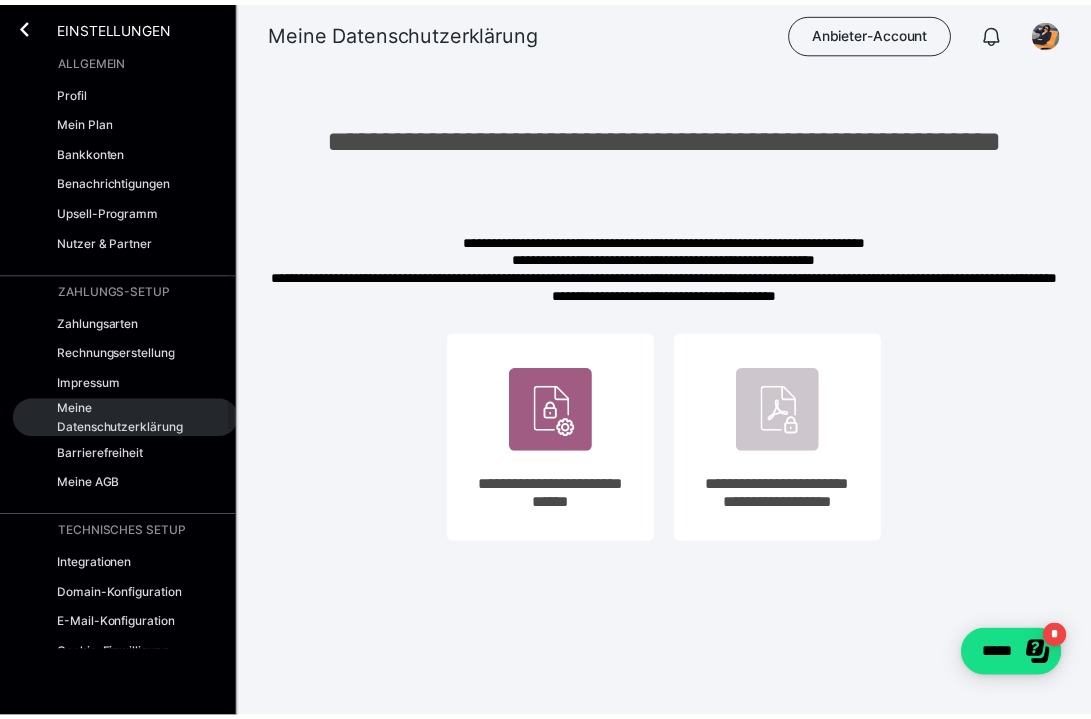 scroll, scrollTop: 0, scrollLeft: 0, axis: both 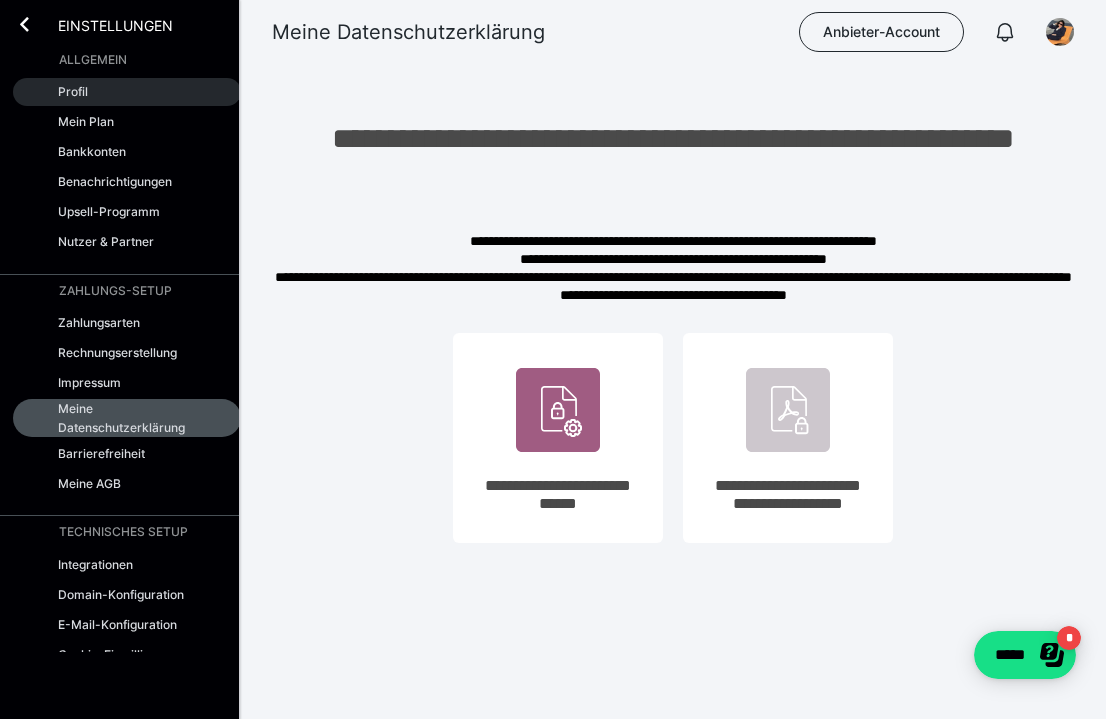click on "Profil" at bounding box center (127, 92) 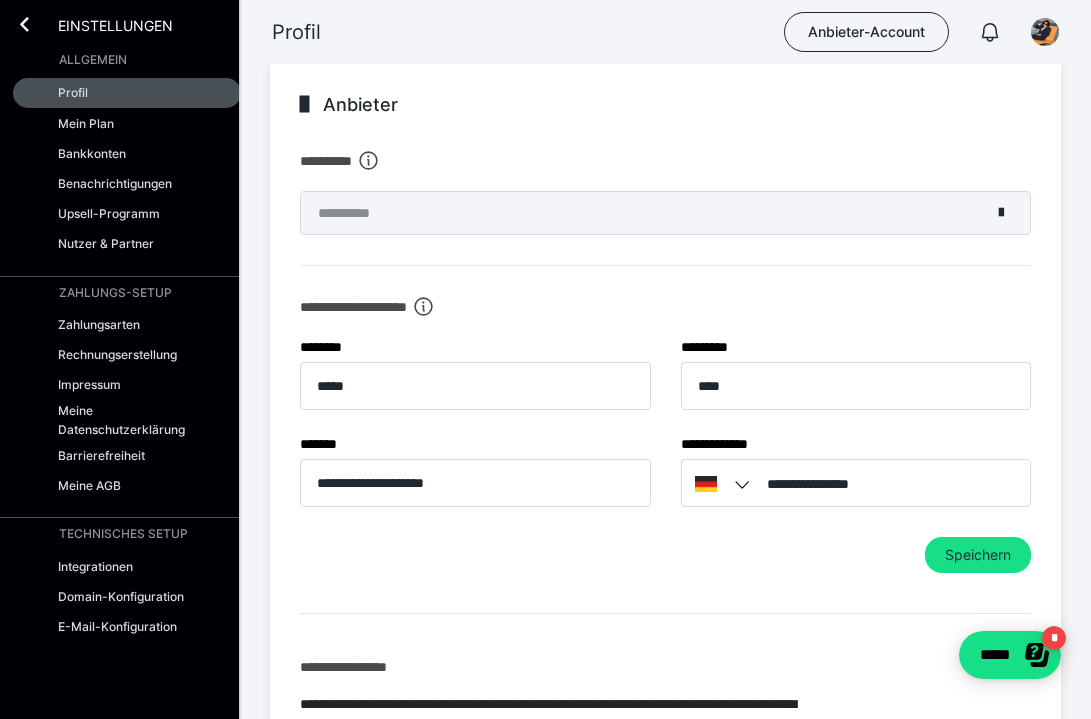 scroll, scrollTop: 577, scrollLeft: 0, axis: vertical 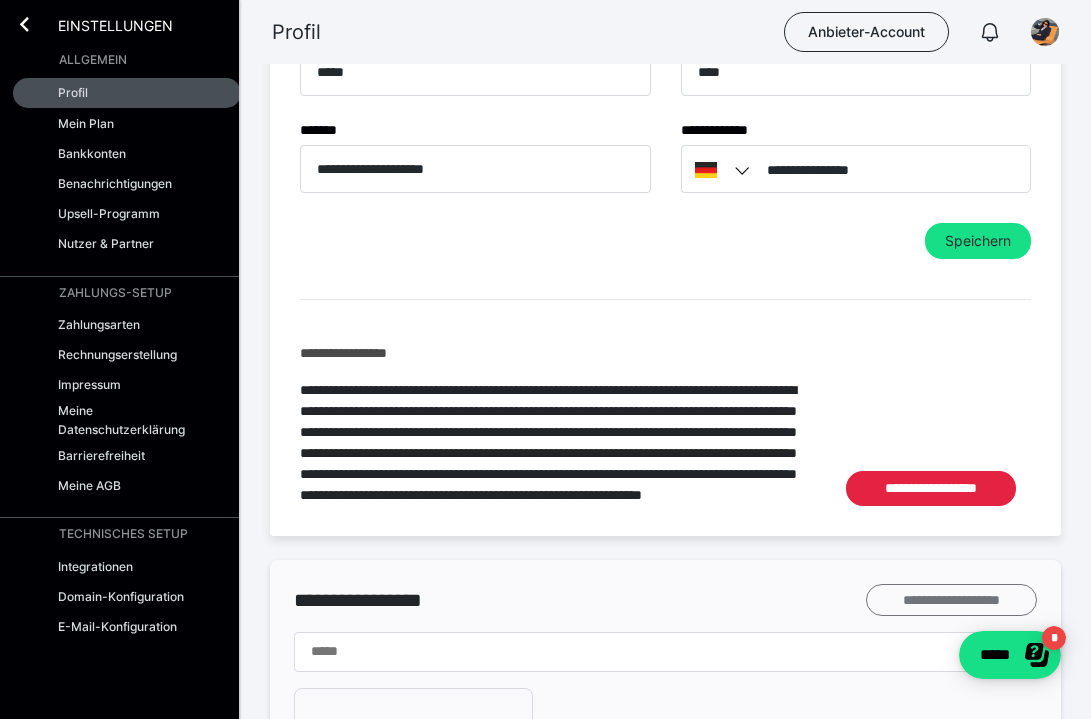 click on "**********" at bounding box center [951, 600] 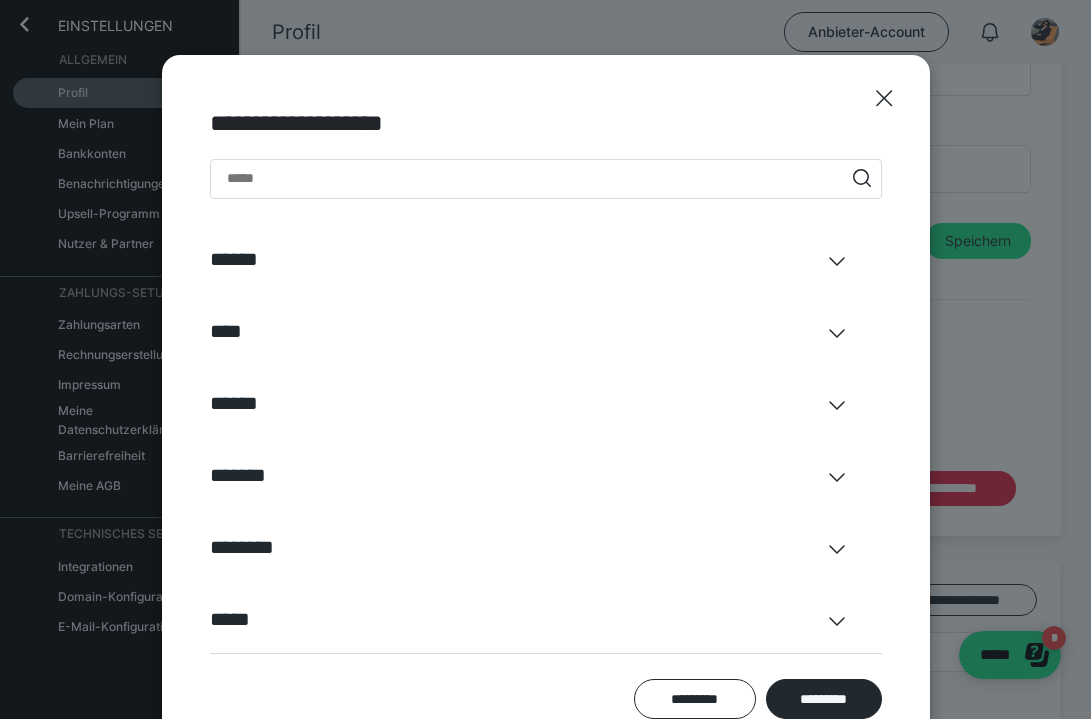 click 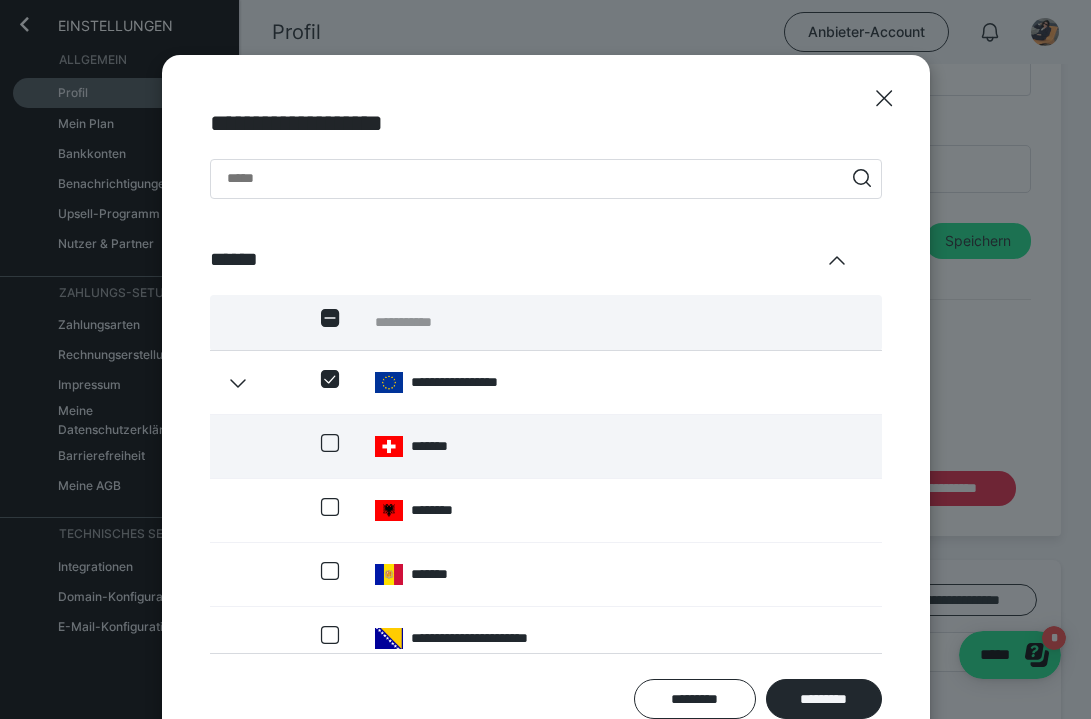 click 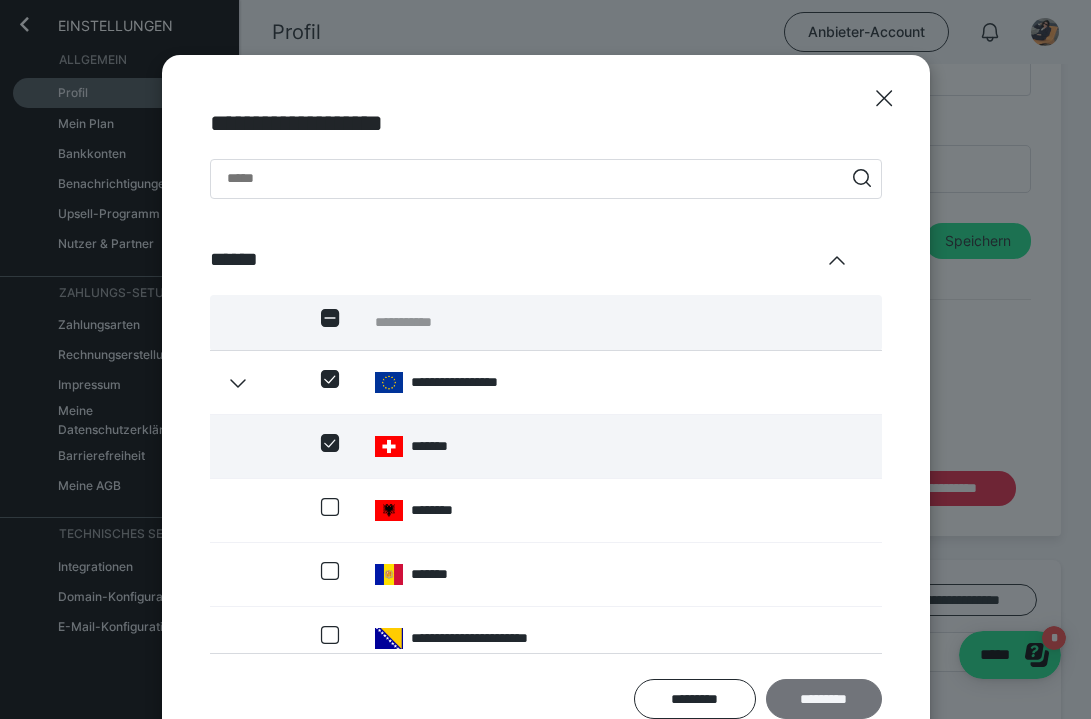 click on "*********" at bounding box center (824, 699) 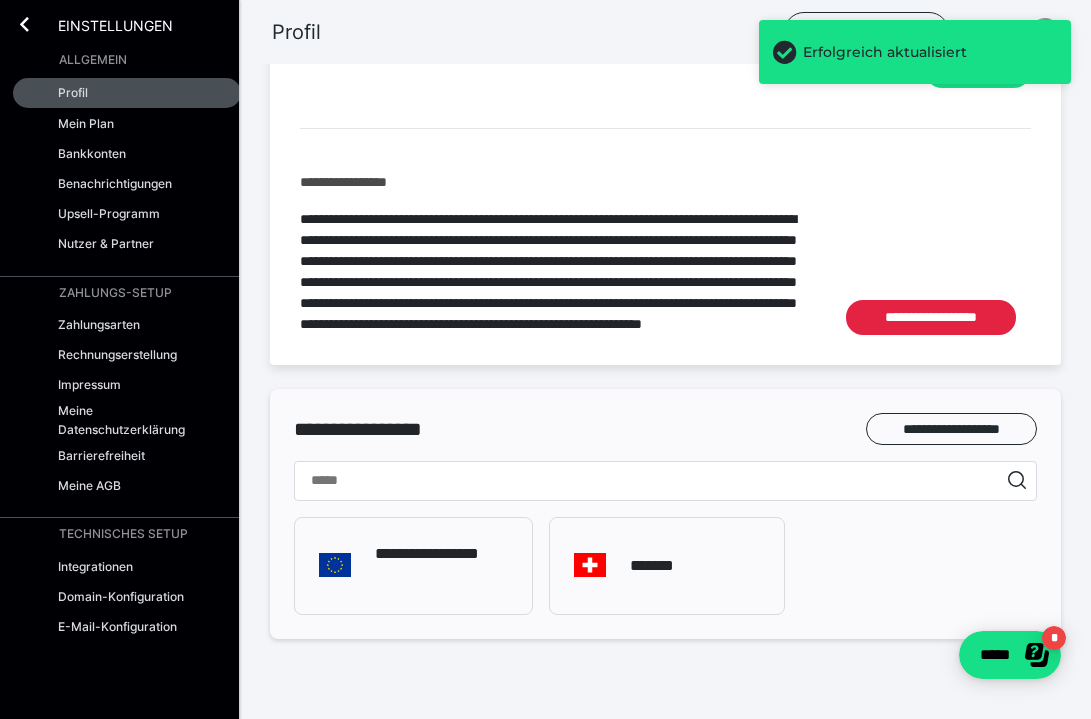 scroll, scrollTop: 1118, scrollLeft: 0, axis: vertical 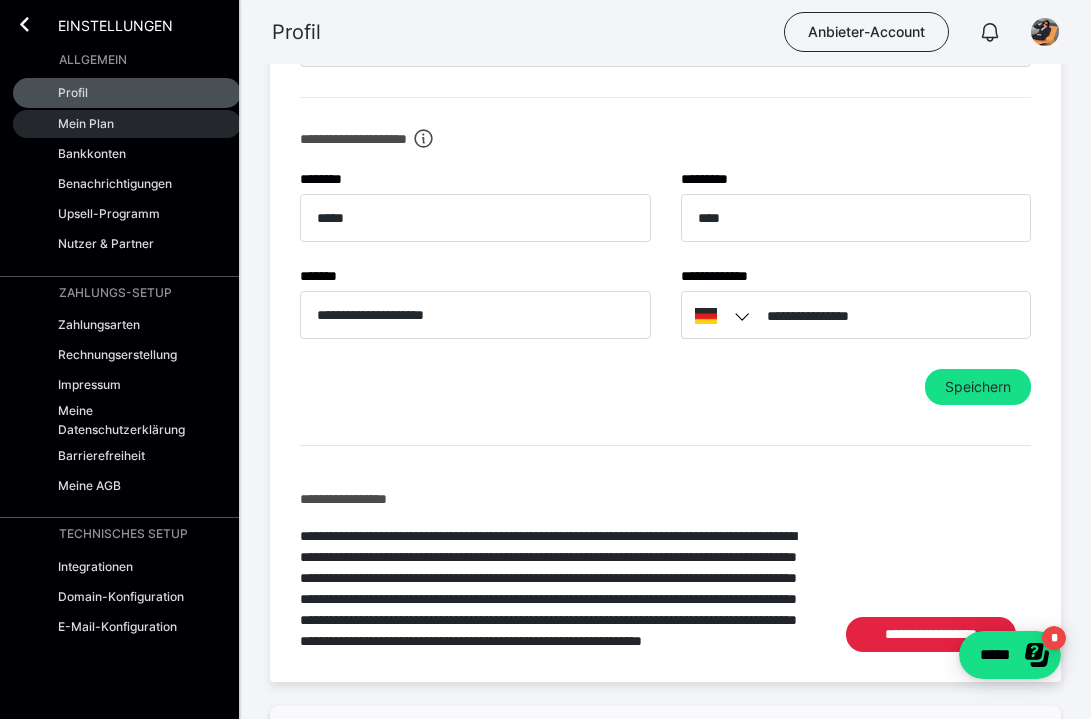 click on "Mein Plan" at bounding box center [86, 123] 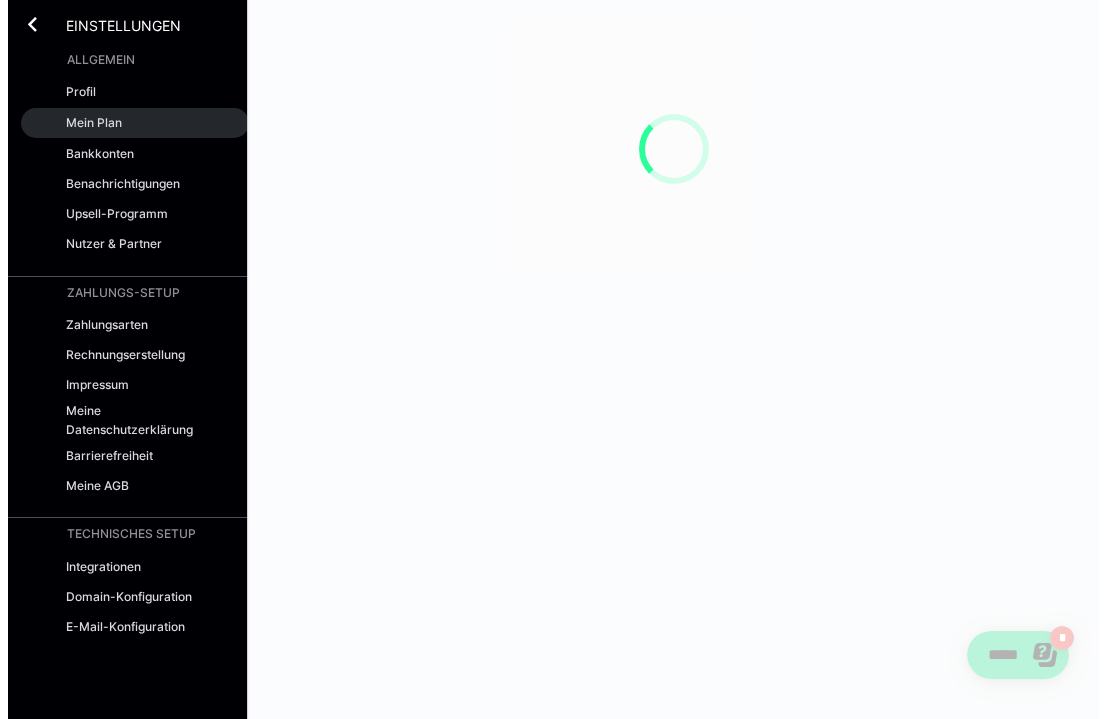 scroll, scrollTop: 0, scrollLeft: 0, axis: both 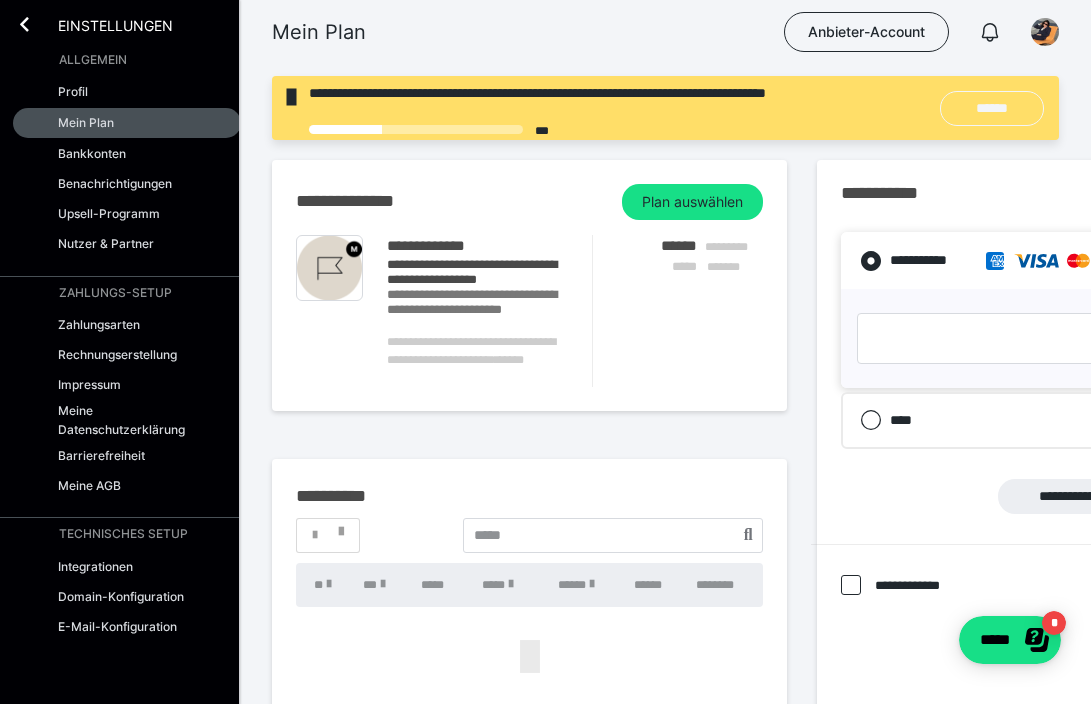 click on "******" at bounding box center [992, 108] 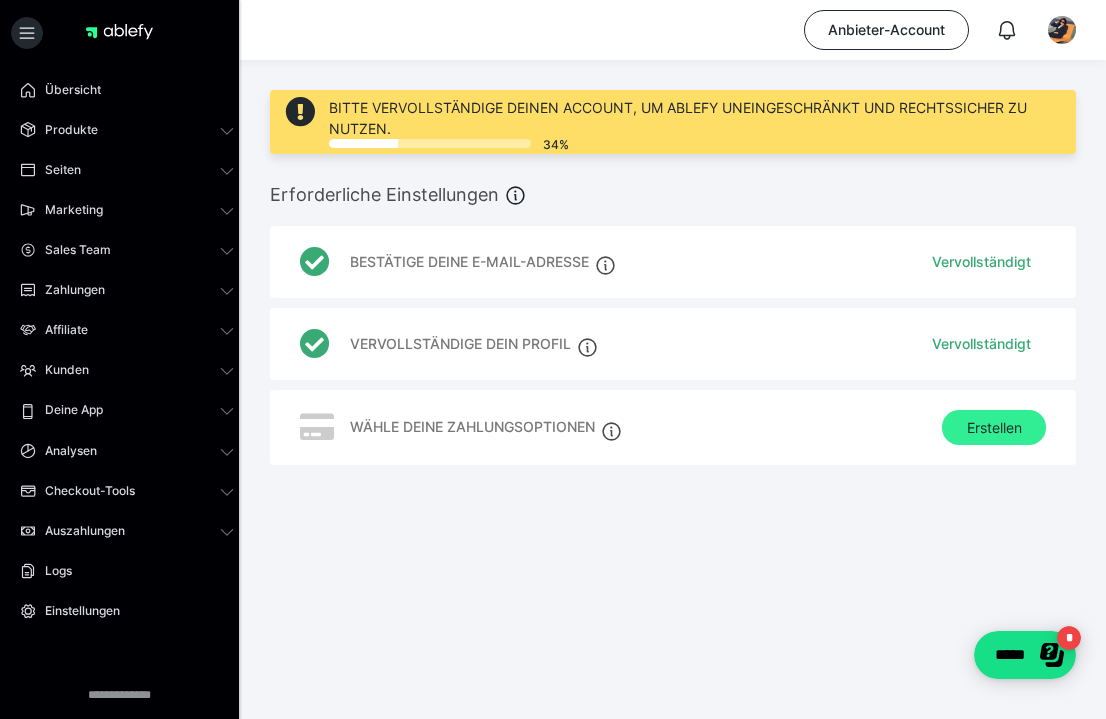 click on "Erstellen" at bounding box center (994, 428) 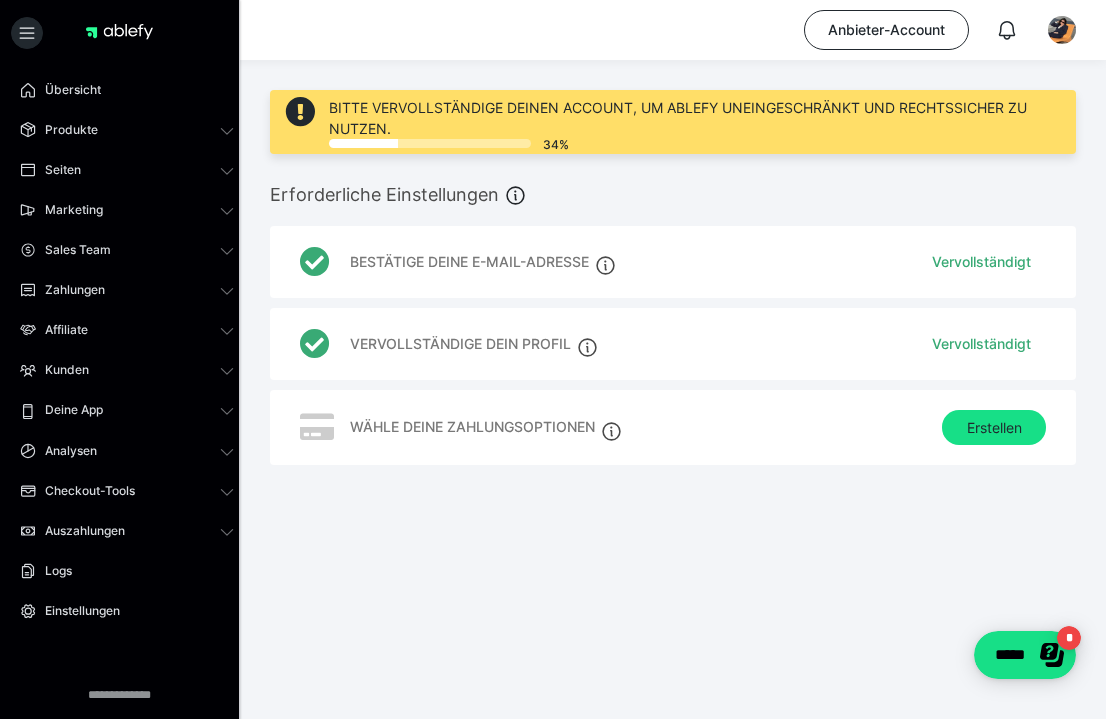 click on "Wähle deine Zahlungsoptionen Erstellen" at bounding box center (673, 428) 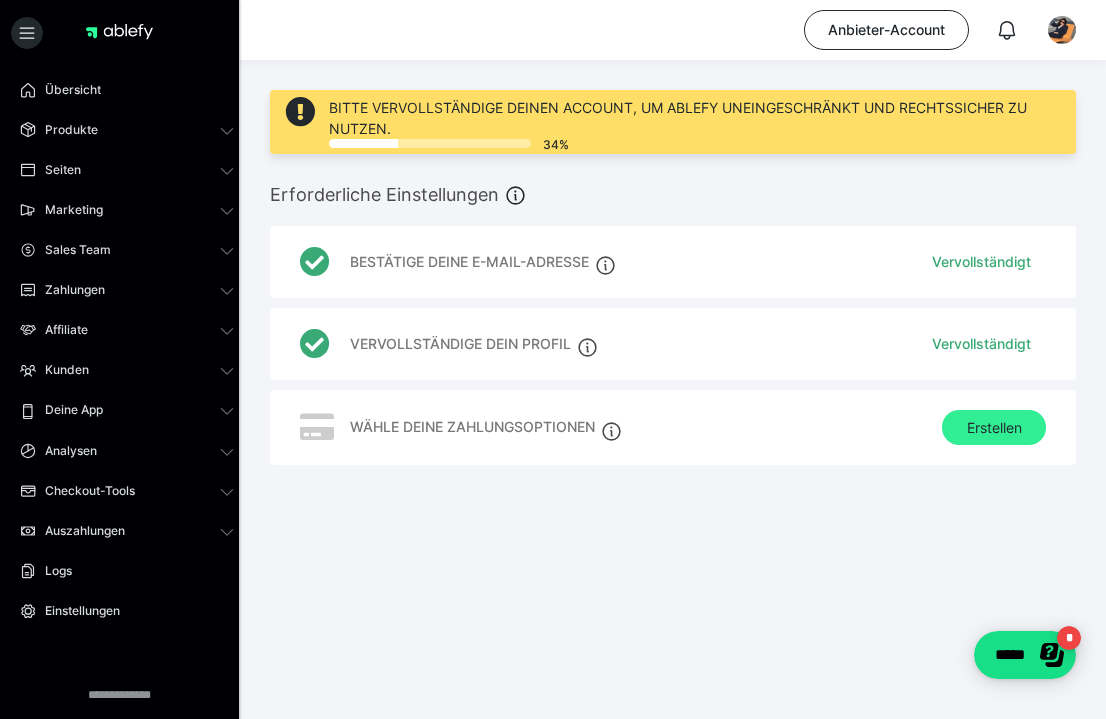 click on "Erstellen" at bounding box center (994, 428) 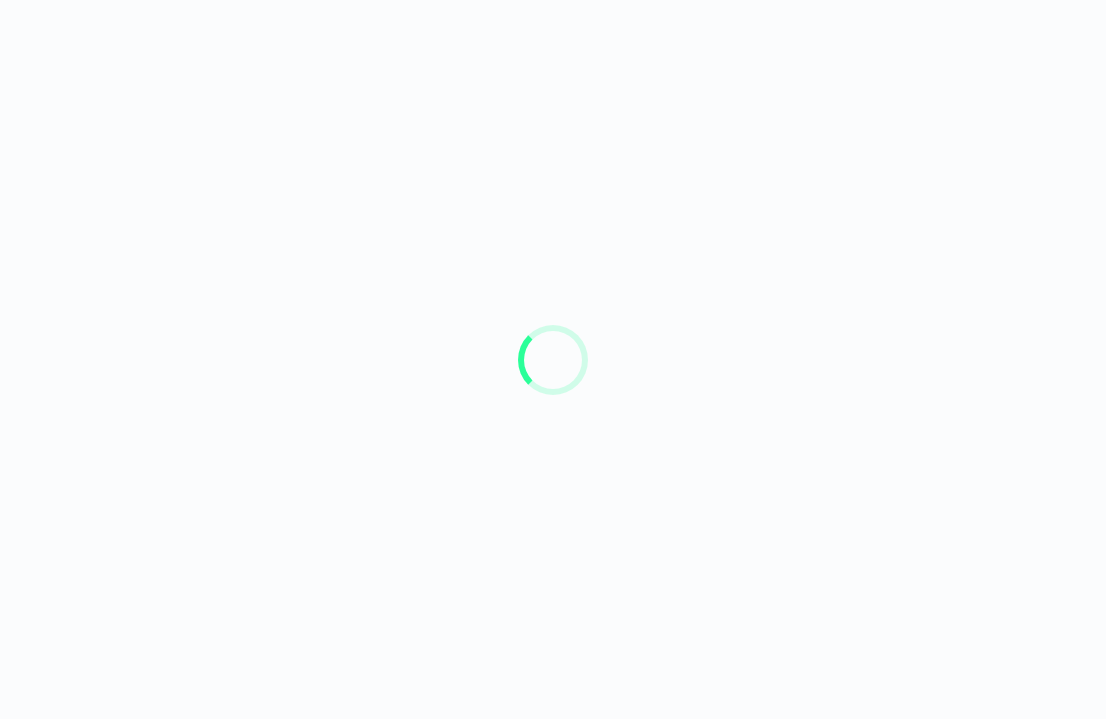 scroll, scrollTop: 0, scrollLeft: 0, axis: both 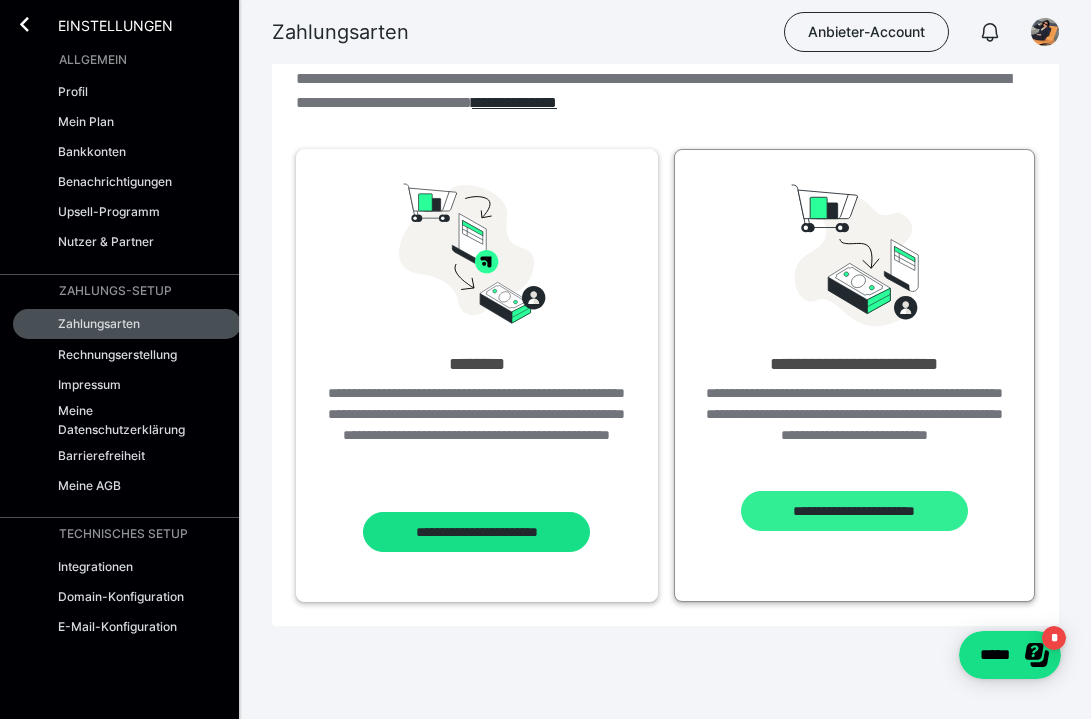 click on "**********" at bounding box center (854, 511) 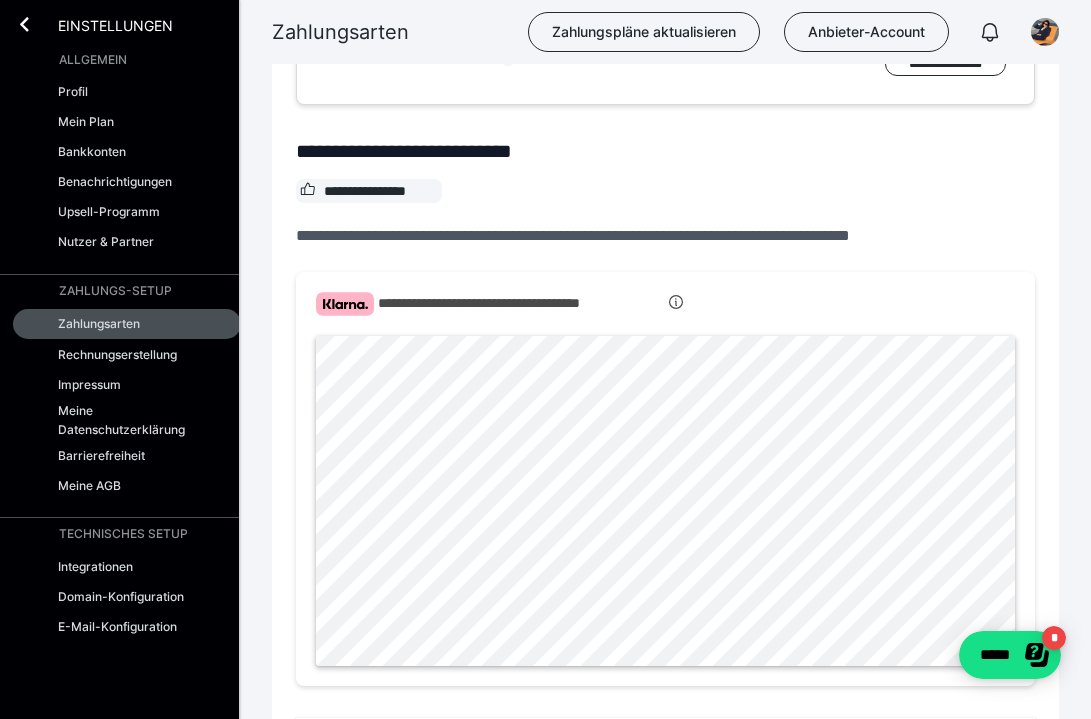 scroll, scrollTop: 702, scrollLeft: 0, axis: vertical 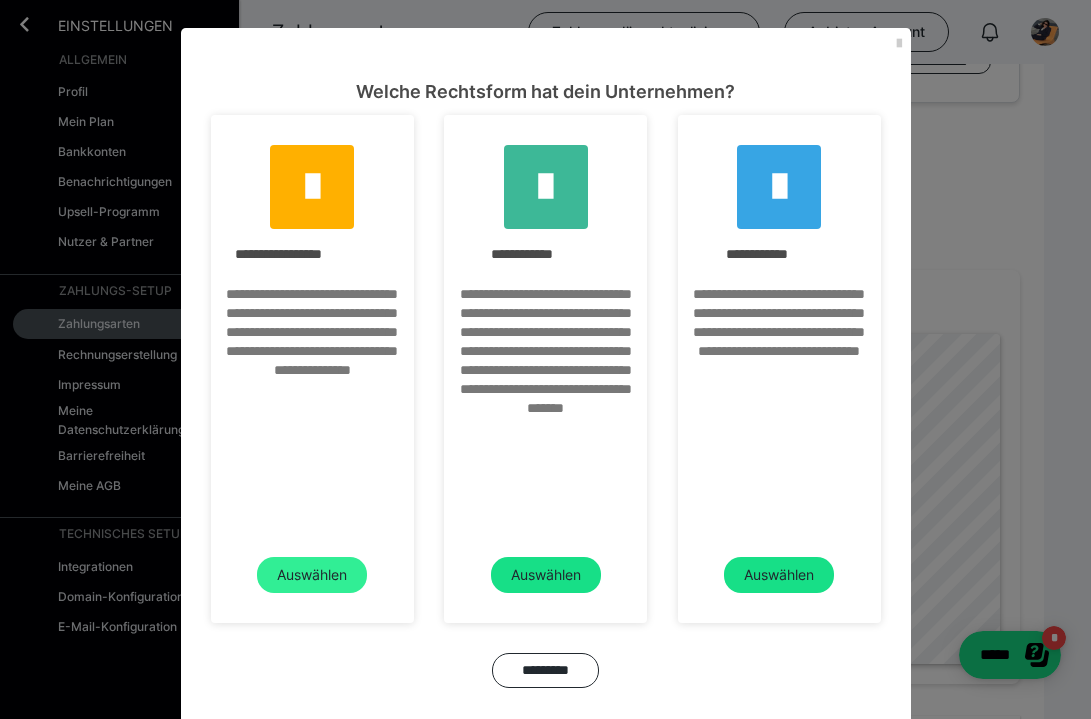 click on "Auswählen" at bounding box center (312, 575) 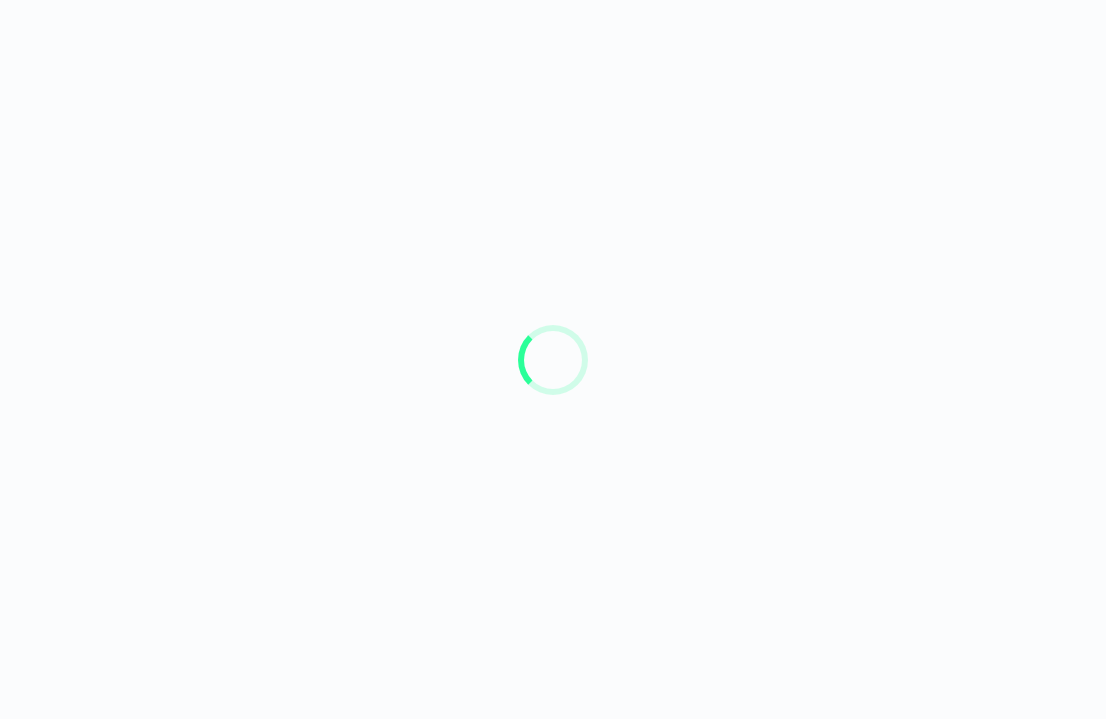 scroll, scrollTop: 0, scrollLeft: 0, axis: both 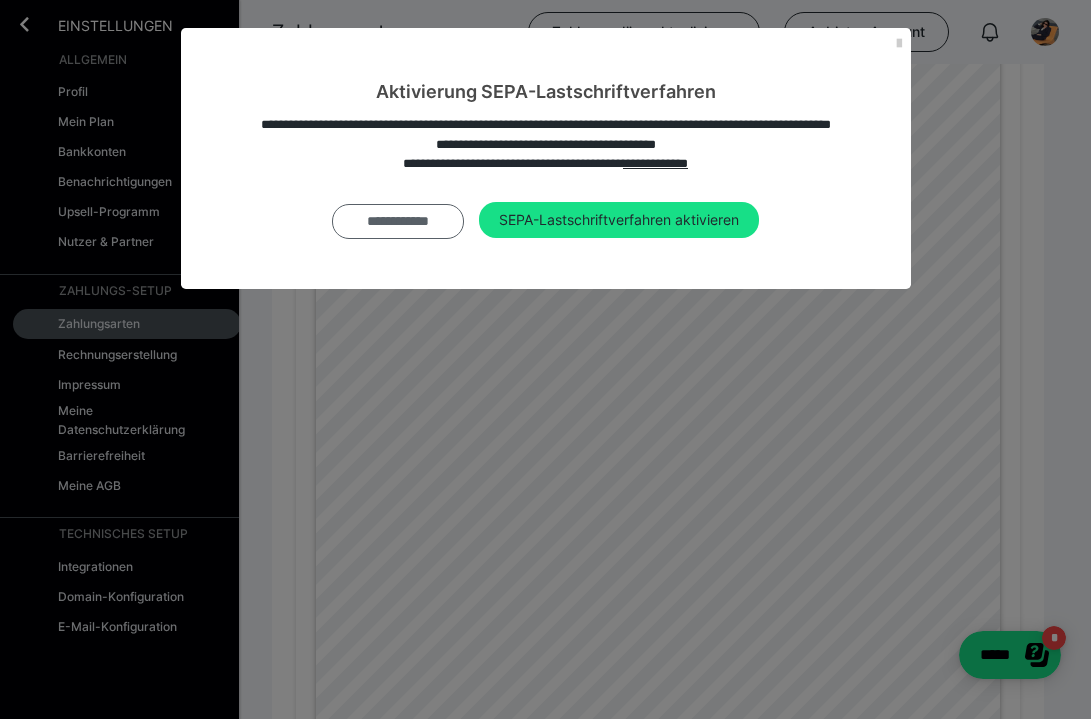 click on "**********" at bounding box center [398, 221] 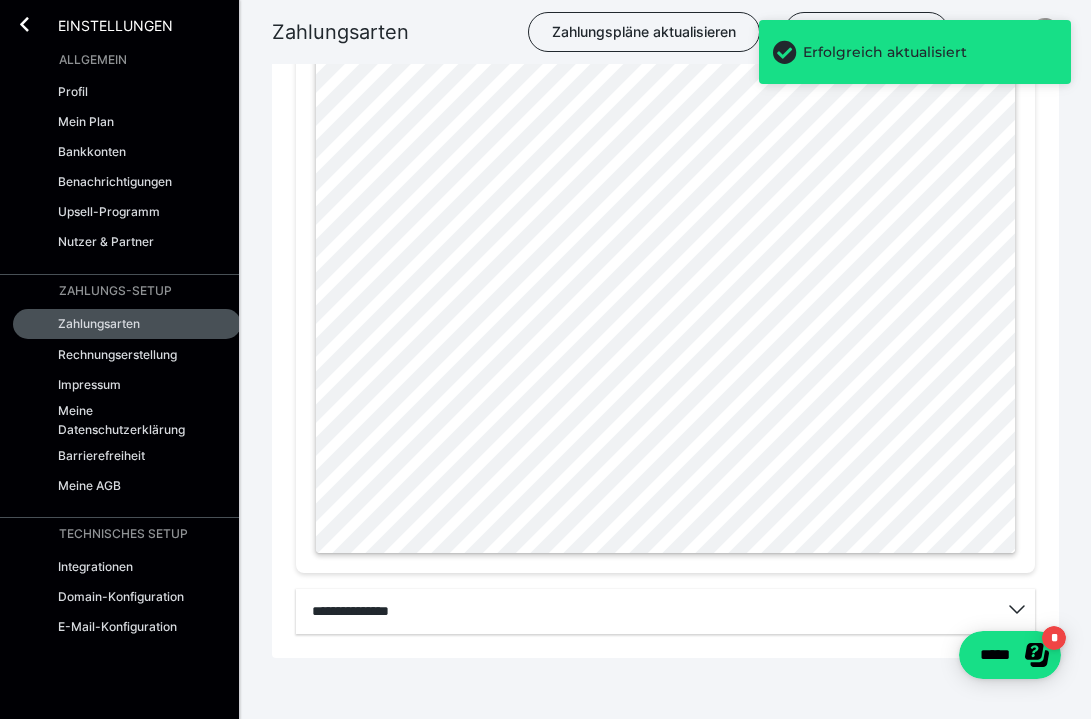 scroll, scrollTop: 1483, scrollLeft: 0, axis: vertical 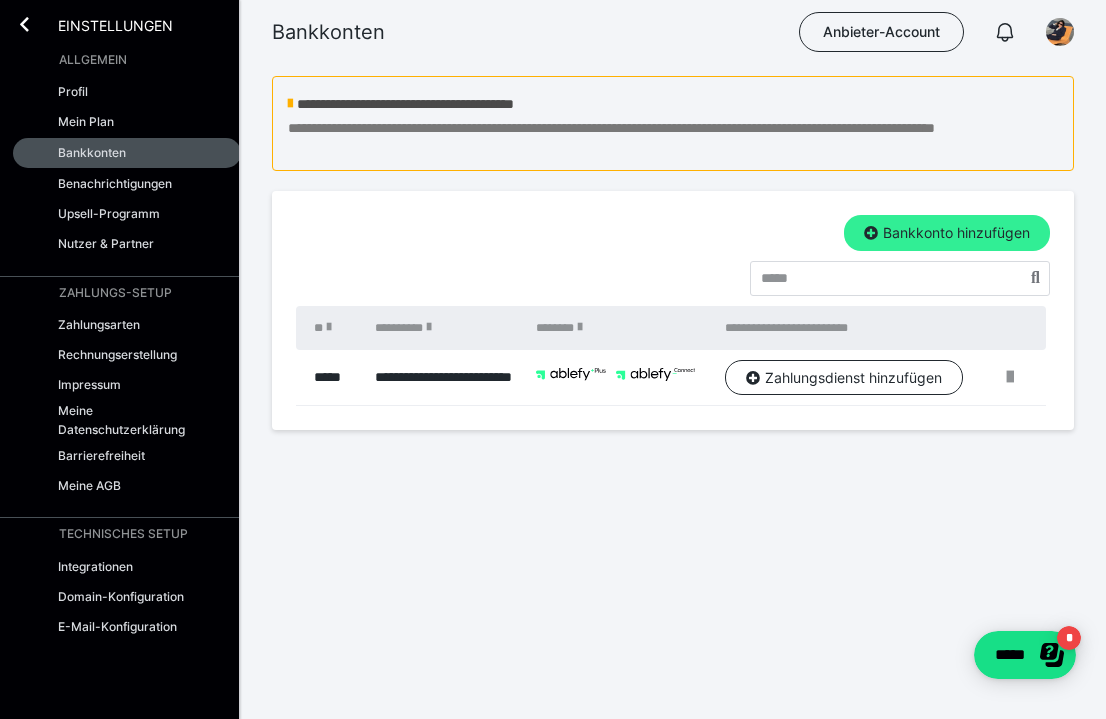 click on "Bankkonto hinzufügen" at bounding box center (947, 233) 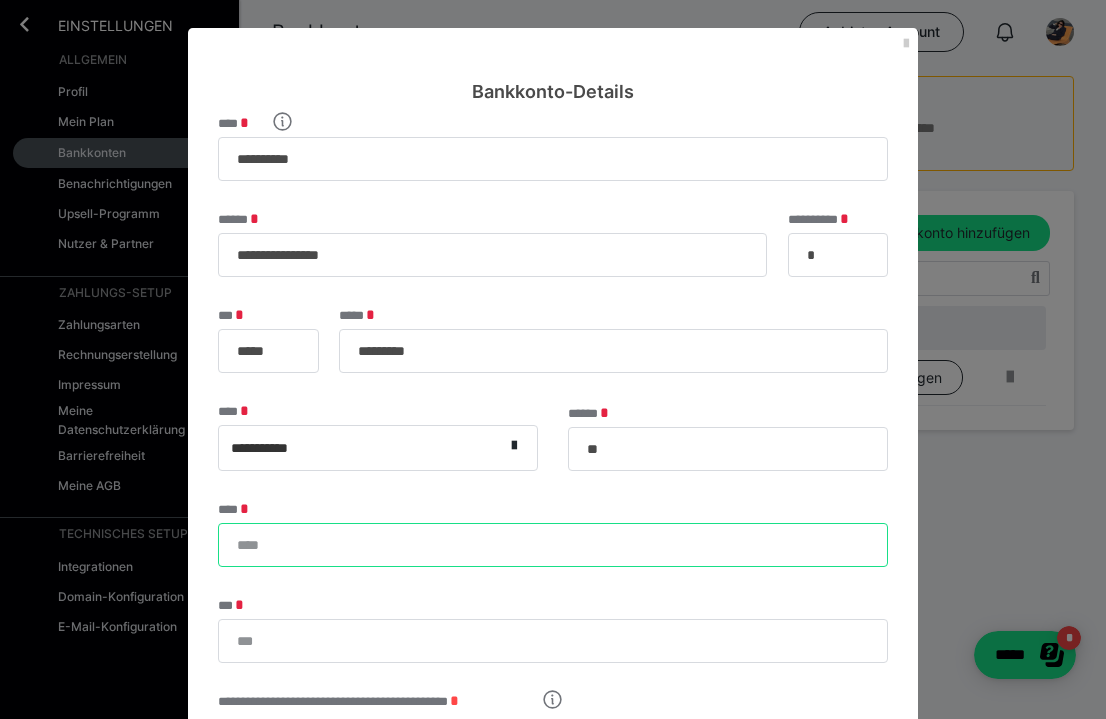 click on "****" at bounding box center [553, 545] 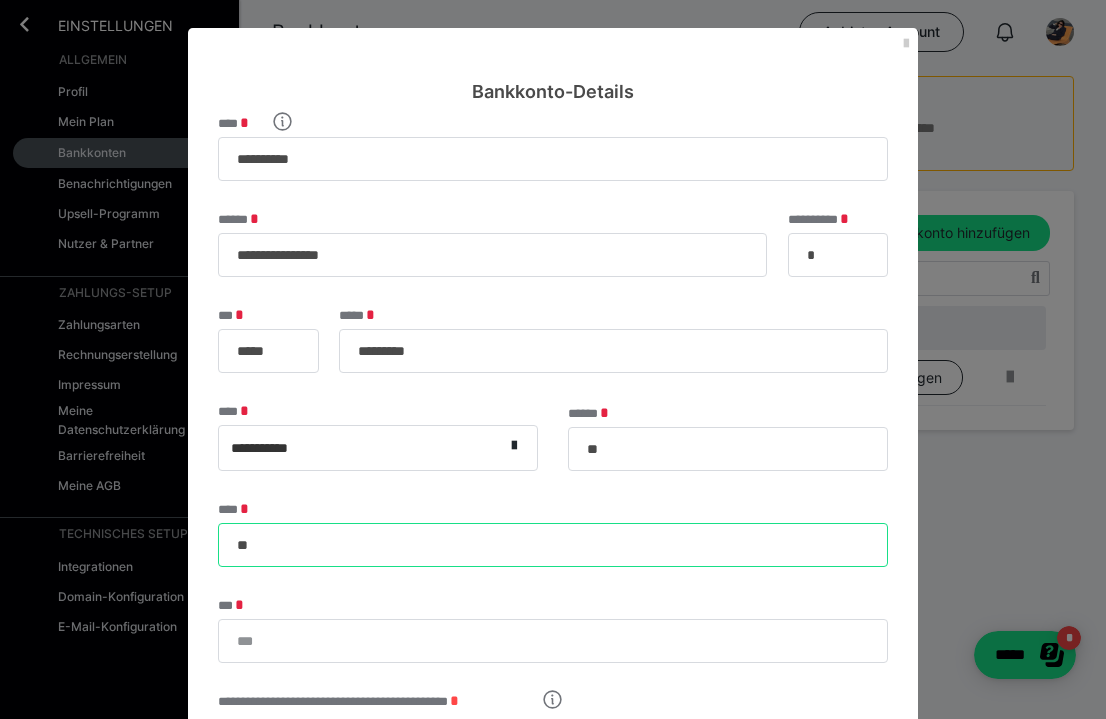 type on "**" 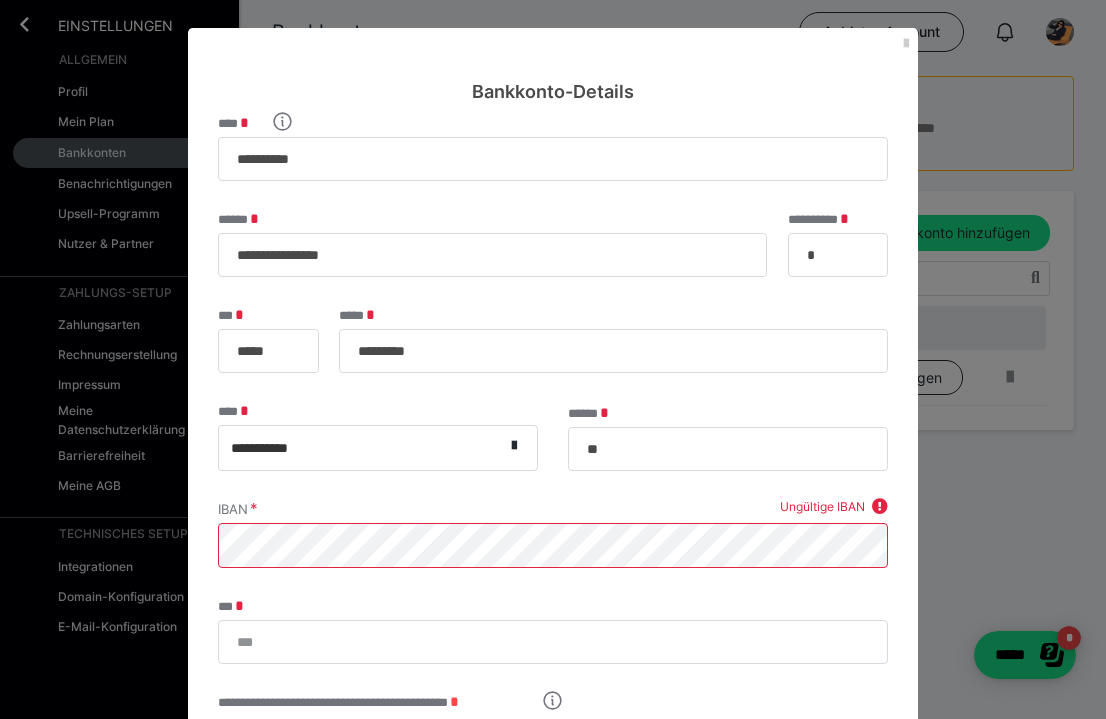 drag, startPoint x: 900, startPoint y: 473, endPoint x: 902, endPoint y: 449, distance: 24.083189 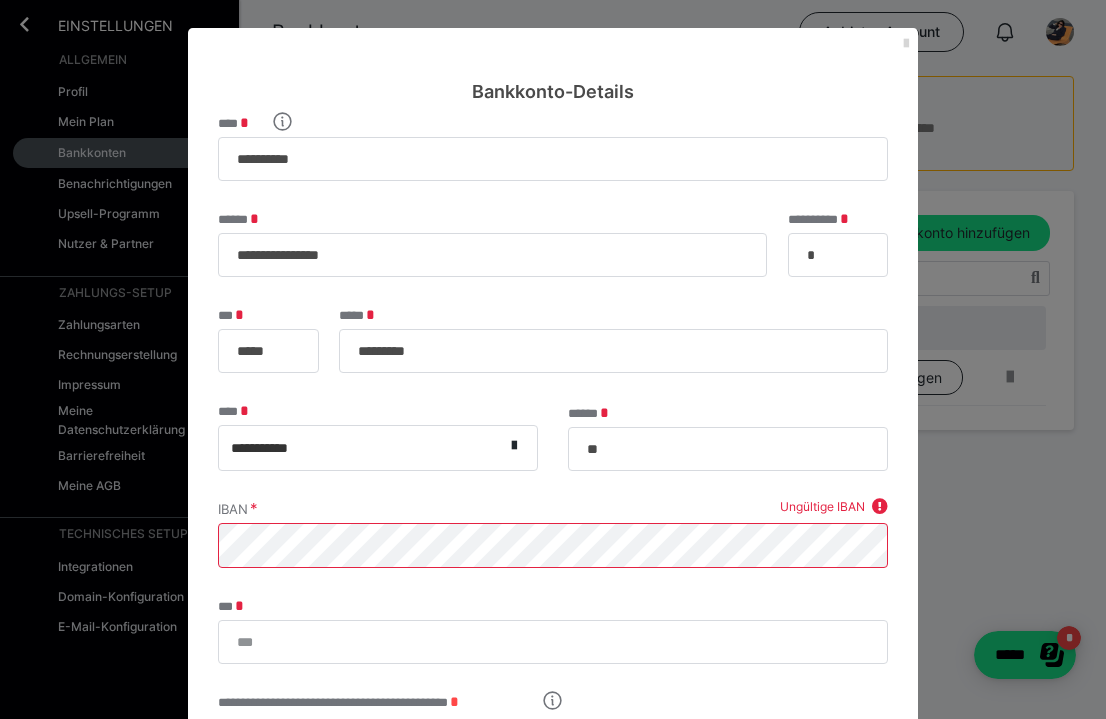 click at bounding box center [906, 44] 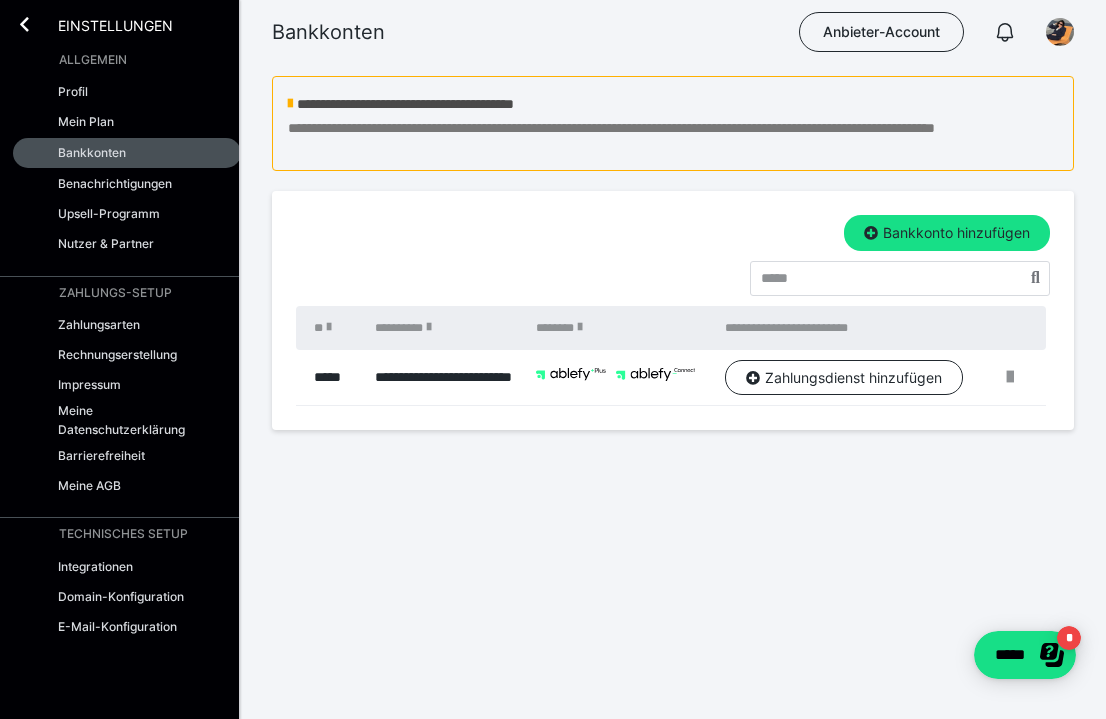 click on "**********" at bounding box center [673, 105] 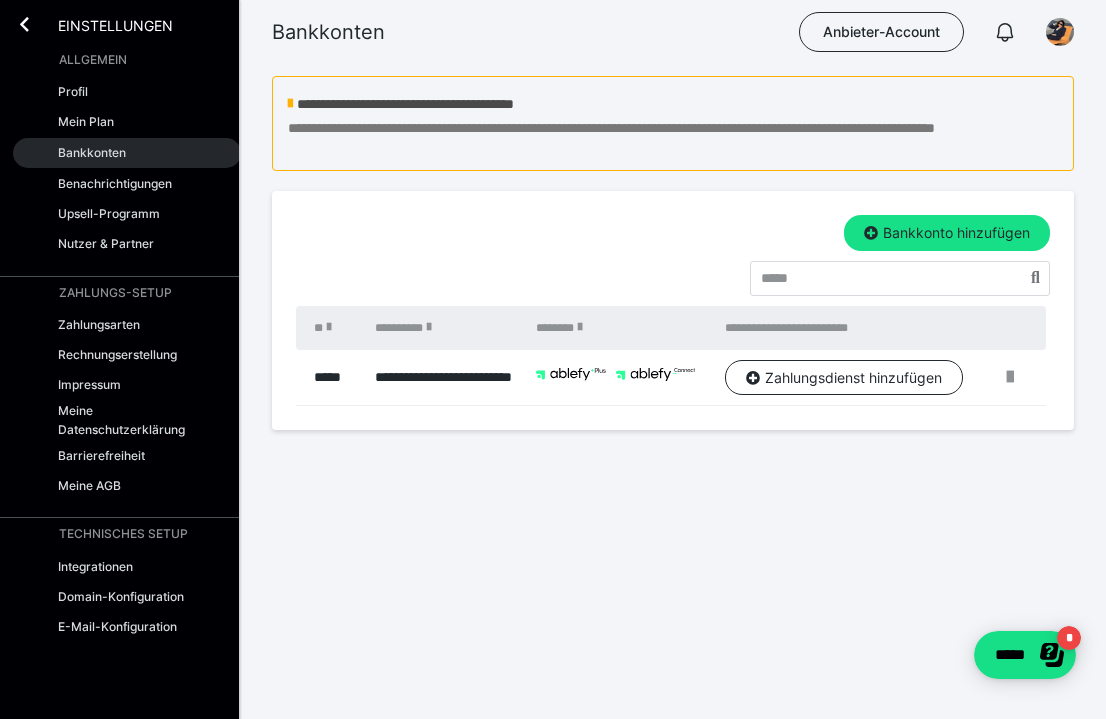 click on "Bankkonten" at bounding box center (127, 153) 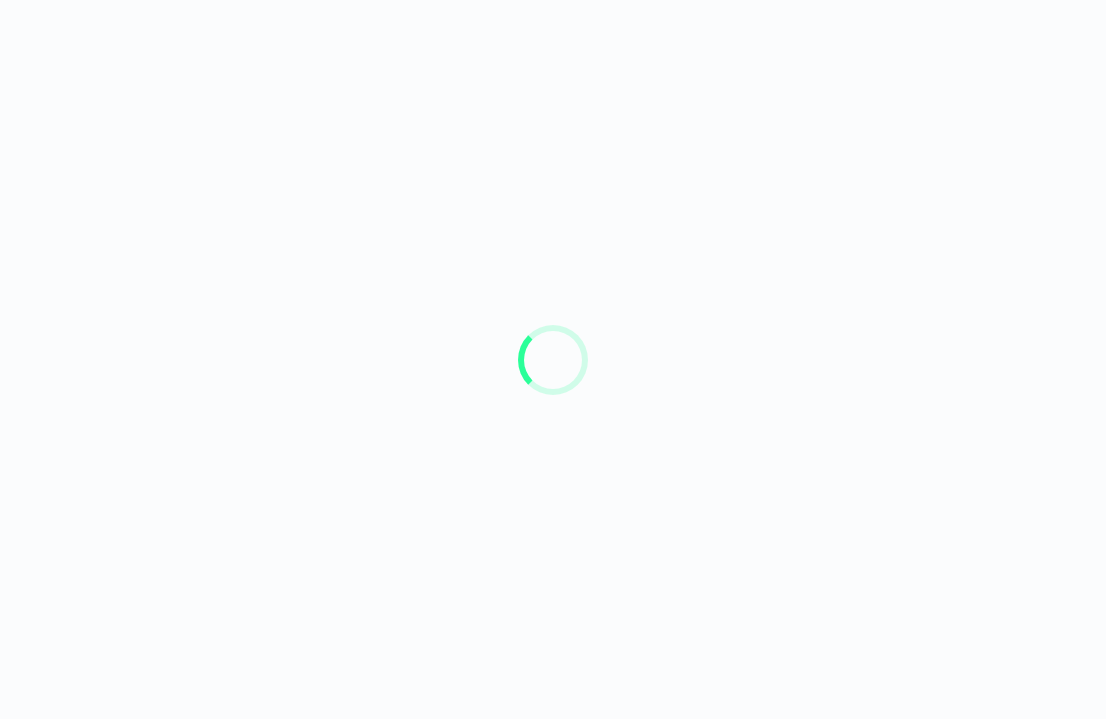 scroll, scrollTop: 0, scrollLeft: 0, axis: both 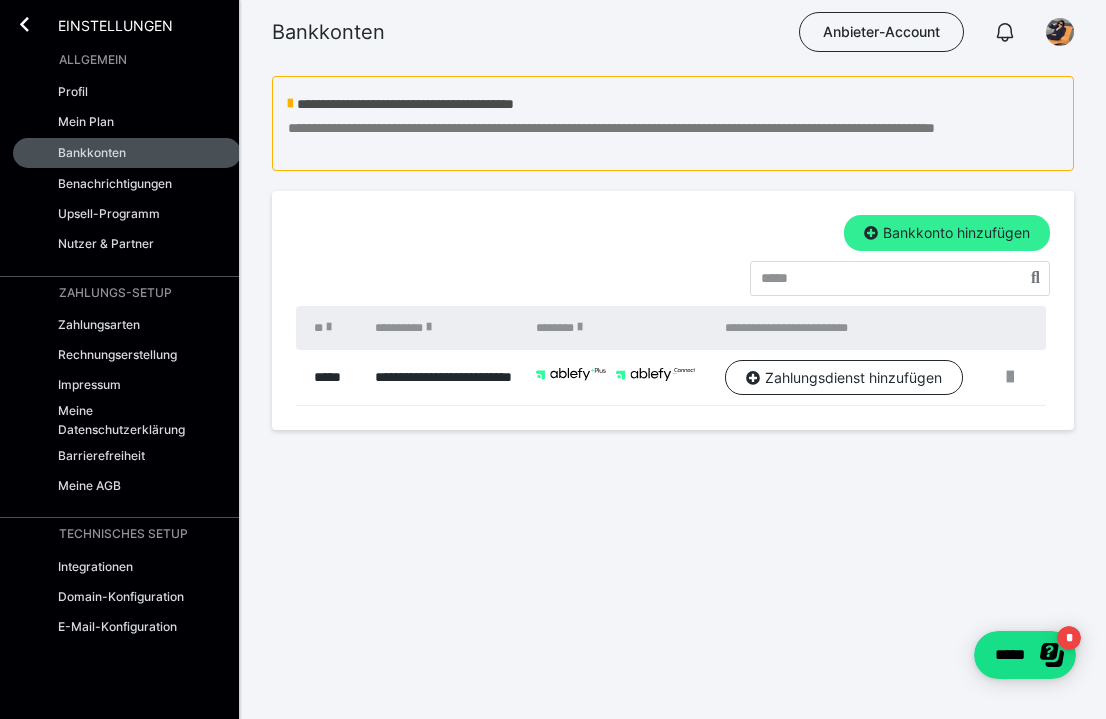 click on "Bankkonto hinzufügen" at bounding box center (947, 233) 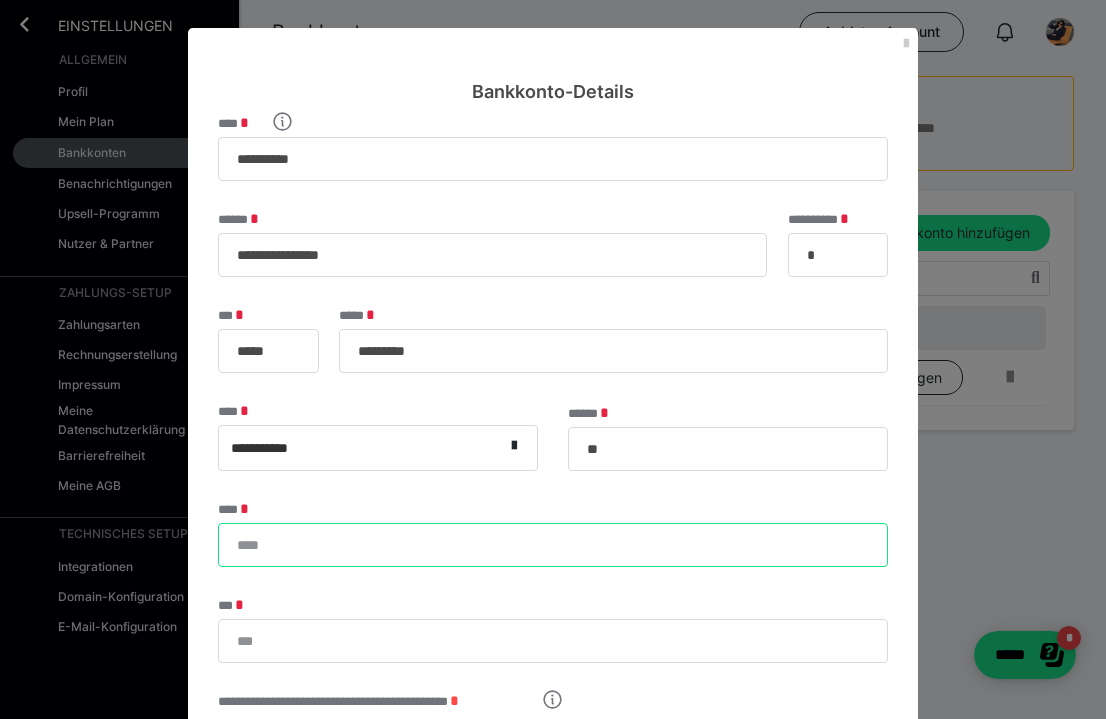 click on "****" at bounding box center (553, 545) 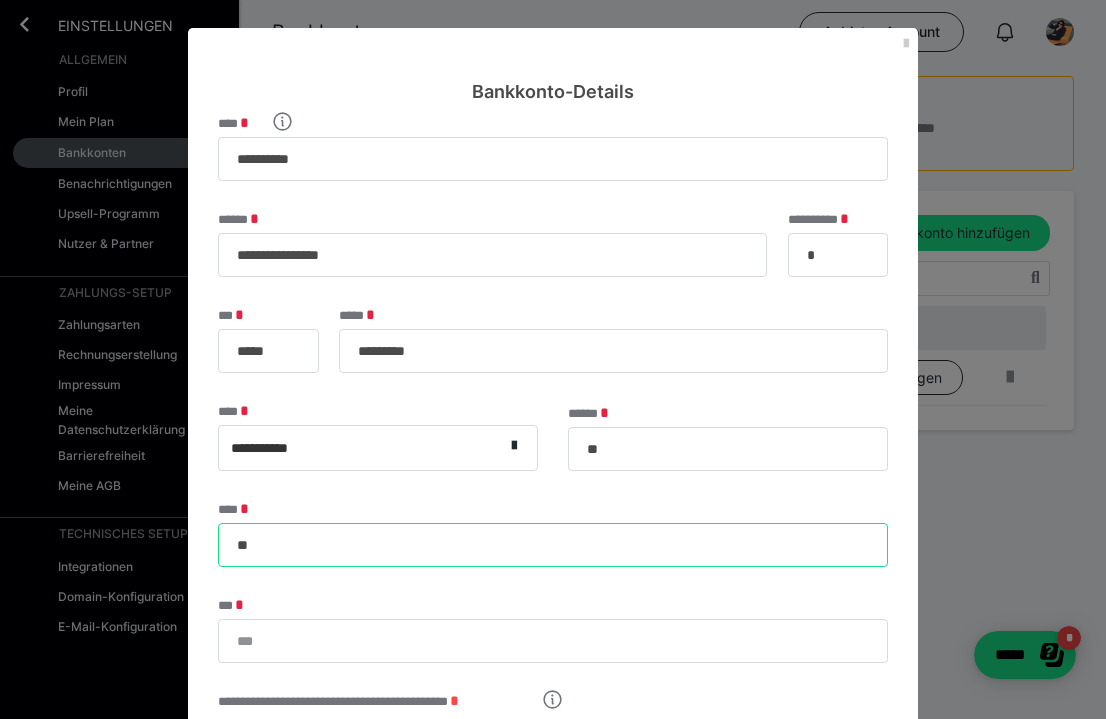 type on "**" 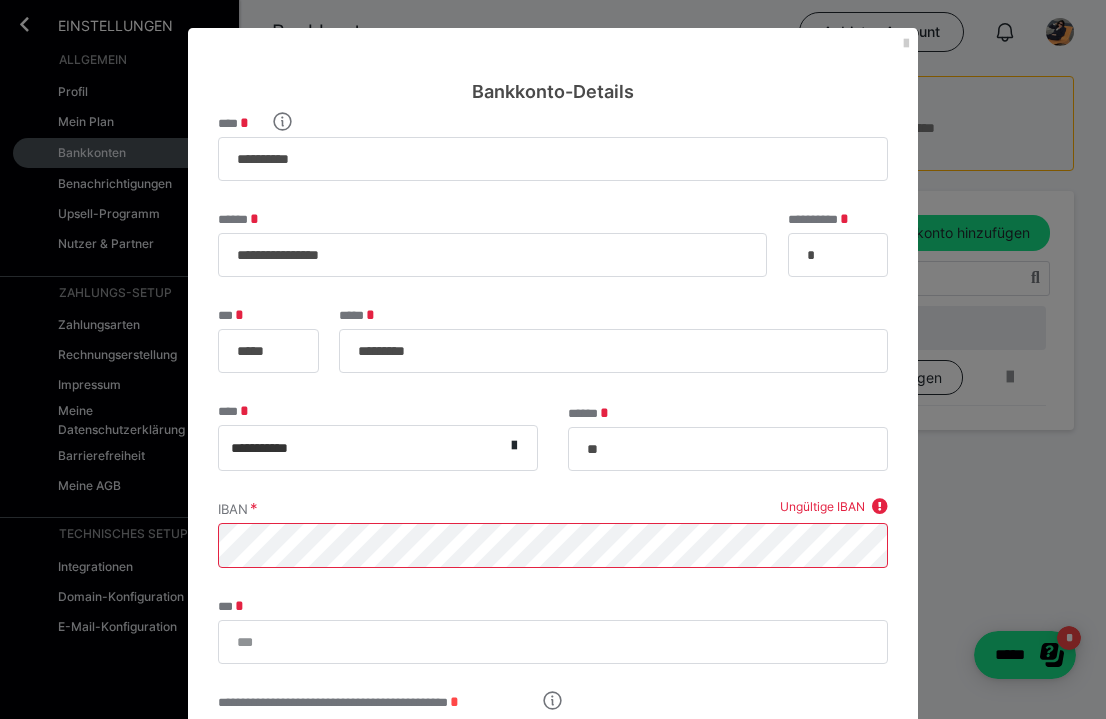 drag, startPoint x: 629, startPoint y: 37, endPoint x: 1041, endPoint y: 56, distance: 412.43787 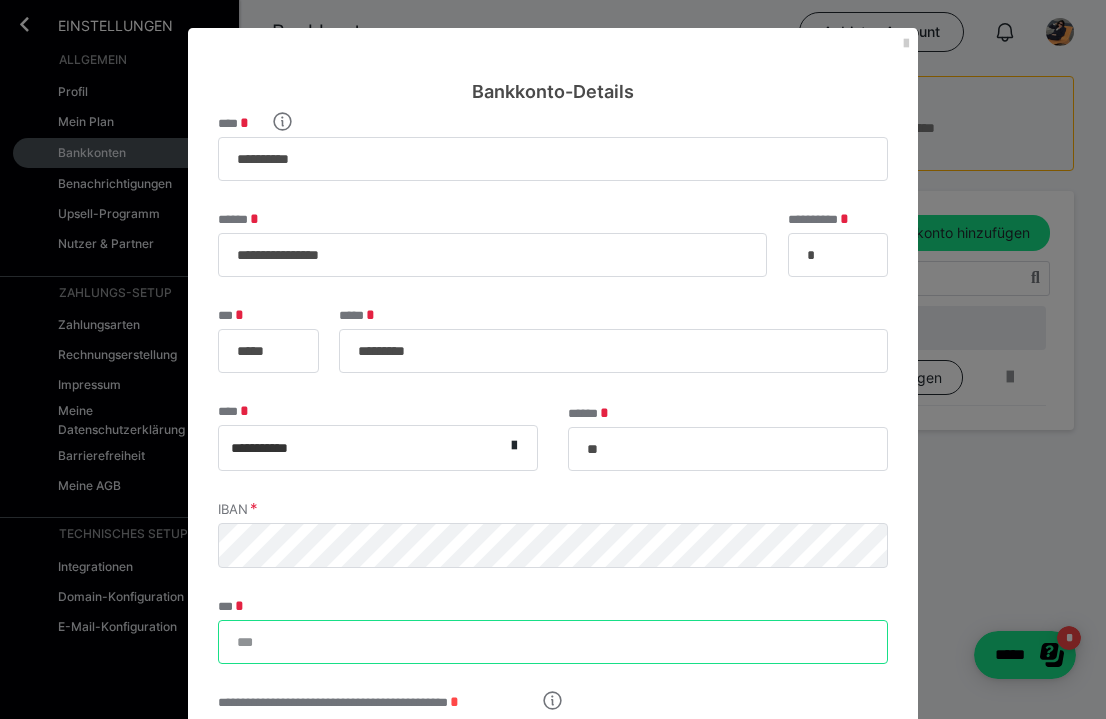 click on "***" at bounding box center [553, 642] 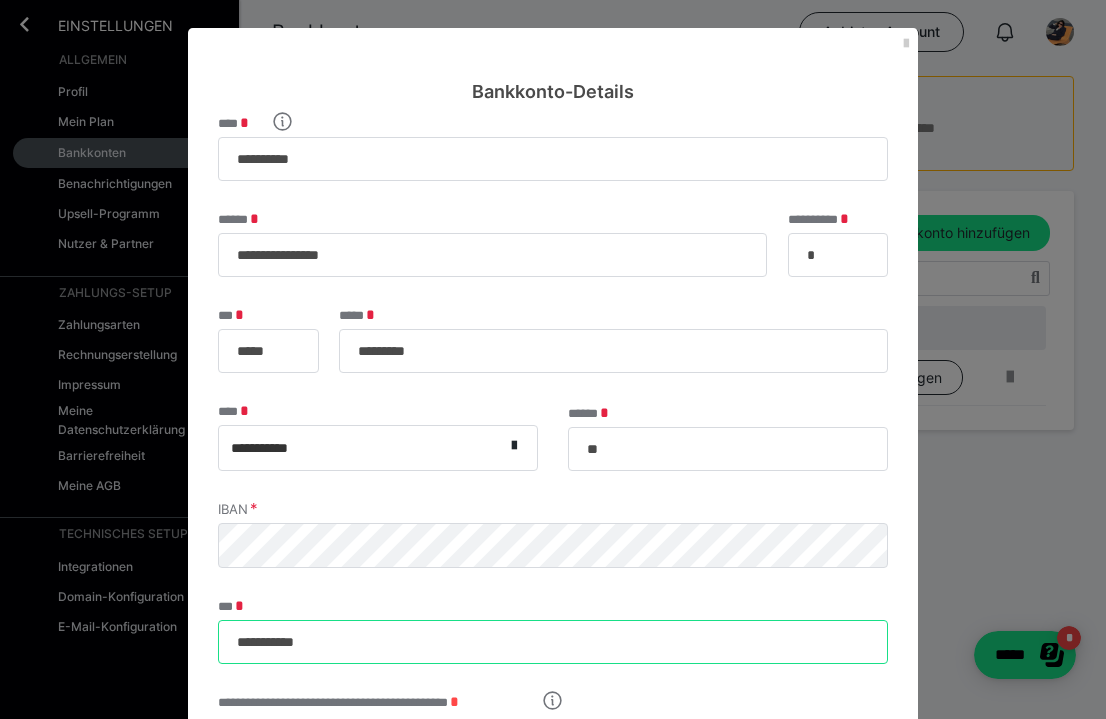 type on "**********" 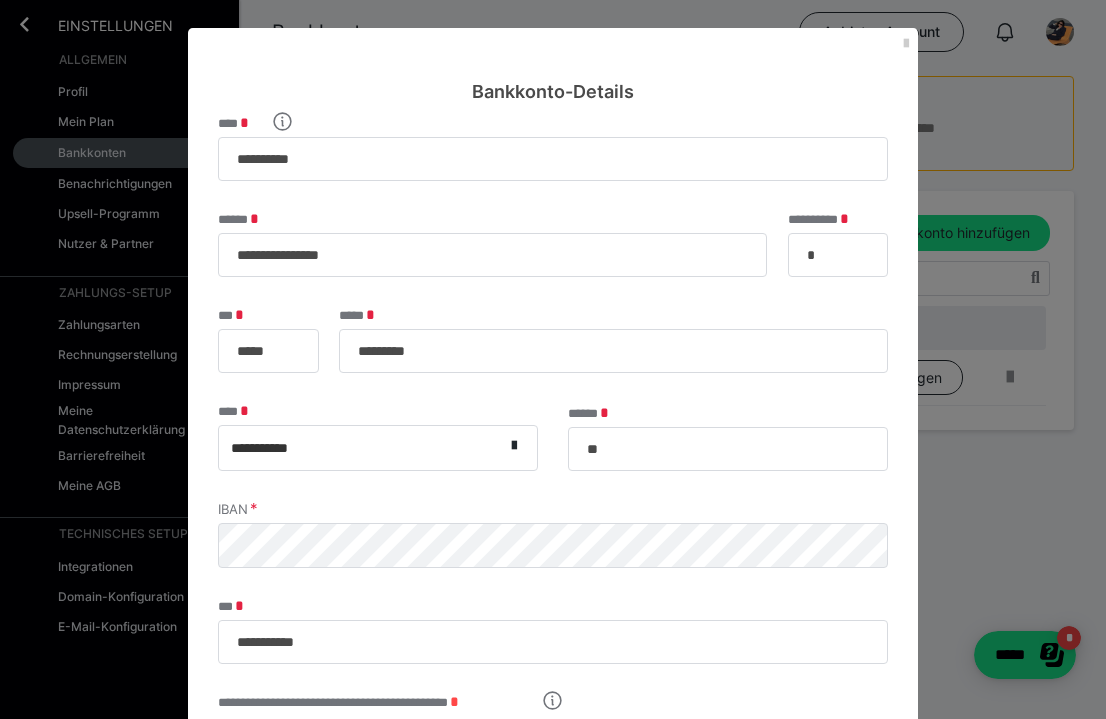 click on "**********" at bounding box center [553, 558] 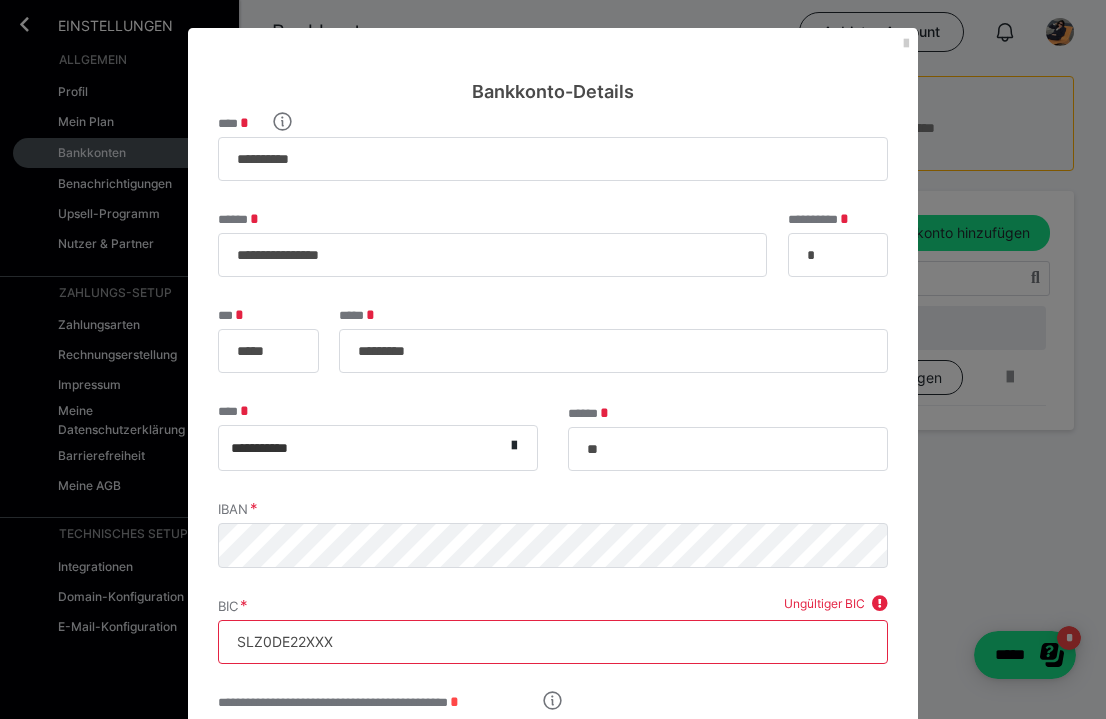click on "SLZ0DE22XXX" at bounding box center (553, 642) 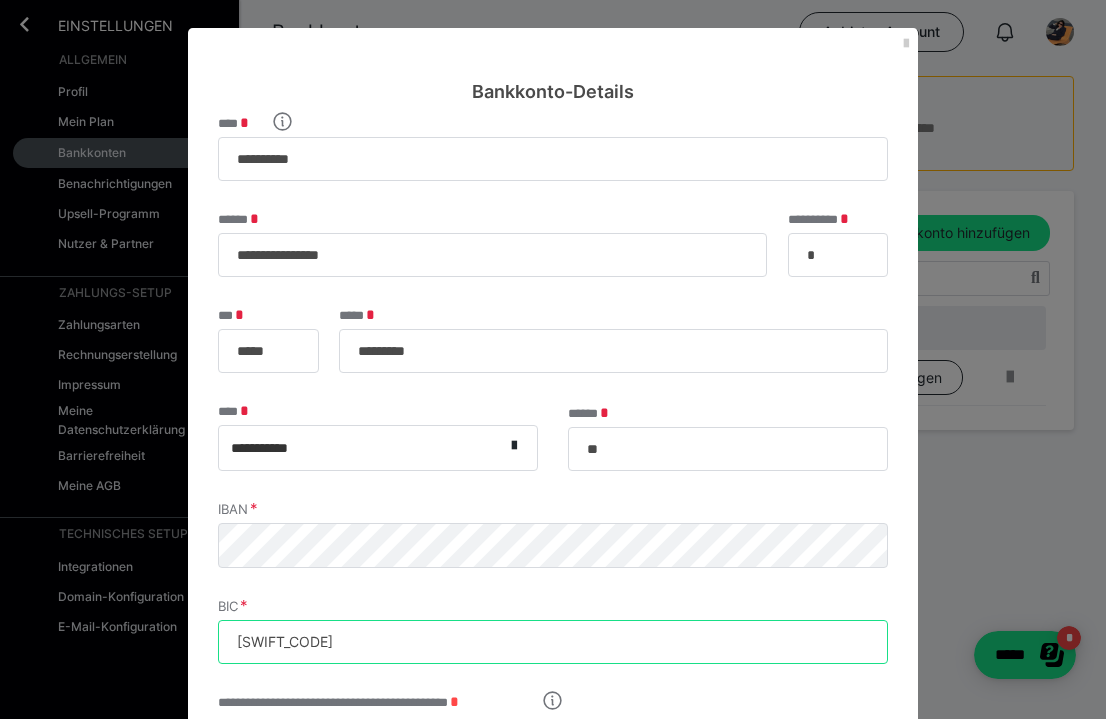 type on "[SWIFT_CODE]" 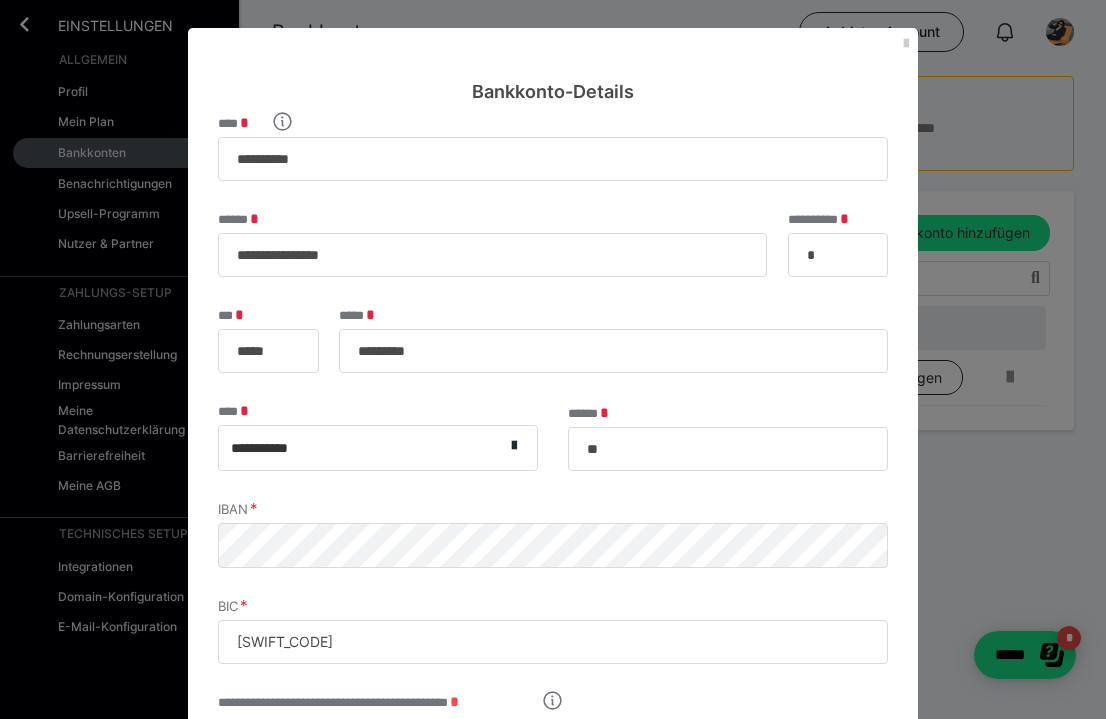 click on "**********" at bounding box center (553, 538) 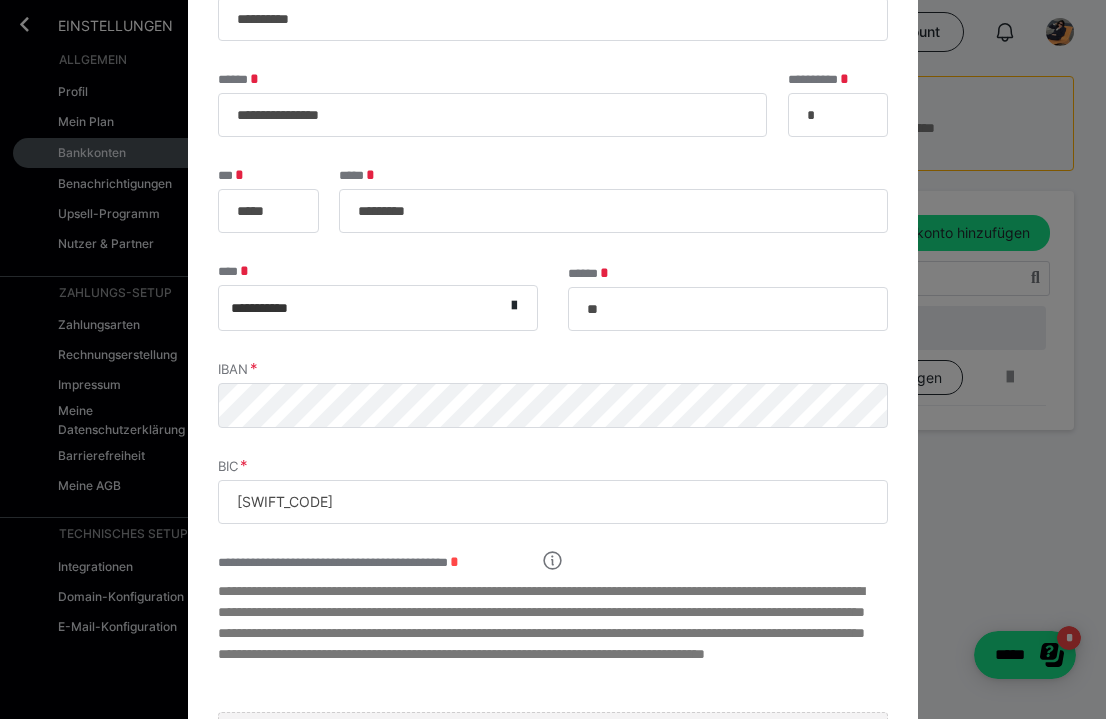 scroll, scrollTop: 205, scrollLeft: 0, axis: vertical 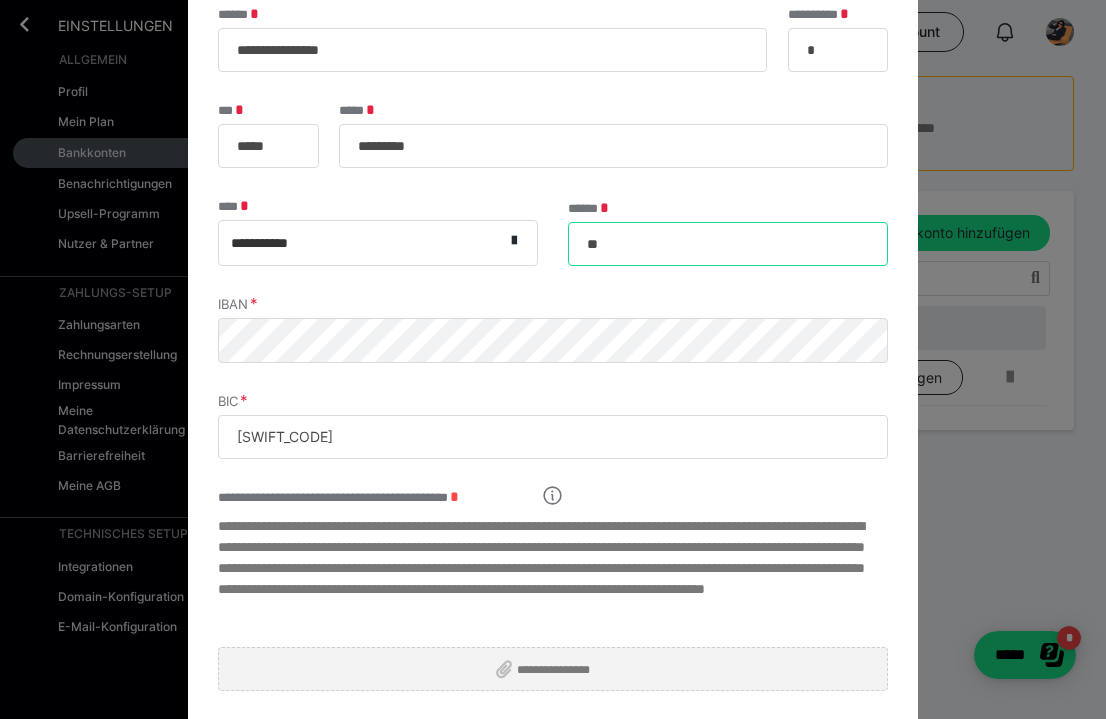 click on "**" at bounding box center (728, 244) 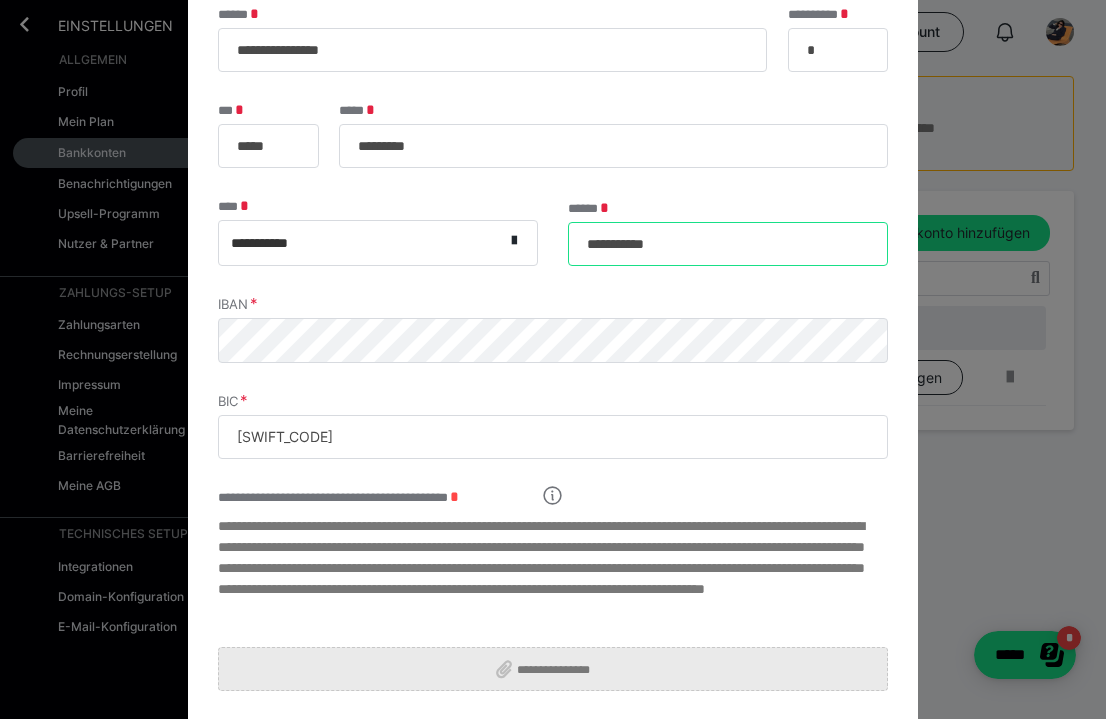 type on "**********" 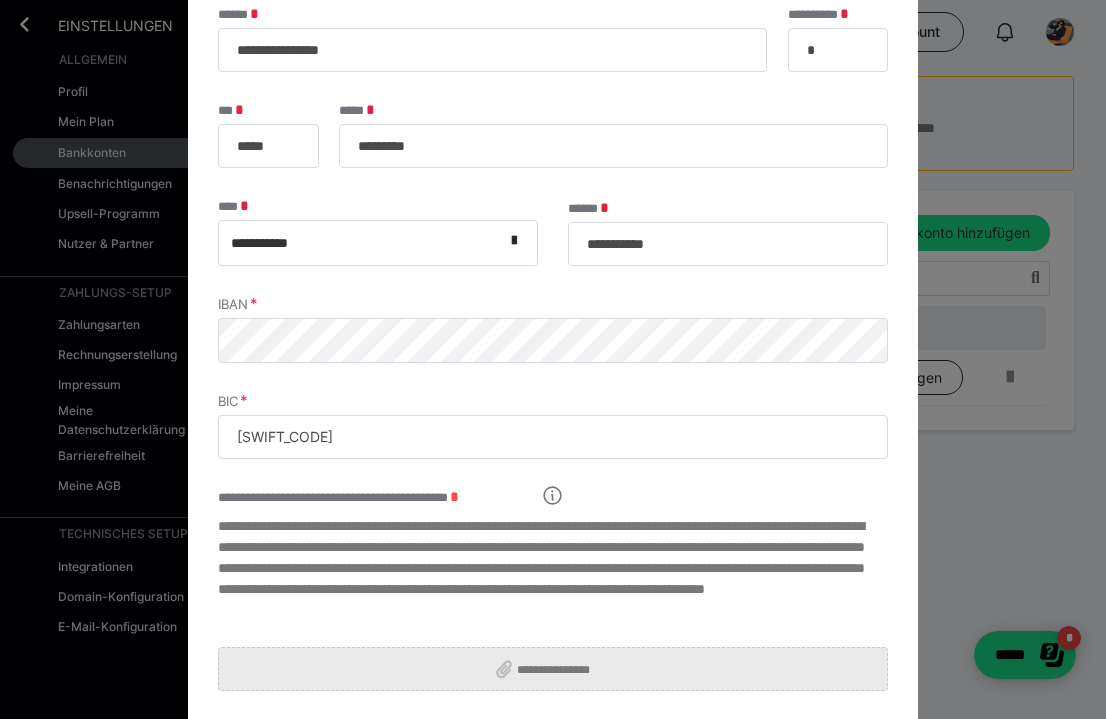 click on "**********" at bounding box center [561, 669] 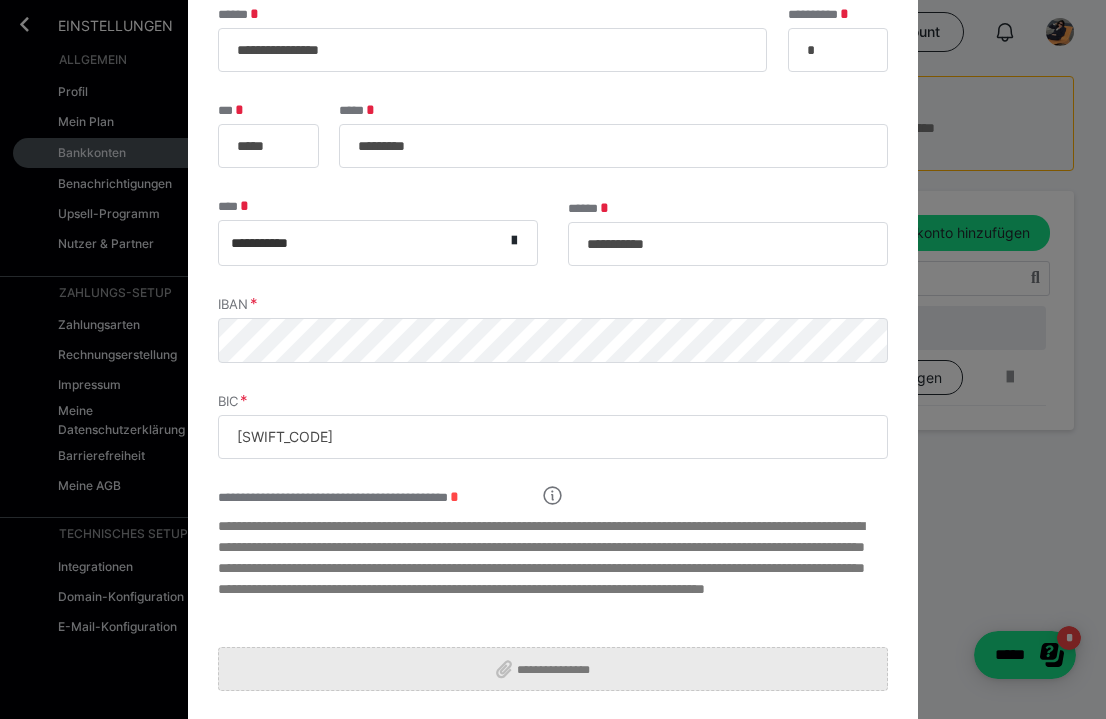 type on "**********" 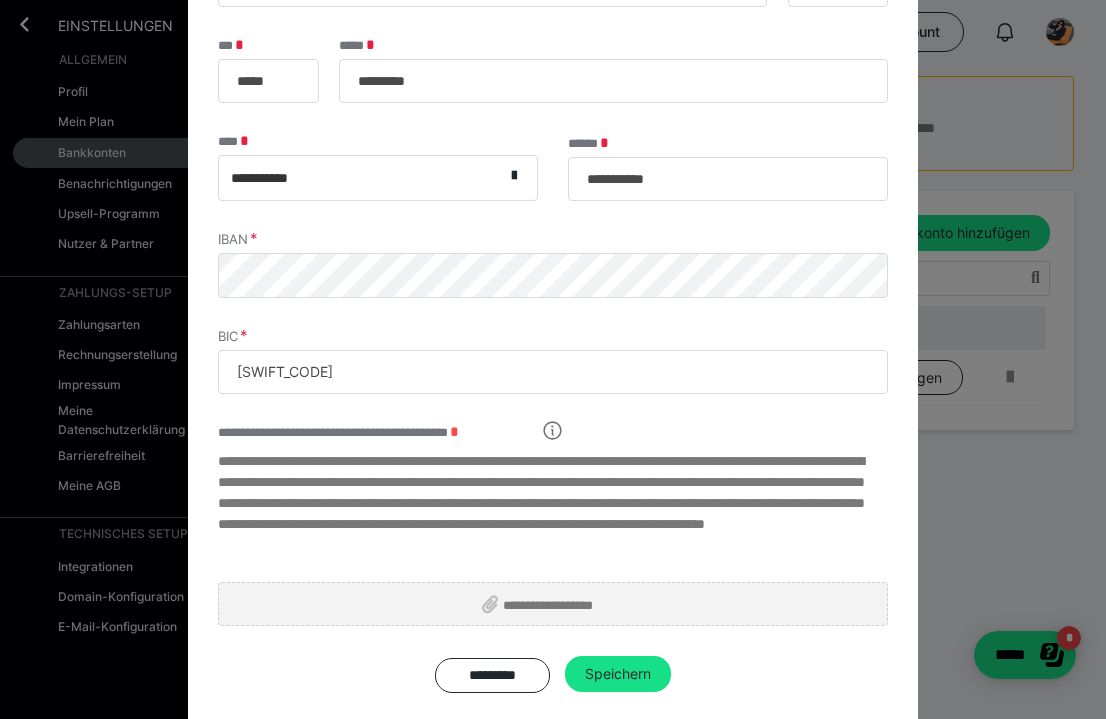 scroll, scrollTop: 324, scrollLeft: 0, axis: vertical 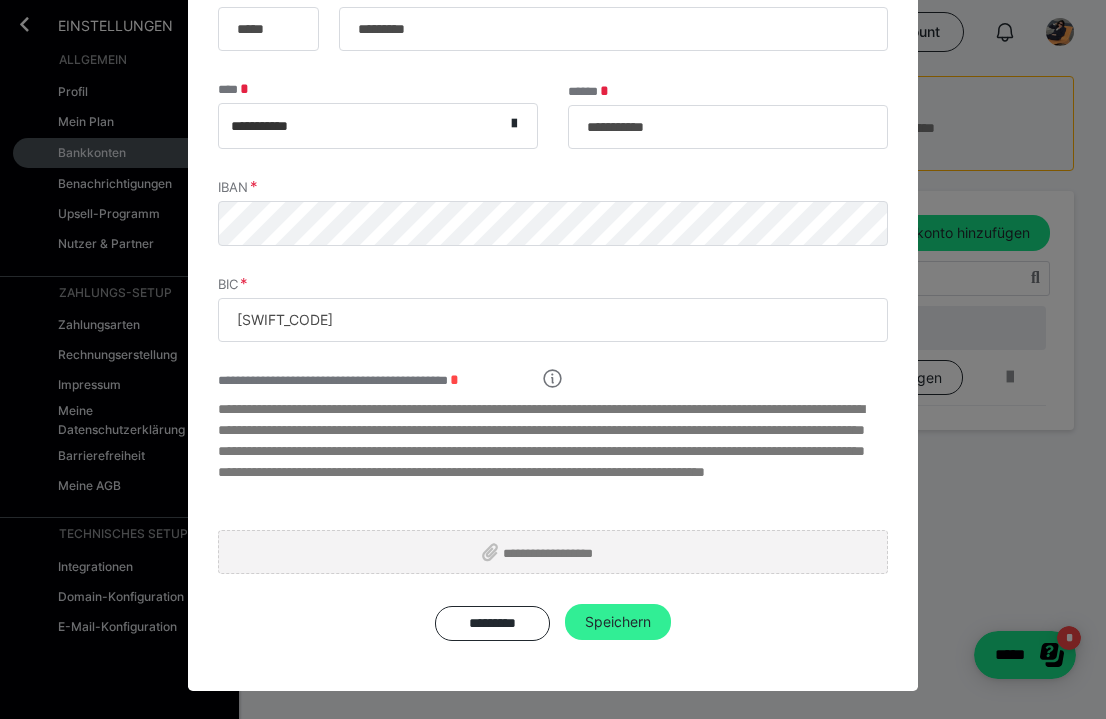 click on "Speichern" at bounding box center (618, 622) 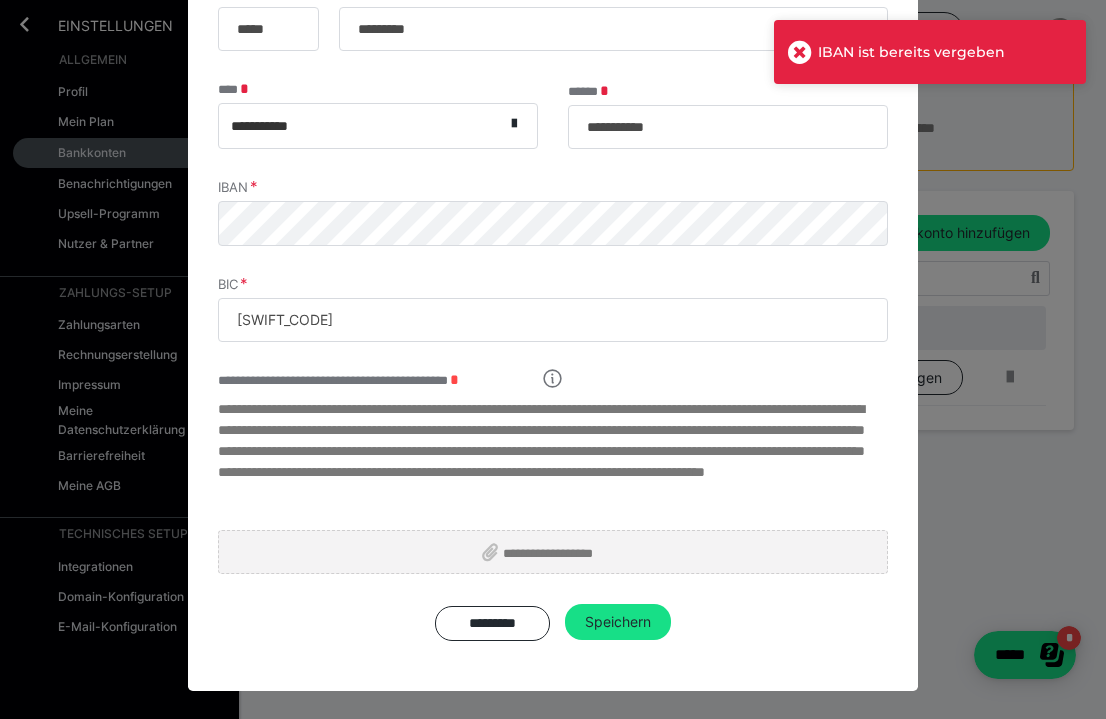 click on "**********" at bounding box center (553, 237) 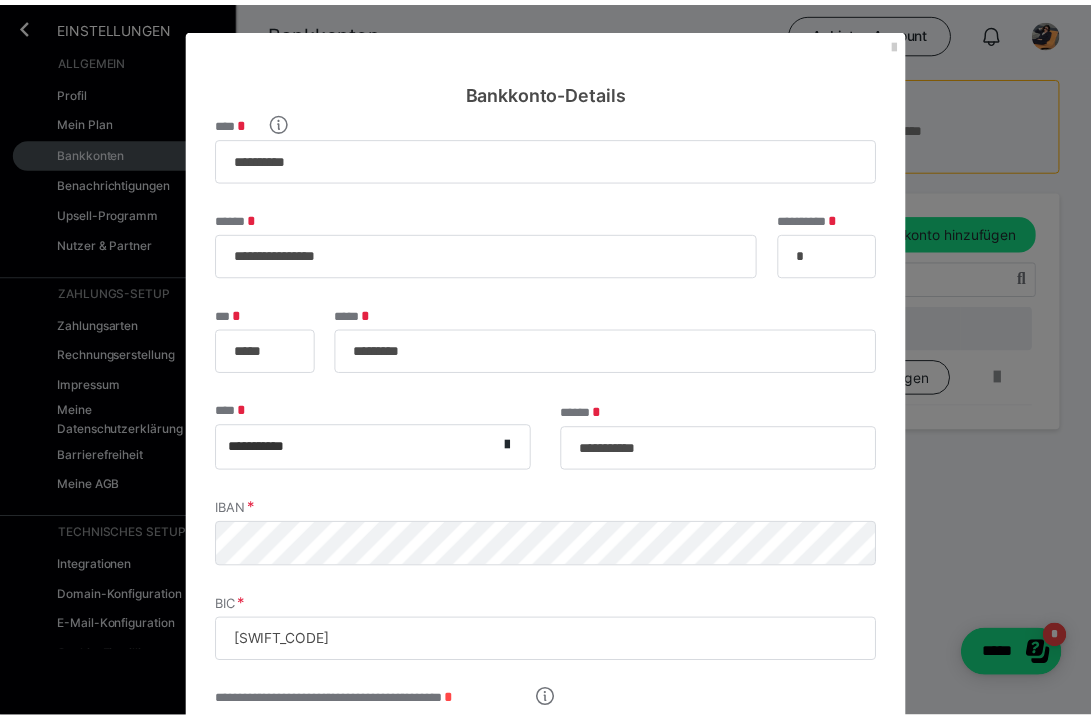 scroll, scrollTop: 0, scrollLeft: 0, axis: both 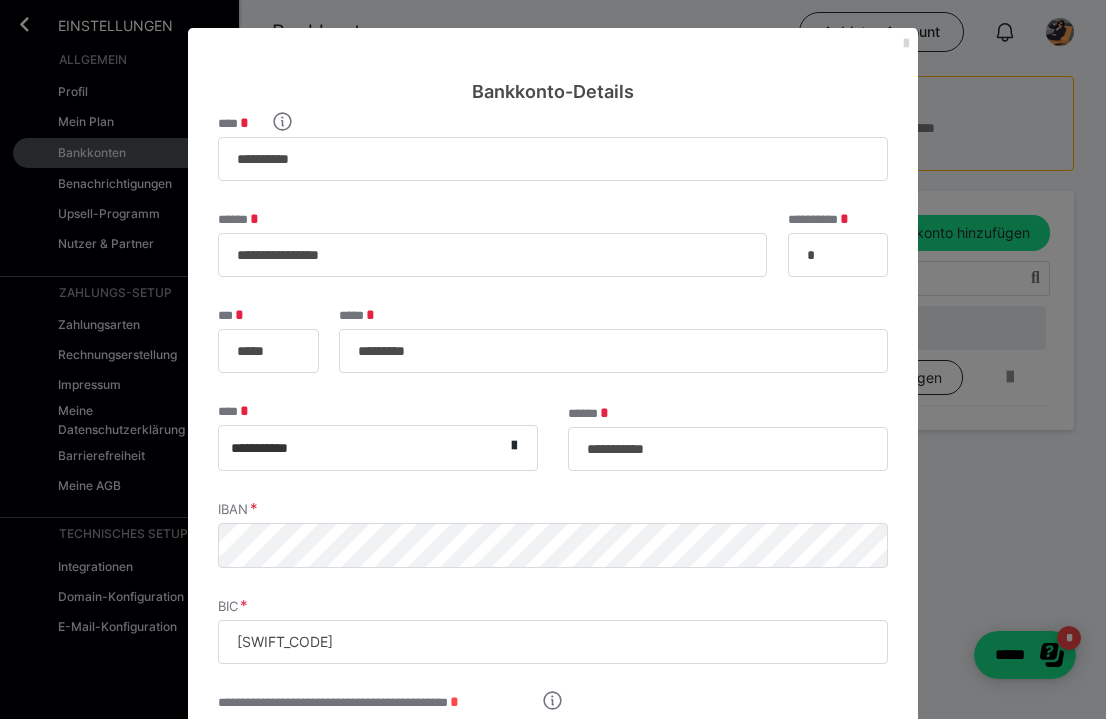click at bounding box center (906, 44) 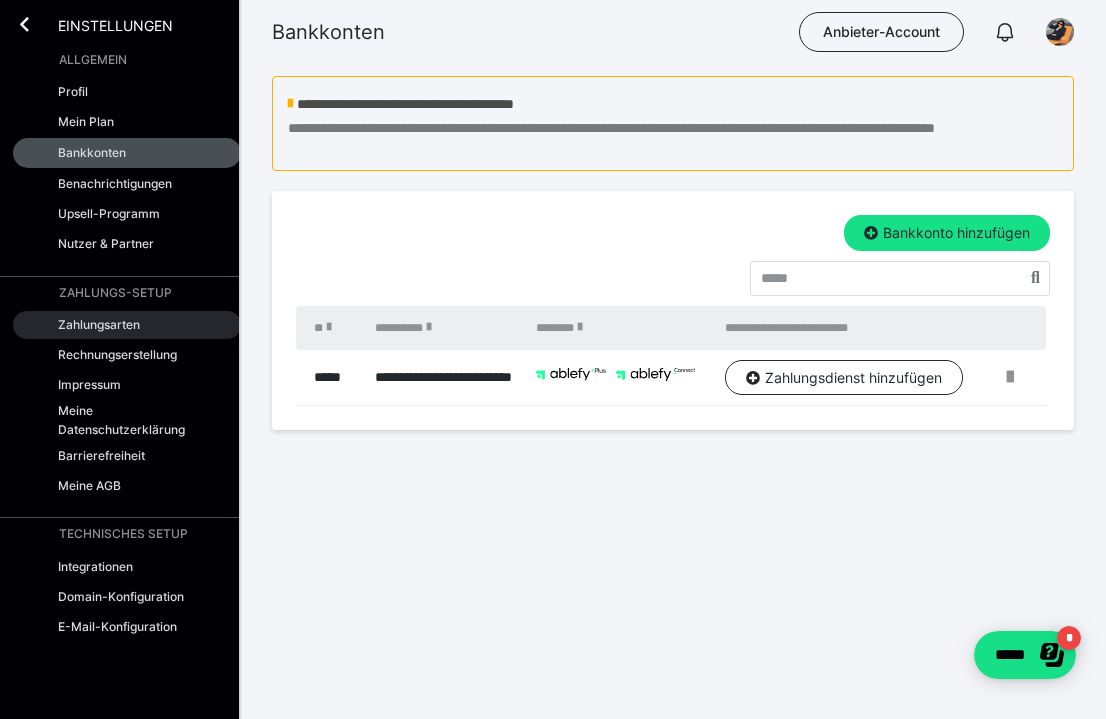 click on "Zahlungsarten" at bounding box center [99, 324] 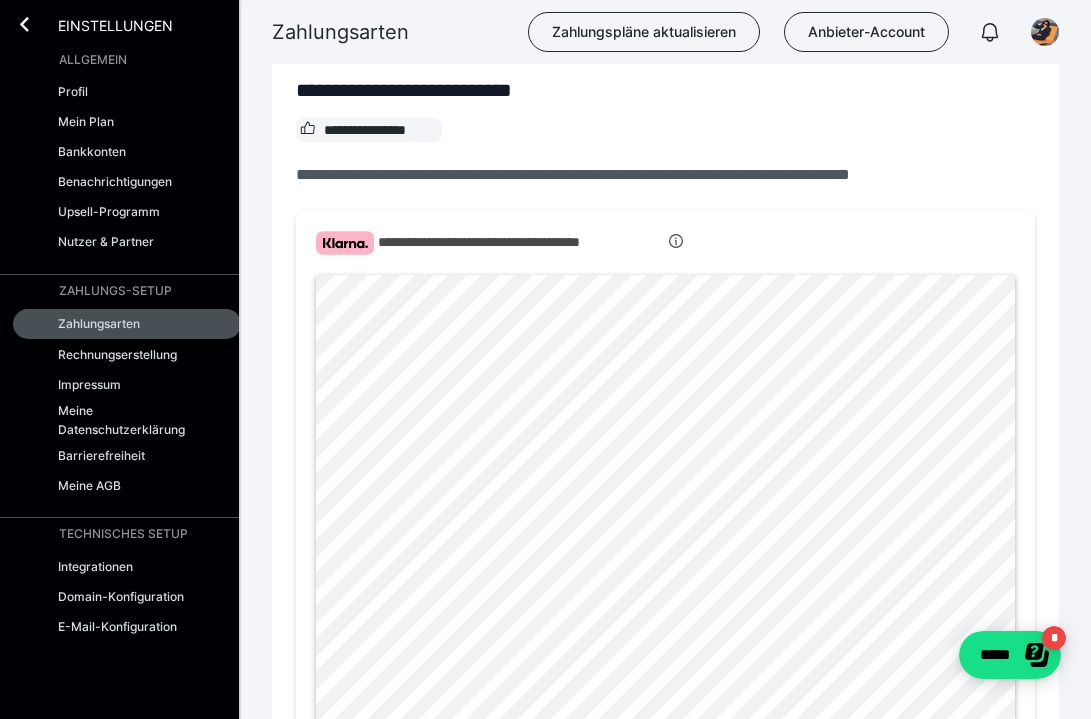 scroll, scrollTop: 691, scrollLeft: 0, axis: vertical 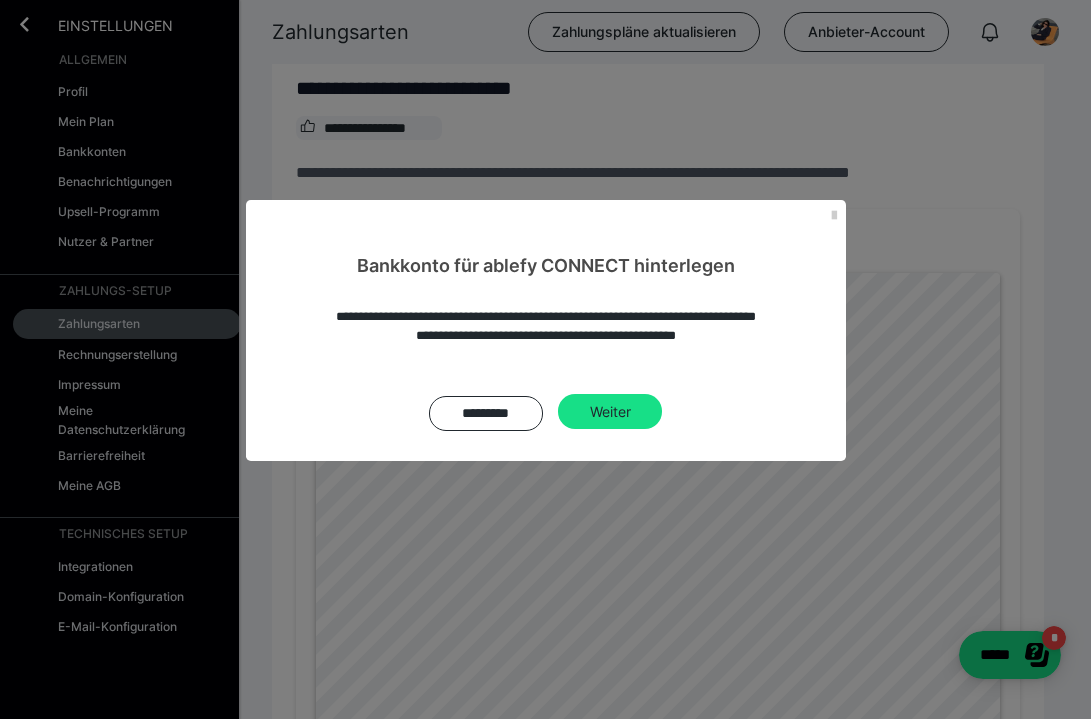 click on "**********" at bounding box center (546, 369) 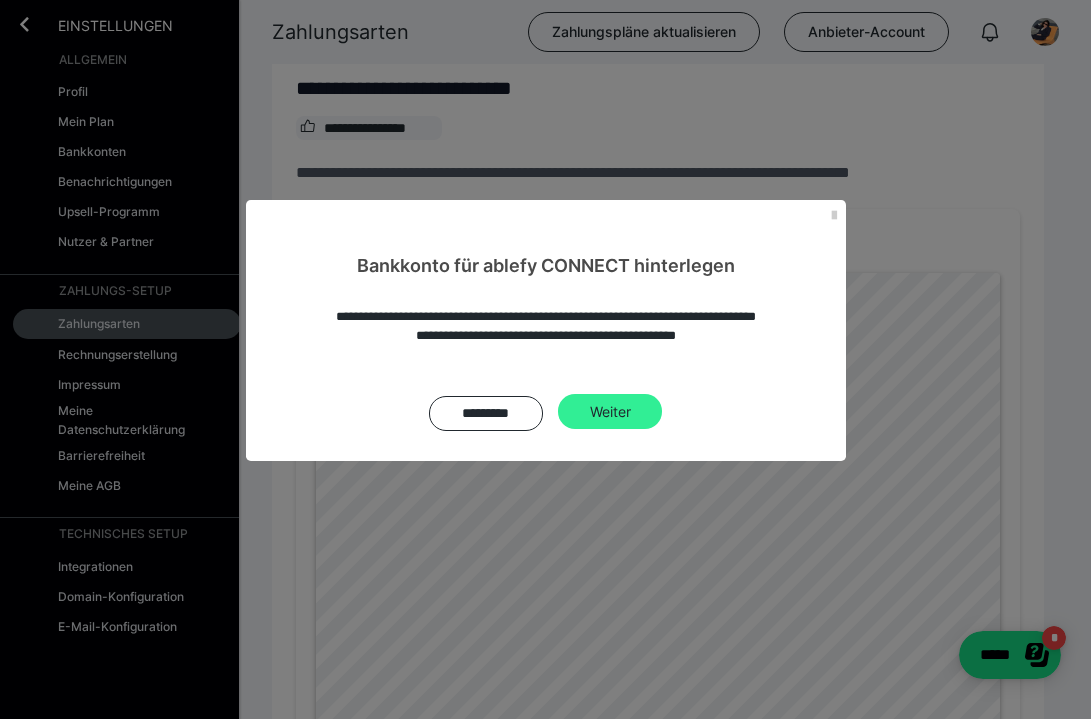 click on "Weiter" at bounding box center (610, 412) 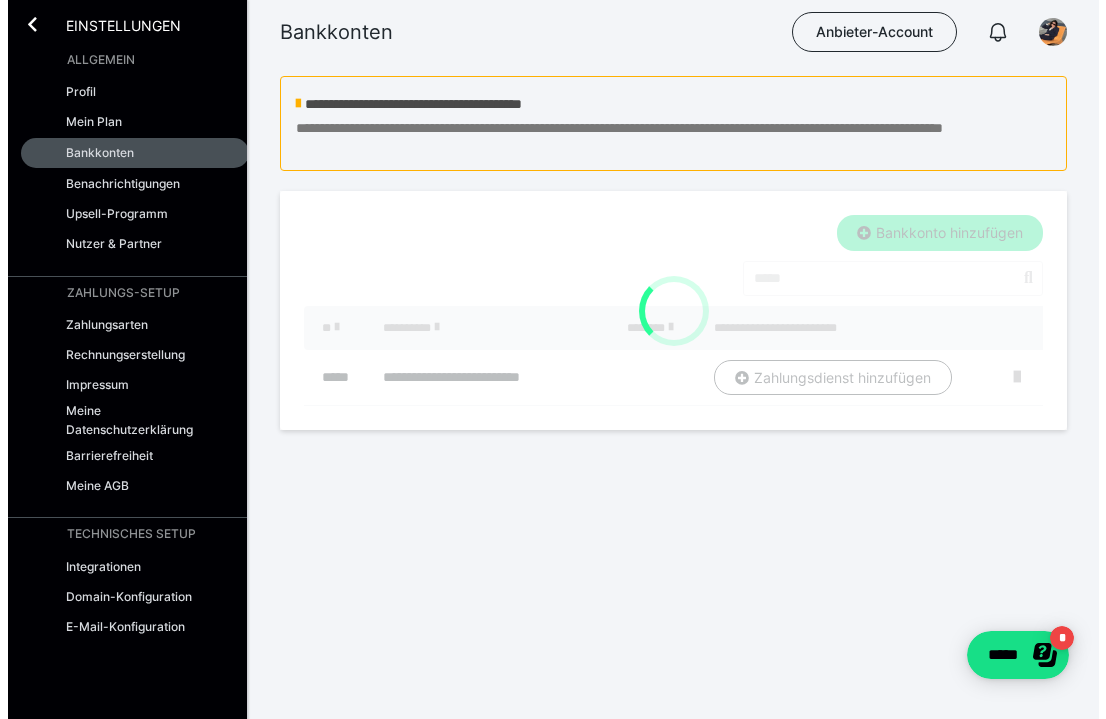 scroll, scrollTop: 0, scrollLeft: 0, axis: both 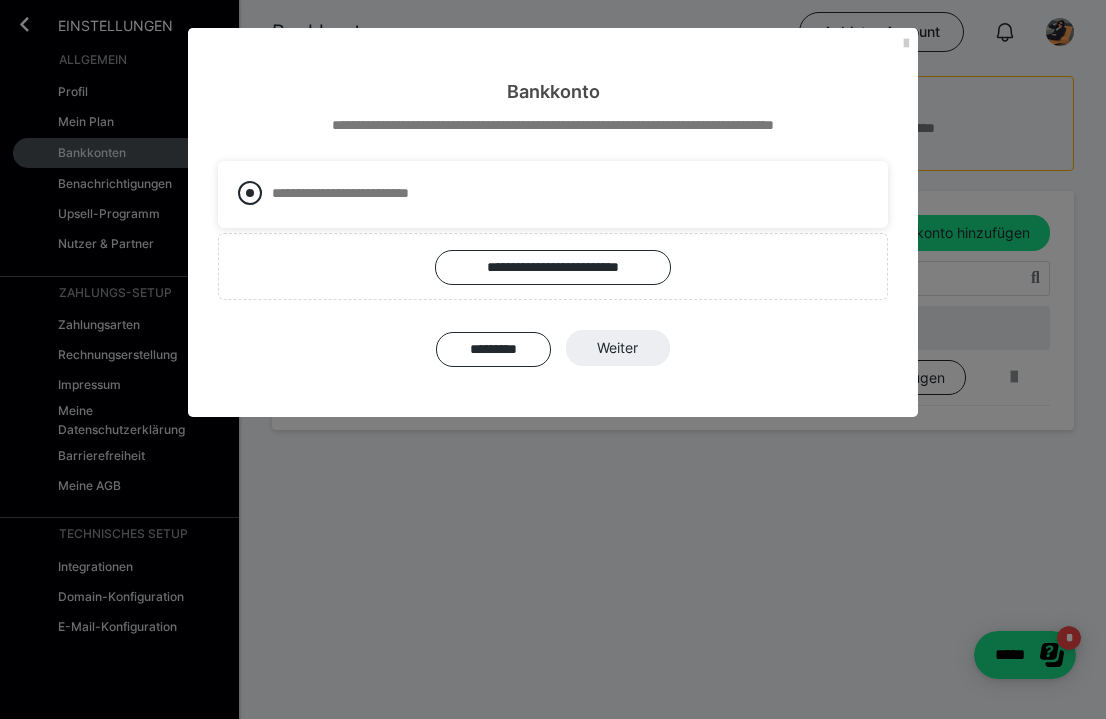 click at bounding box center [250, 193] 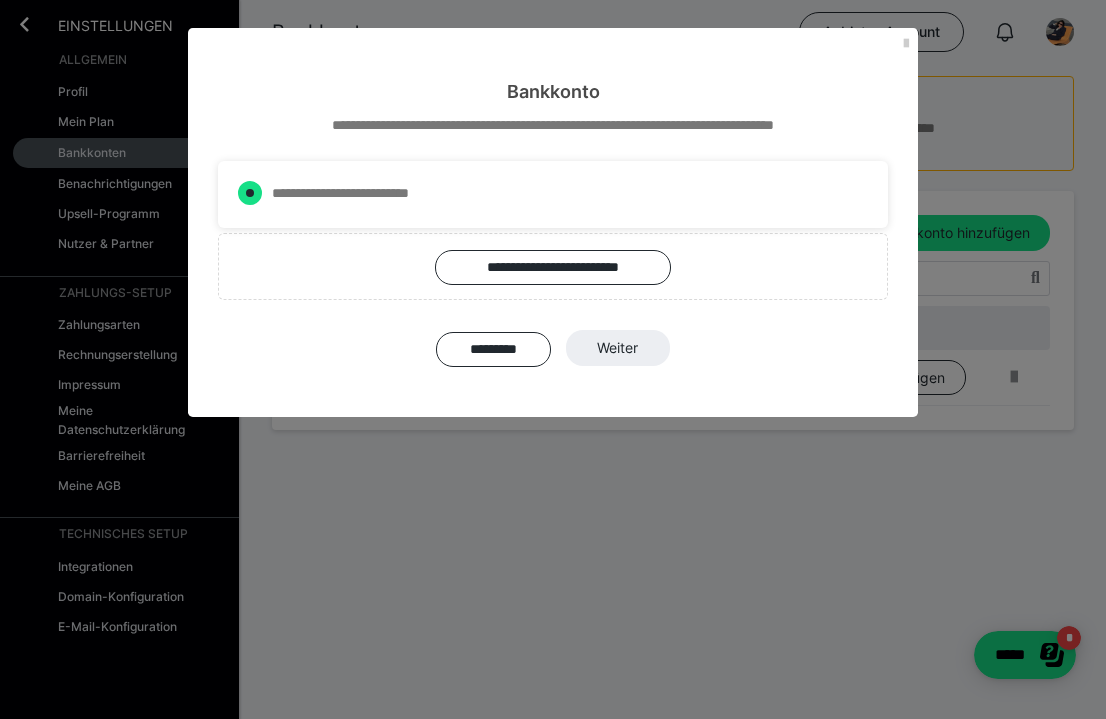 radio on "****" 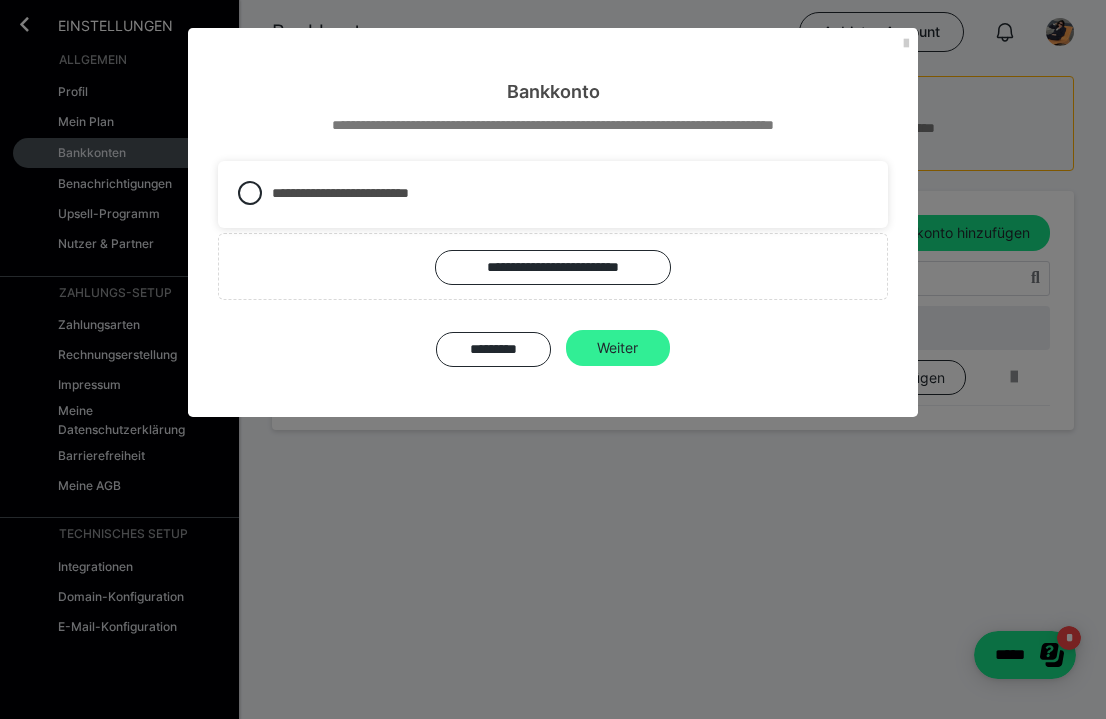 click on "Weiter" at bounding box center [618, 348] 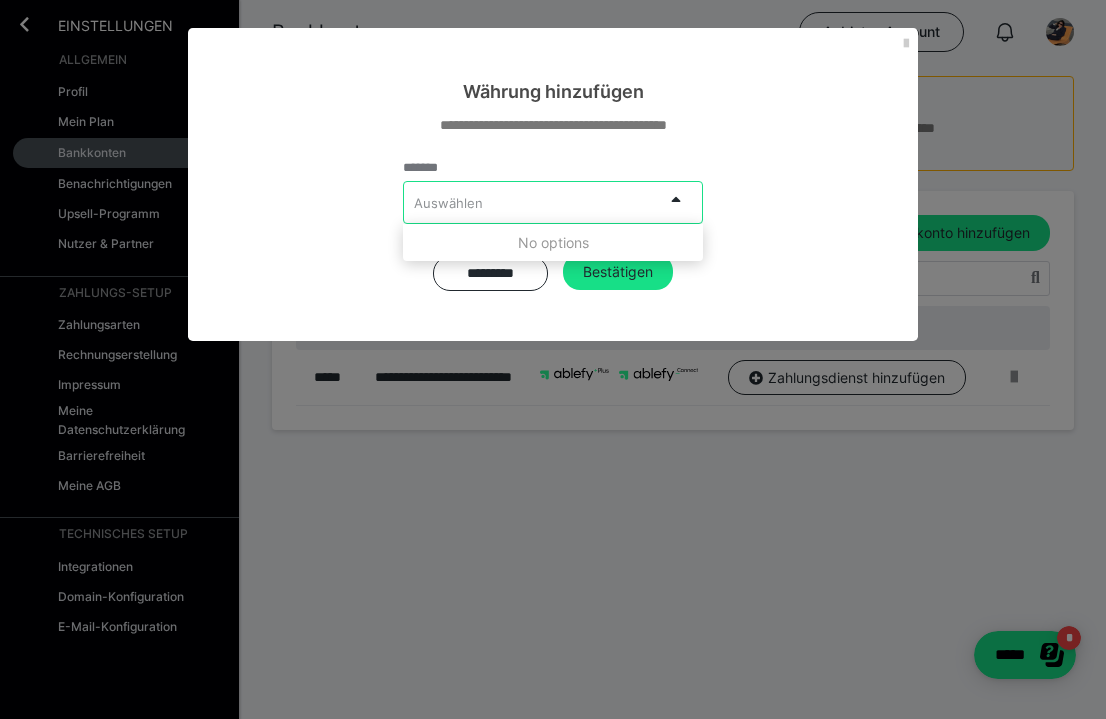 click on "Auswählen" at bounding box center (533, 202) 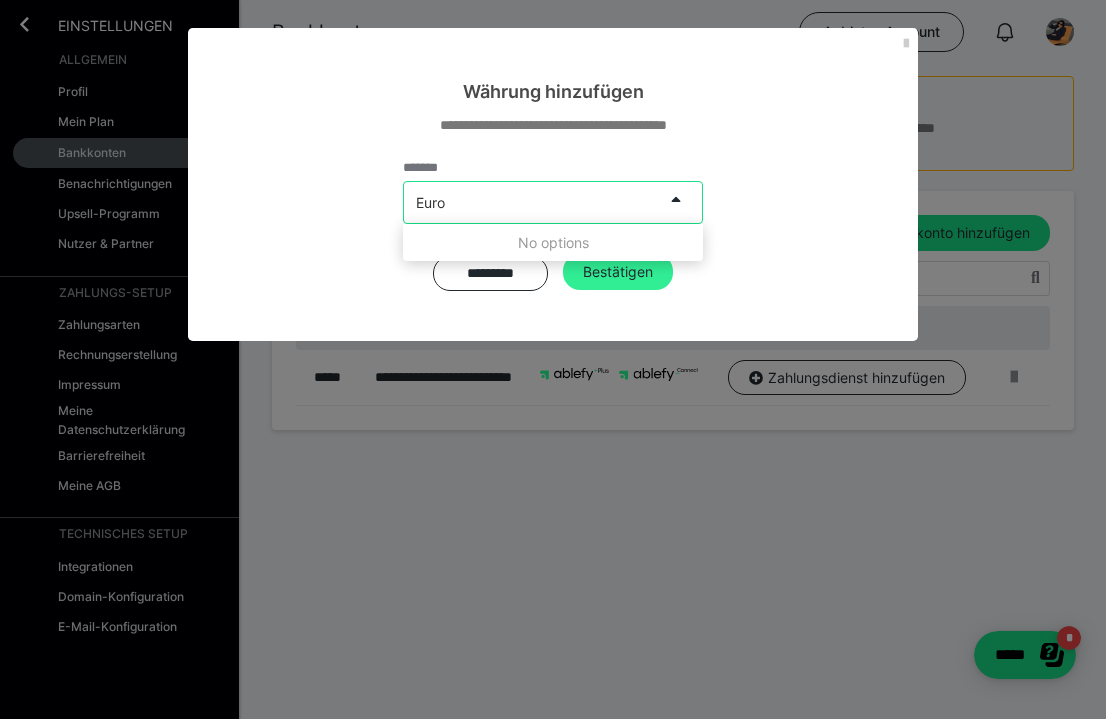 type on "Euro" 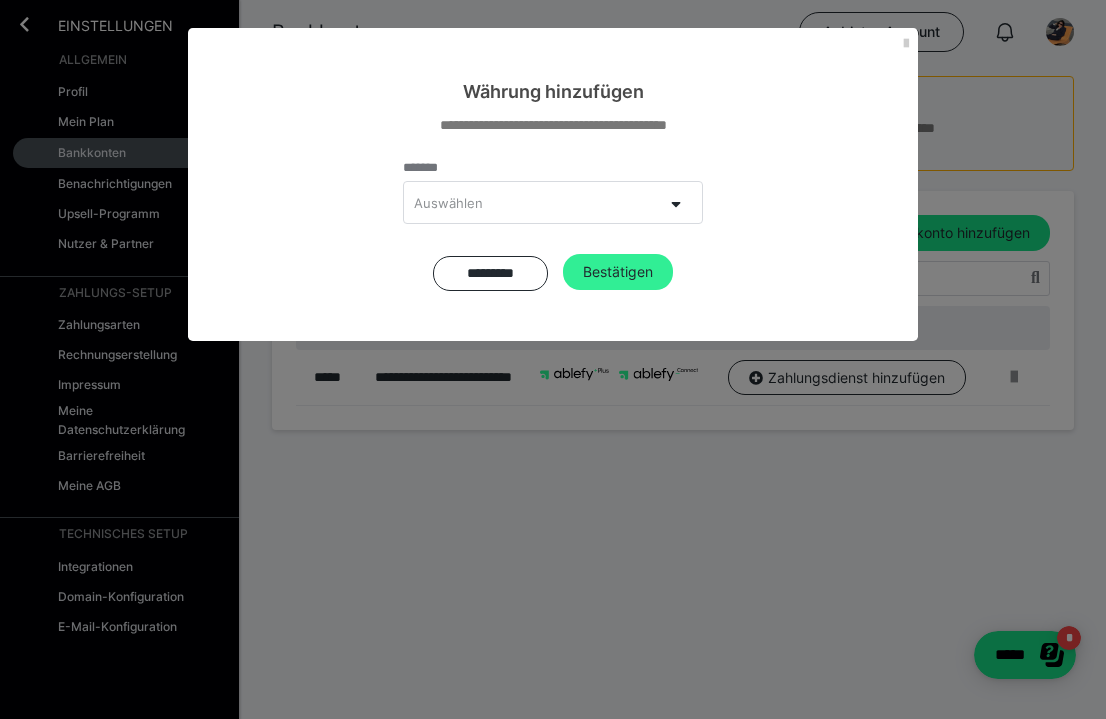 click on "Bestätigen" at bounding box center (618, 272) 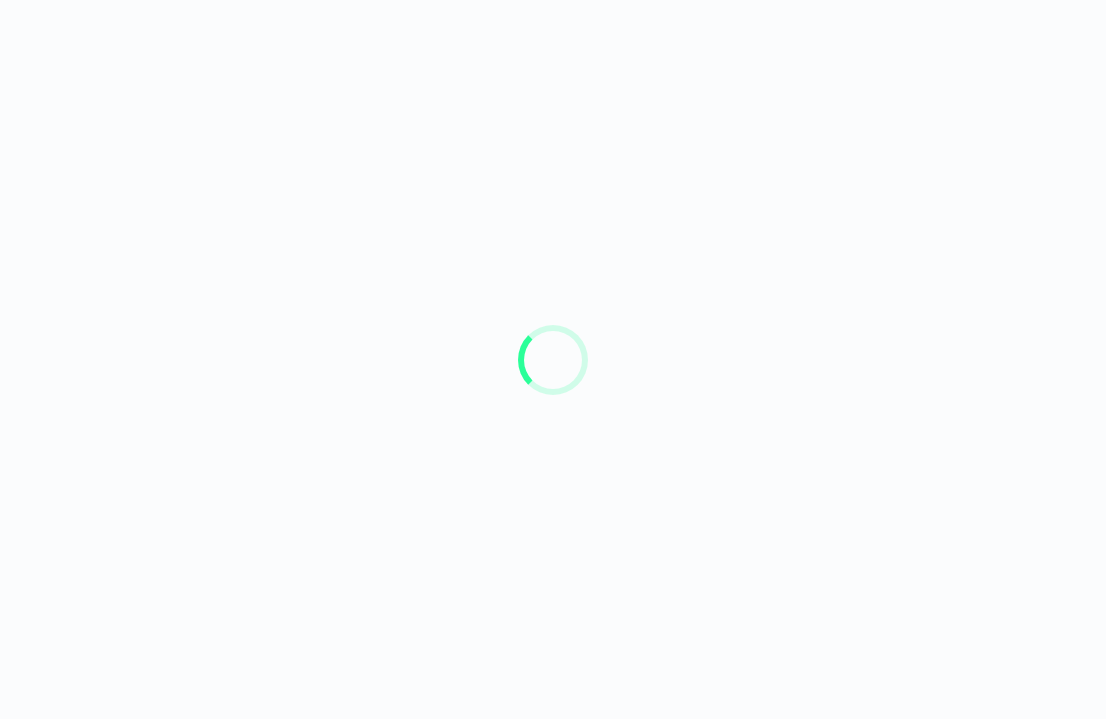 scroll, scrollTop: 0, scrollLeft: 0, axis: both 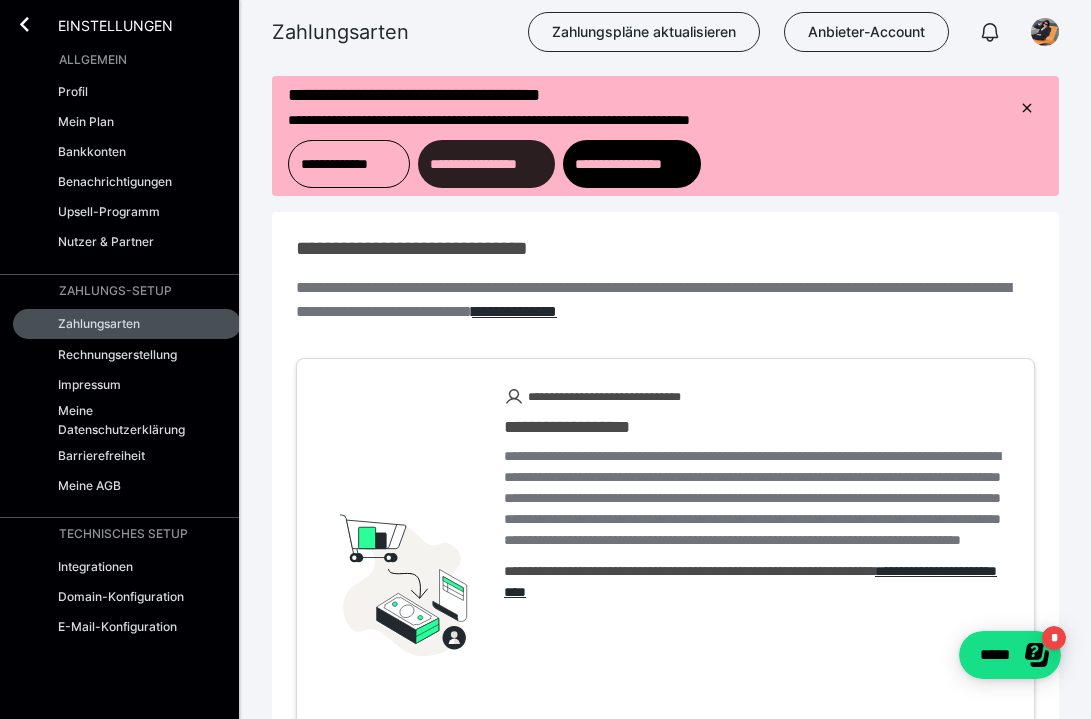click on "**********" at bounding box center (487, 164) 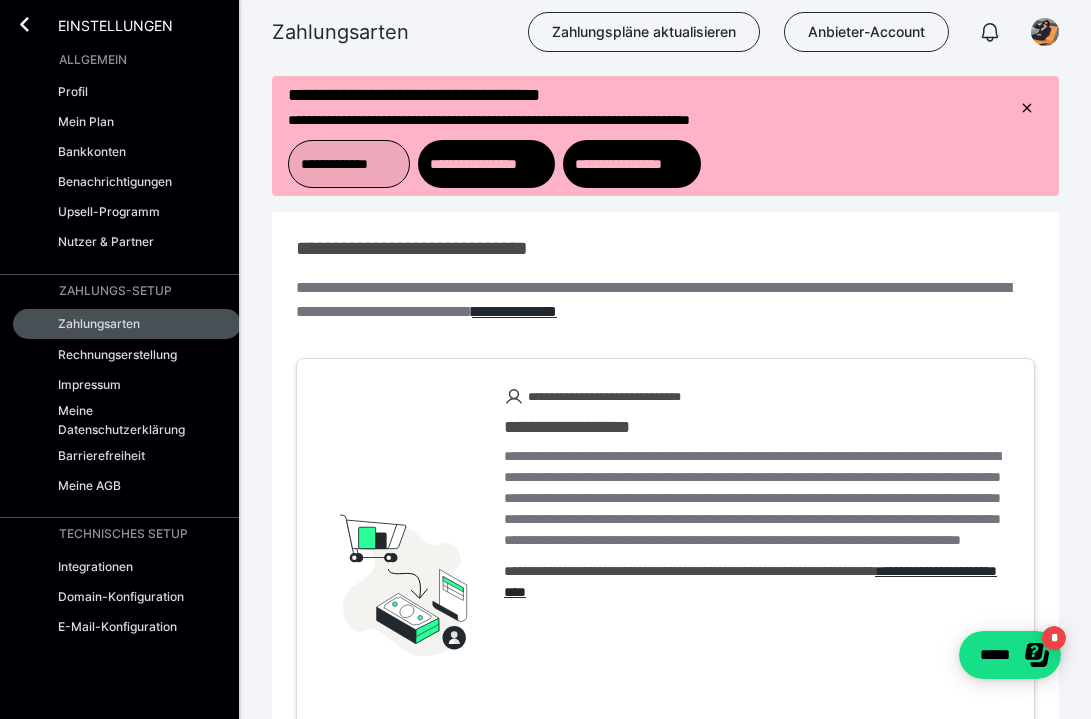 click on "**********" at bounding box center [349, 164] 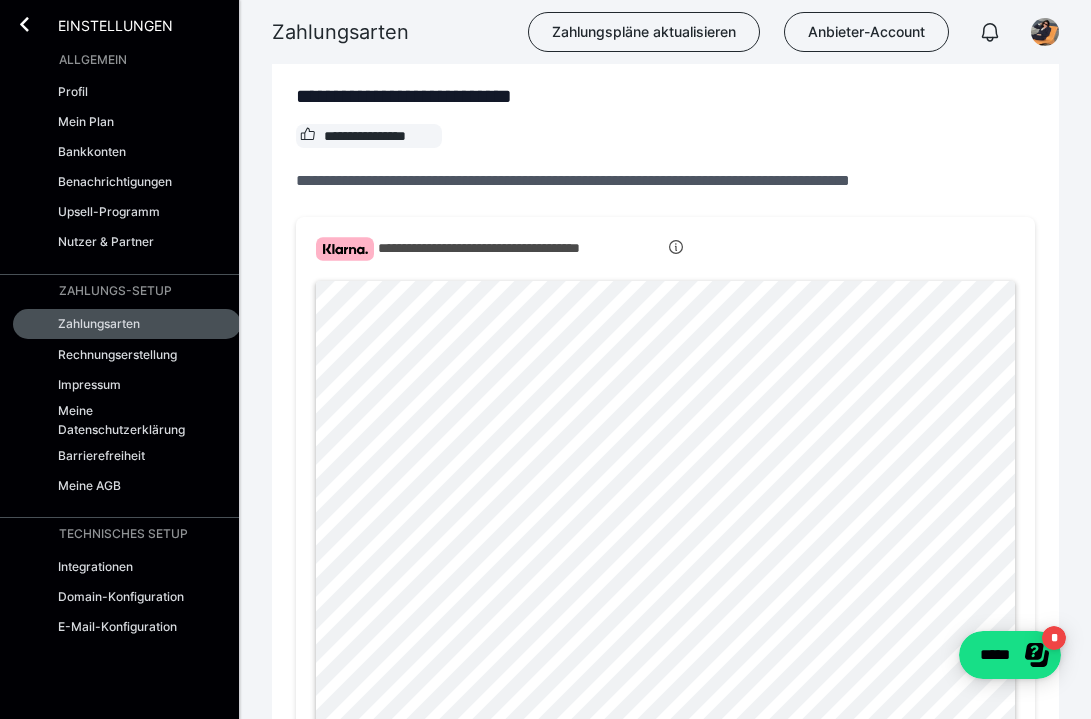 scroll, scrollTop: 822, scrollLeft: 0, axis: vertical 